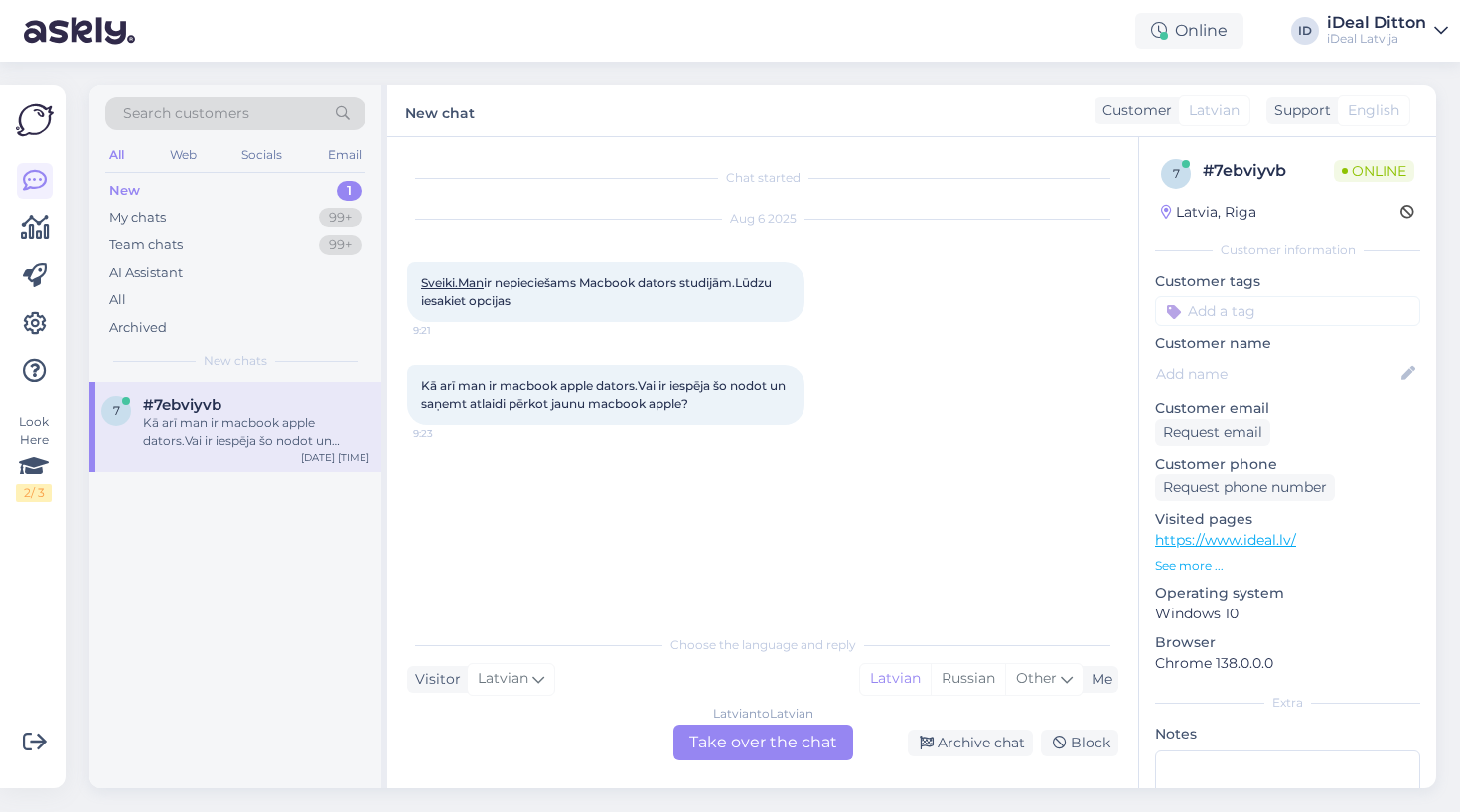 scroll, scrollTop: 0, scrollLeft: 0, axis: both 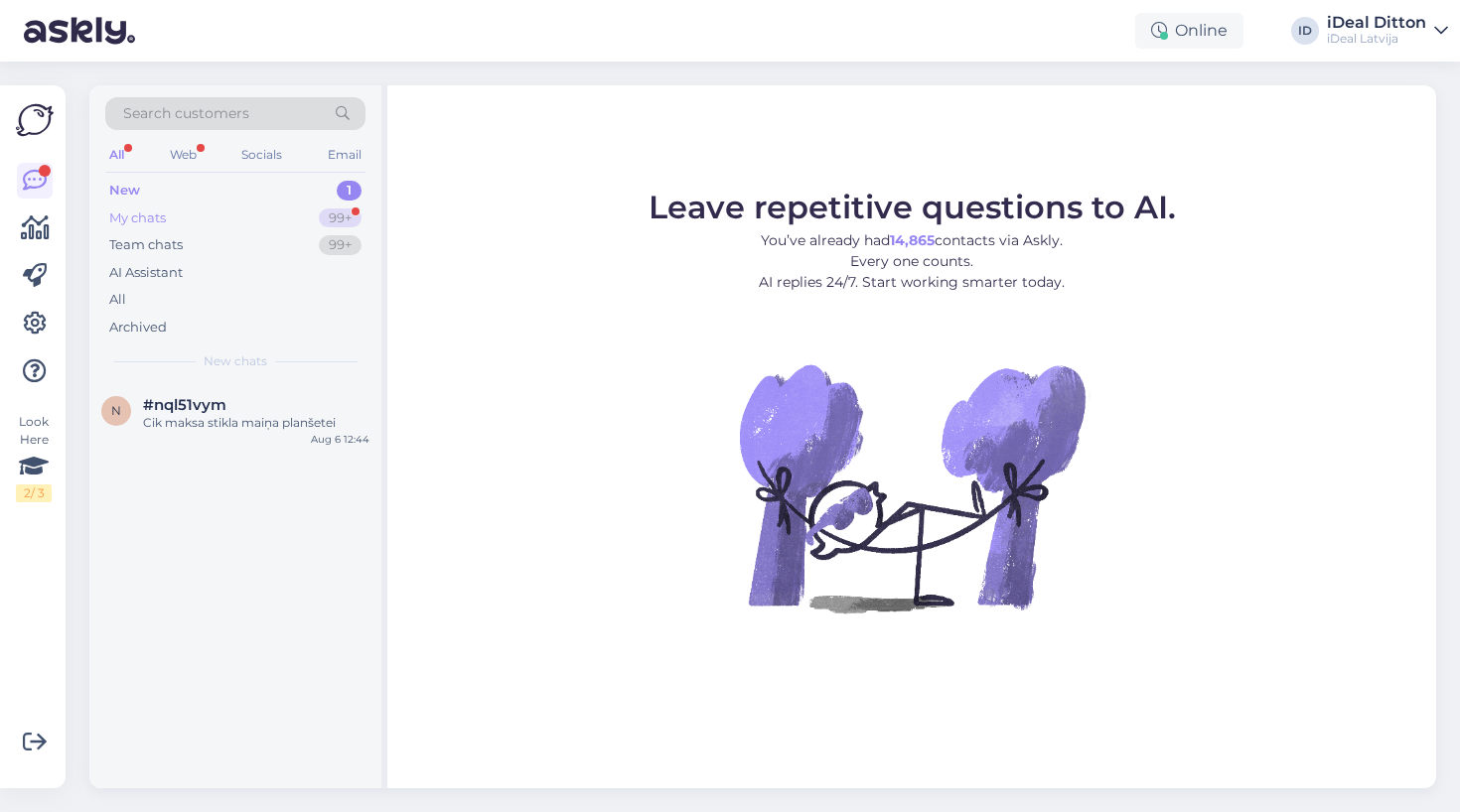 click on "99+" at bounding box center (340, 218) 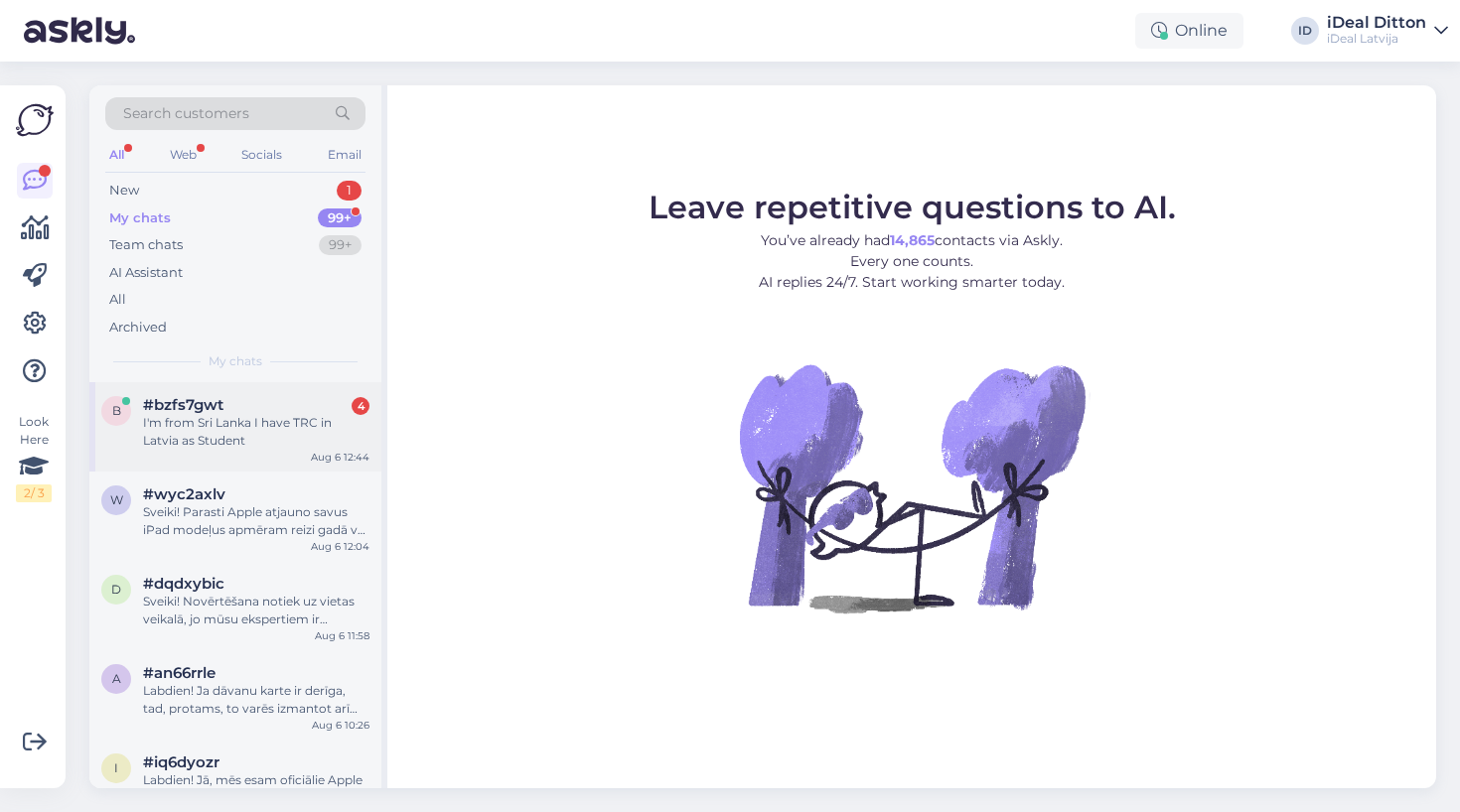 click on "I'm from Sri Lanka
I have TRC in Latvia as Student" at bounding box center [256, 432] 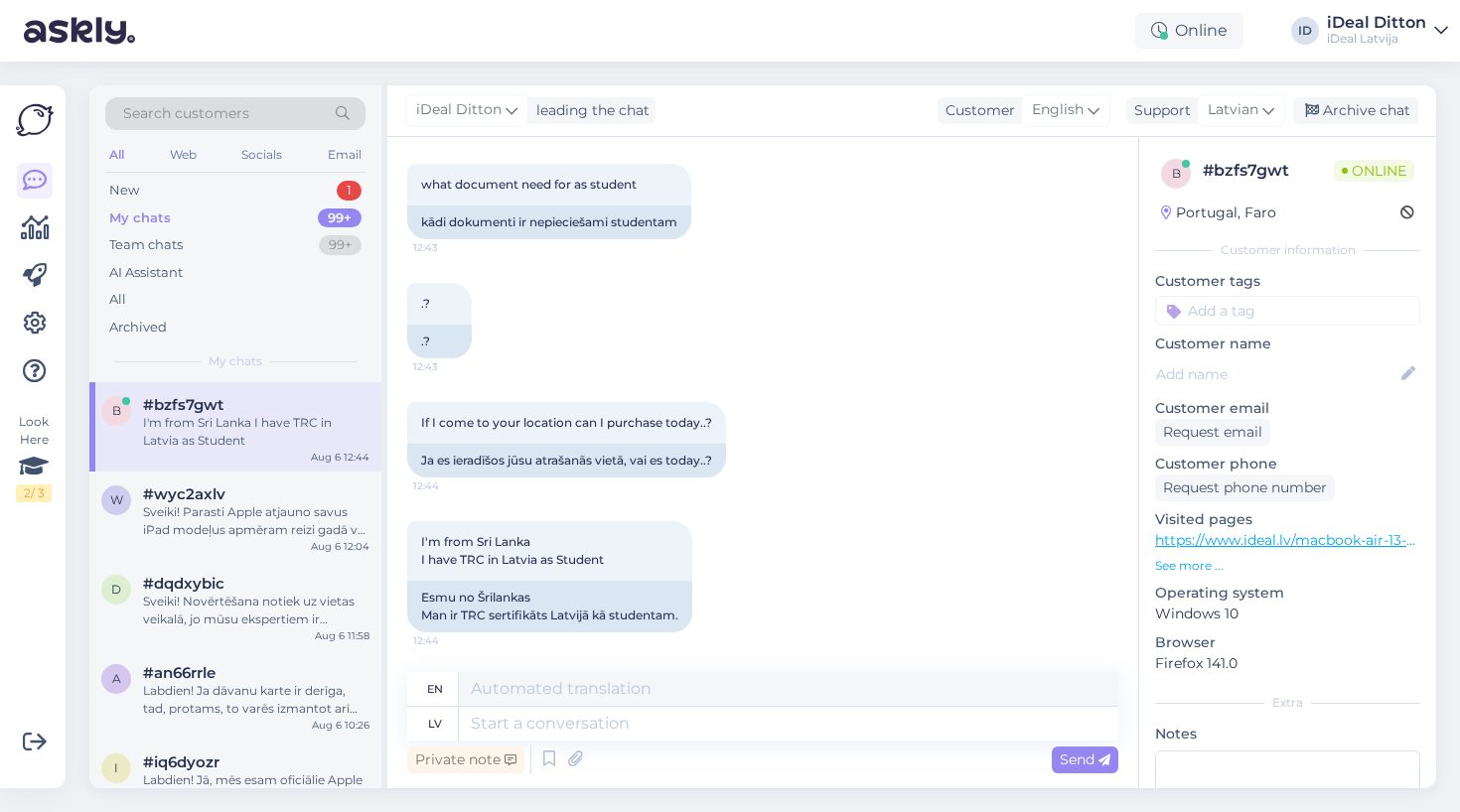 scroll, scrollTop: 1266, scrollLeft: 0, axis: vertical 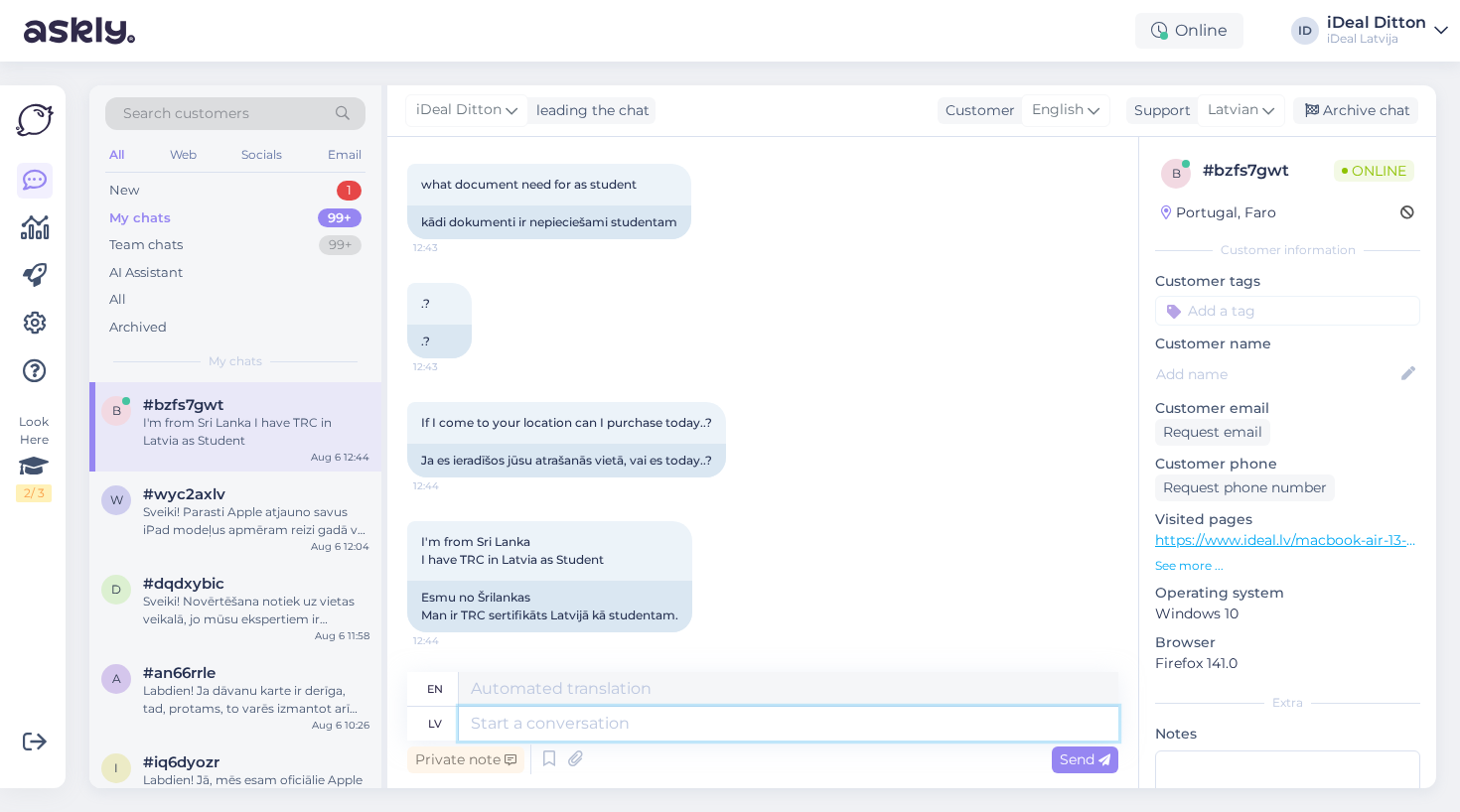 click at bounding box center [789, 724] 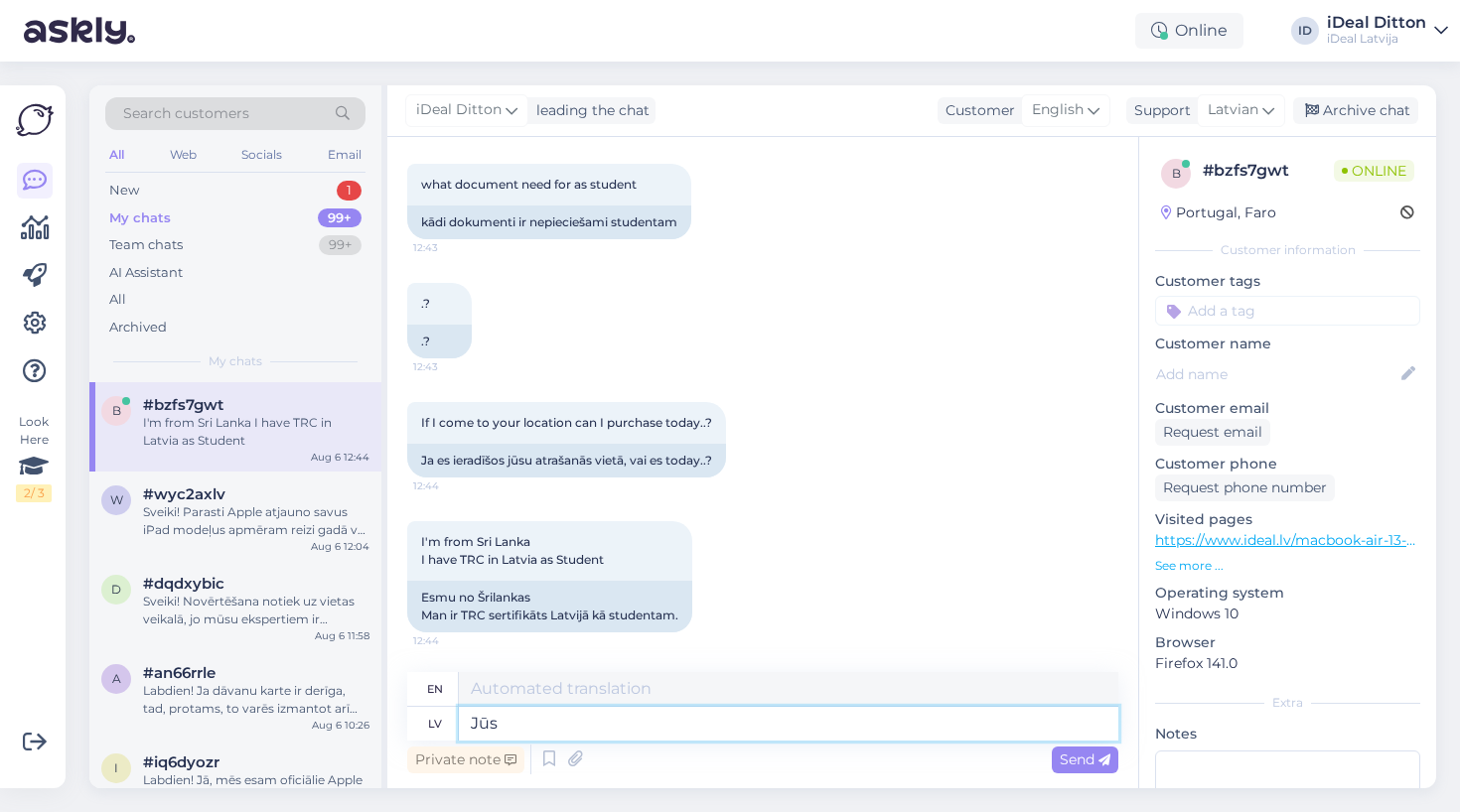 type on "Jūs" 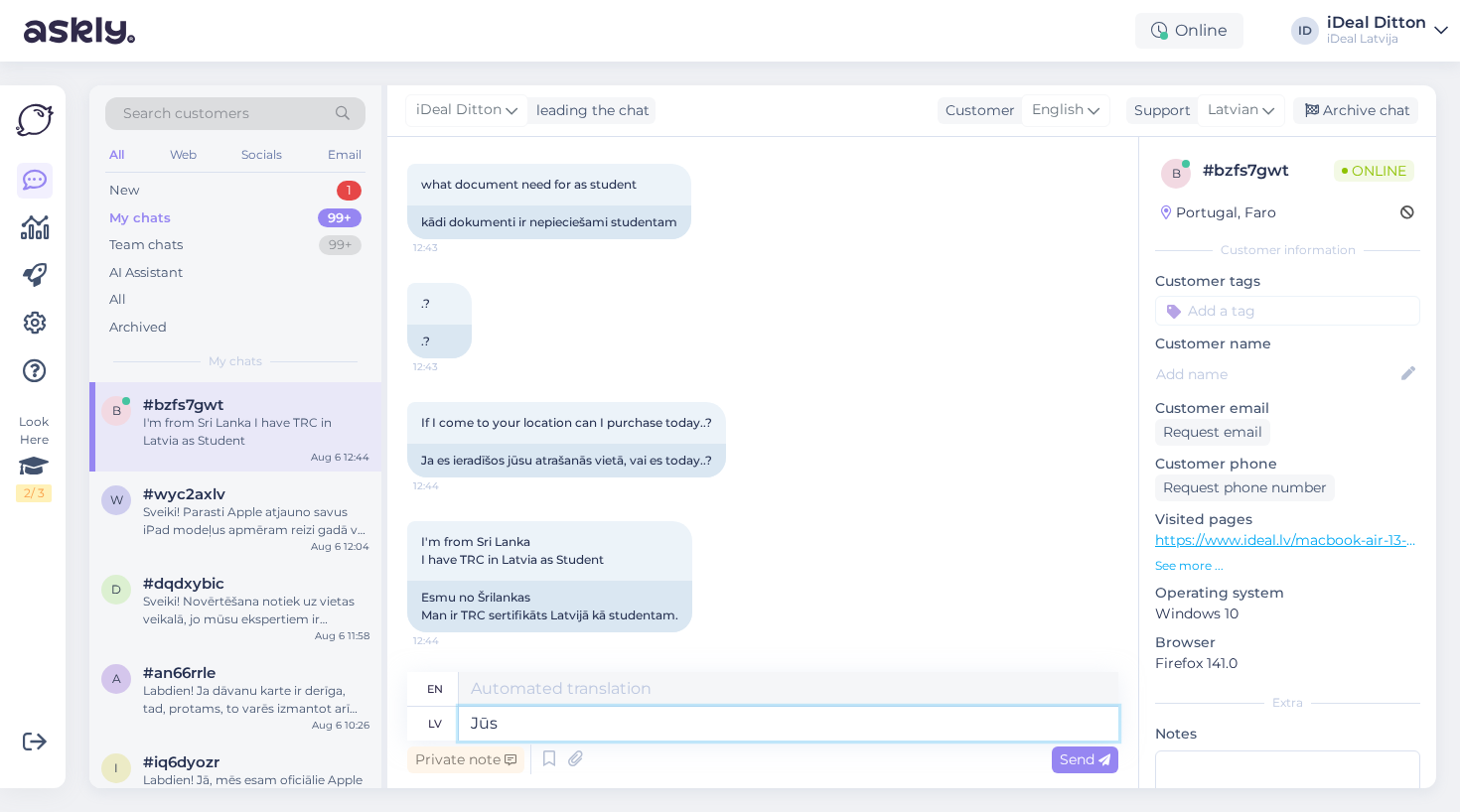 type on "You" 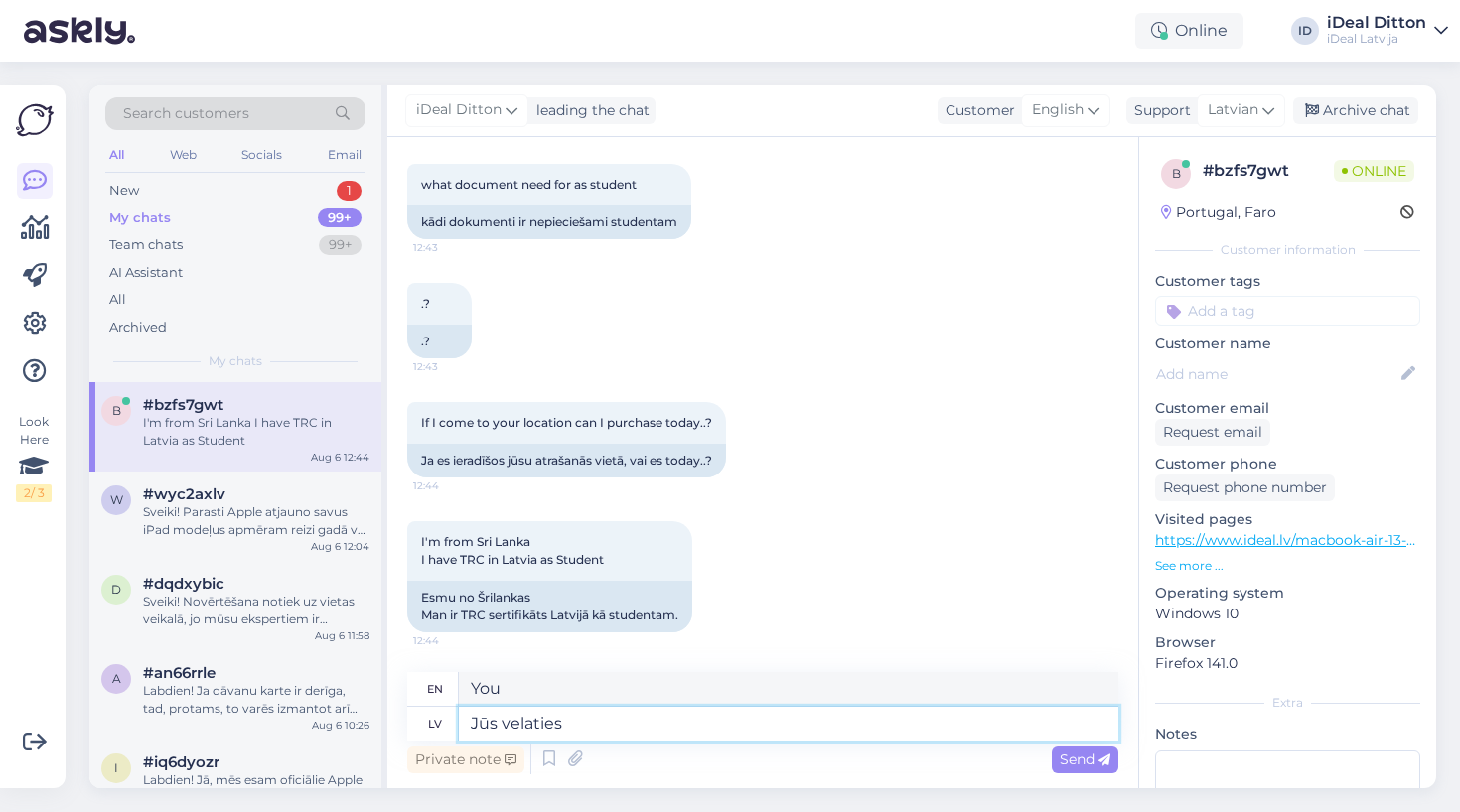 type on "Jūs vela ties" 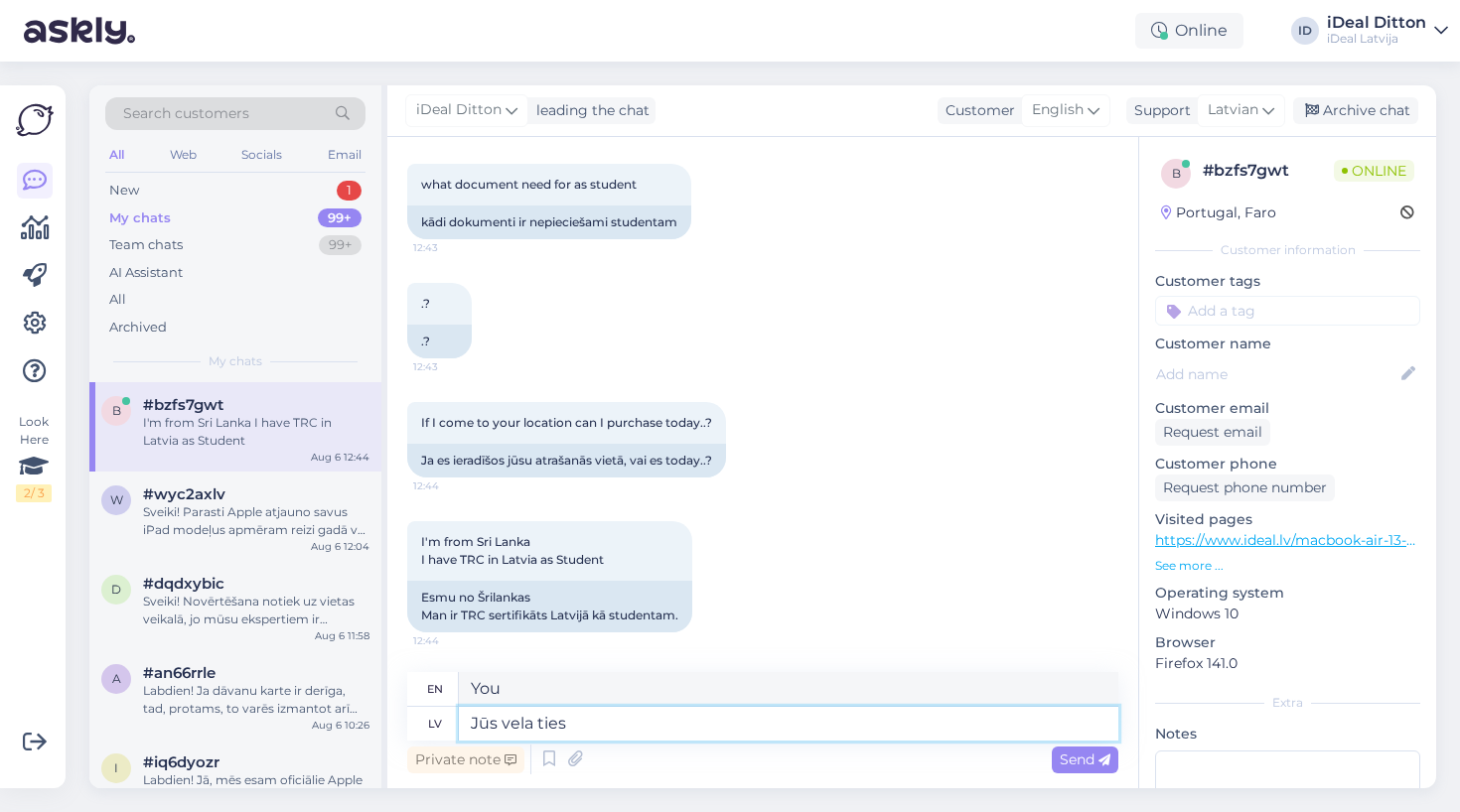 type on "You are welcome." 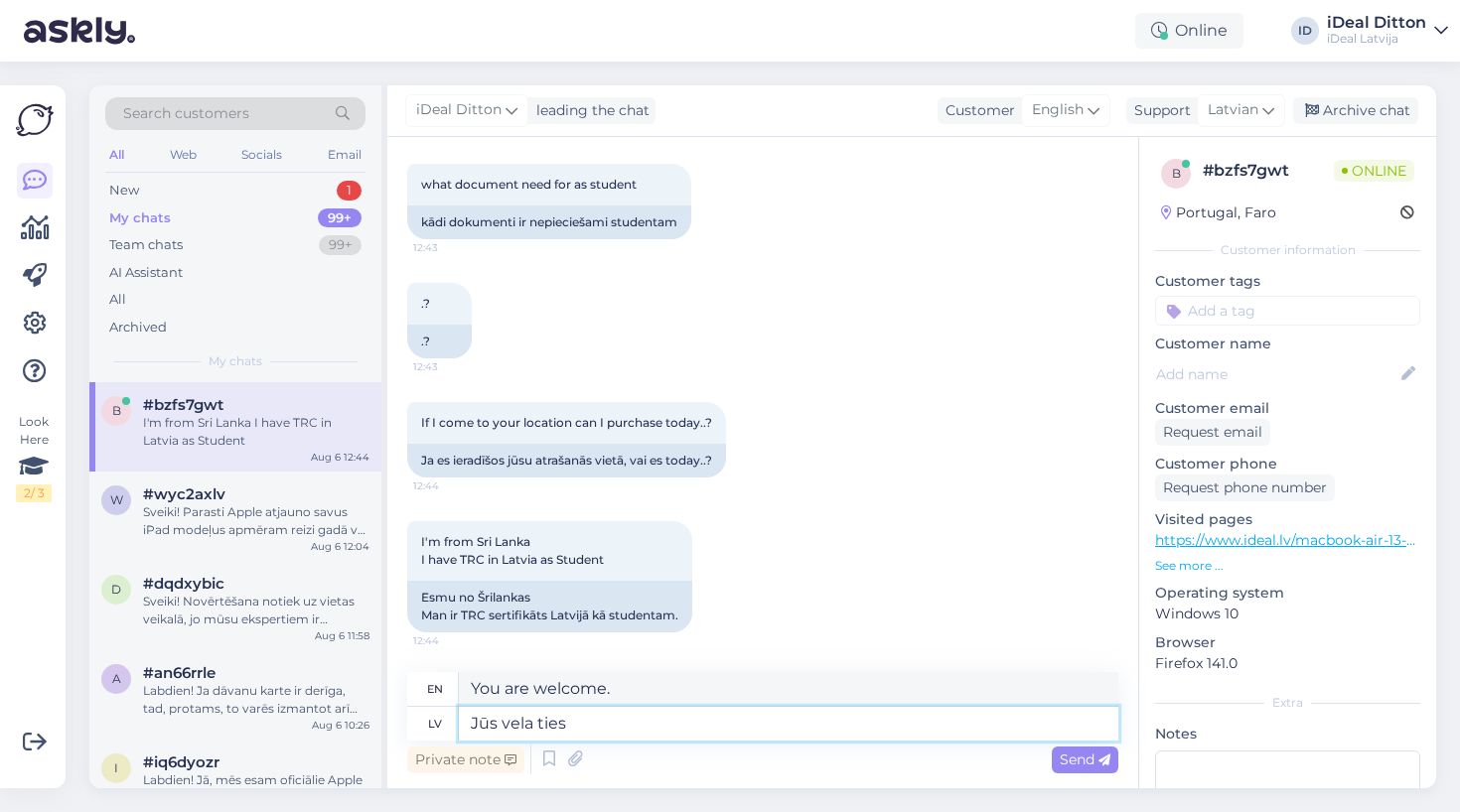 type on "Jūs vela ties i" 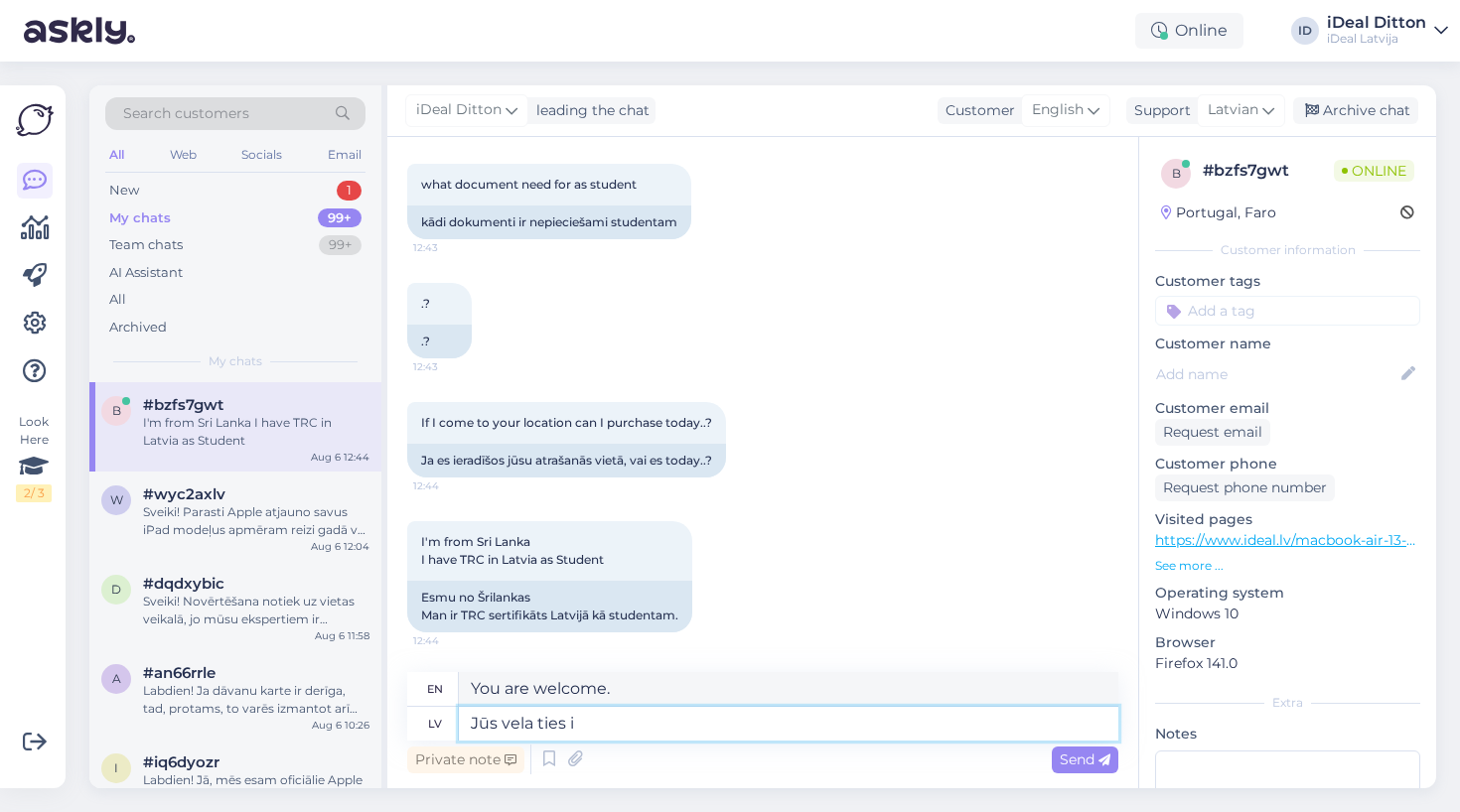 type on "You want to" 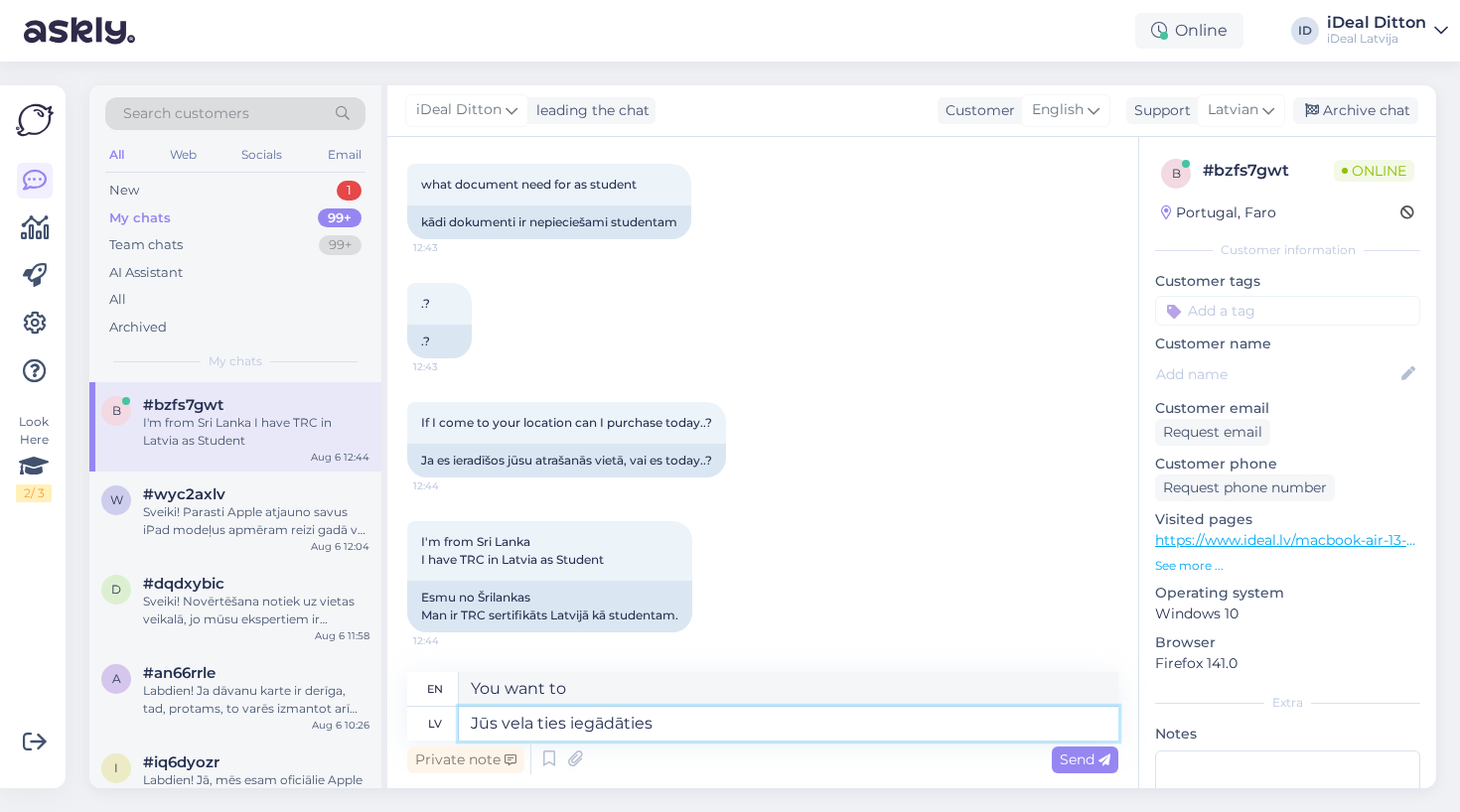 type on "Jūs vela ties iegādāties" 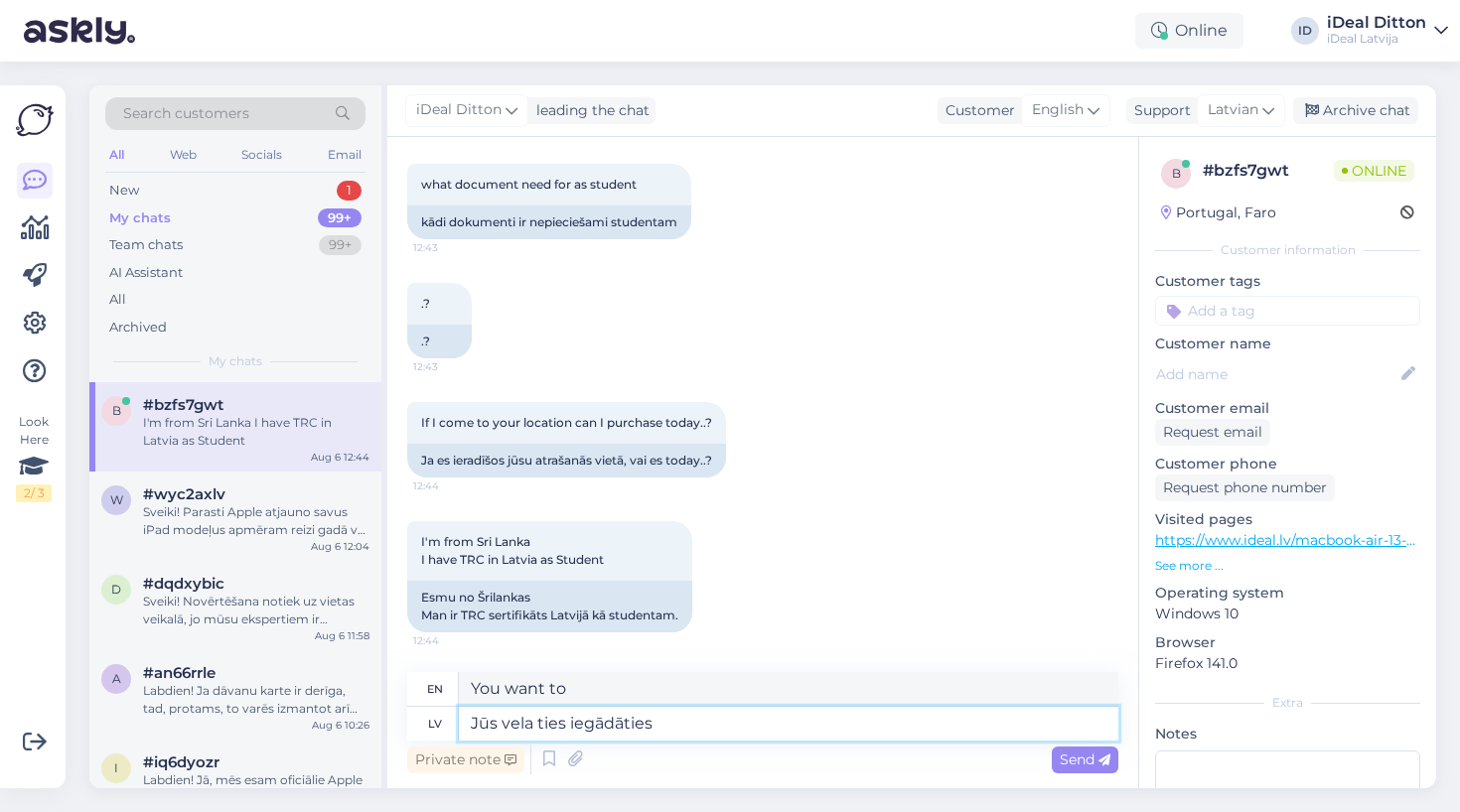 type on "You want to buy" 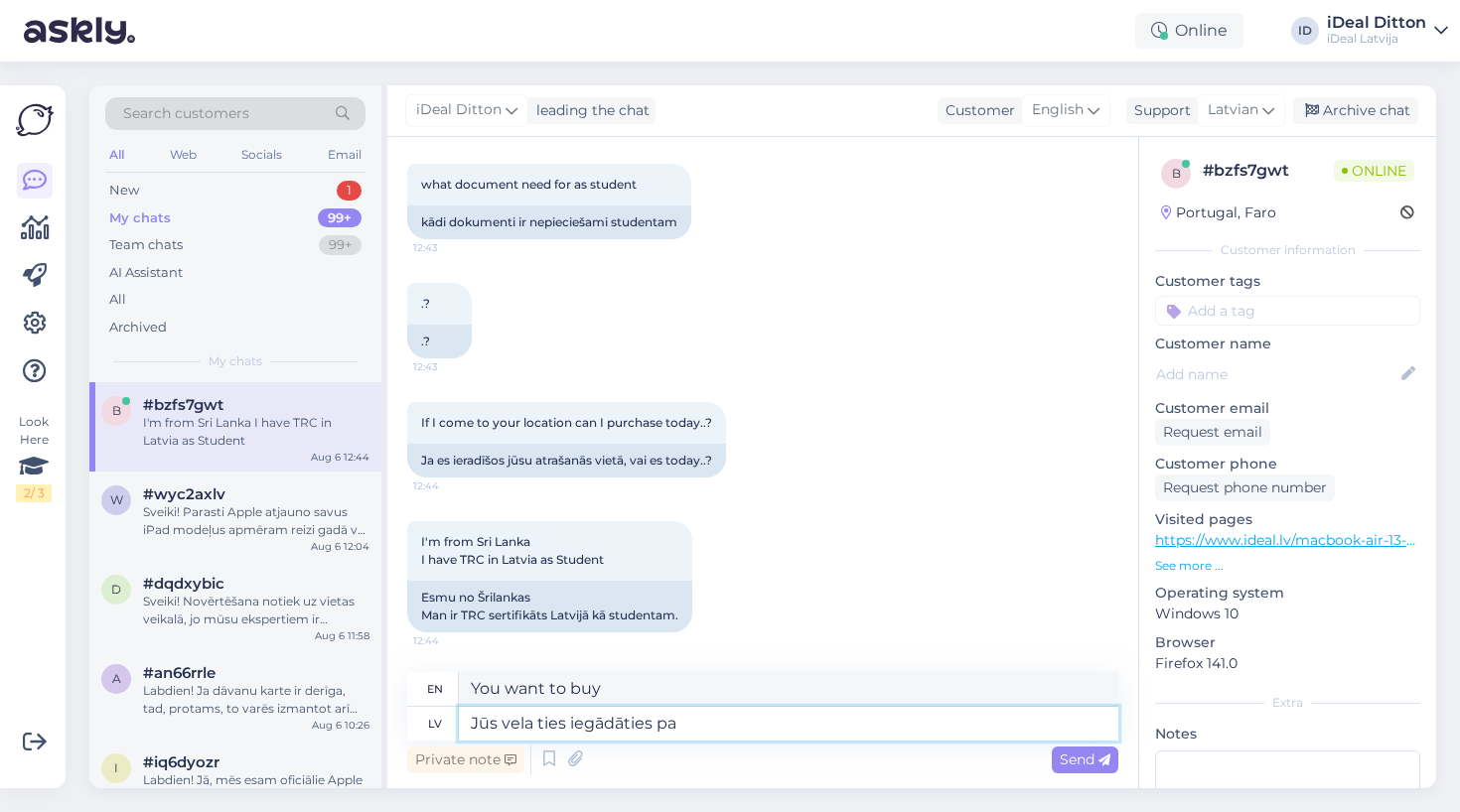 type on "Jūs vela ties iegādāties pa." 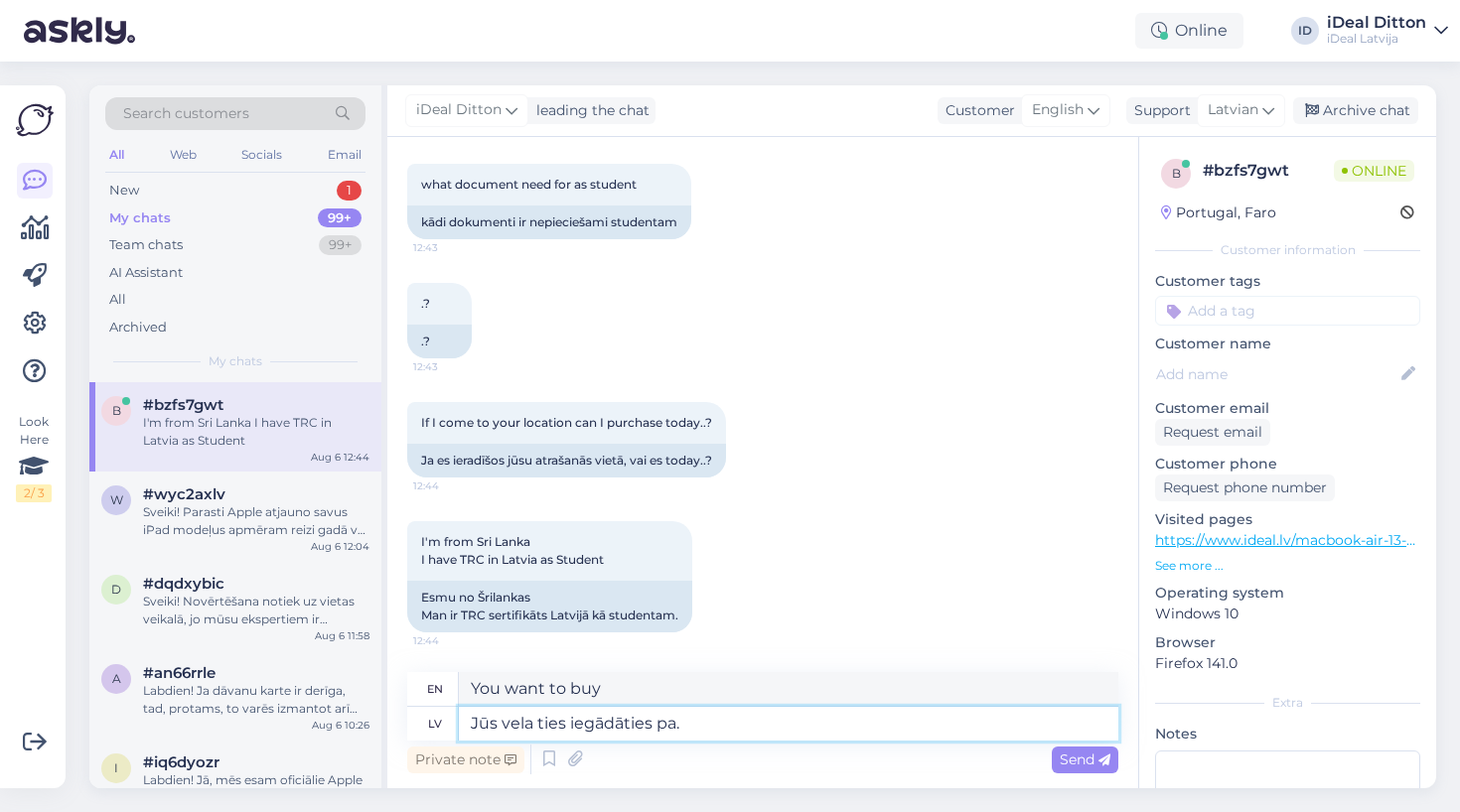 type on "You want to buy at" 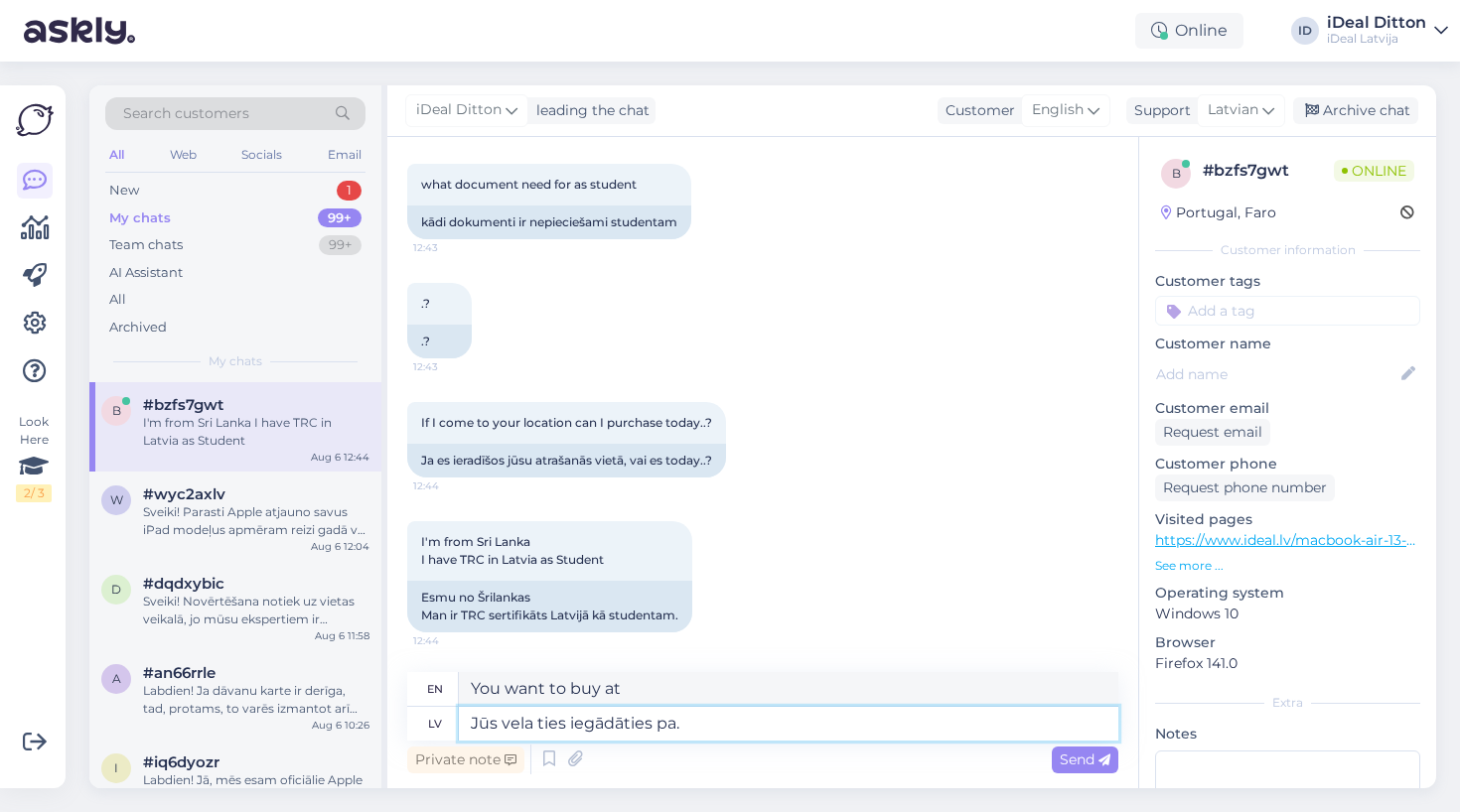 type on "Jūs vela ties iegādāties pa. p" 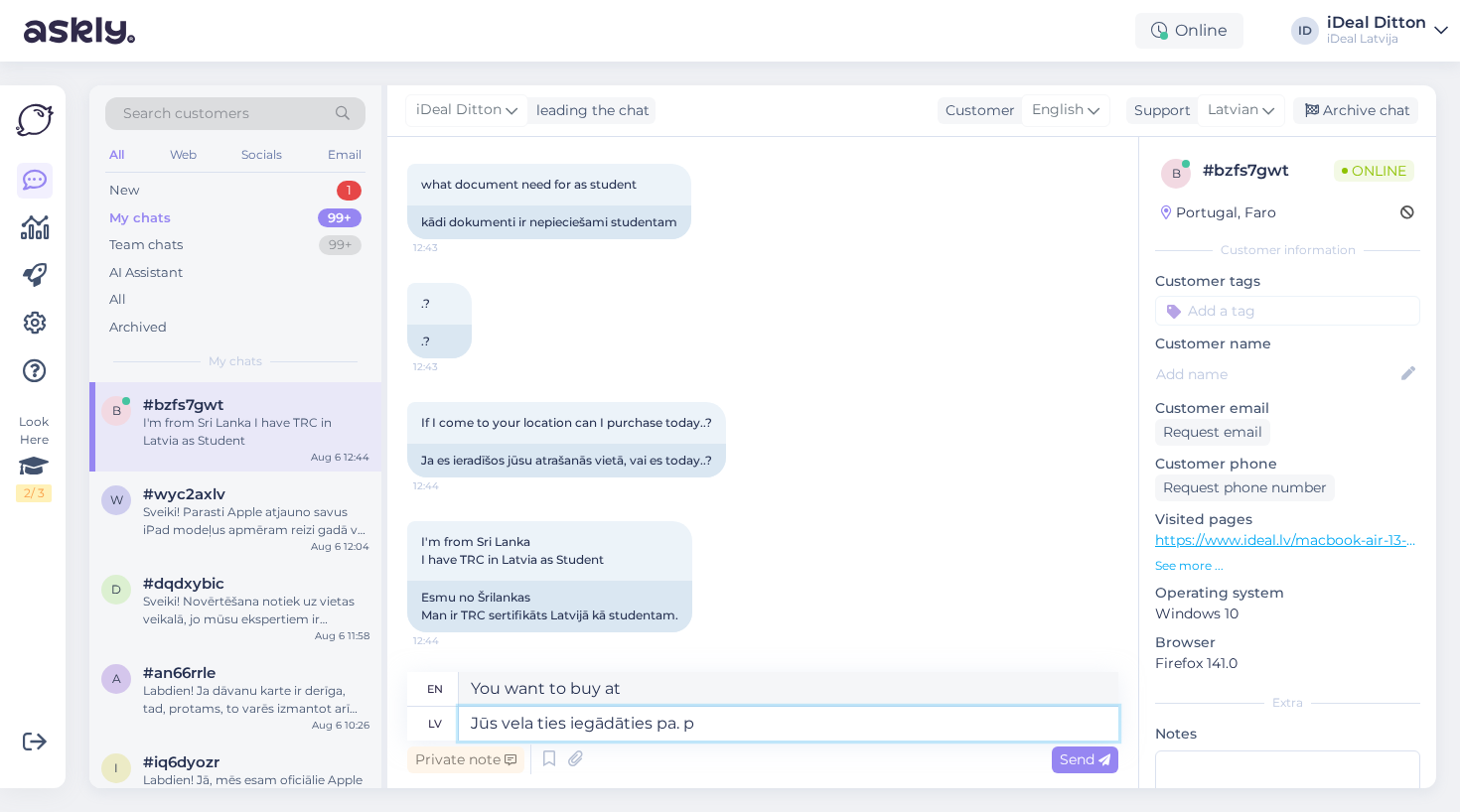 type on "You want to buy it." 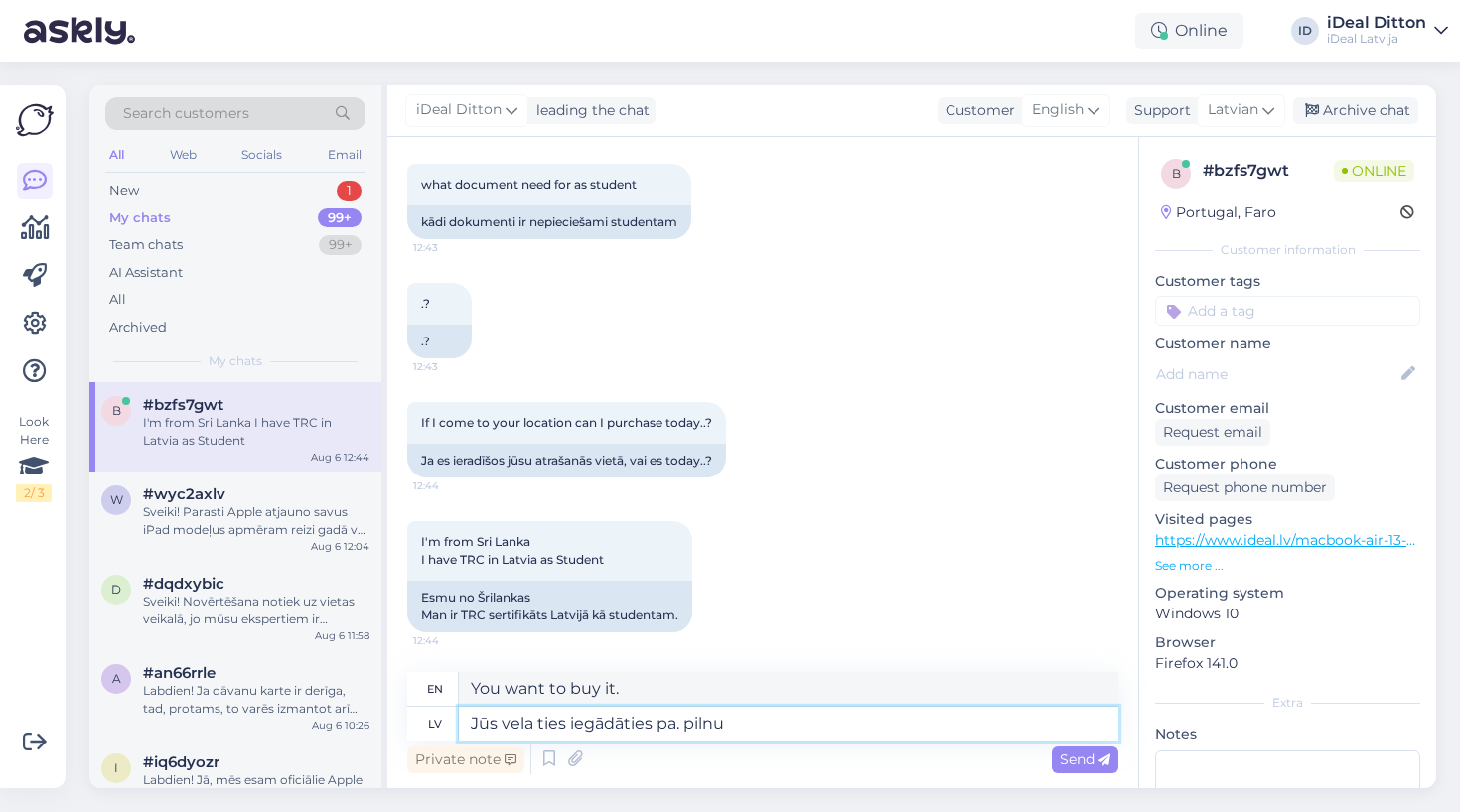 type on "Jūs vela ties iegādāties pa. pilnu" 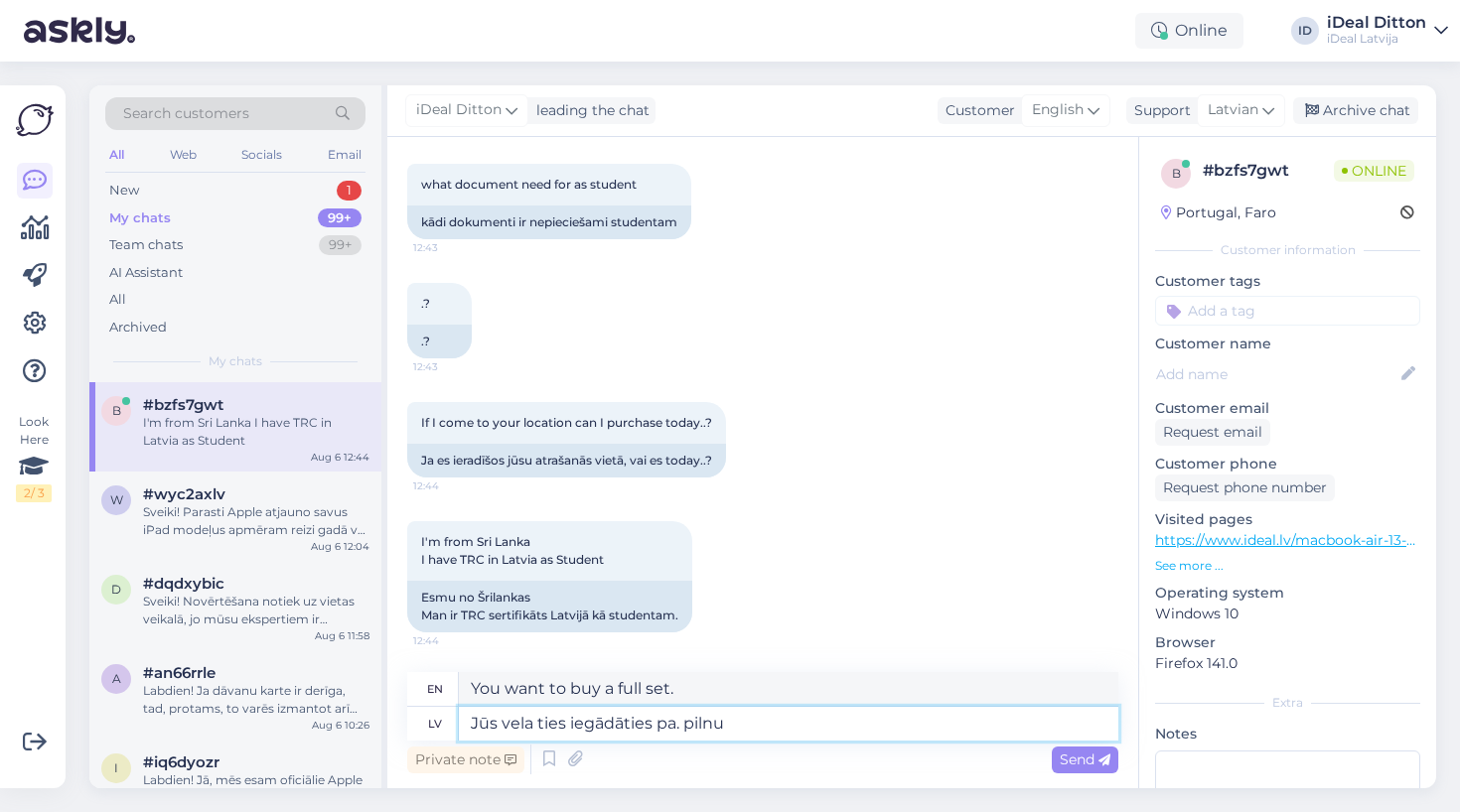 click on "Jūs vela ties iegādāties pa. pilnu" at bounding box center (789, 724) 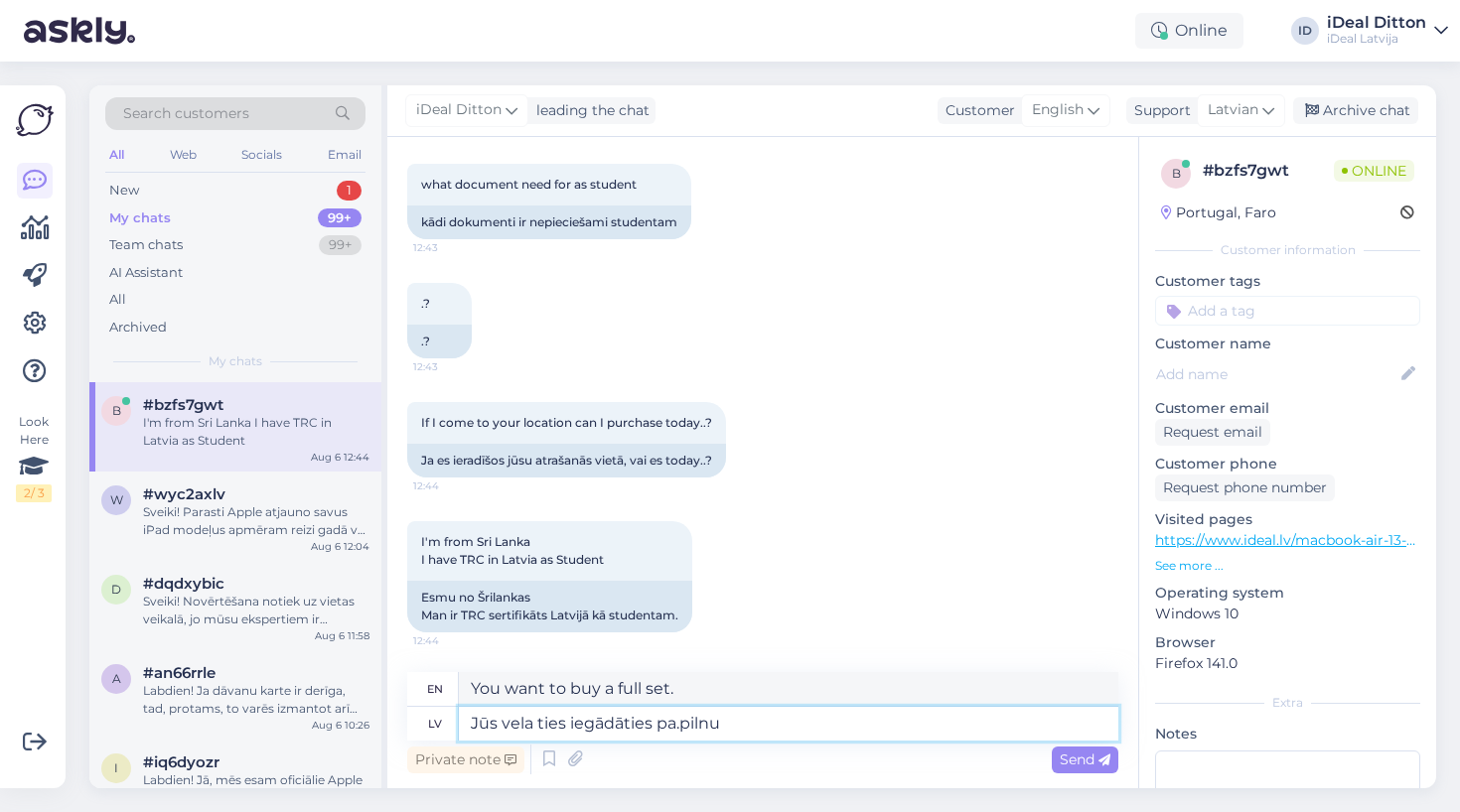 type on "Jūs vela ties iegādāties papilnu" 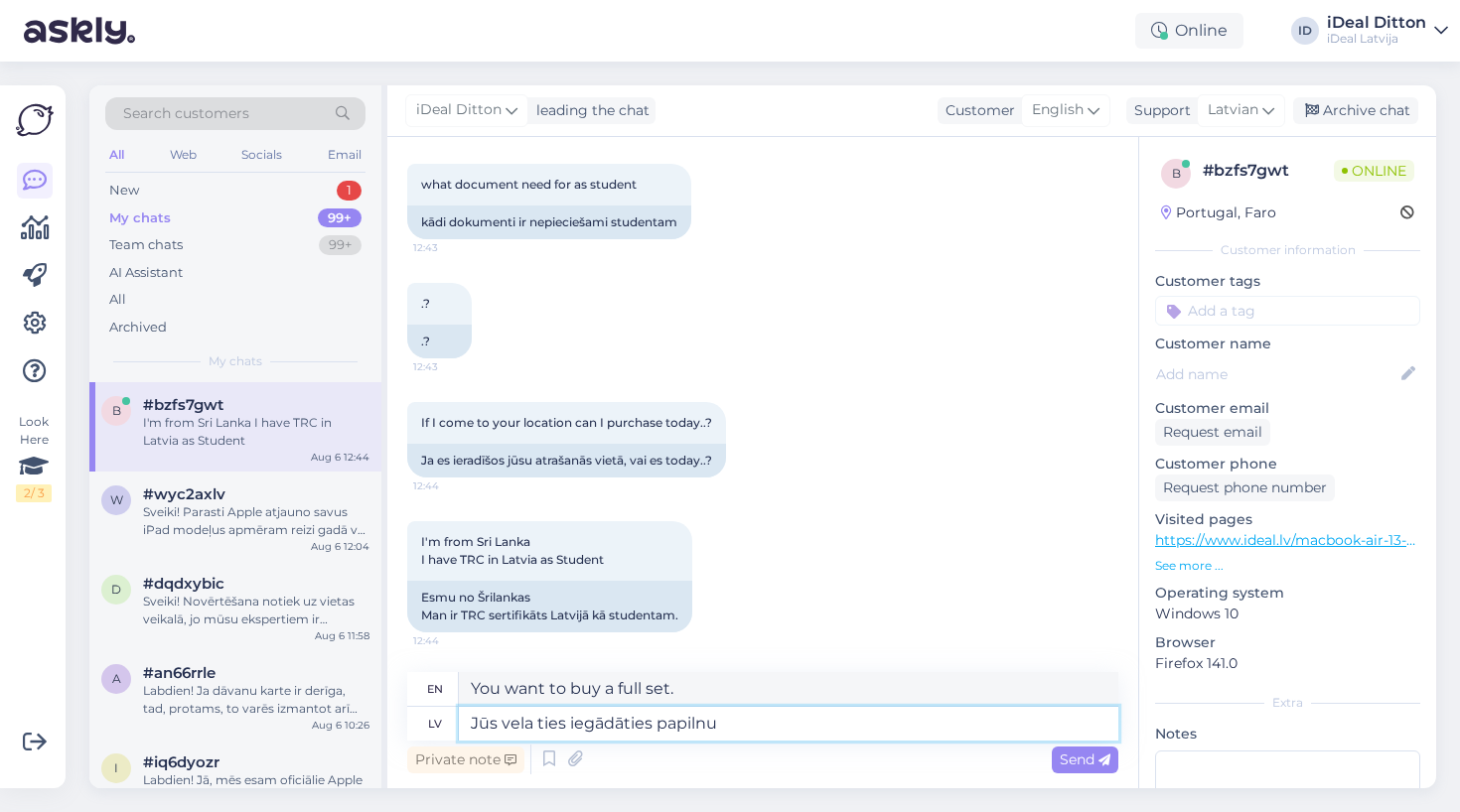 type on "You want to buy pa.pilnu" 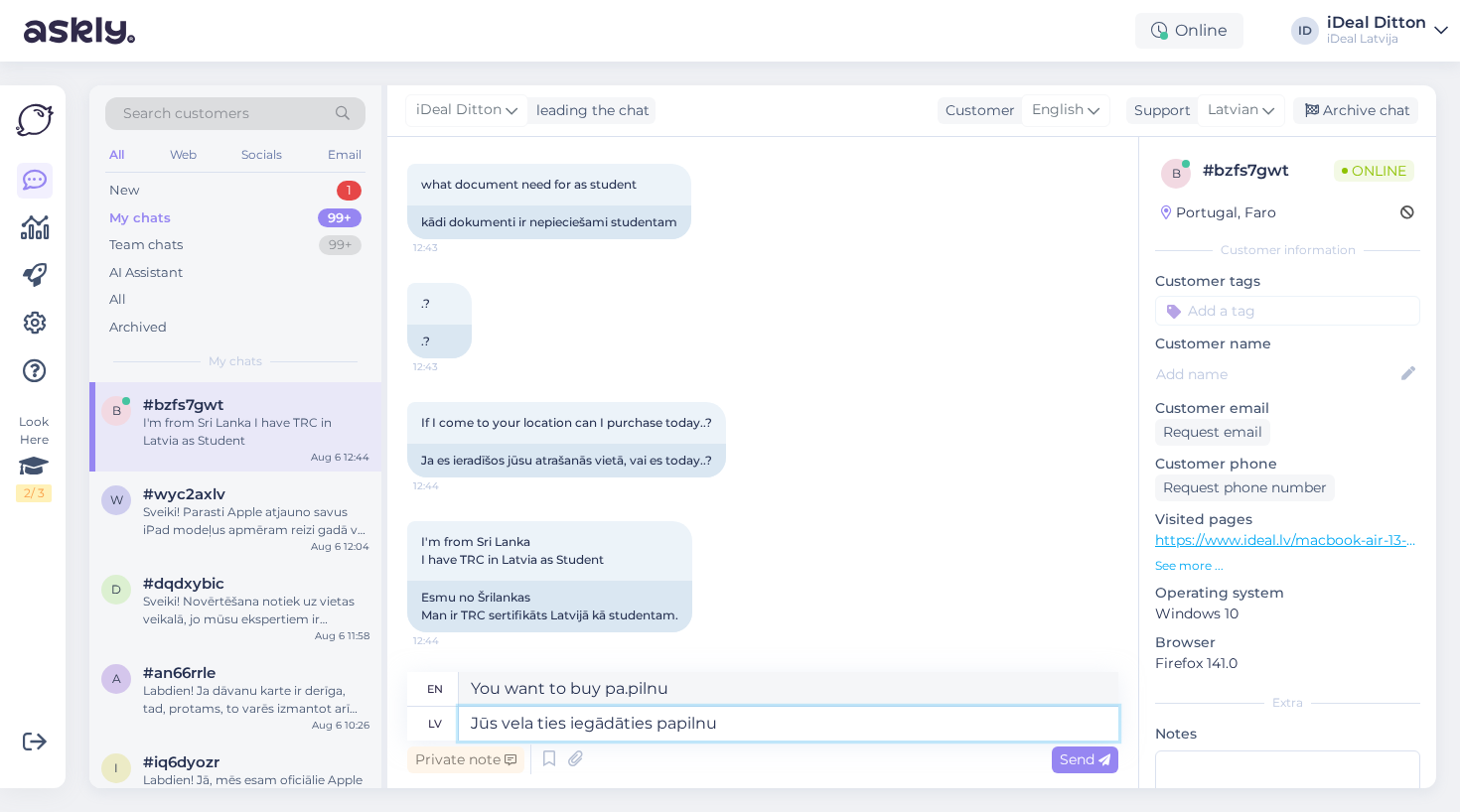 type on "Jūs vela ties iegādāties pa pilnu" 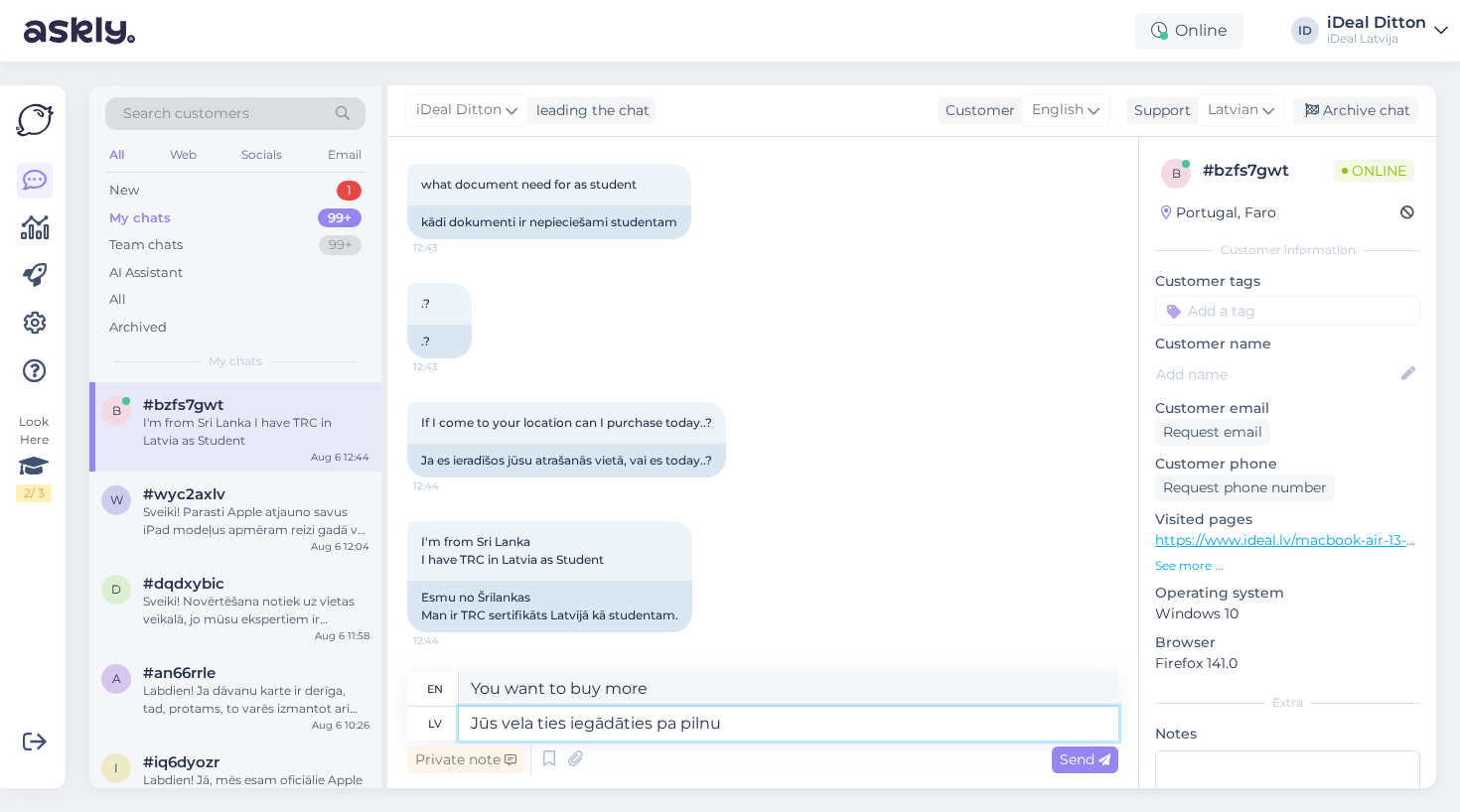 type on "You want to buy in bulk" 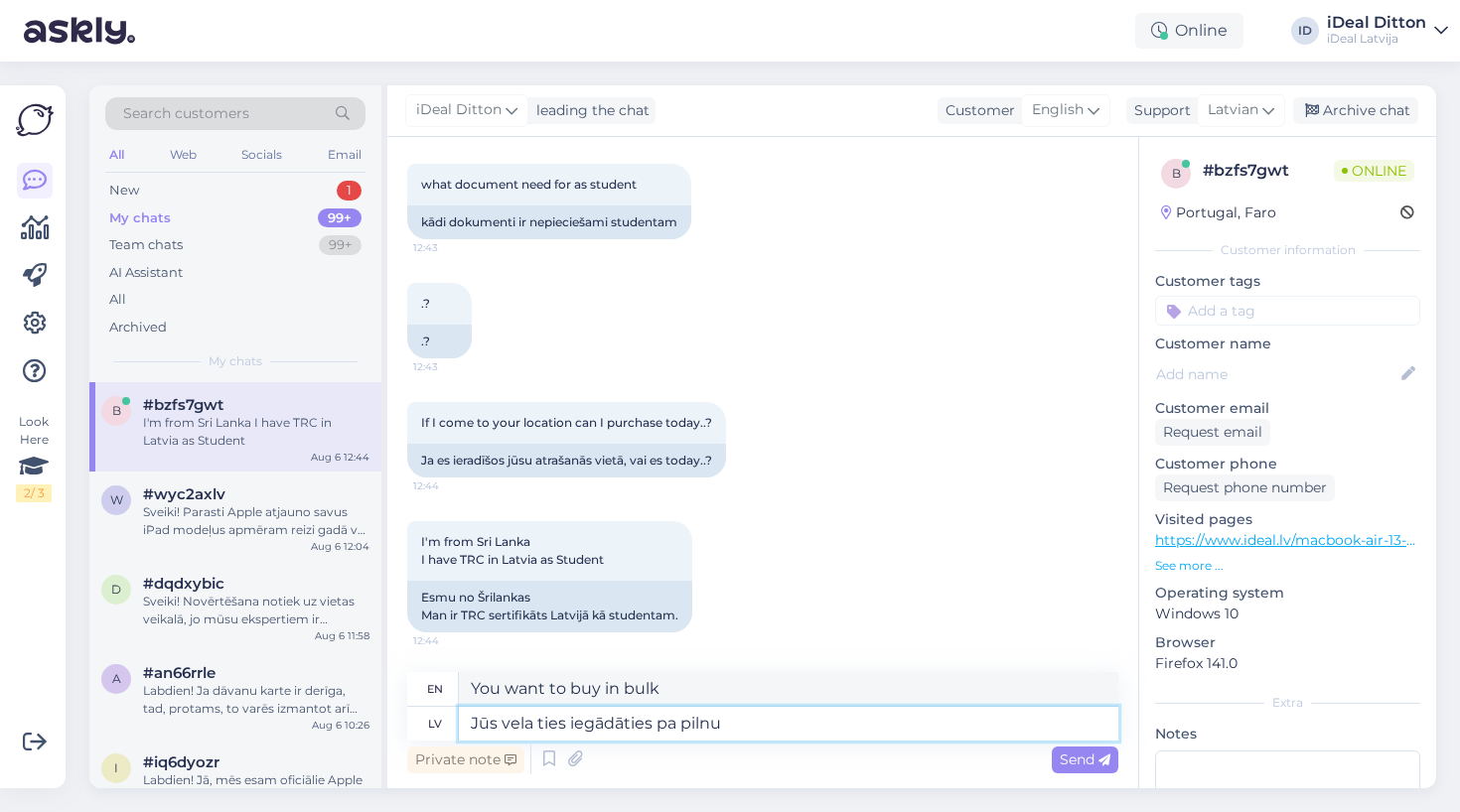 click on "Jūs vela ties iegādāties pa pilnu" at bounding box center (789, 724) 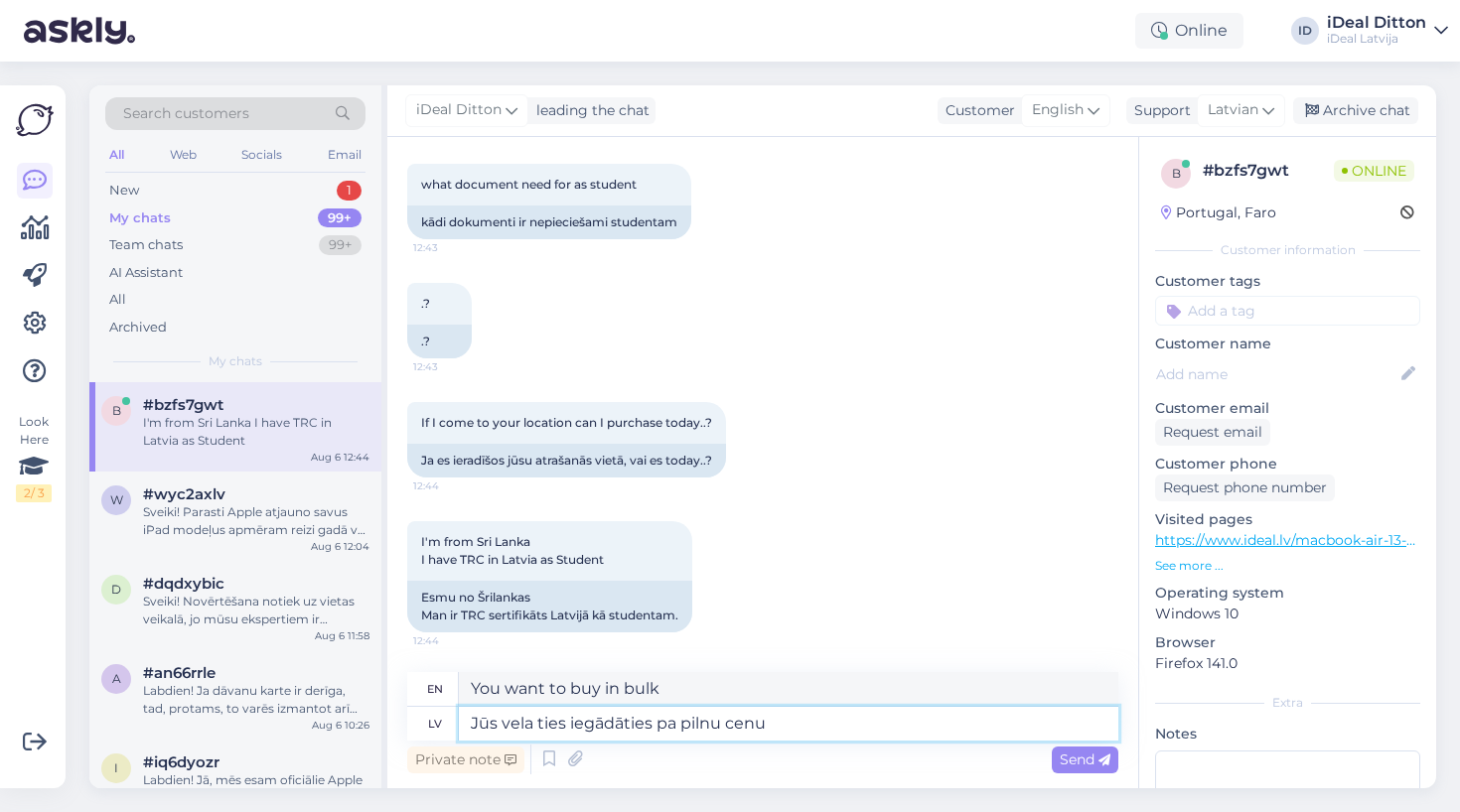 type on "Jūs vela ties iegādāties pa pilnu cenu v" 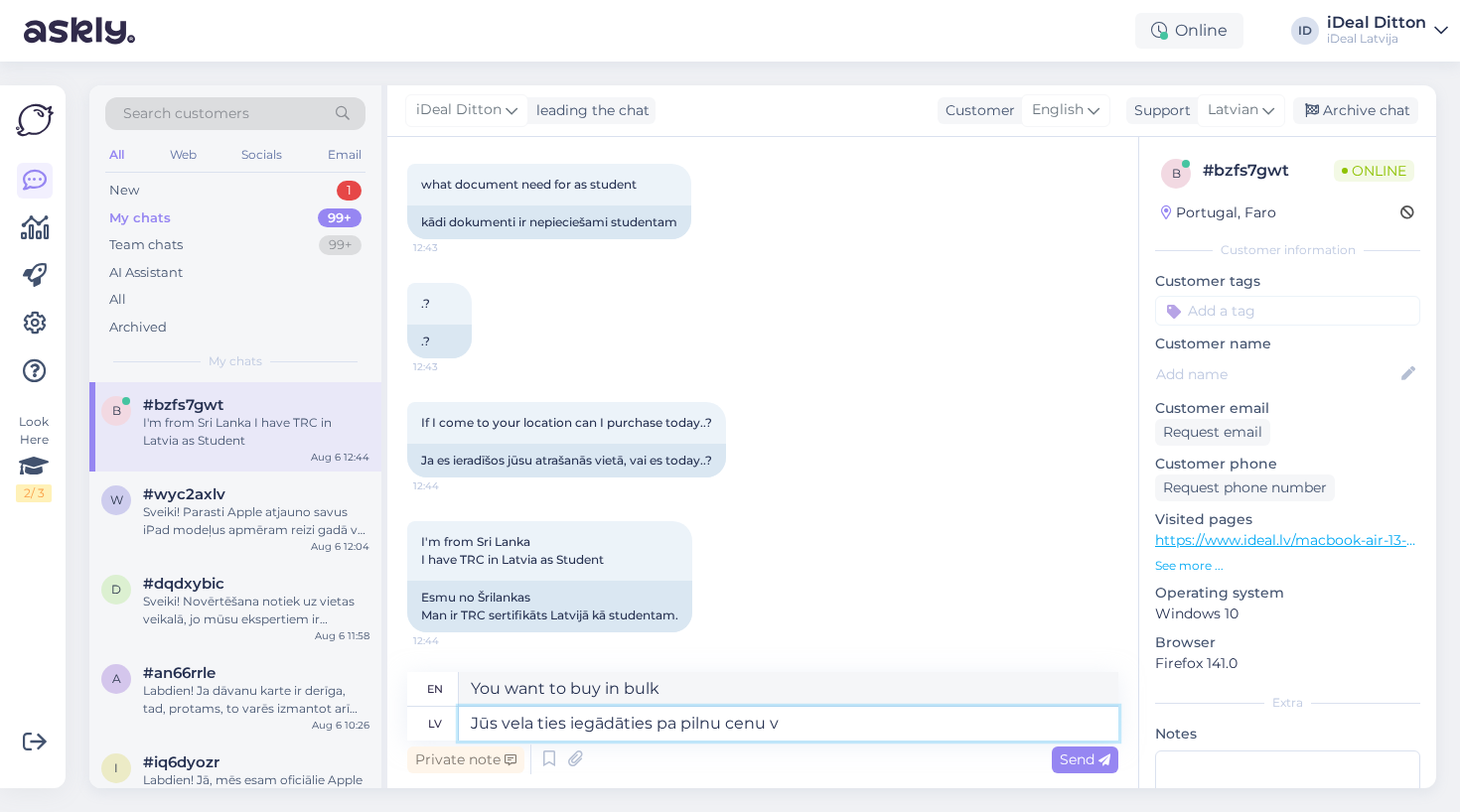 type on "You want to buy at full price." 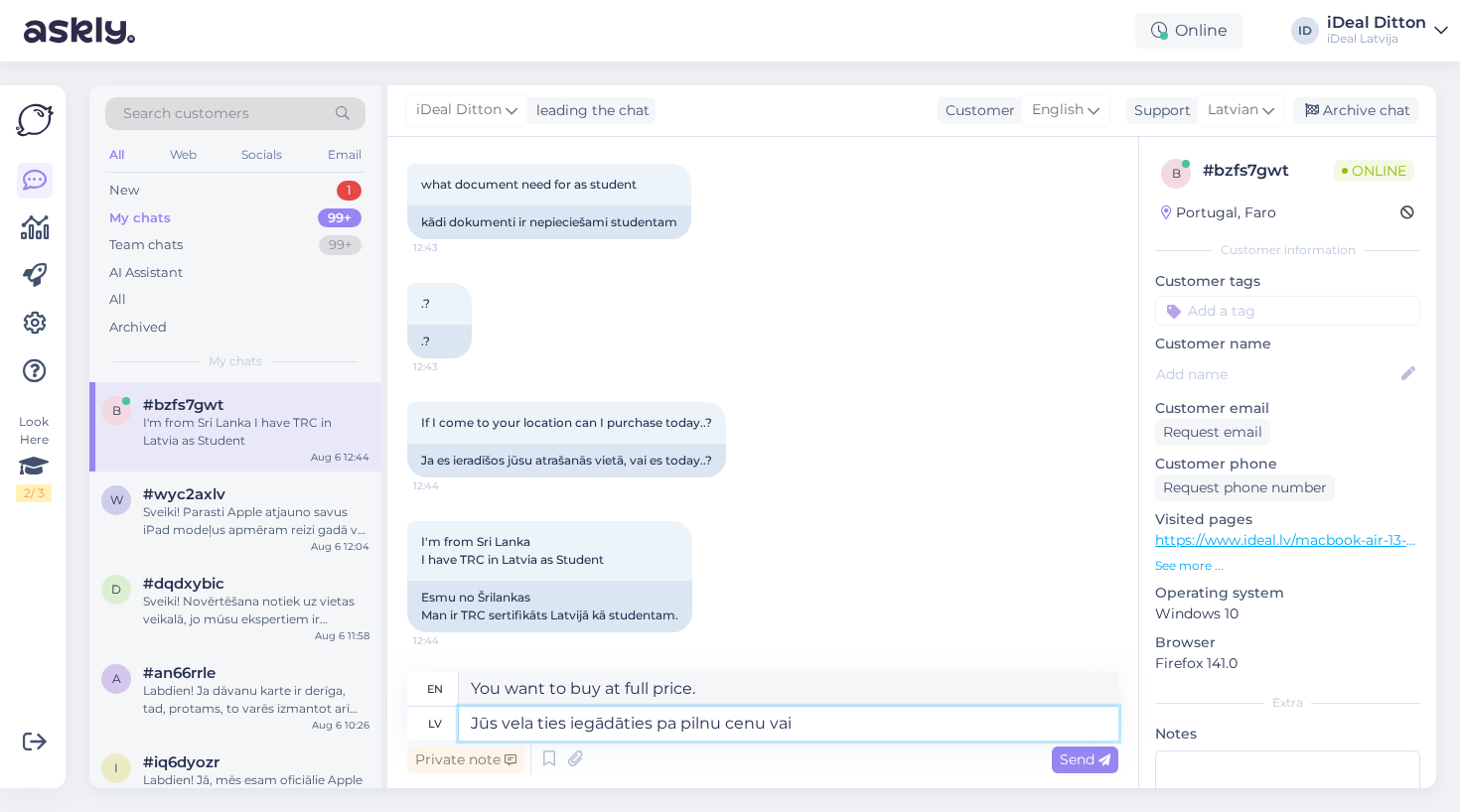type on "Jūs vela ties iegādāties pa pilnu cenu vai l" 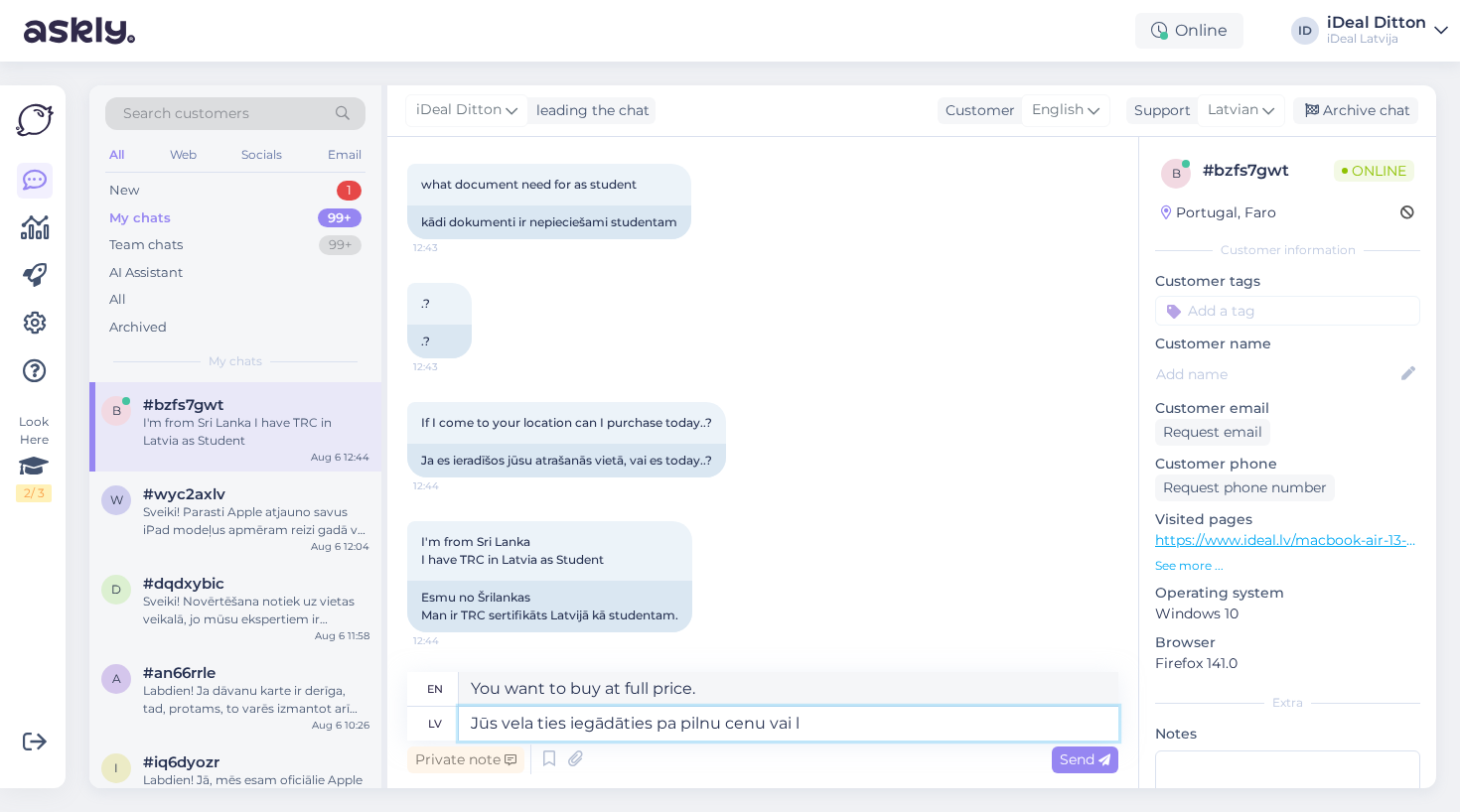 type on "Do you want to buy at full price or" 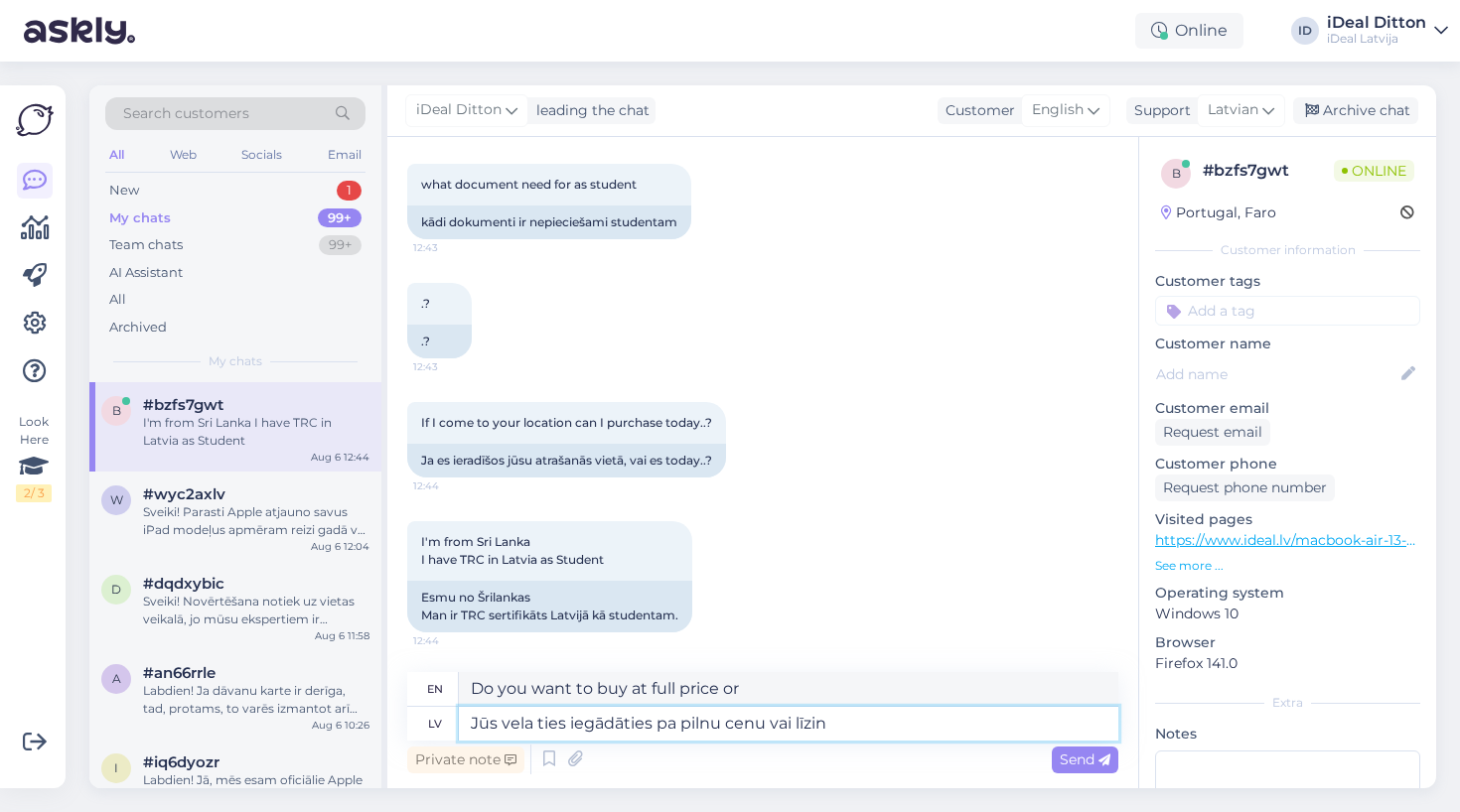 type on "Jūs vela ties iegādāties pa pilnu cenu vai līzing" 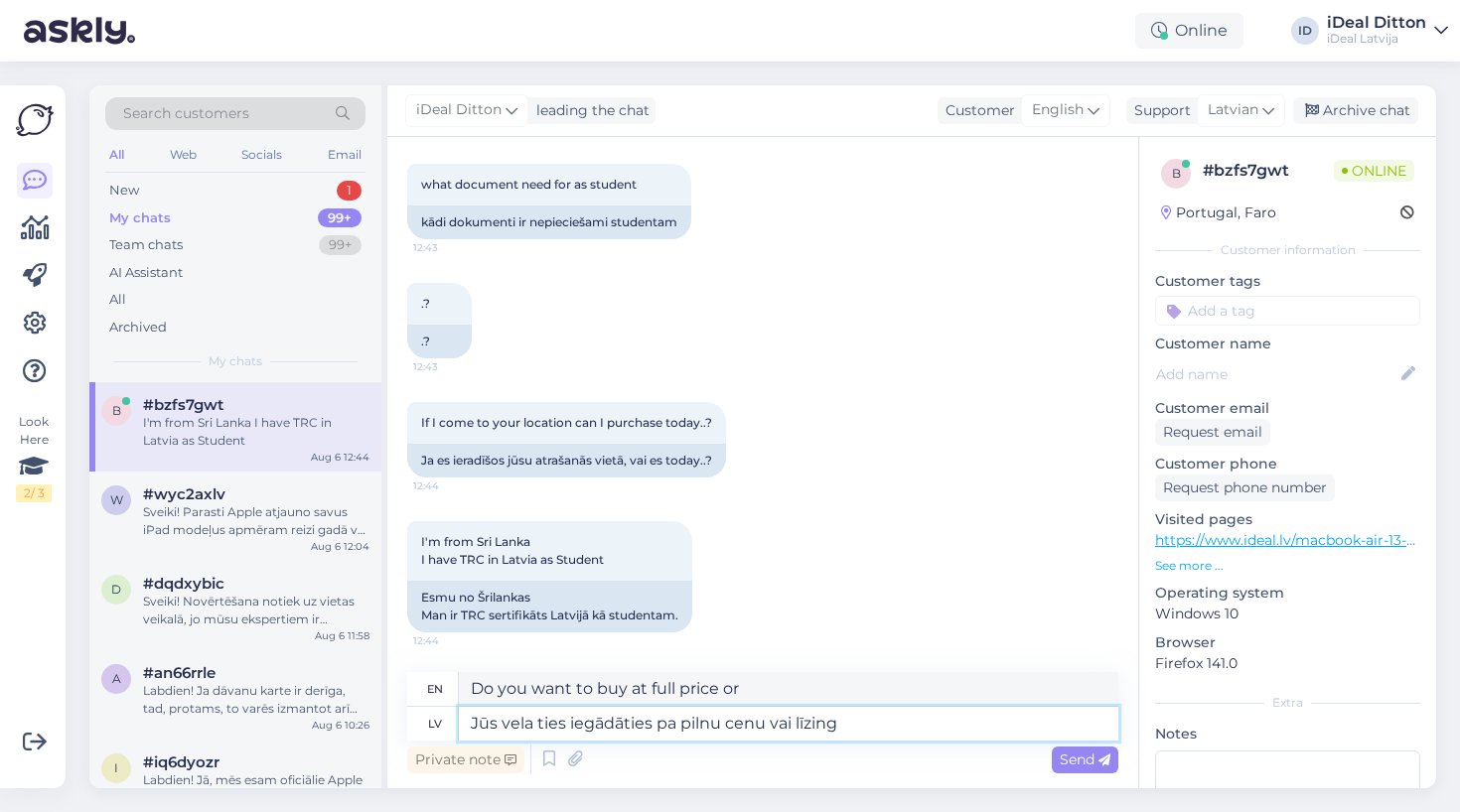 type on "Do you want to buy at full price or lease?" 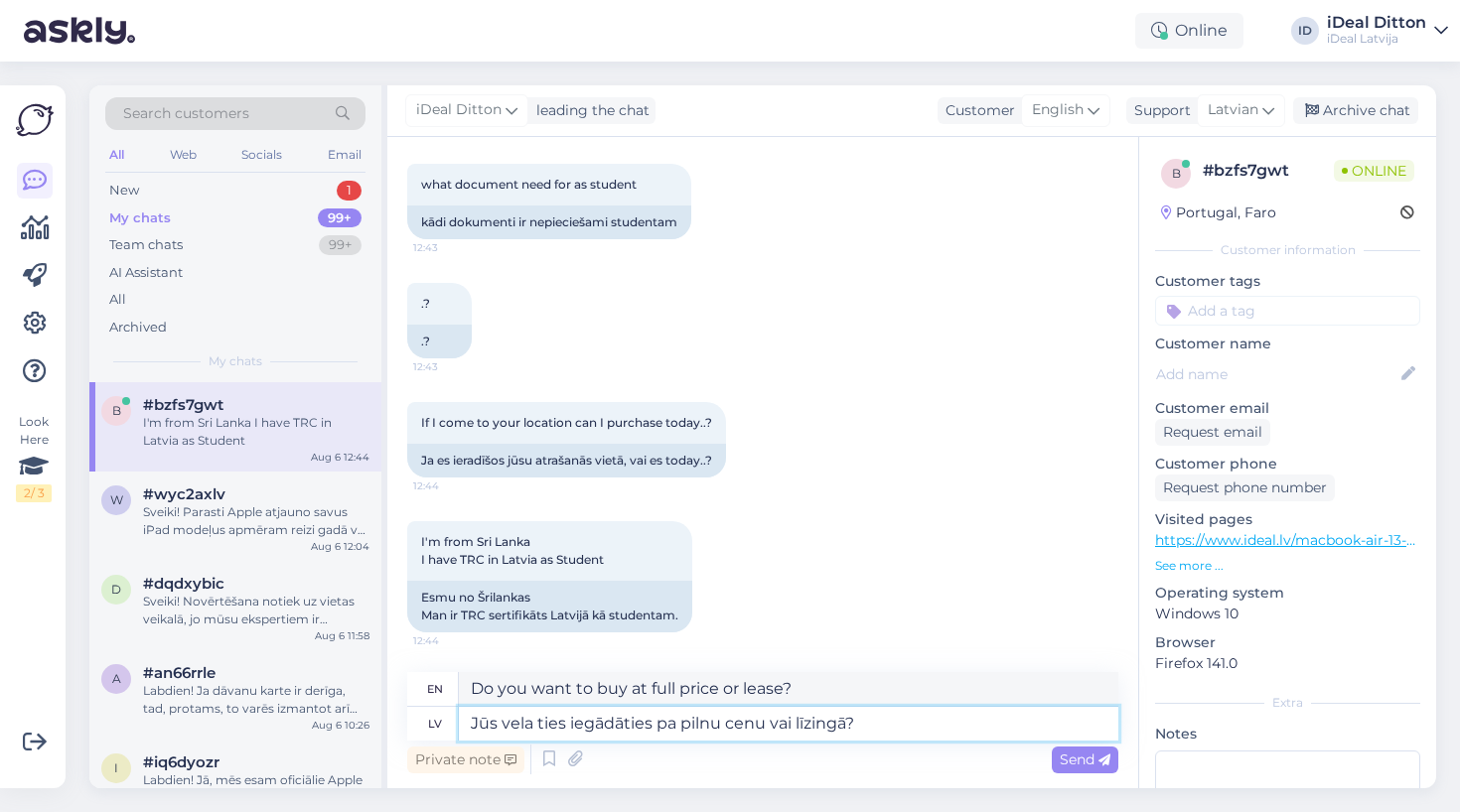 drag, startPoint x: 559, startPoint y: 727, endPoint x: 524, endPoint y: 723, distance: 35.22783 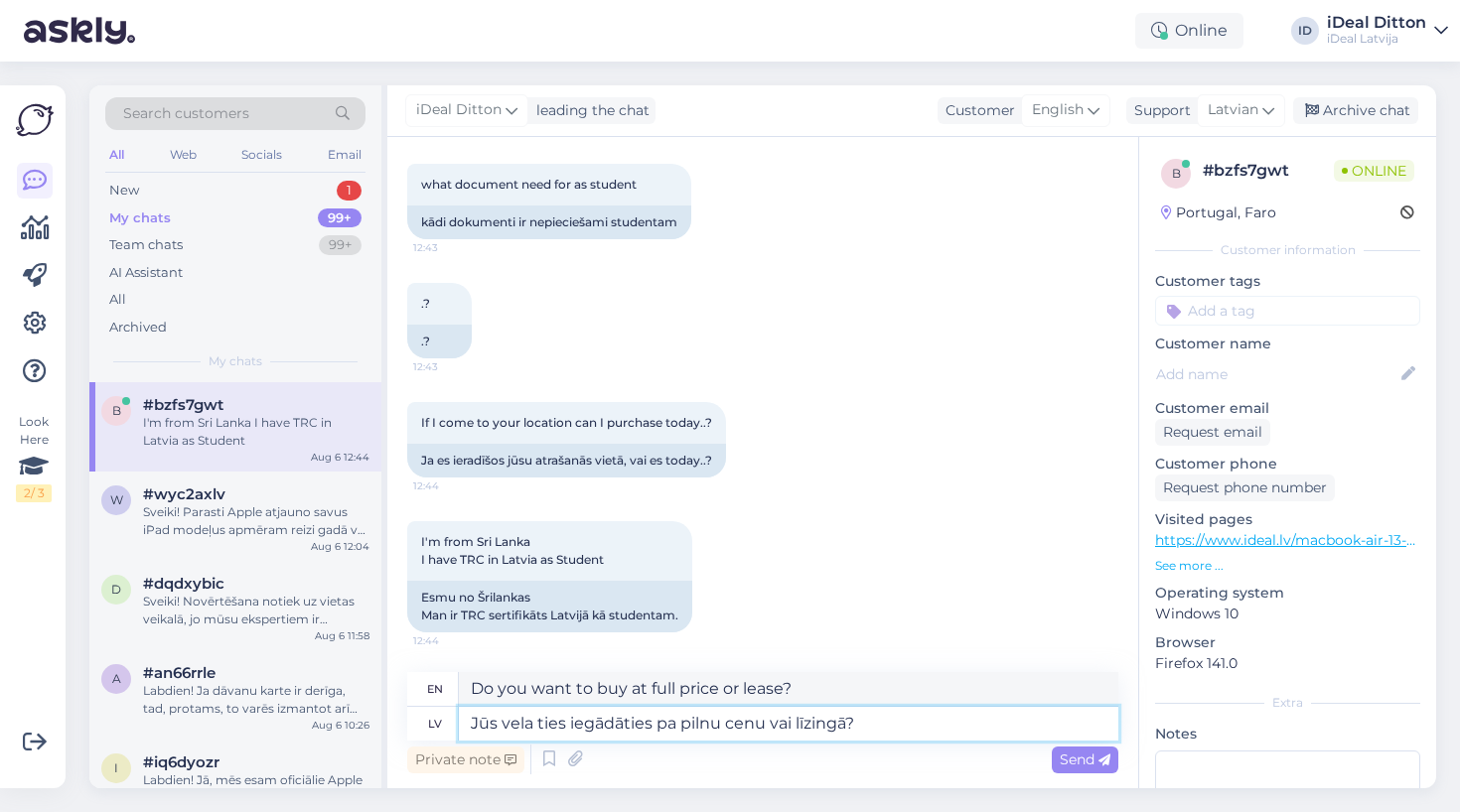 click on "Jūs vela ties iegādāties pa pilnu cenu vai līzingā?" at bounding box center [789, 724] 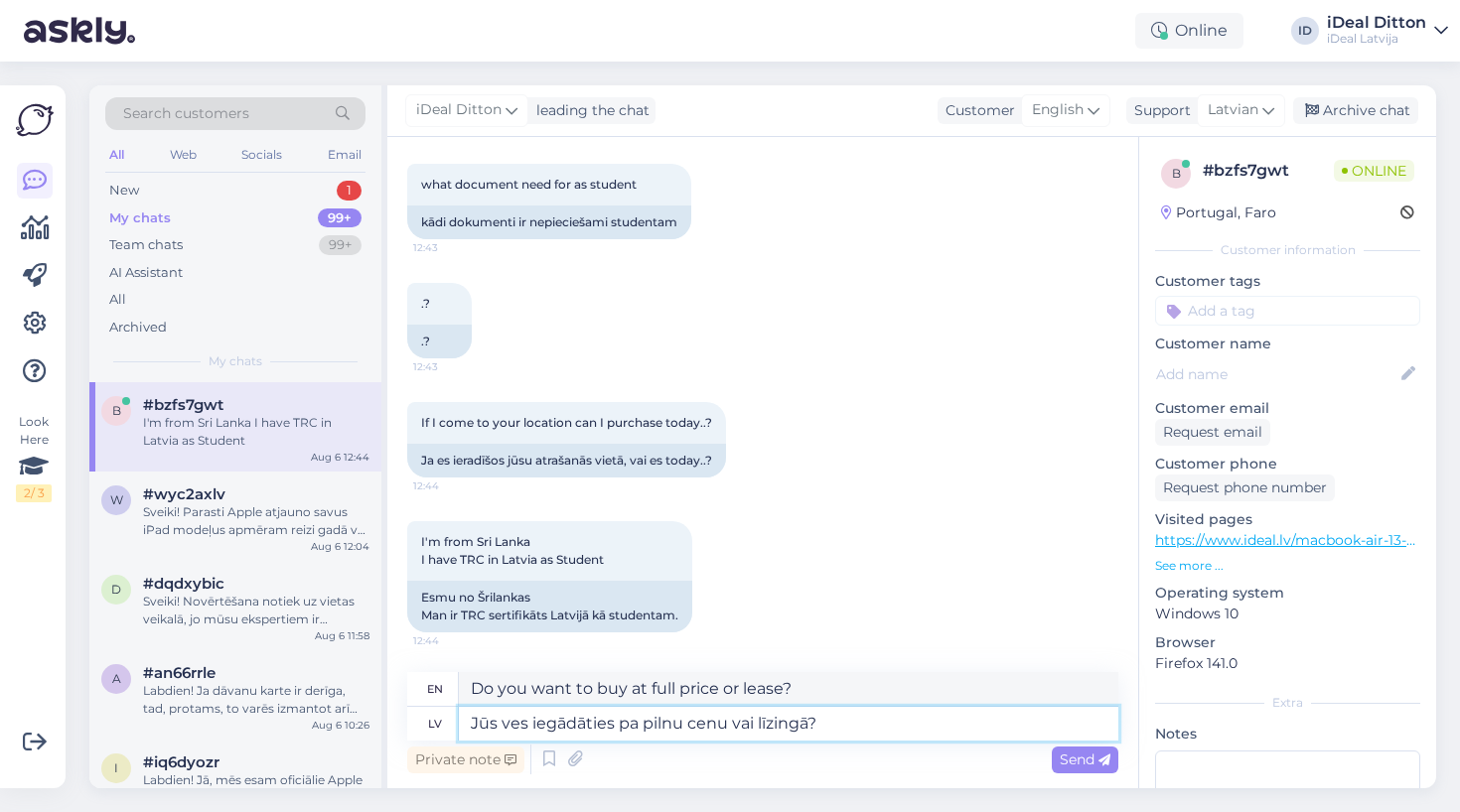 type on "Jūs vs iegādāties pa pilnu cenu vai līzingā?" 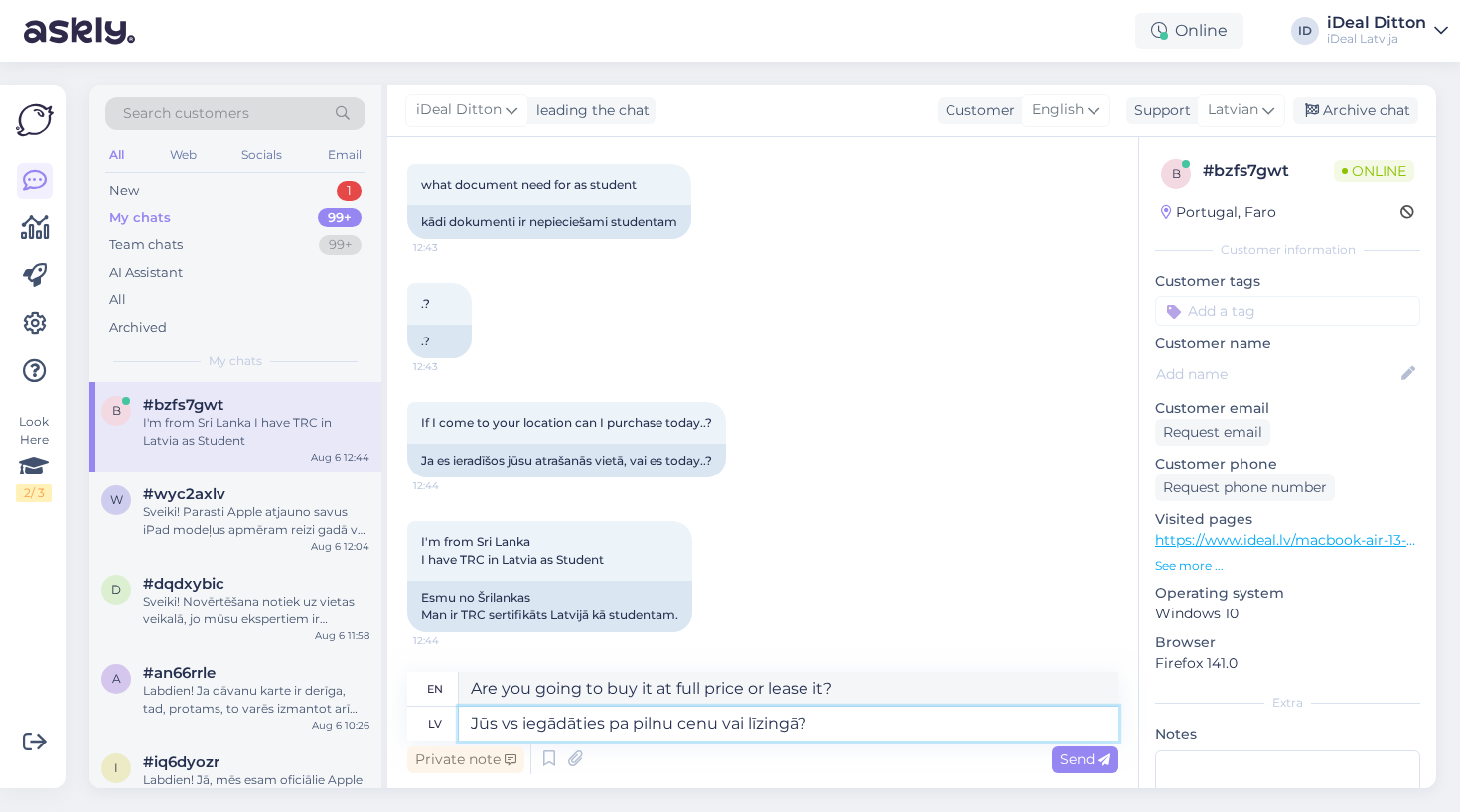 type on "Are you going to buy at full price or lease?" 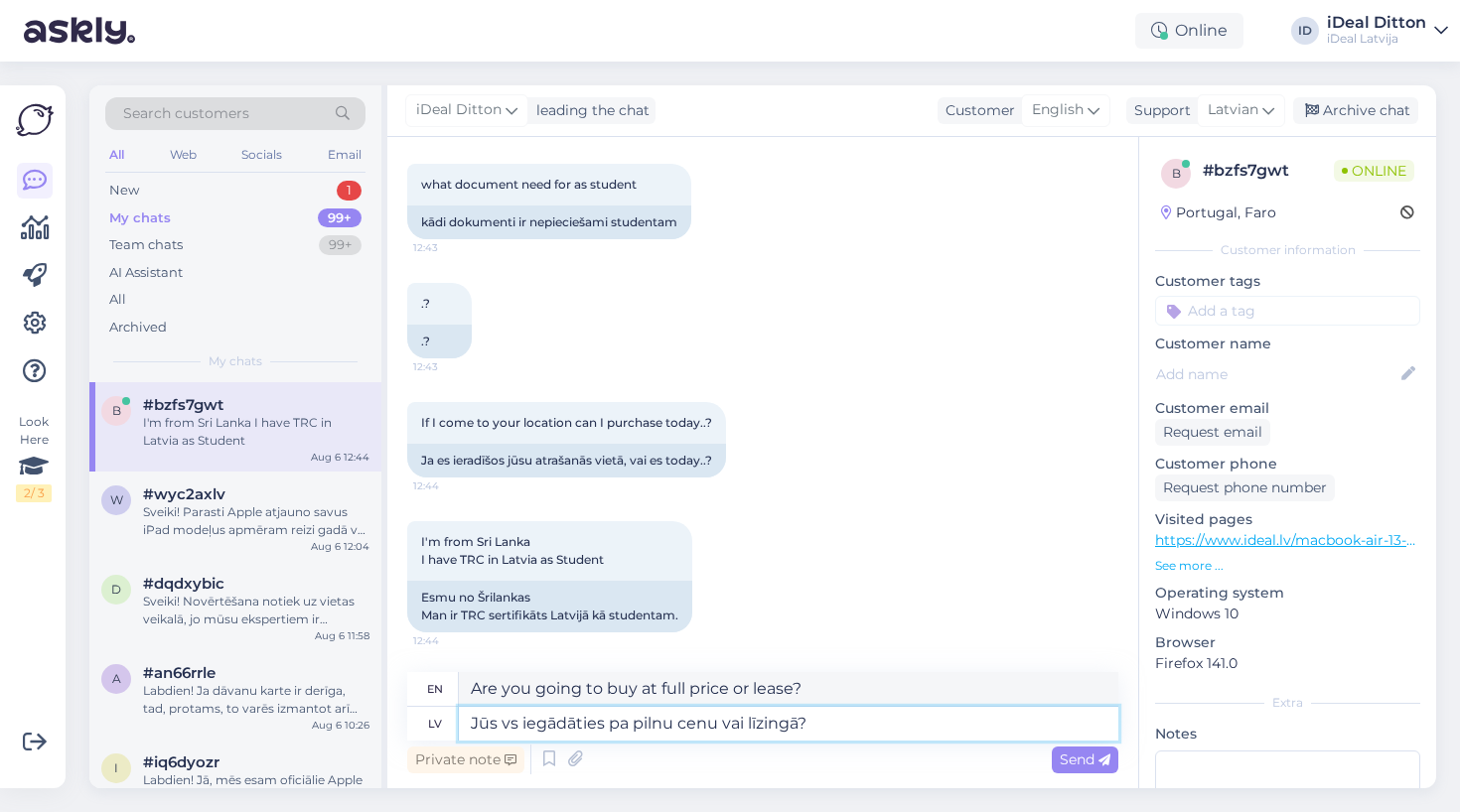 type on "Jūs vēs iegādāties pa pilnu cenu vai līzingā?" 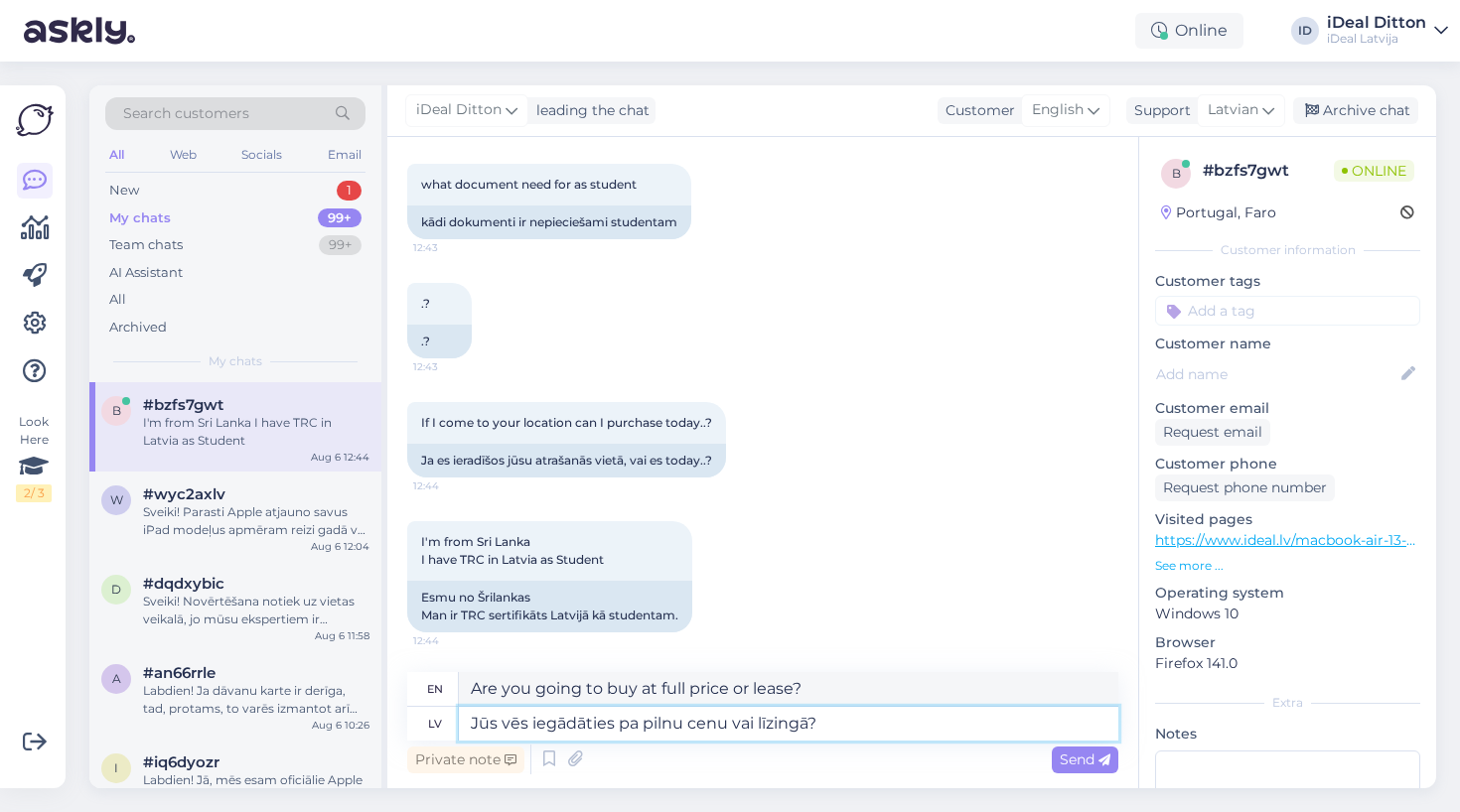 type on "Are you looking to buy at full price or lease?" 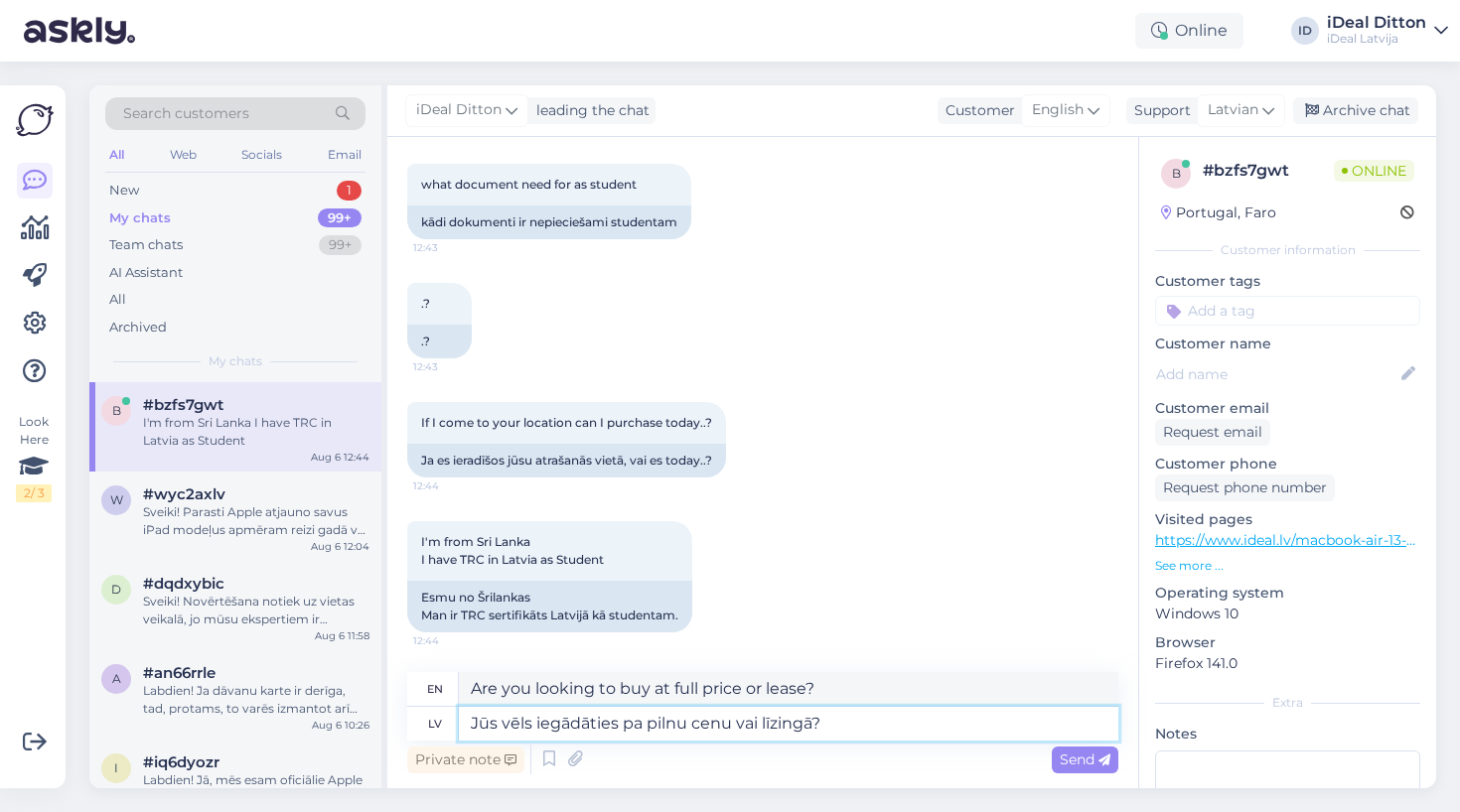 type on "Jūs vēlas iegādāties pa pilnu cenu vai līzingā?" 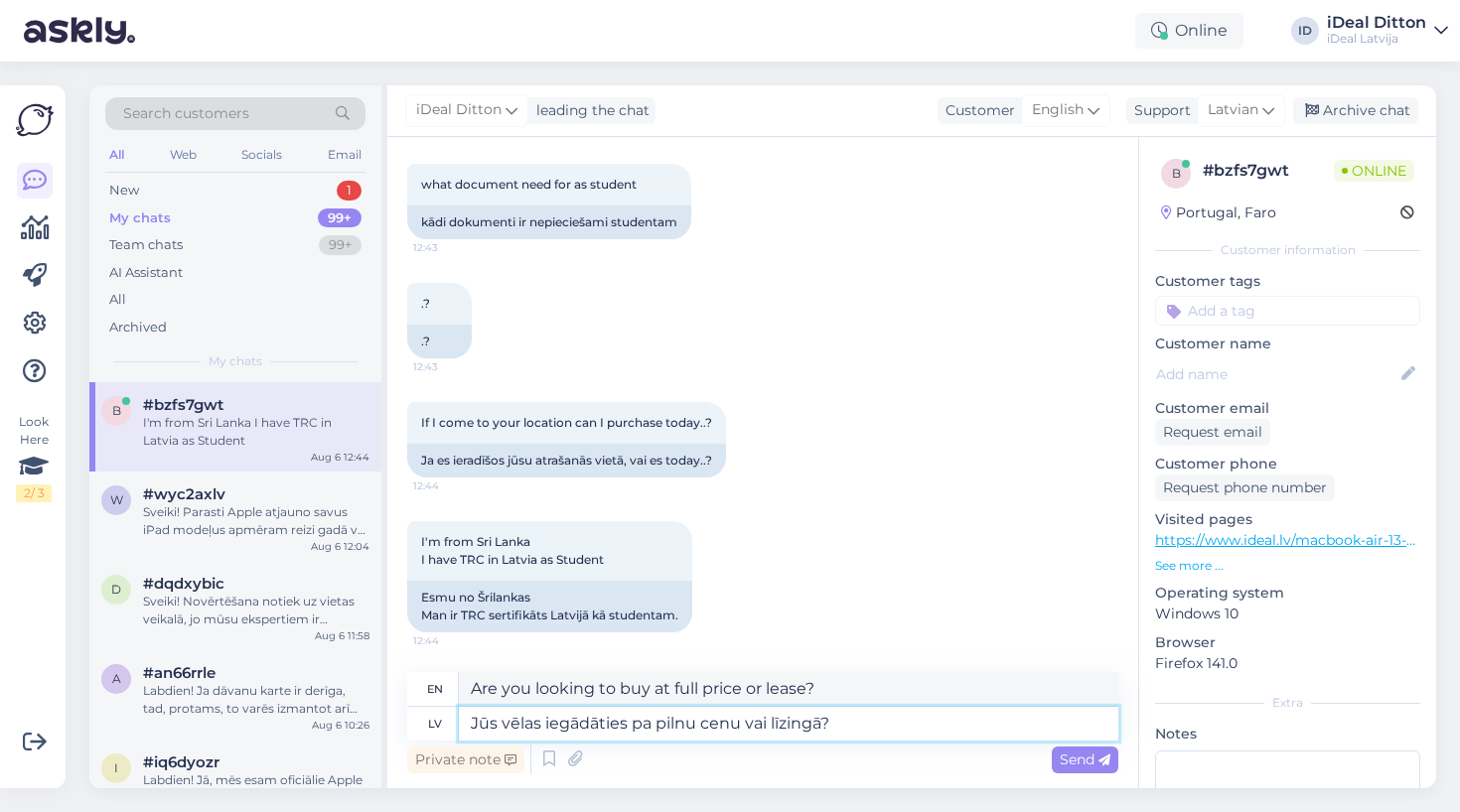 type on "Do you want to buy at full price or lease?" 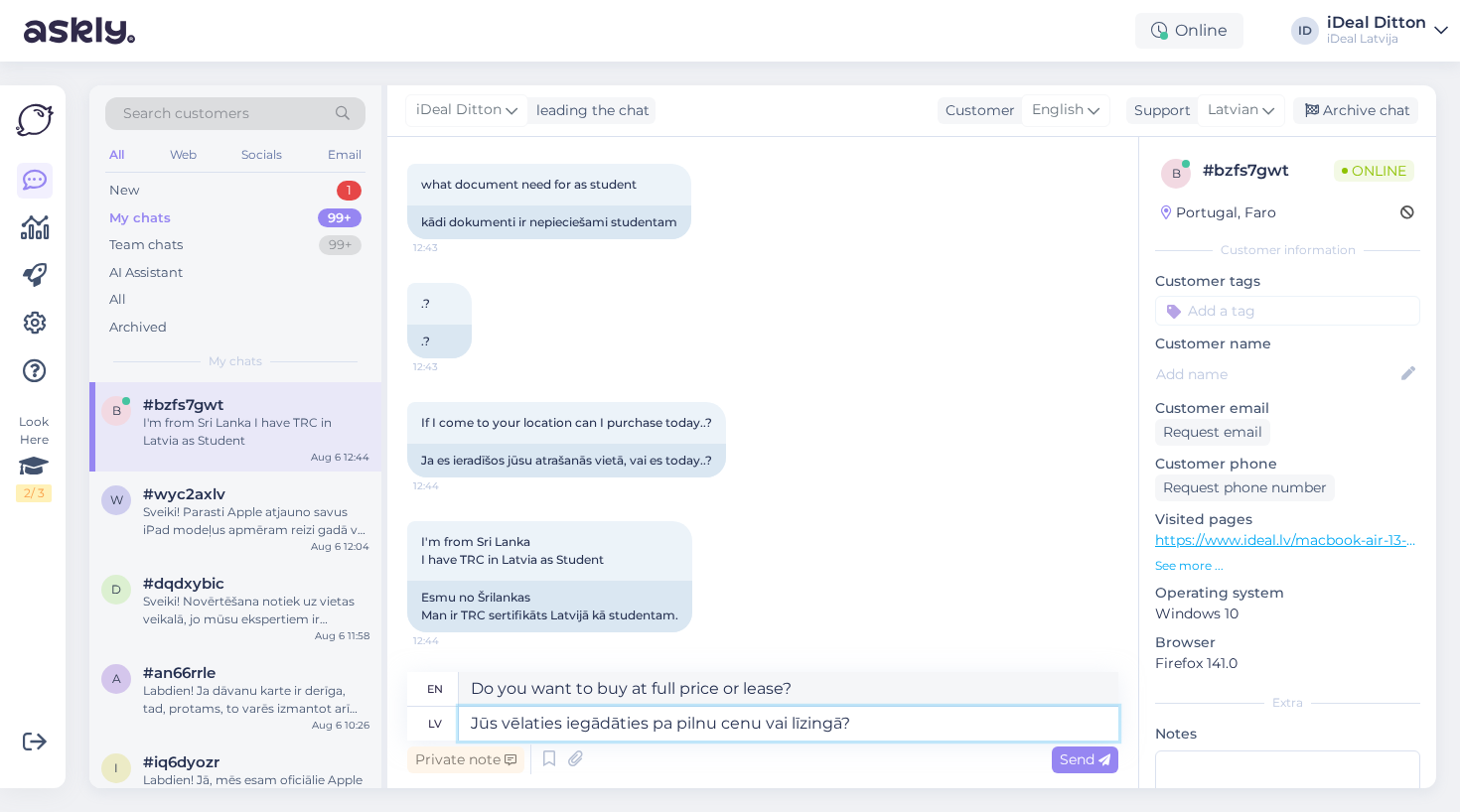 click on "Jūs vēlaties iegādāties pa pilnu cenu vai līzingā?" at bounding box center (789, 724) 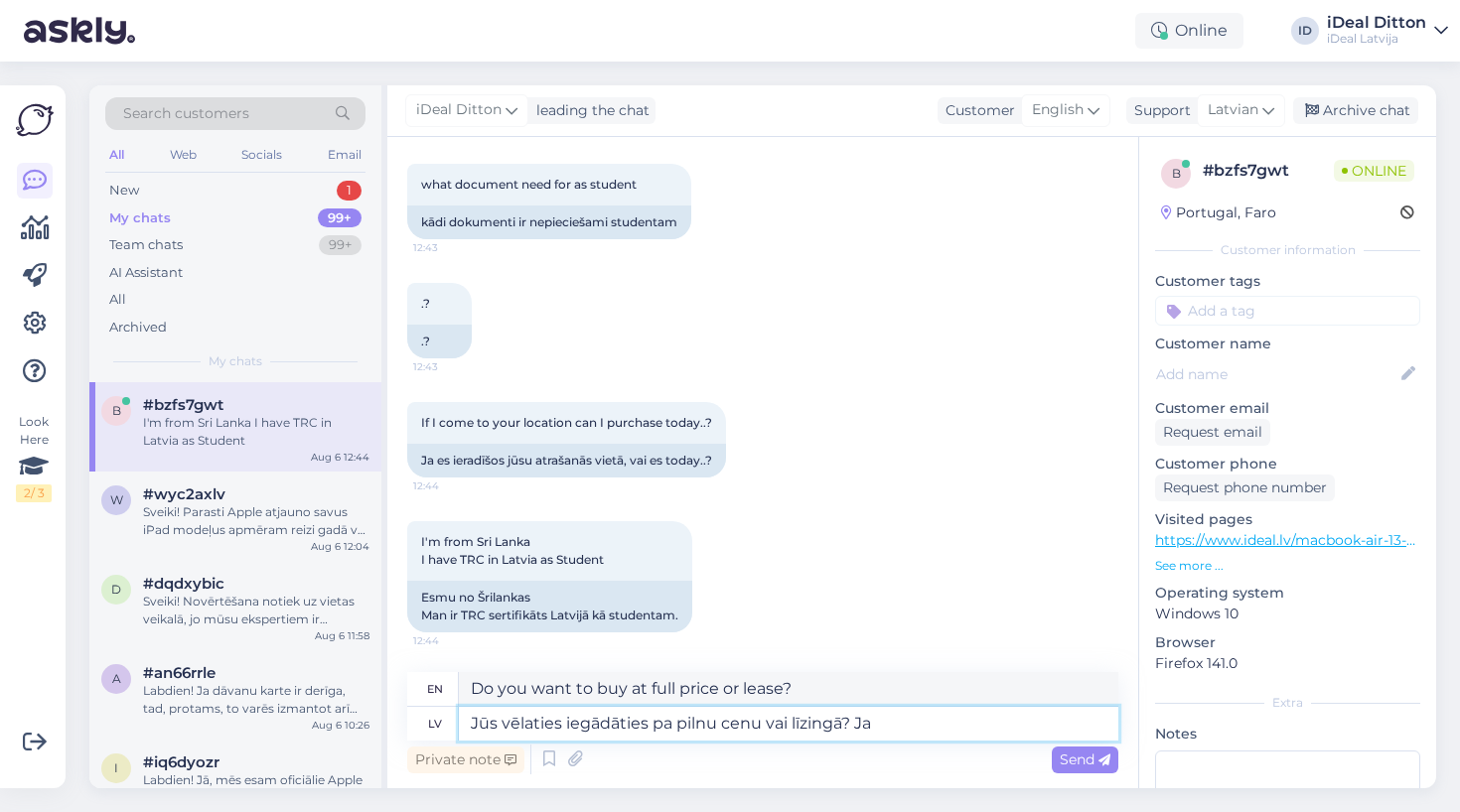 type on "Jūs vēlaties iegādāties pa pilnu cenu vai līzingā? Ja p" 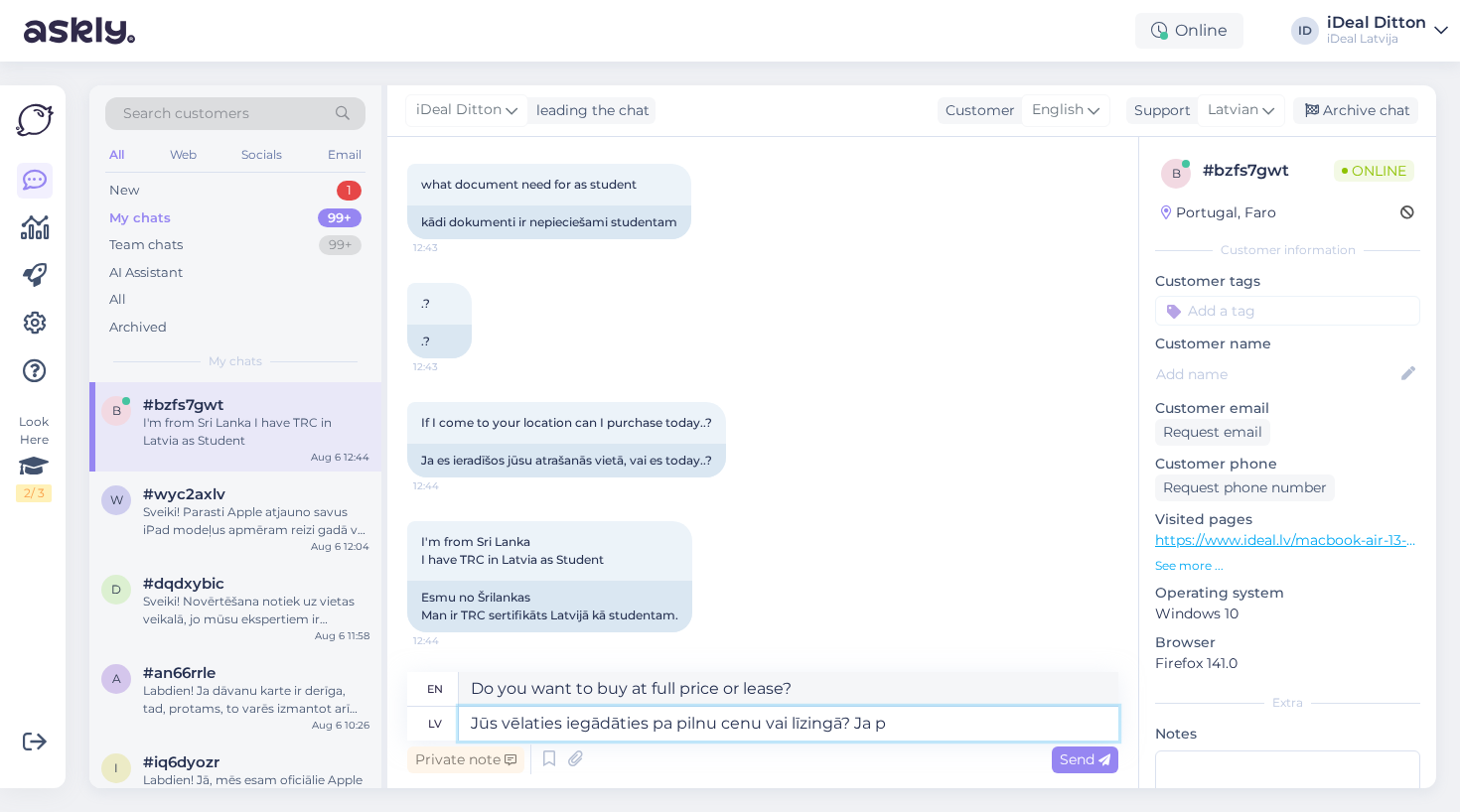 type on "Do you want to buy at full price or lease? If" 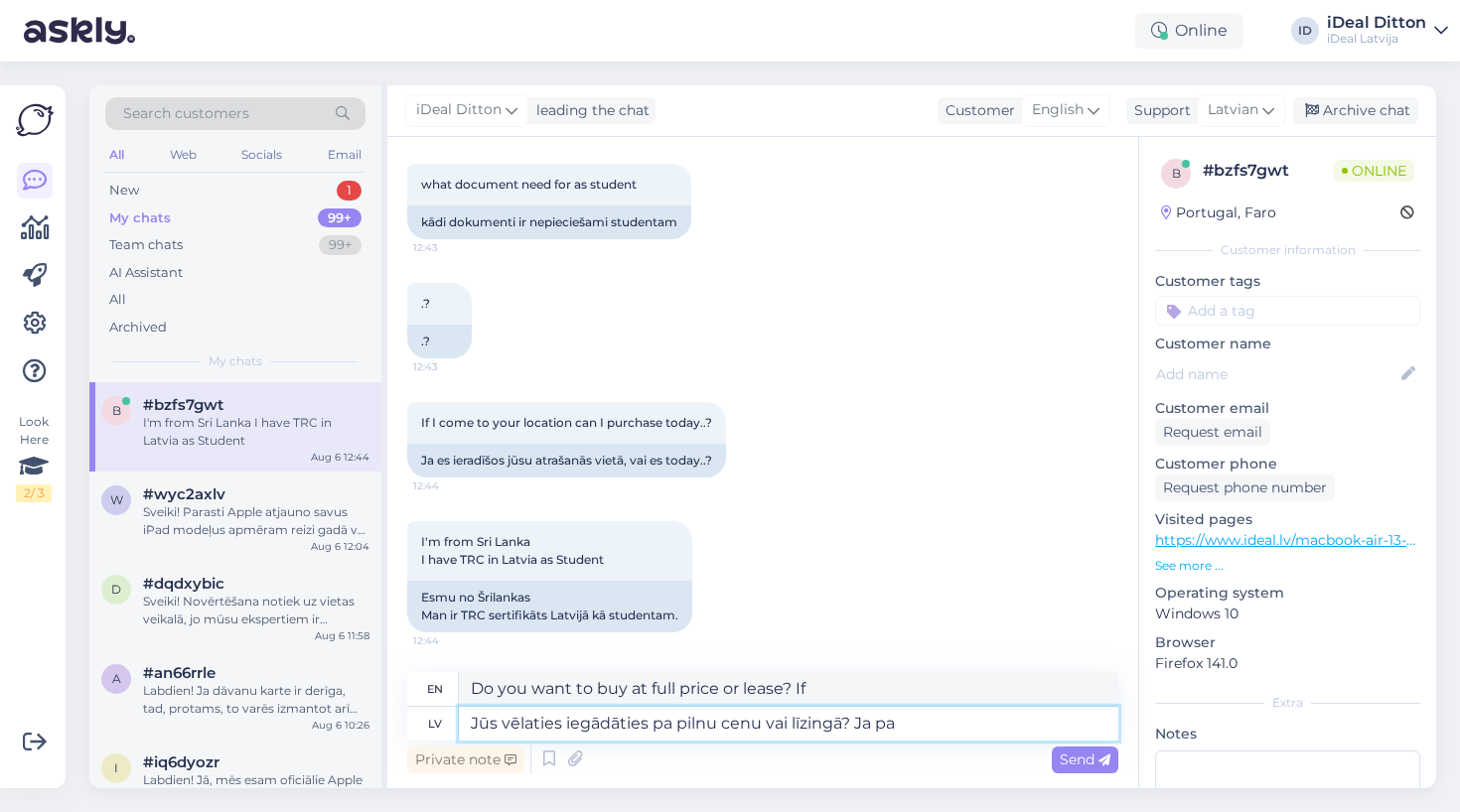 type on "Jūs vēlaties iegādāties pa pilnu cenu vai līzingā? Ja pa p" 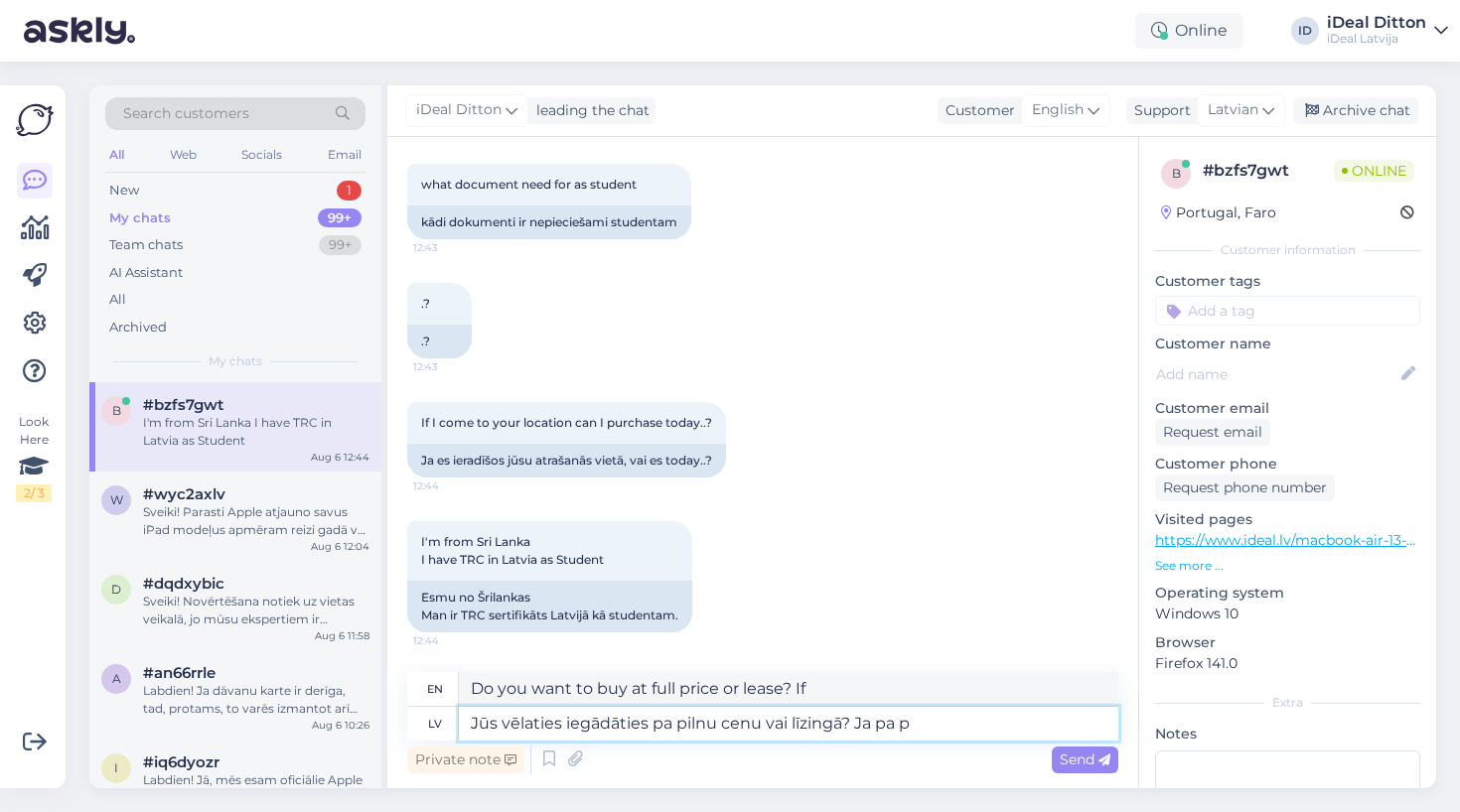 type on "Do you want to buy at full price or lease? If so," 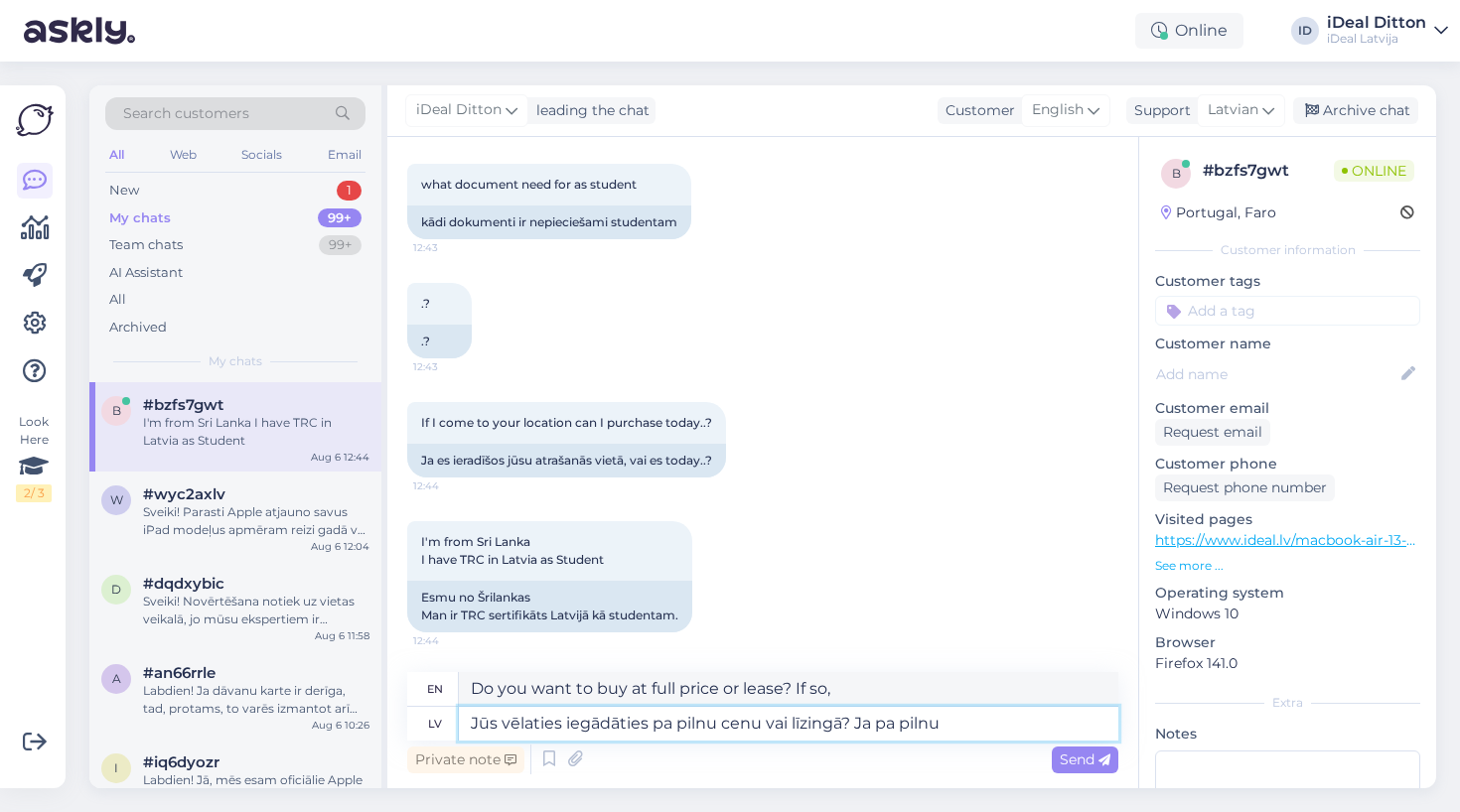 type on "Jūs vēlaties iegādāties pa pilnu cenu vai līzingā? Ja pa pilnu" 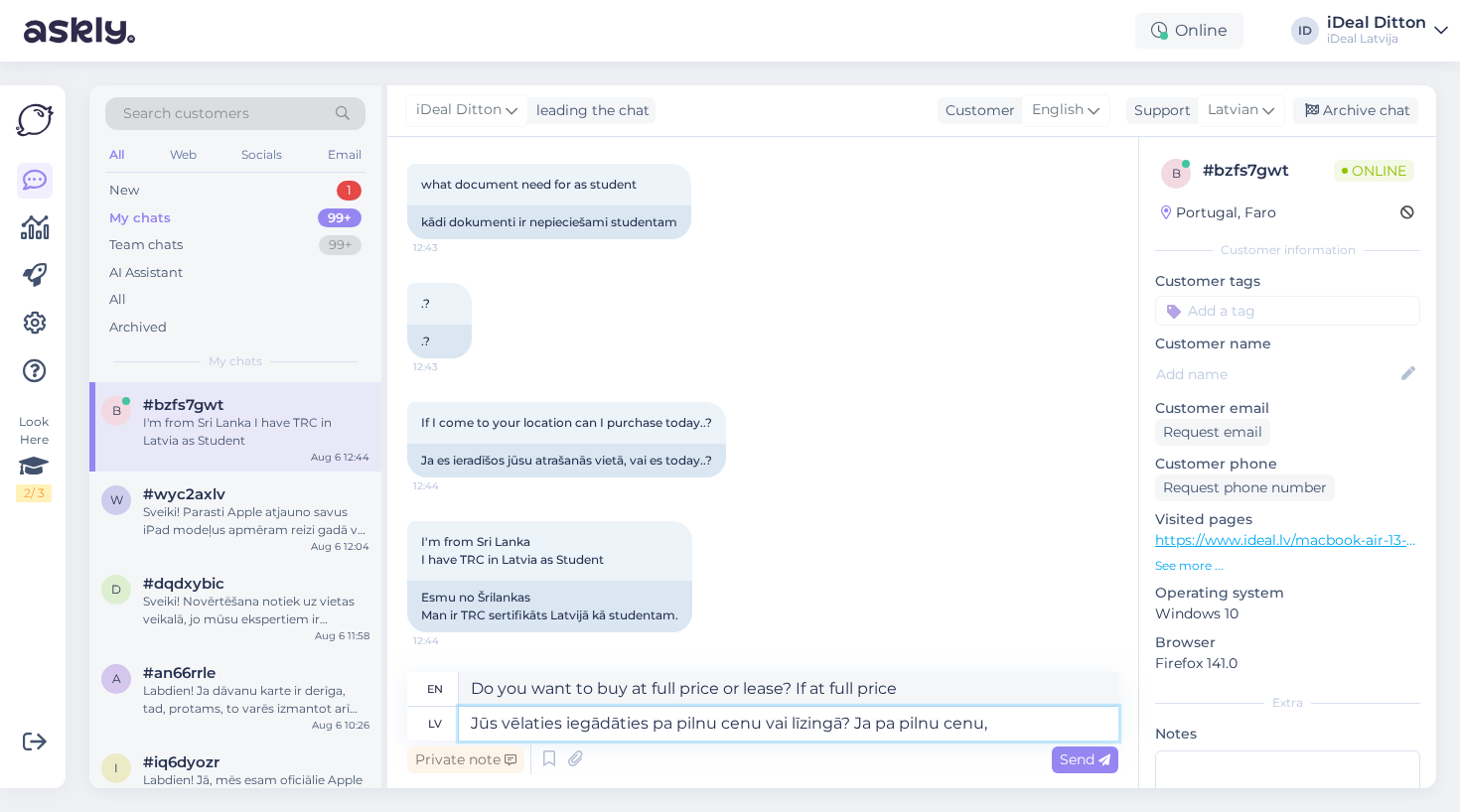 type on "Jūs vēlaties iegādāties pa pilnu cenu vai līzingā? Ja pa pilnu cenu," 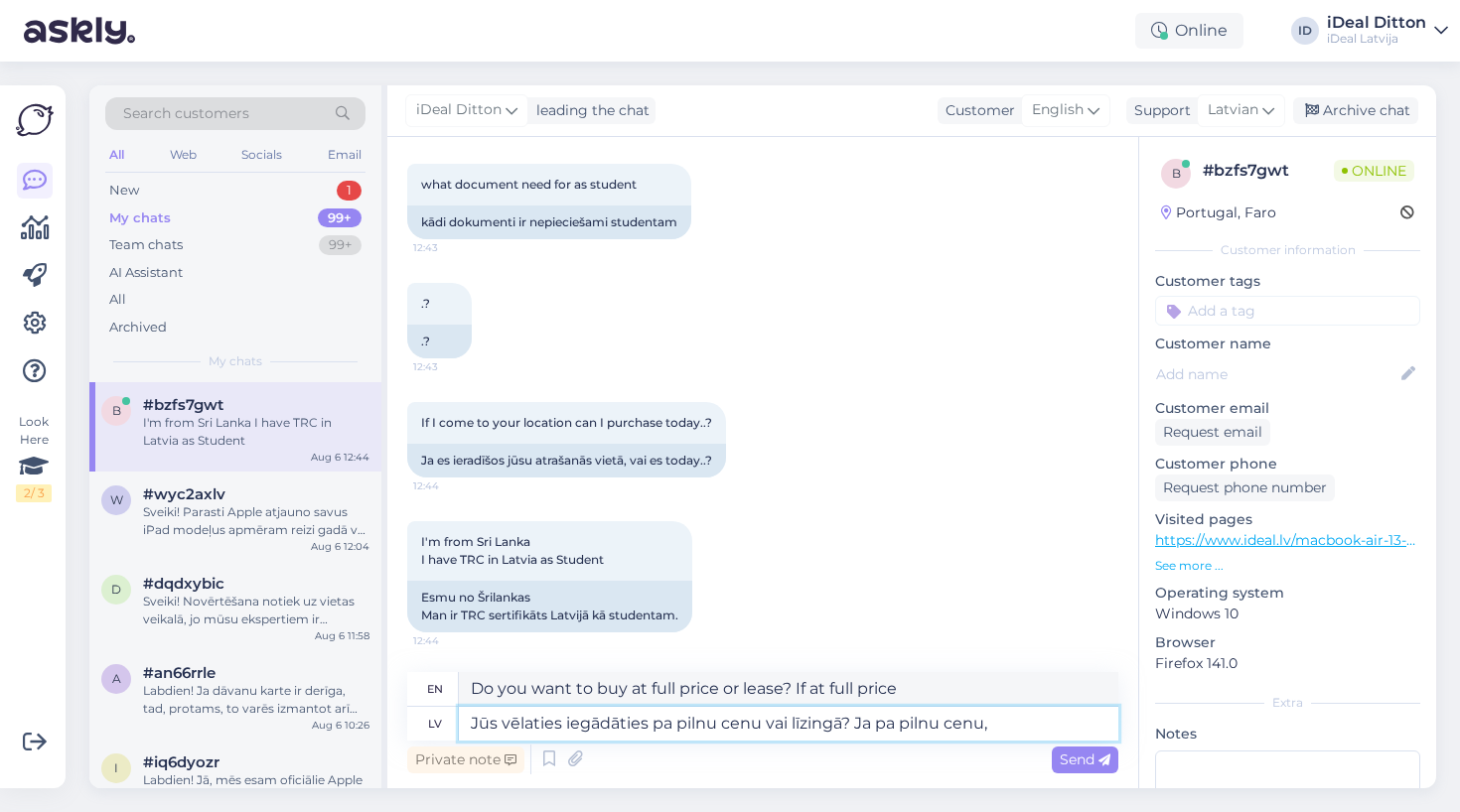 type on "Do you want to buy at full price or lease? If at full price," 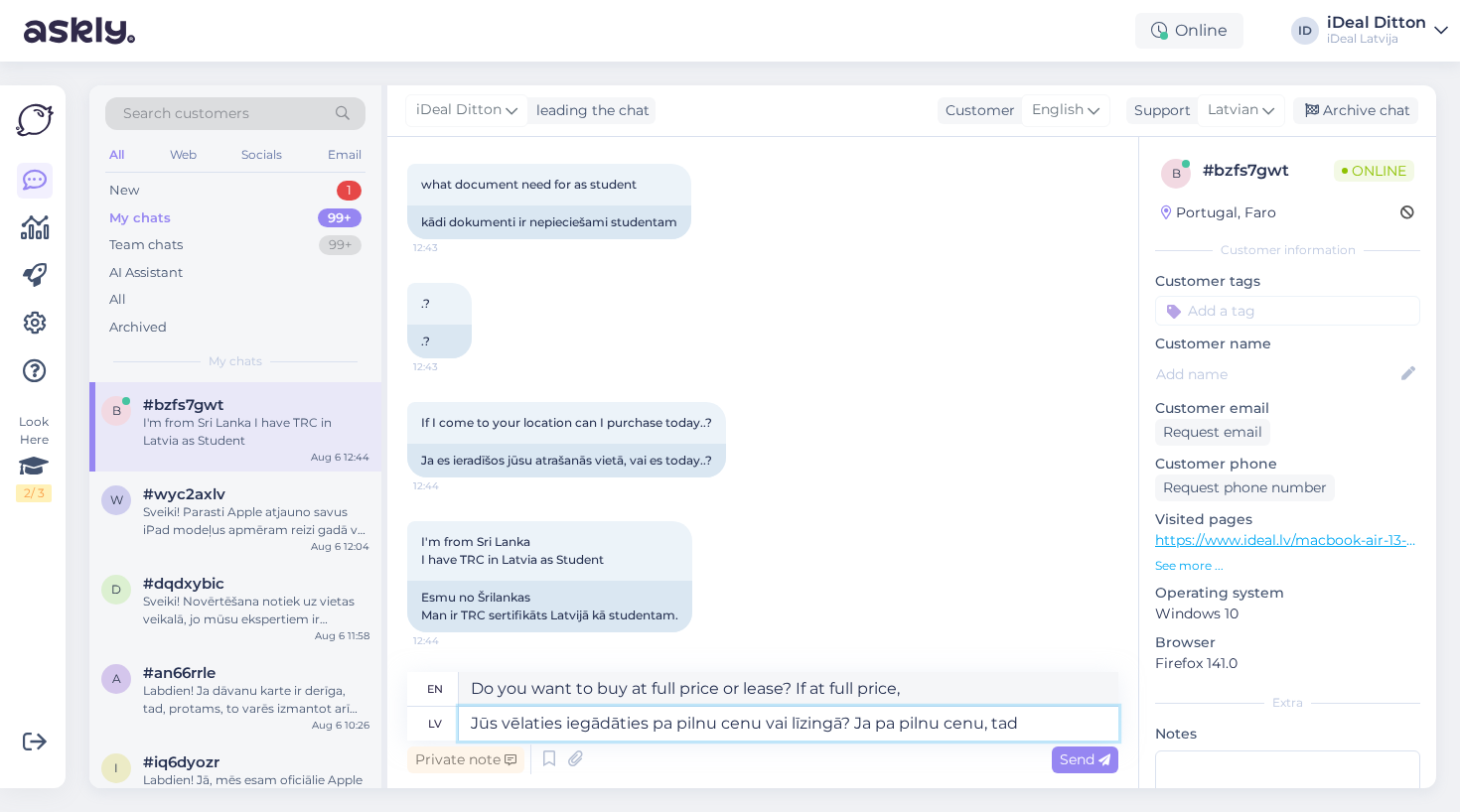 type on "Jūs vēlaties iegādāties pa pilnu cenu vai līzingā? Ja pa pilnu cenu, tad b" 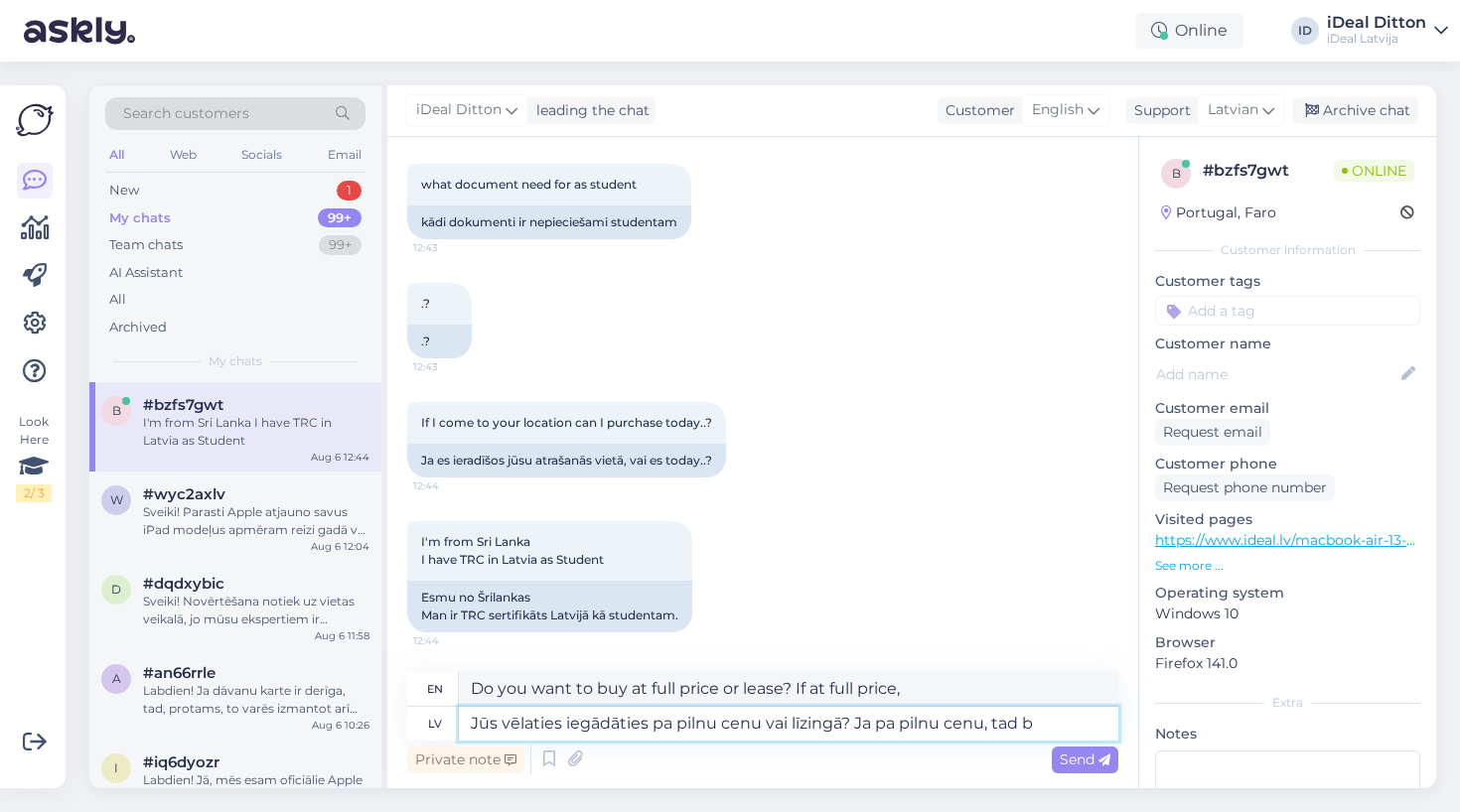 type on "Do you want to buy at full price or lease? If at full price, then" 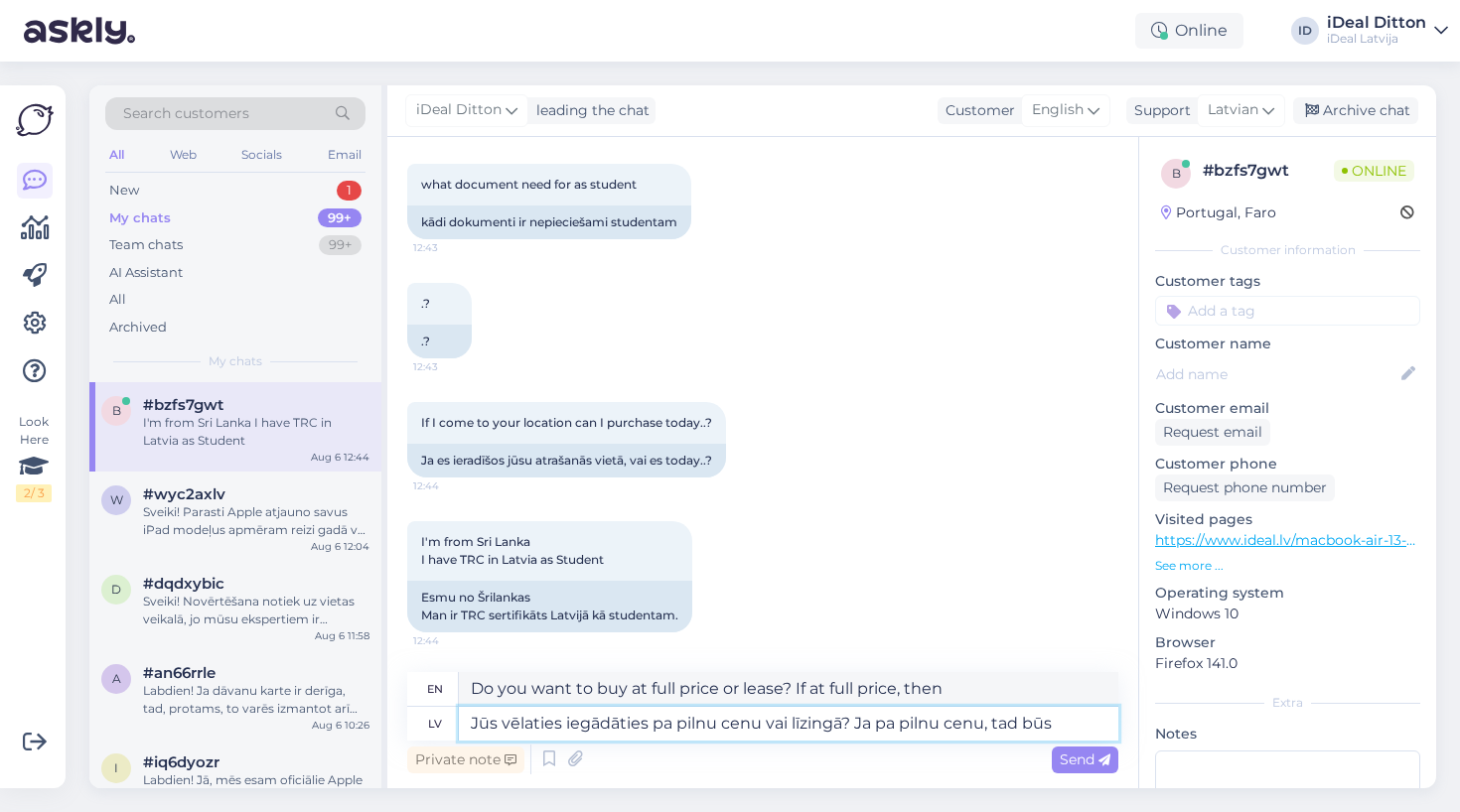 type on "Jūs vēlaties iegādāties pa pilnu cenu vai līzingā? Ja pa pilnu cenu, tad būs" 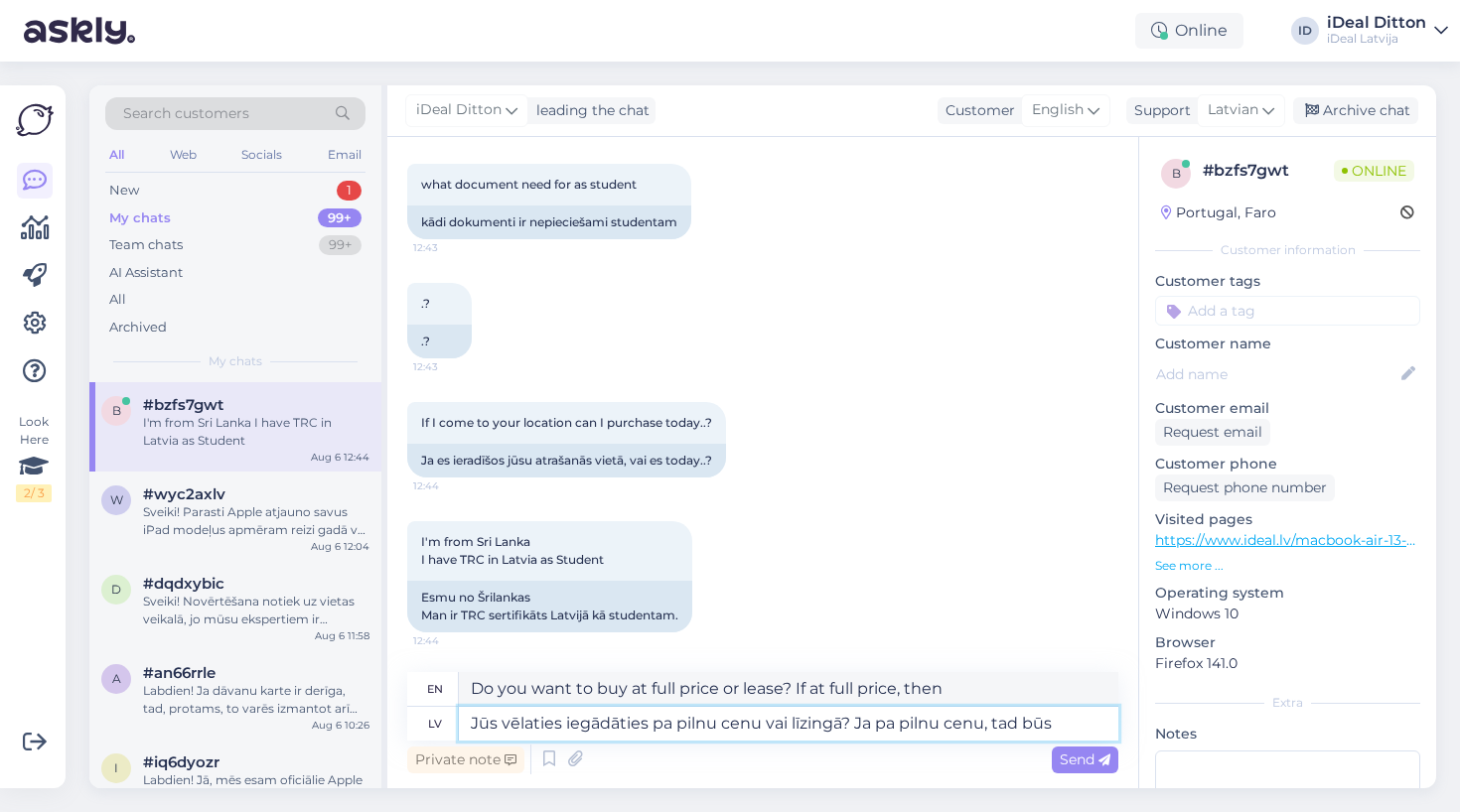 type on "Do you want to buy at full price or lease? If at full price, then it will be" 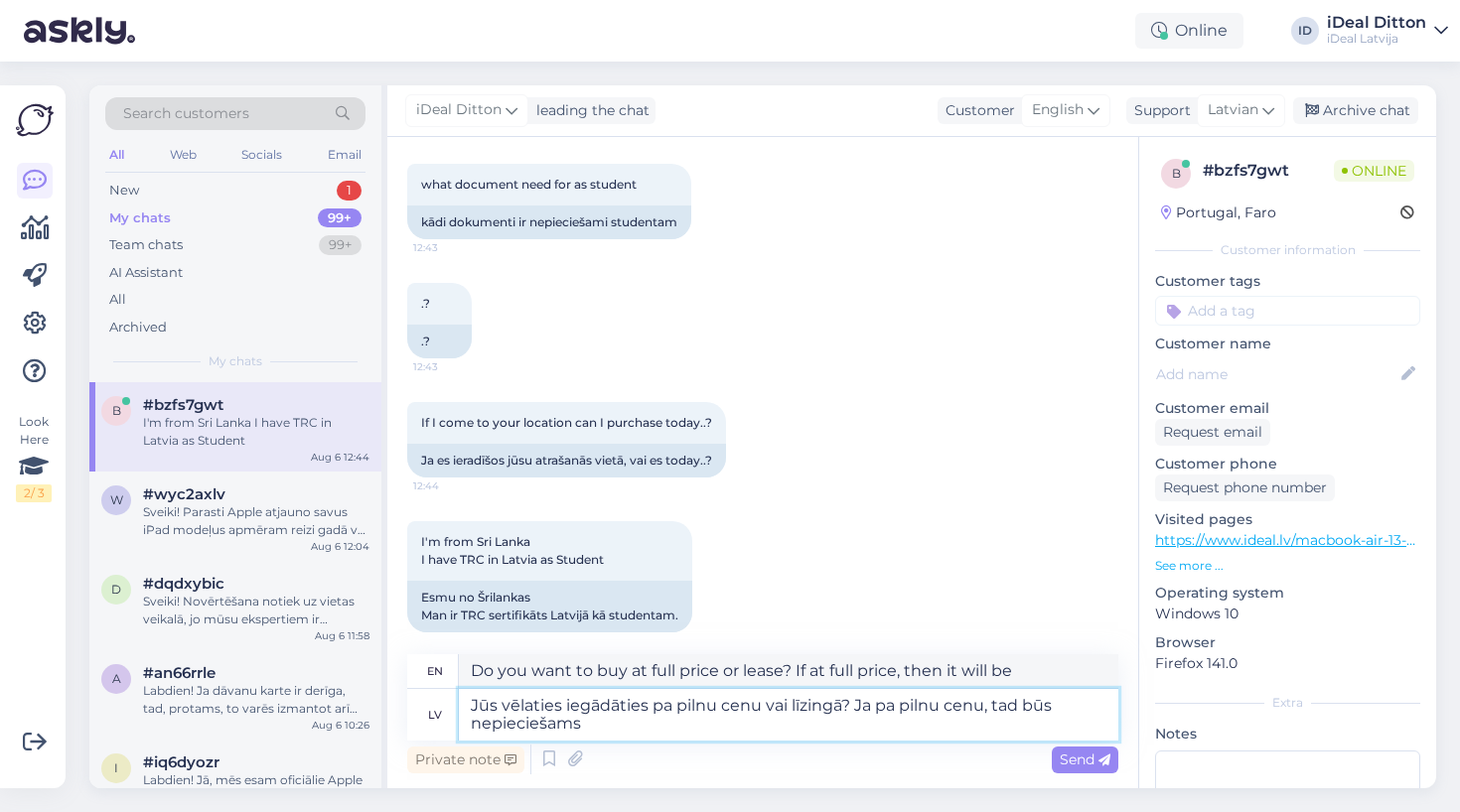 type on "Jūs vēlaties iegādāties pa pilnu cenu vai līzingā? Ja pa pilnu cenu, tad būs nepieciešams" 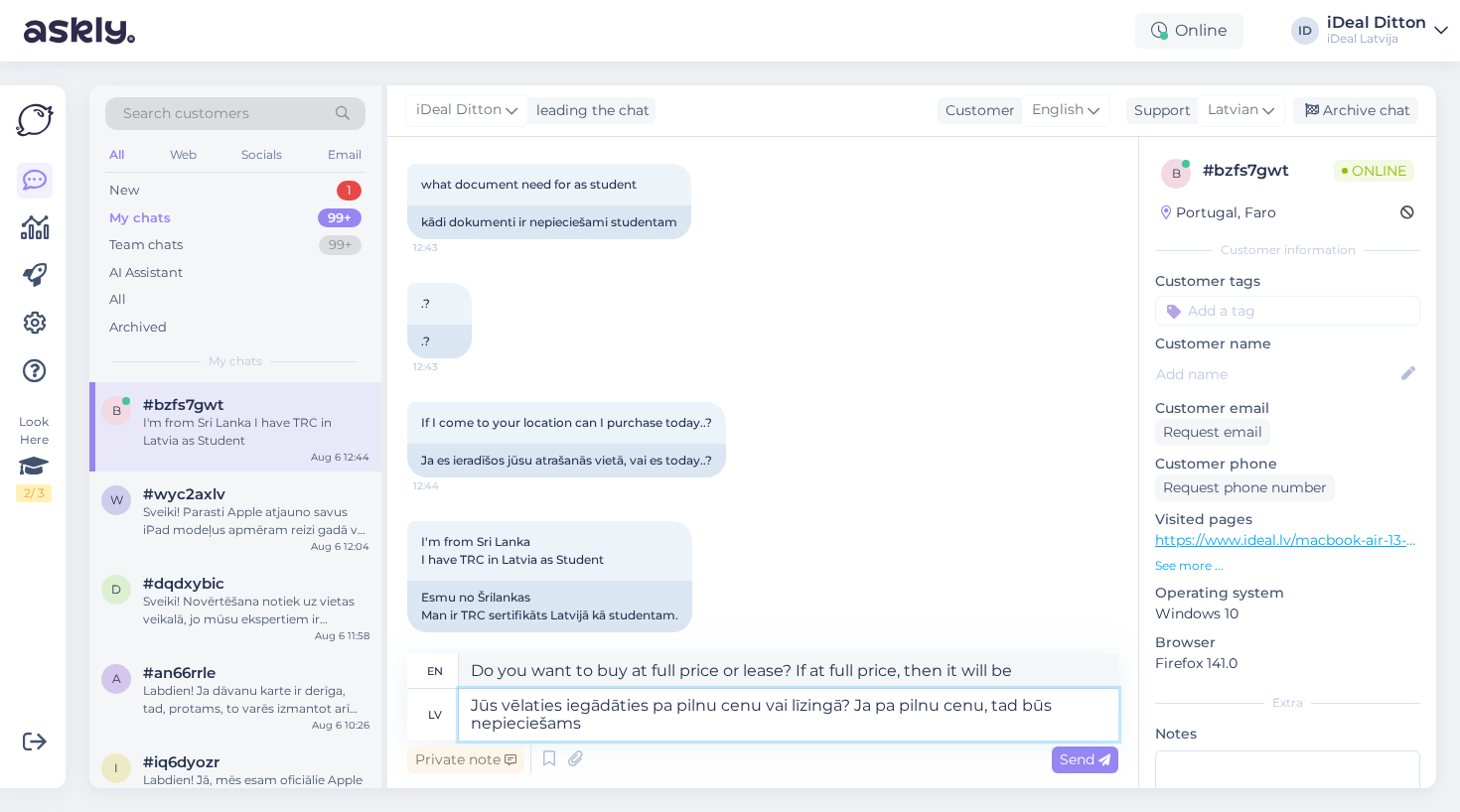 type on "Do you want to buy at full price or lease? If at full price, then you will need" 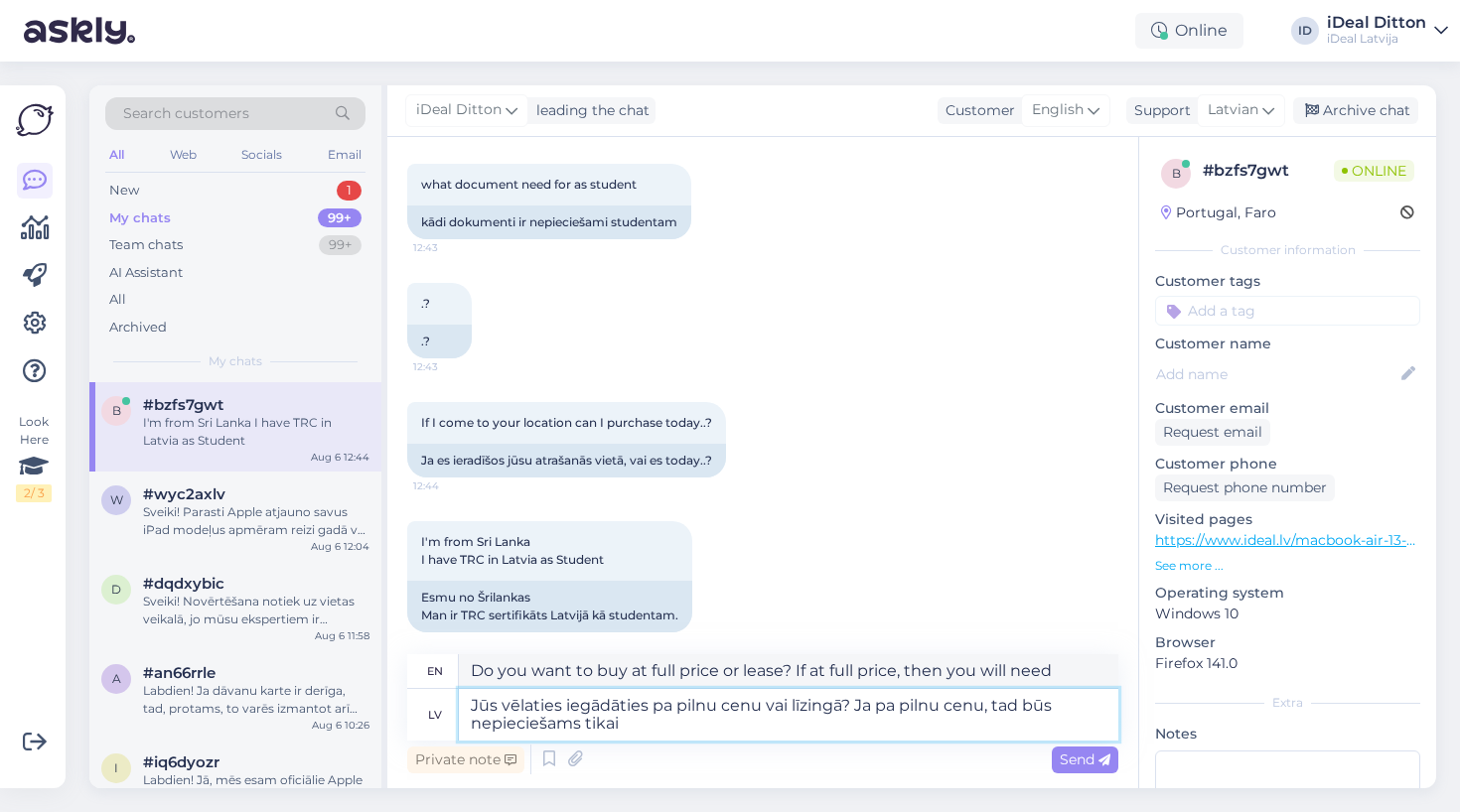 type on "Jūs vēlaties iegādāties pa pilnu cenu vai līzingā? Ja pa pilnu cenu, tad būs nepieciešams tikai s" 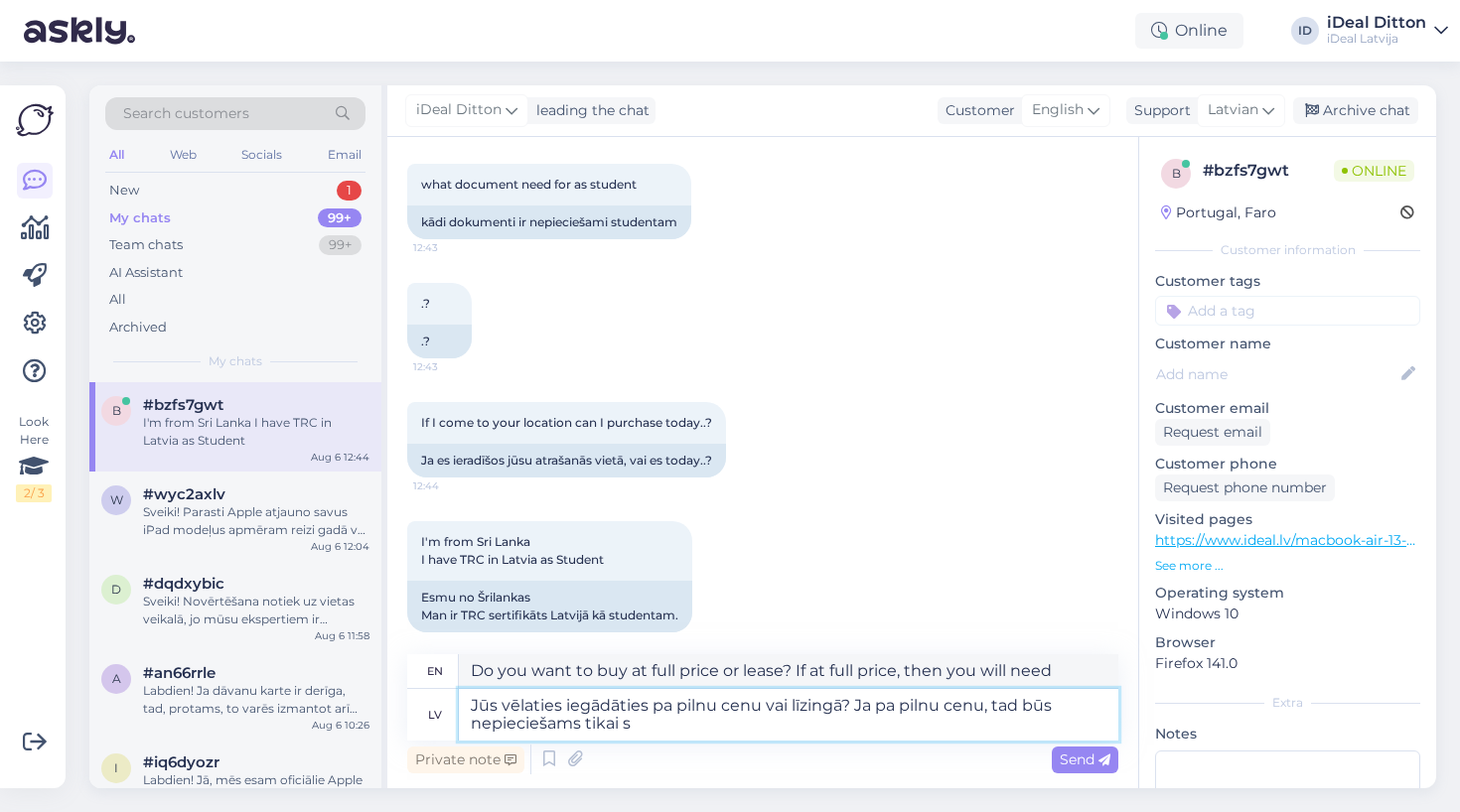 type on "Do you want to buy at full price or lease? If at full price, then you will only need" 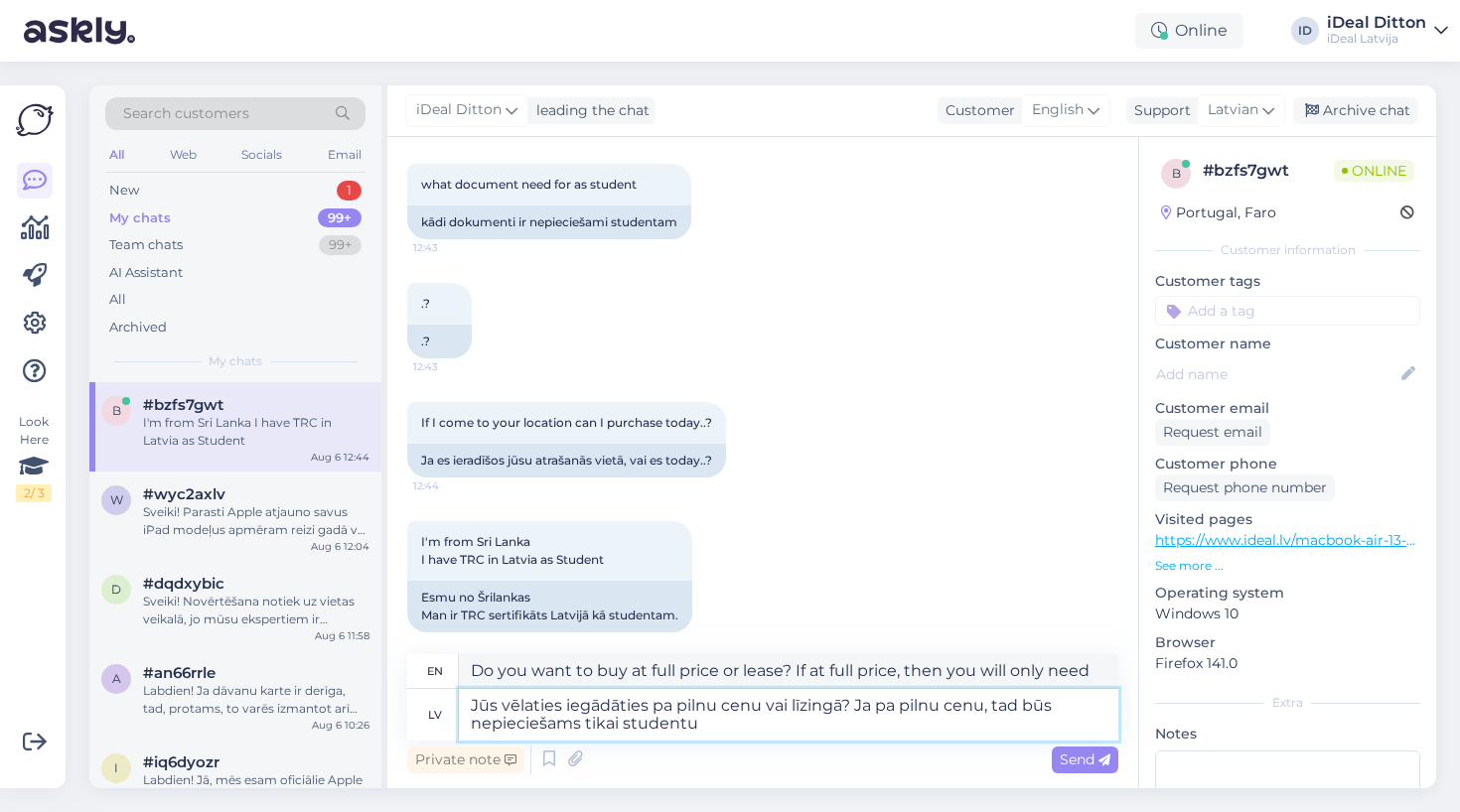 type on "Jūs vēlaties iegādāties pa pilnu cenu vai līzingā? Ja pa pilnu cenu, tad būs nepieciešams tikai studentu" 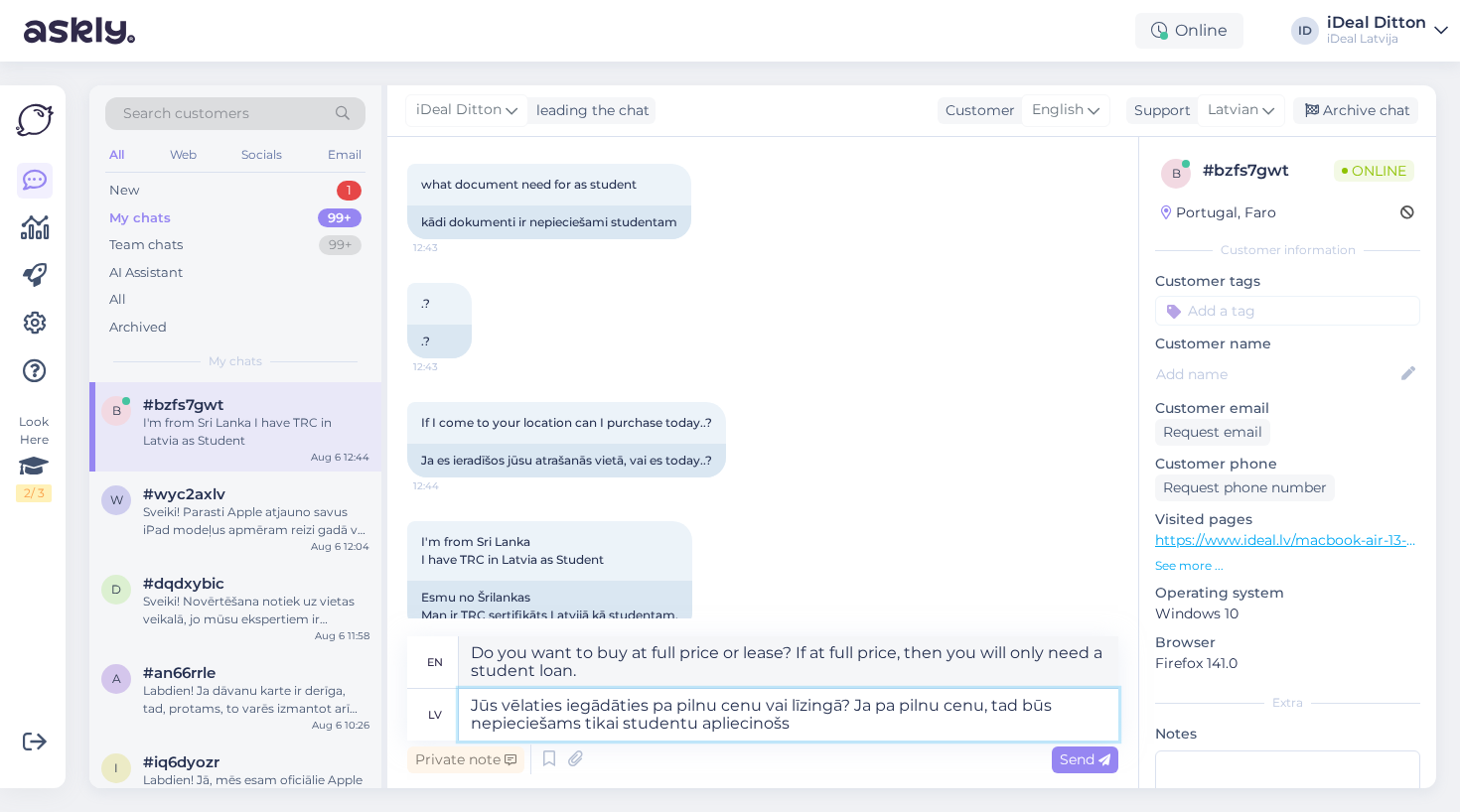 type on "Jūs vēlaties iegādāties pa pilnu cenu vai līzingā? Ja pa pilnu cenu, tad būs nepieciešams tikai studentu apliecanošs" 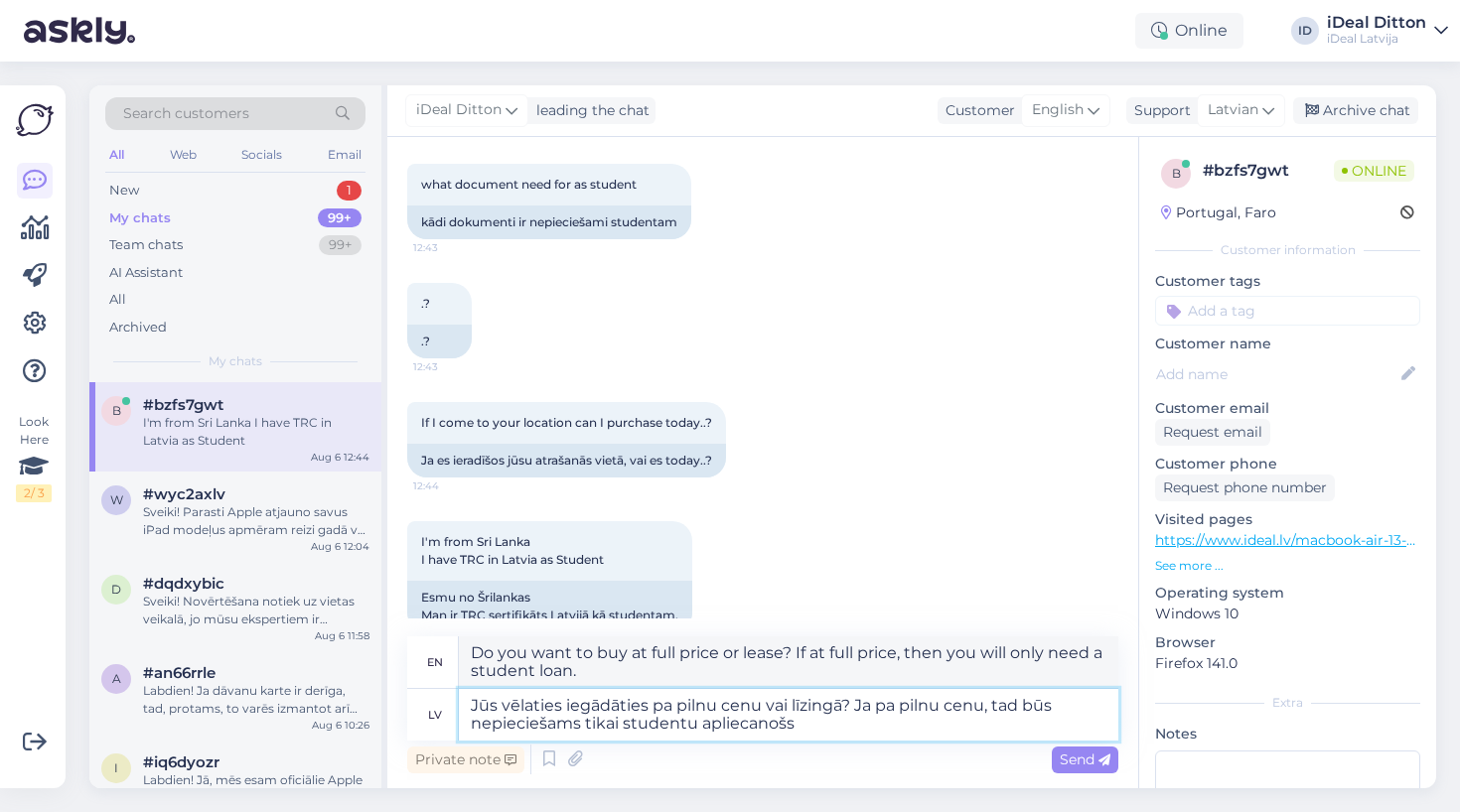 type on "Do you want to buy at full price or lease? If at full price, then only a student ID will be required." 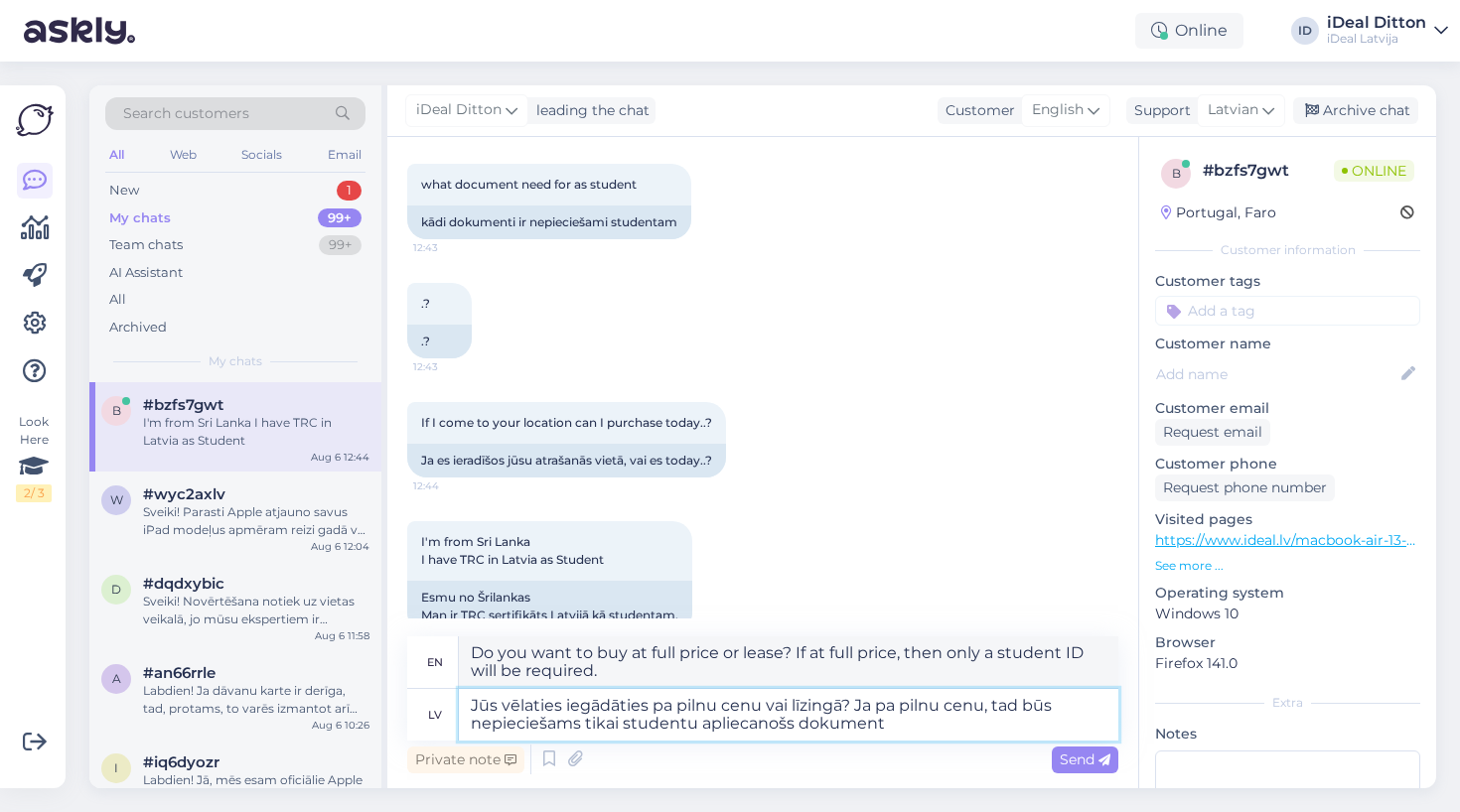 type on "Jūs vēlaties iegādāties pa pilnu cenu vai līzingā? Ja pa pilnu cenu, tad būs nepieciešams tikai studentu apliecanošs dokuments" 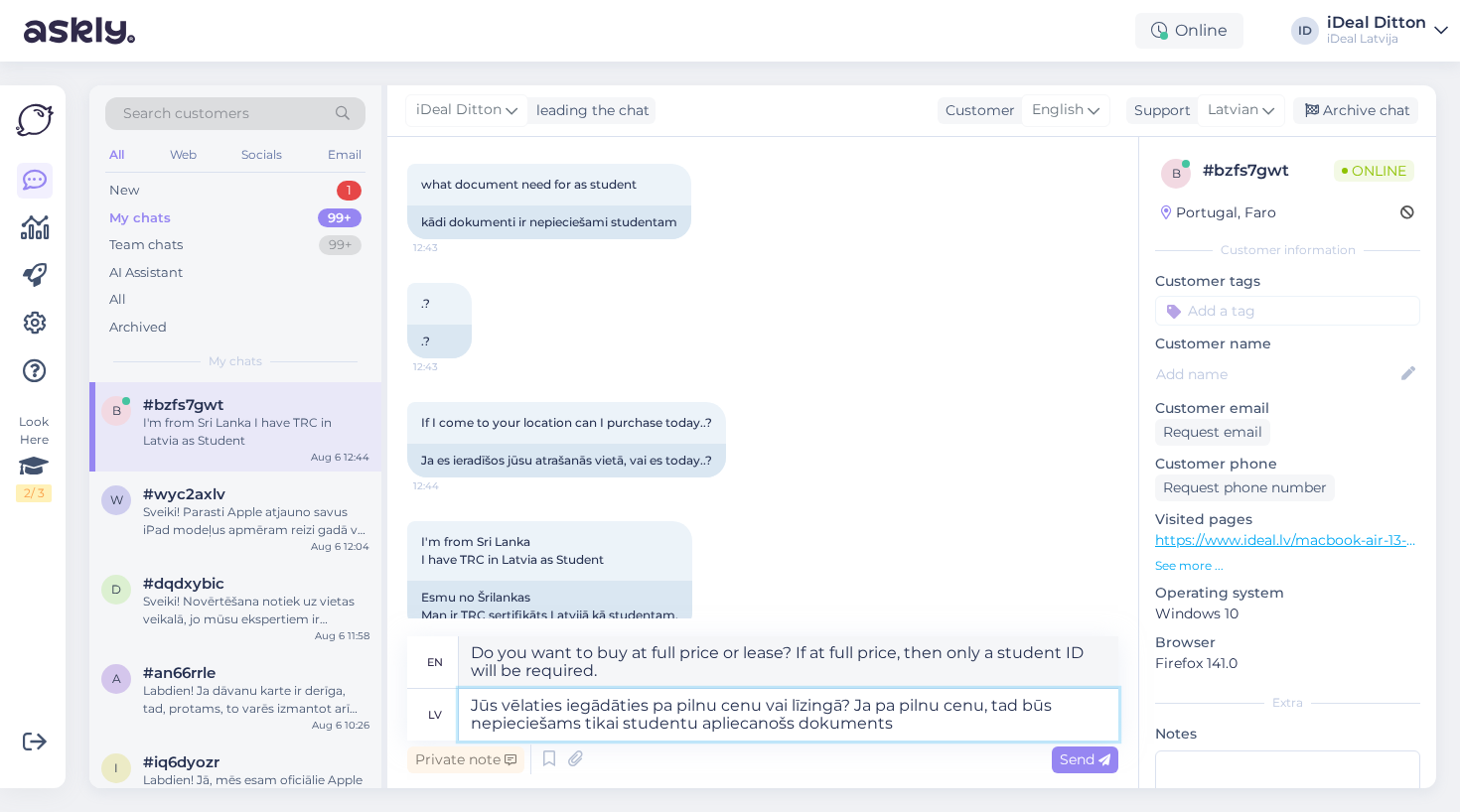 type on "Do you want to buy at full price or lease? If at full price, then only a student ID will be required" 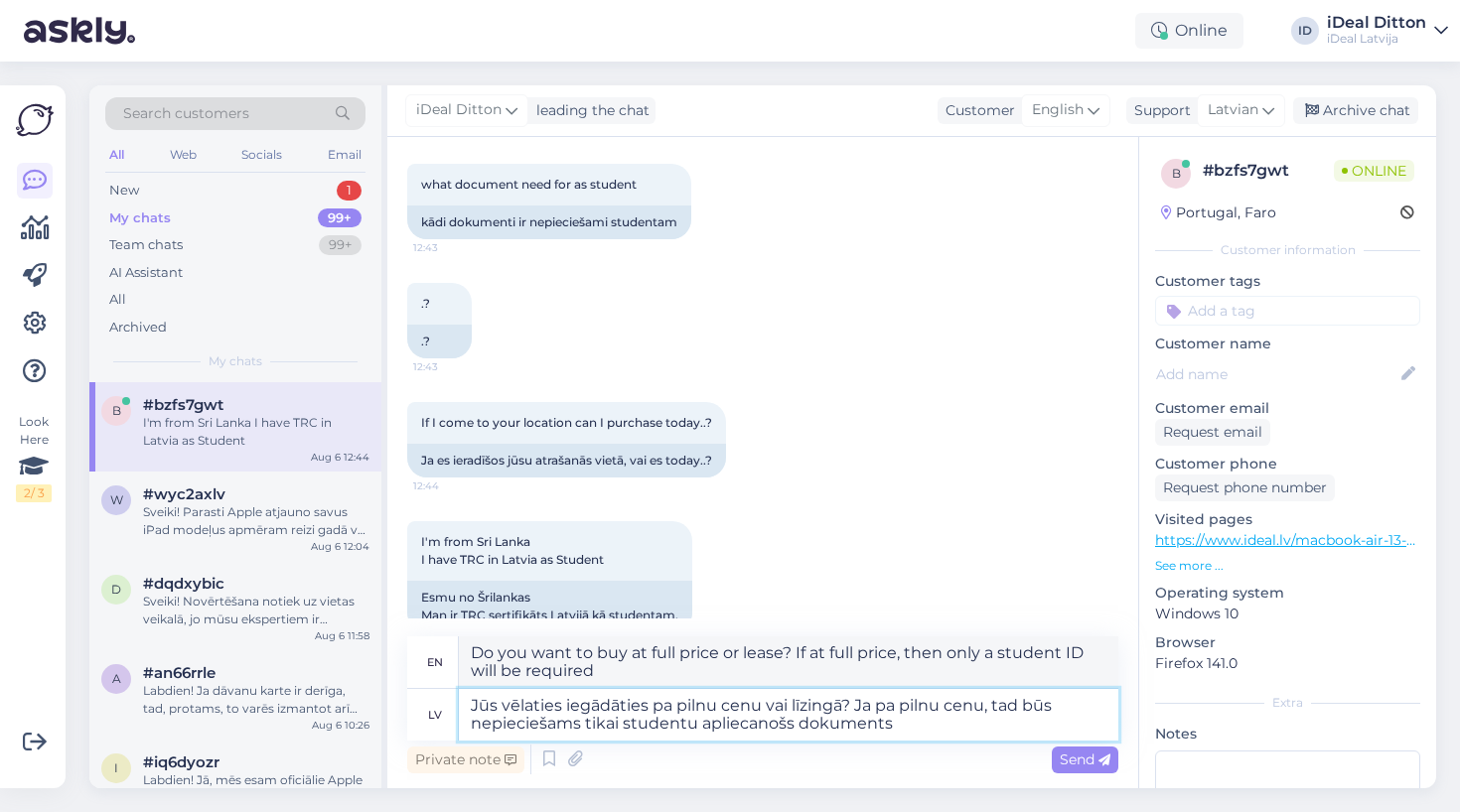 type on "Jūs vēlaties iegādāties pa pilnu cenu vai līzingā? Ja pa pilnu cenu, tad būs nepieciešams tikai studentu apliecanošs dokuments." 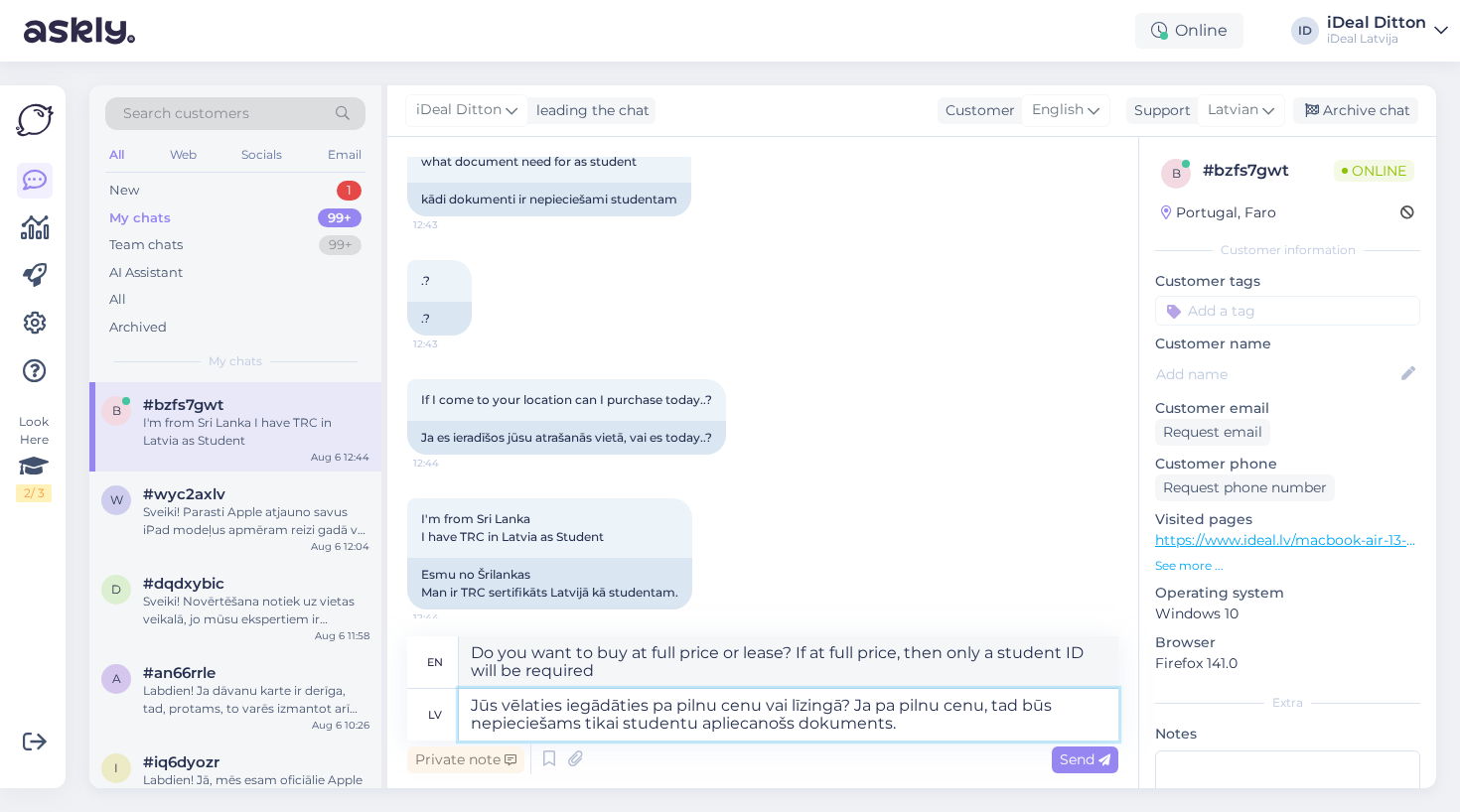 type on "Do you want to buy at full price or lease? If at full price, then only a student ID will be required." 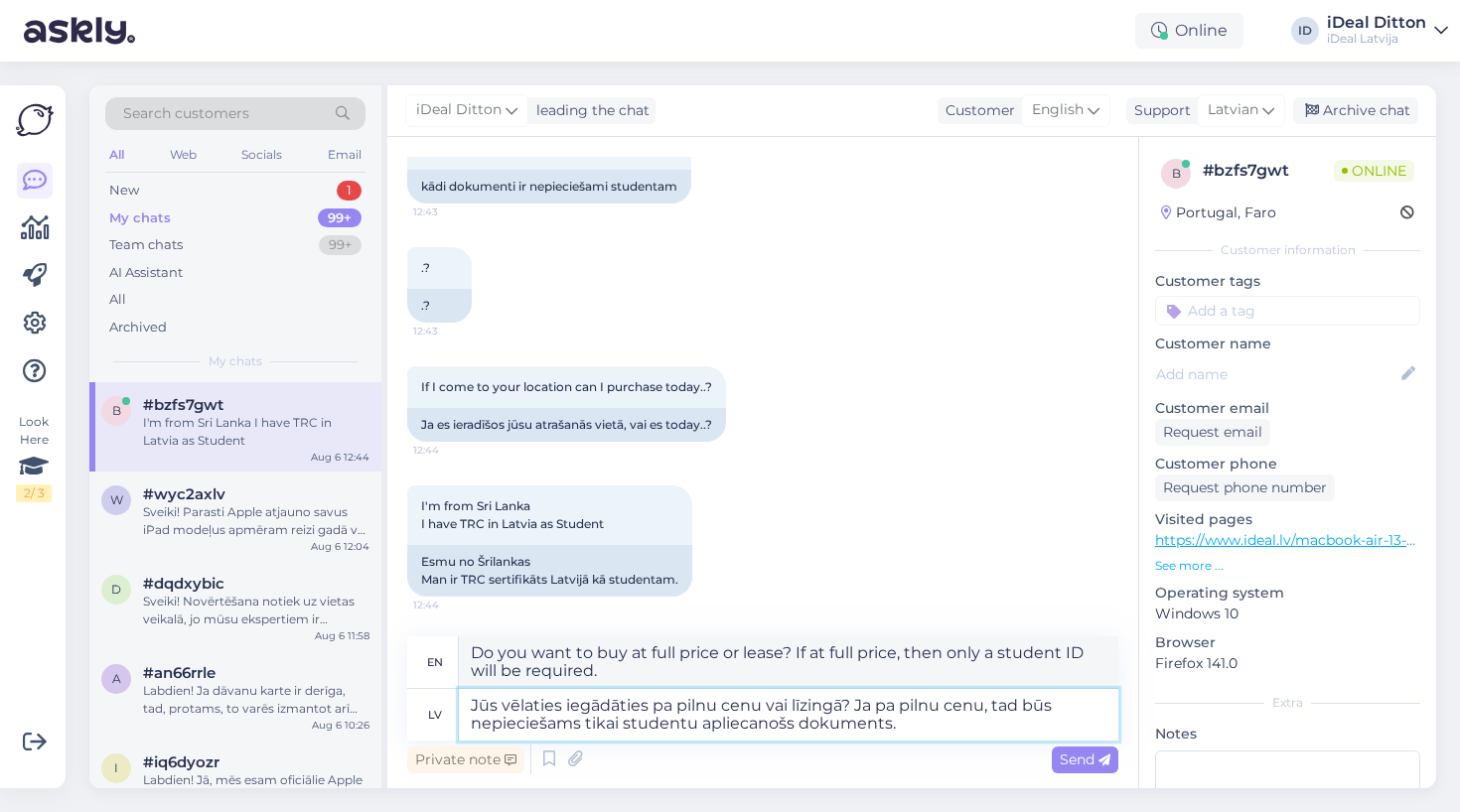 scroll, scrollTop: 1284, scrollLeft: 0, axis: vertical 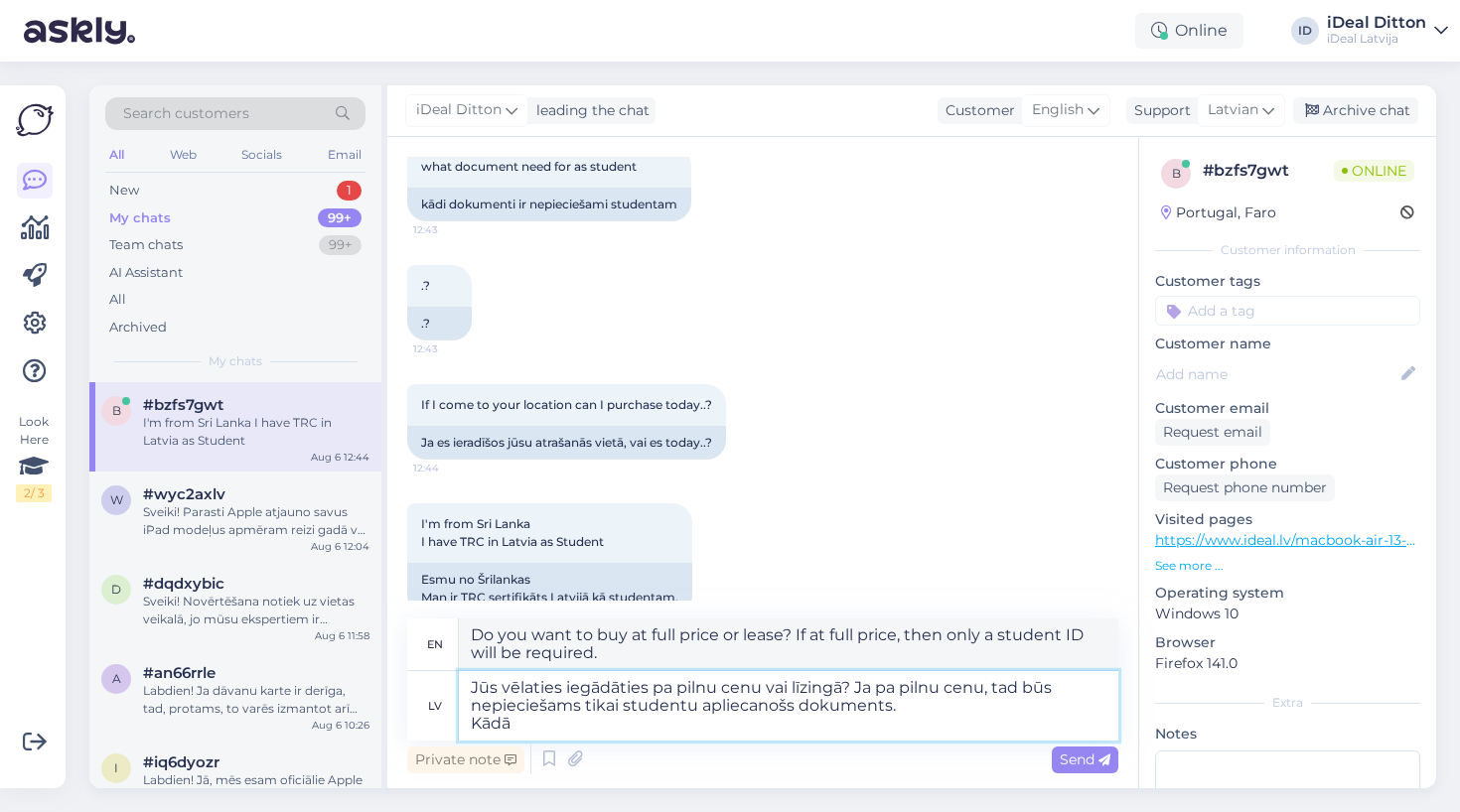 type on "Jūs vēlaties iegādāties pa pilnu cenu vai līzingā? Ja pa pilnu cenu, tad būs nepieciešams tikai studentu apliecanošs dokuments.
Kādā" 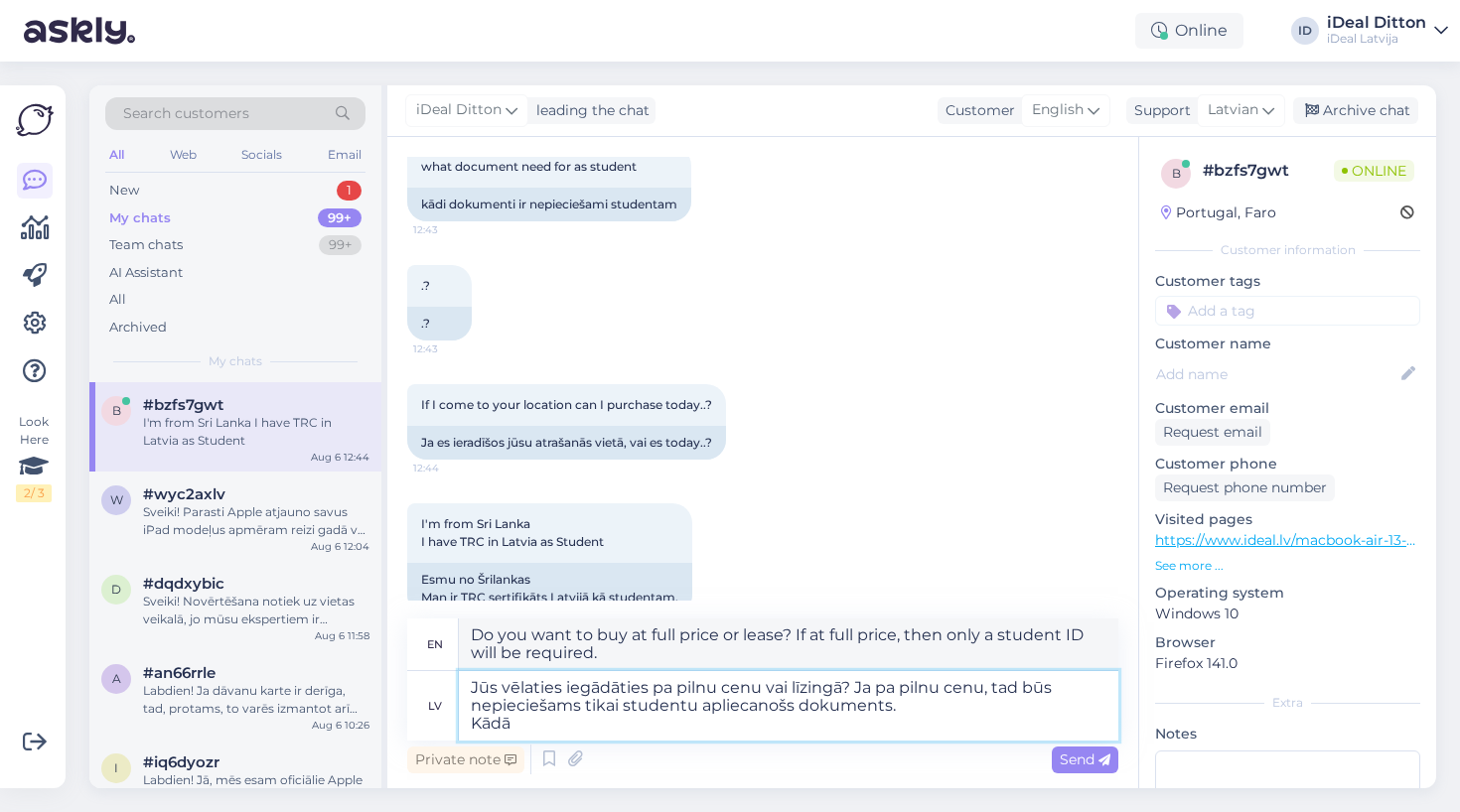 type on "Do you want to buy at full price or lease? If at full price, then only a student ID will be required.
Which iDeal store are you planning to visit, we" 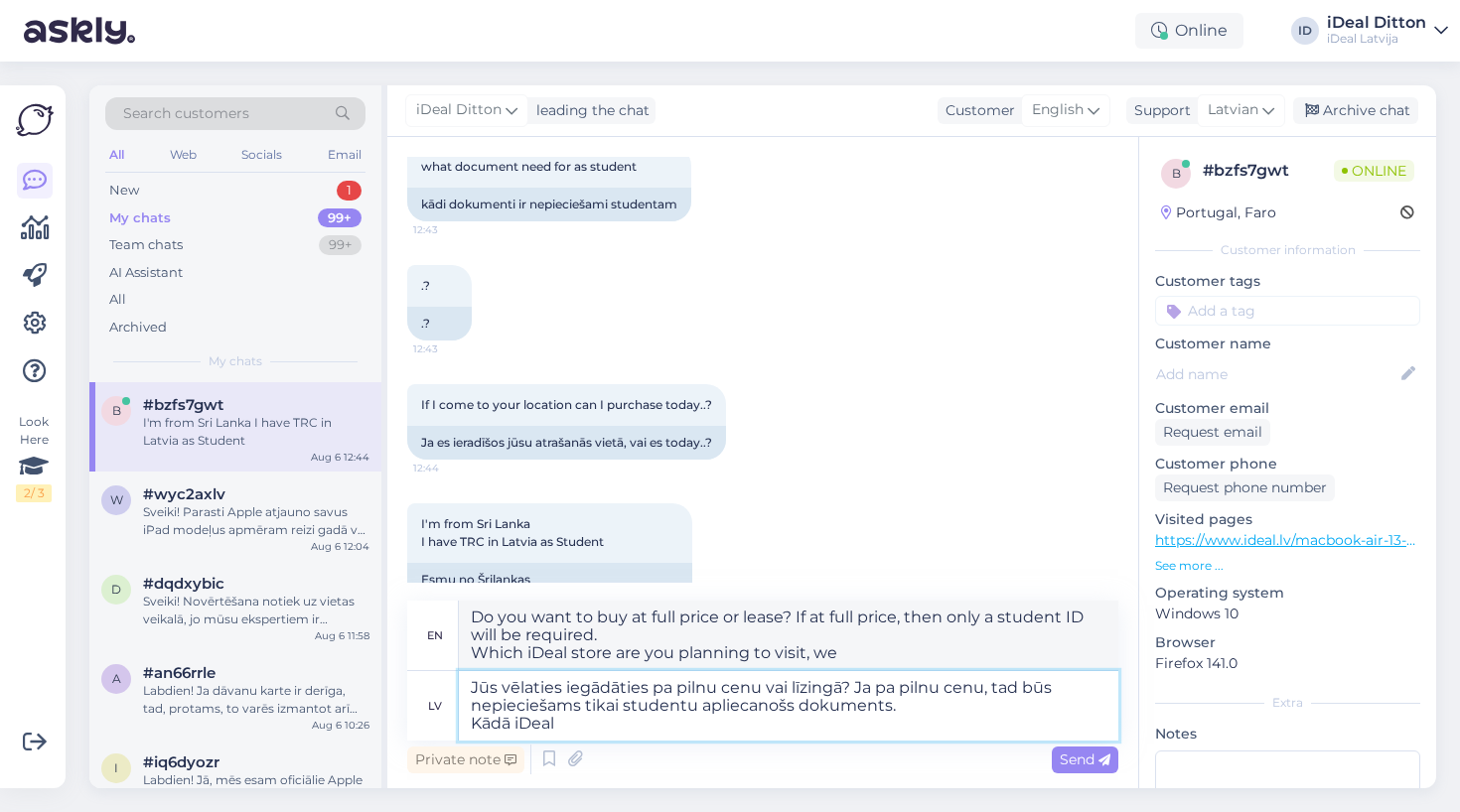 type on "Jūs vēlaties iegādāties pa pilnu cenu vai līzingā? Ja pa pilnu cenu, tad būs nepieciešams tikai studentu apliecanošs dokuments.
Kādā iDeal v" 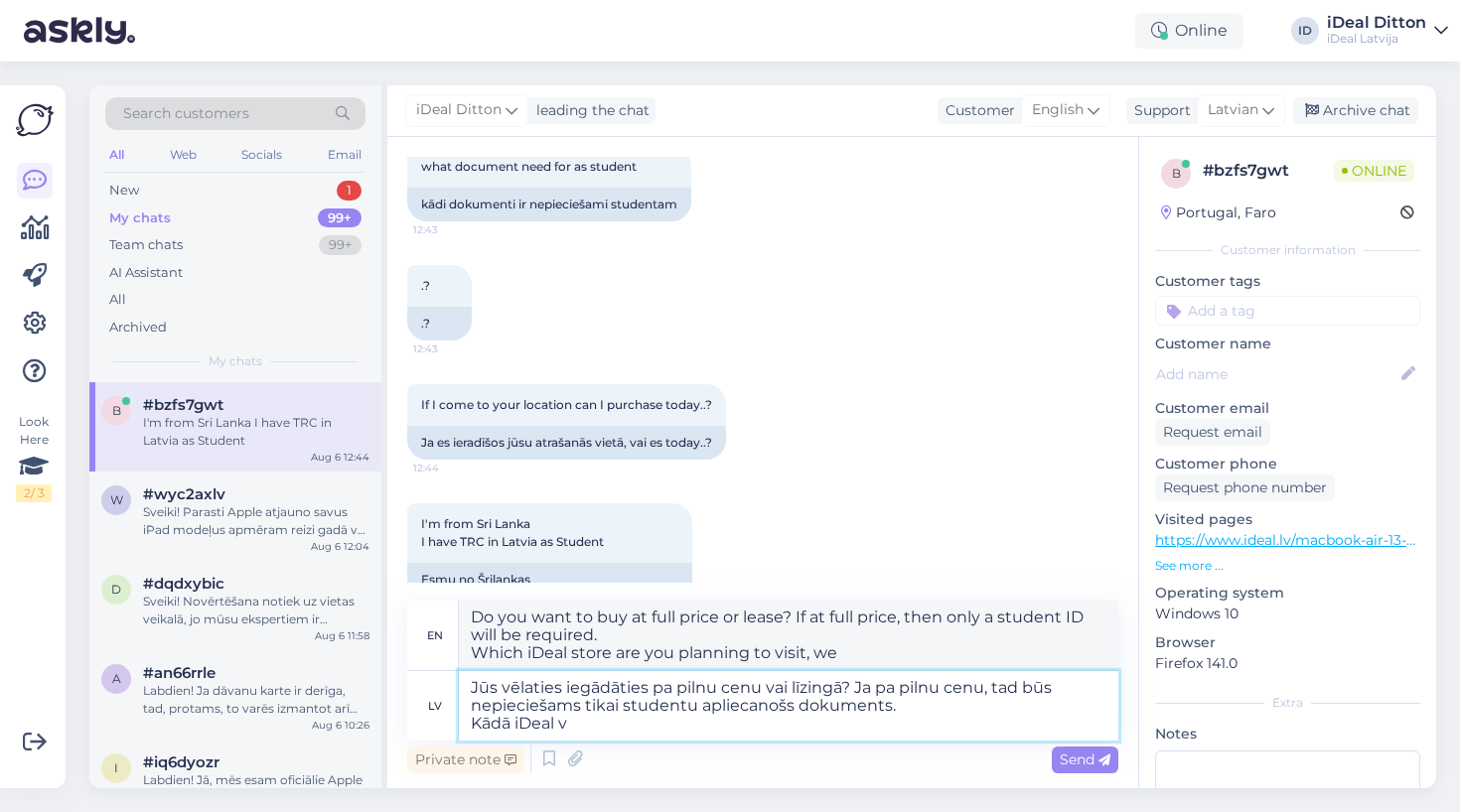 type on "Do you want to buy at full price or lease? If at full price, then only a student ID will be required.
Which iDeal" 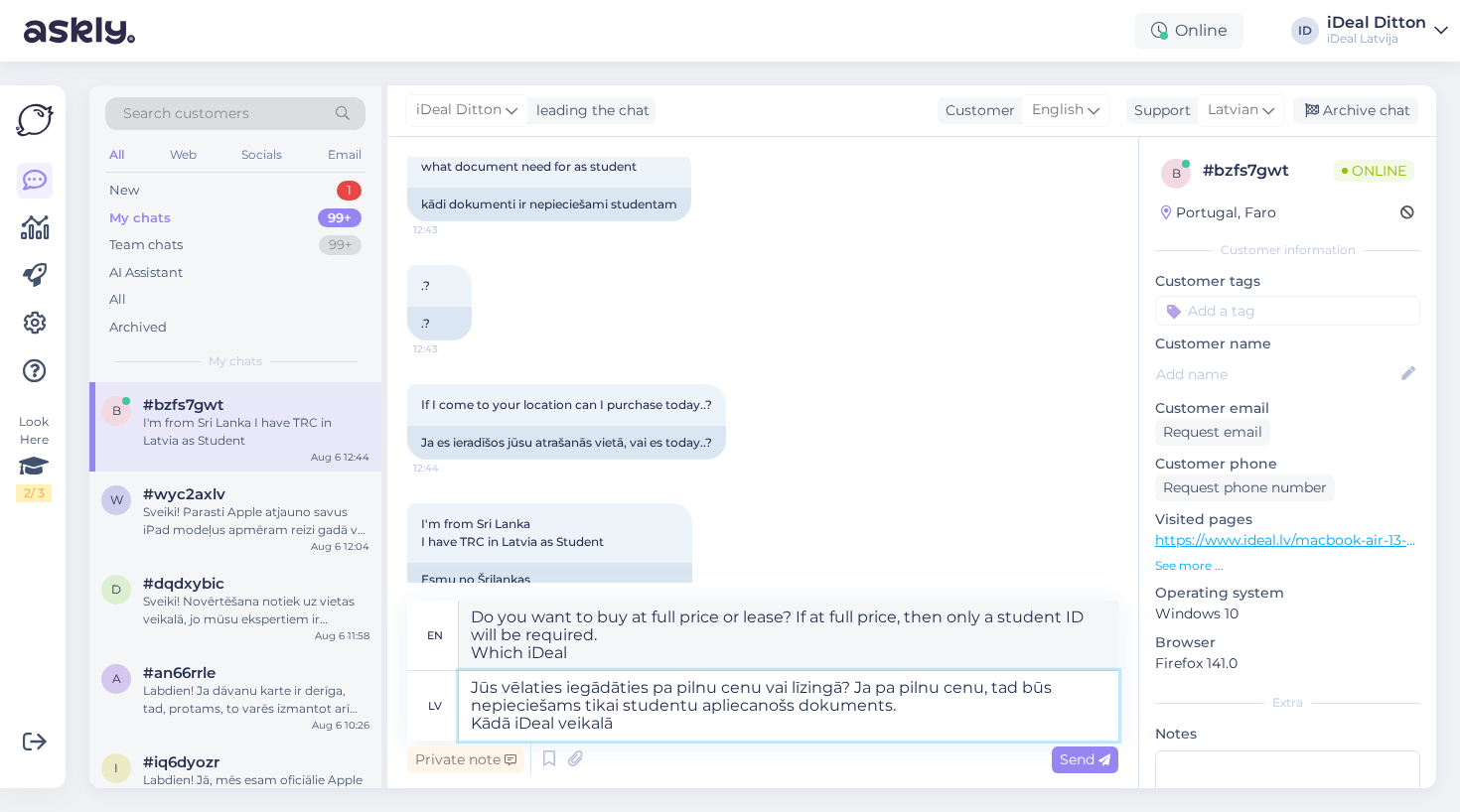 type on "Jūs vēlaties iegādāties pa pilnu cenu vai līzingā? Ja pa pilnu cenu, tad būs nepieciešams tikai studentu apliecanošs dokuments.
Kādā iDeal veikalā" 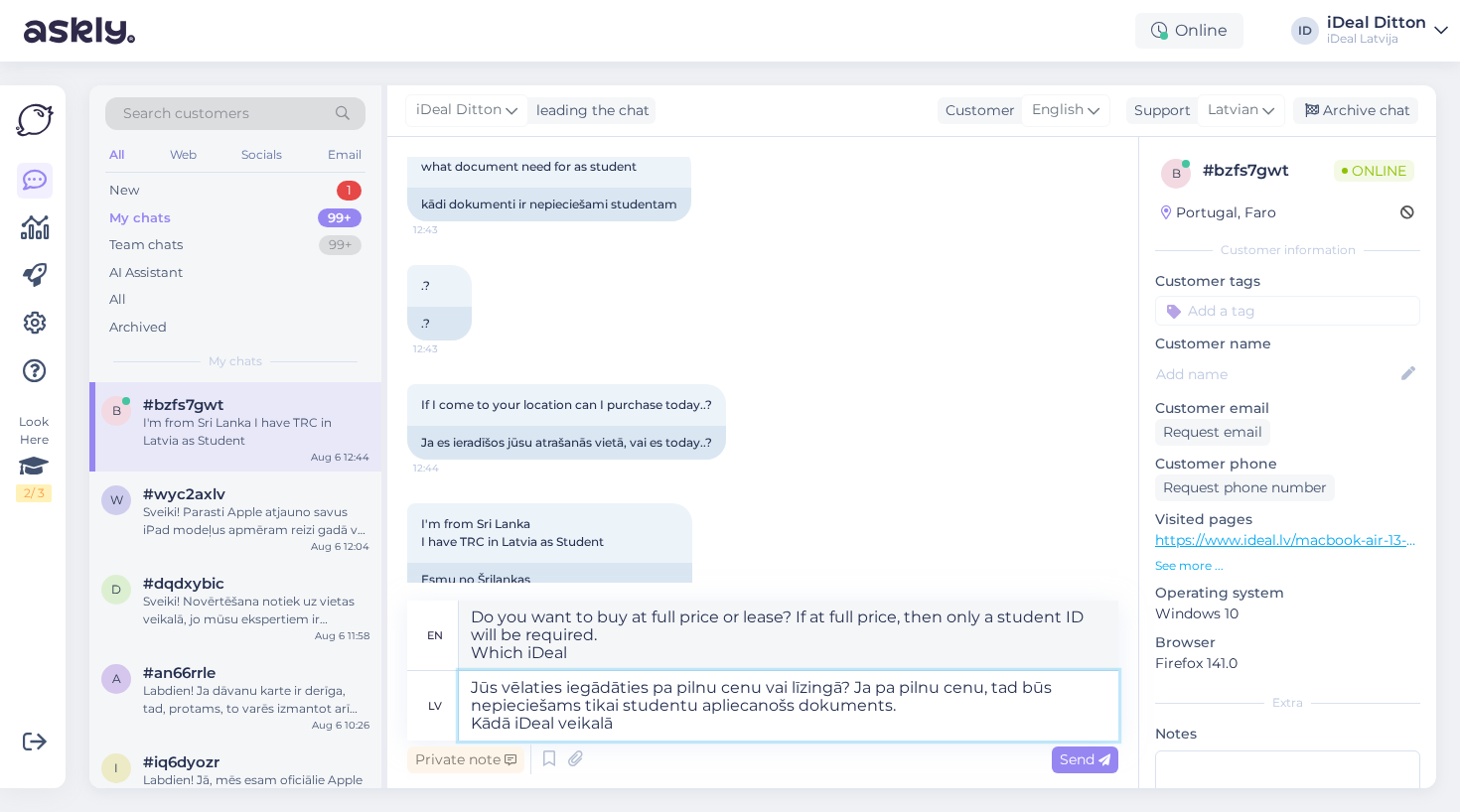 type on "Do you want to buy at full price or lease? If at full price, then only a student ID will be required.
In which iDeal store" 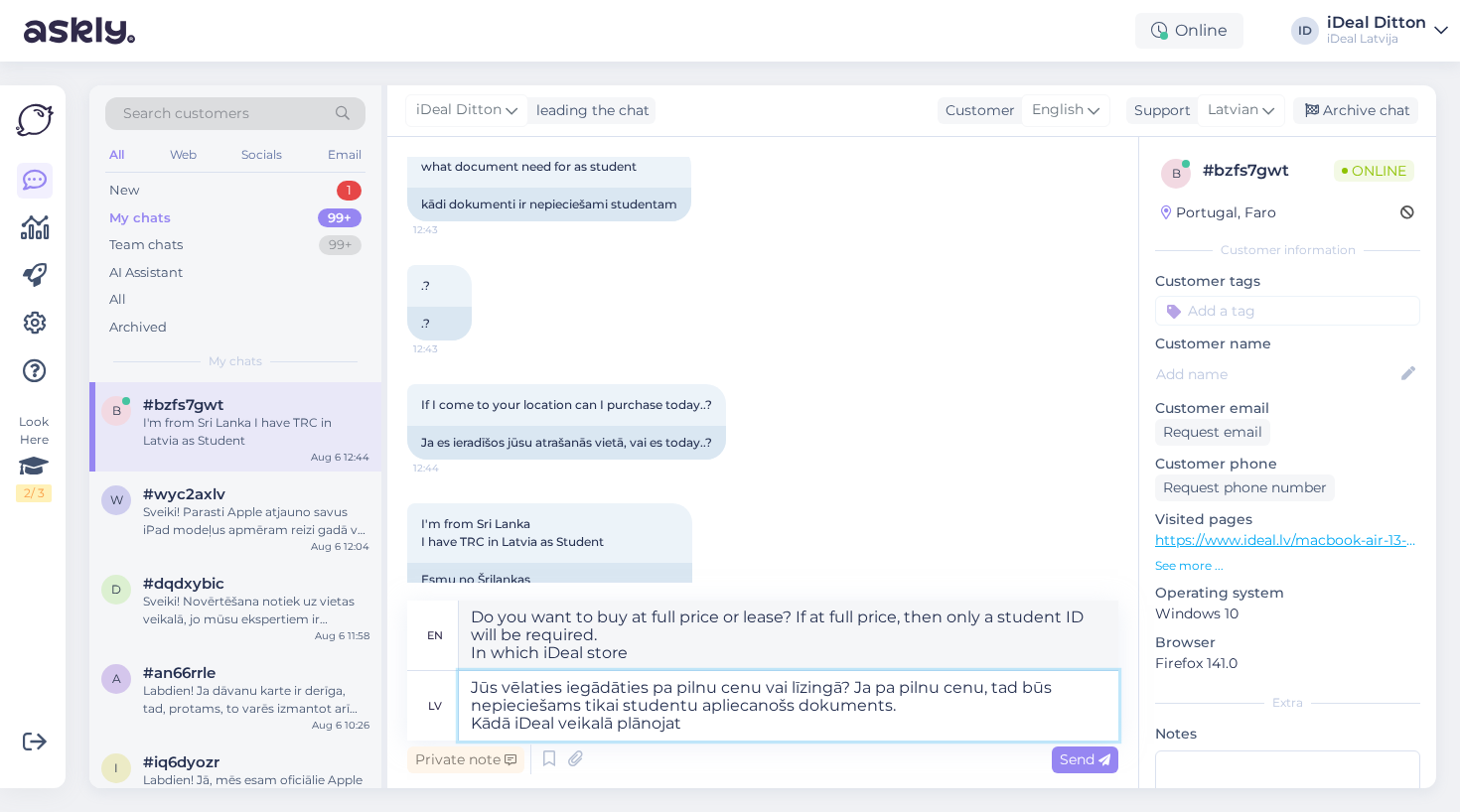 type on "Jūs vēlaties iegādāties pa pilnu cenu vai līzingā? Ja pa pilnu cenu, tad būs nepieciešams tikai studentu apliecanošs dokuments.
Kādā iDeal veikalā plānojat" 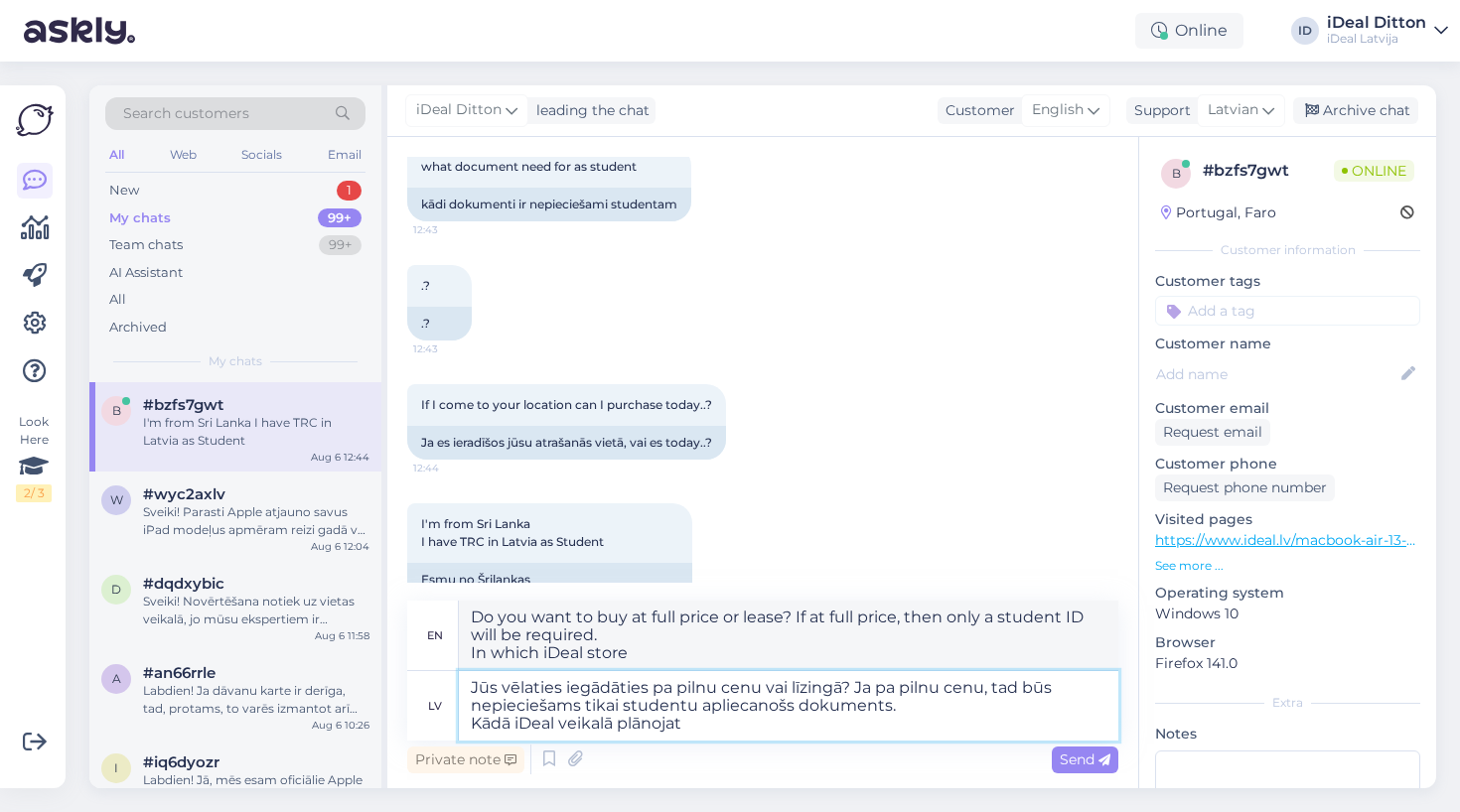 type on "Do you want to buy at full price or lease? If at full price, then only a student ID will be required.
Which [STORE] store are you planning to buy at?" 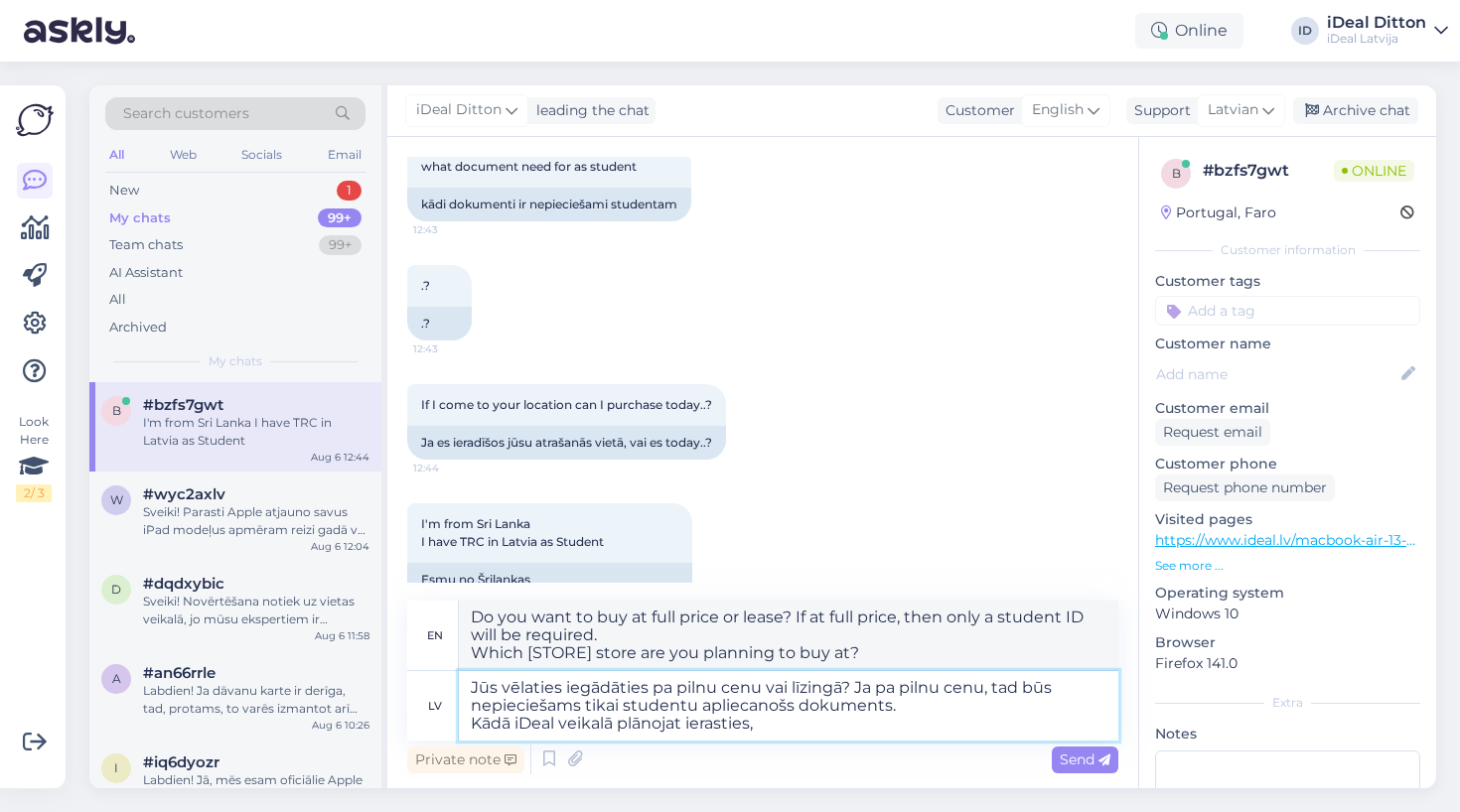 type on "Jūs vēlaties iegādāties pa pilnu cenu vai līzingā? Ja pa pilnu cenu, tad būs nepieciešams tikai studentu apliecanošs dokuments.
Kādā iDeal veikalā plānojat ierasties, m" 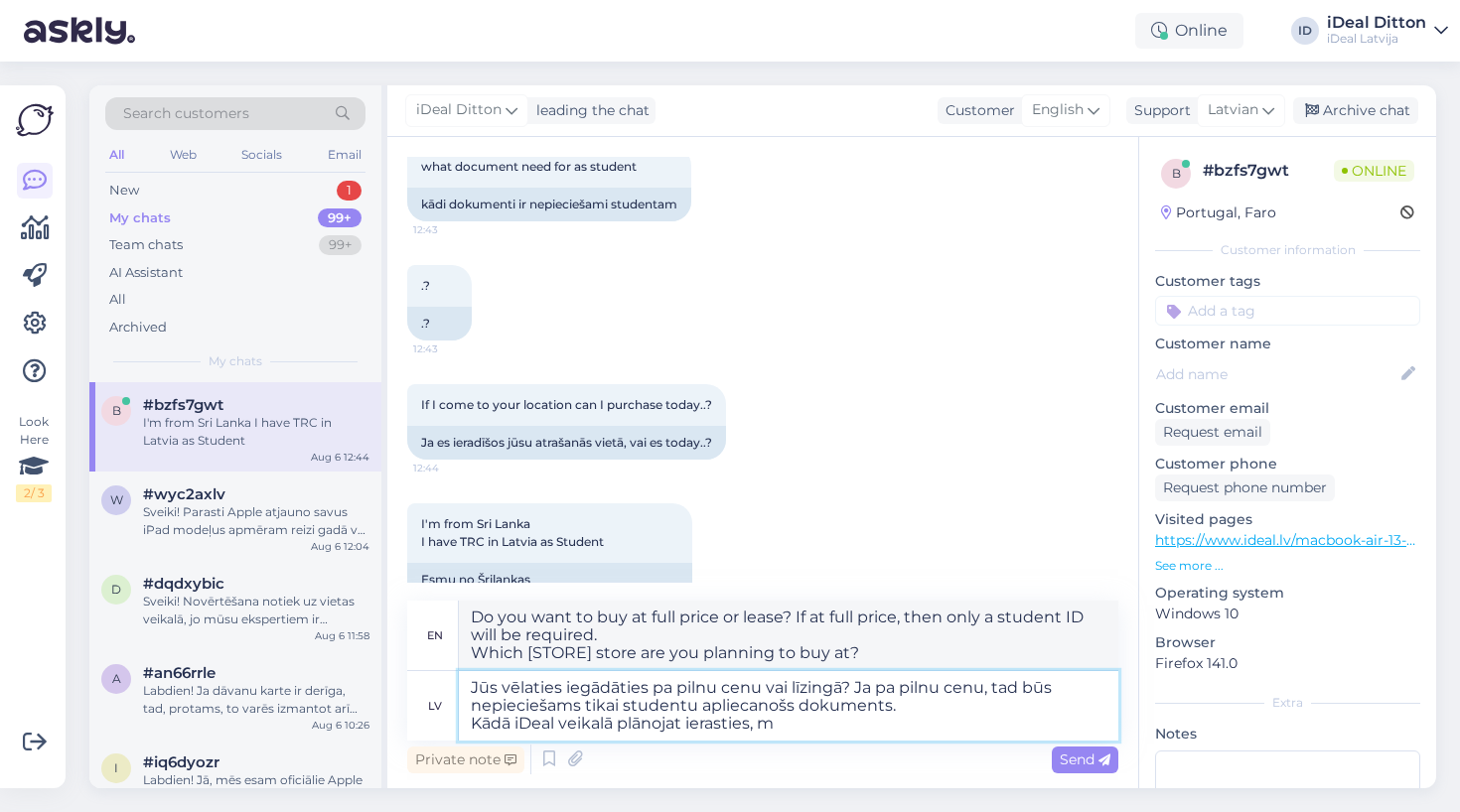 type on "Do you want to buy at full price or lease? If at full price, then only a student ID will be required.
Which iDeal store are you planning to visit?" 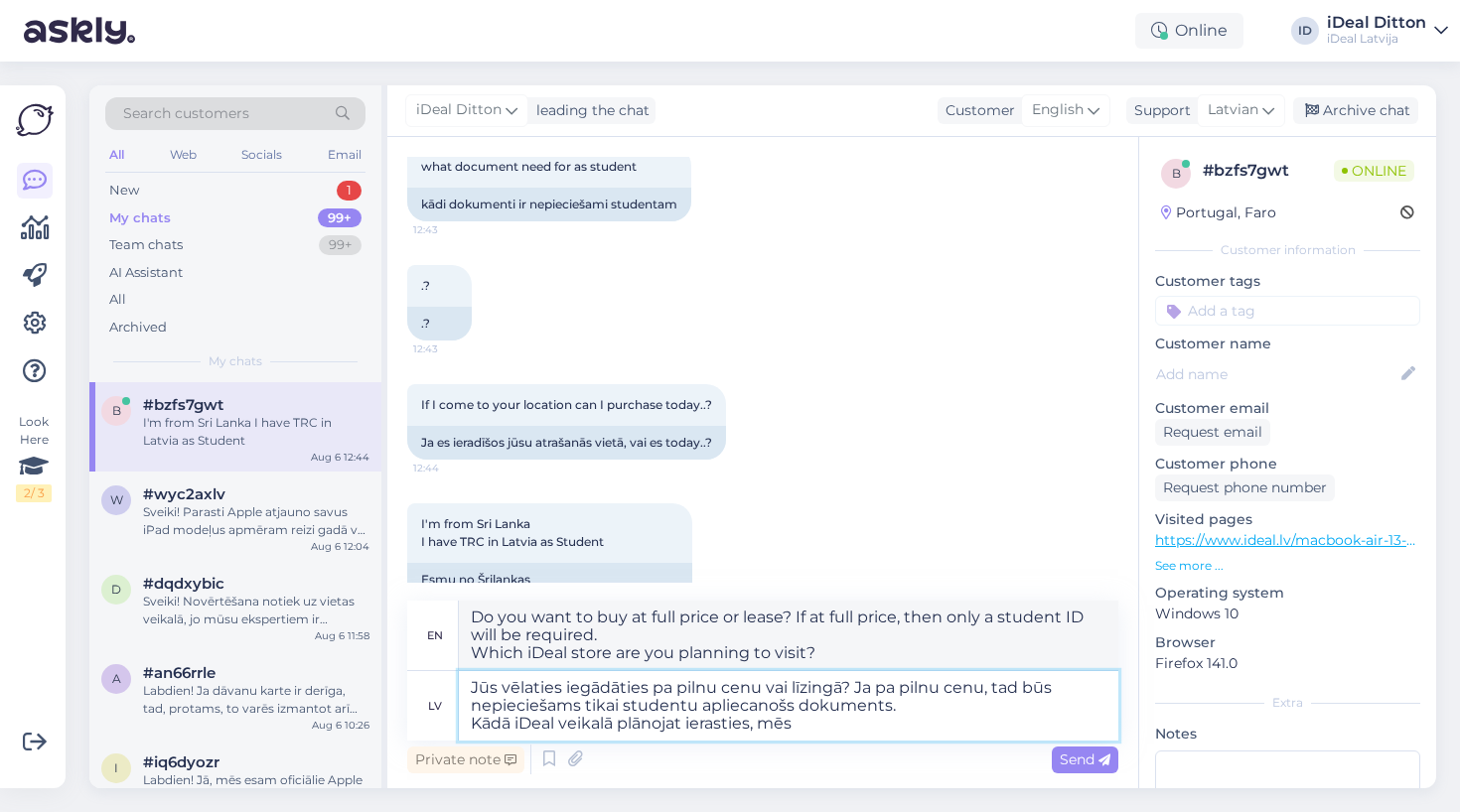 type on "Jūs vēlaties iegādāties pa pilnu cenu vai līzingā? Ja pa pilnu cenu, tad būs nepieciešams tikai studentu apliecanošs dokuments.
Kādā iDeal veikalā plānojat ierasties, mēs" 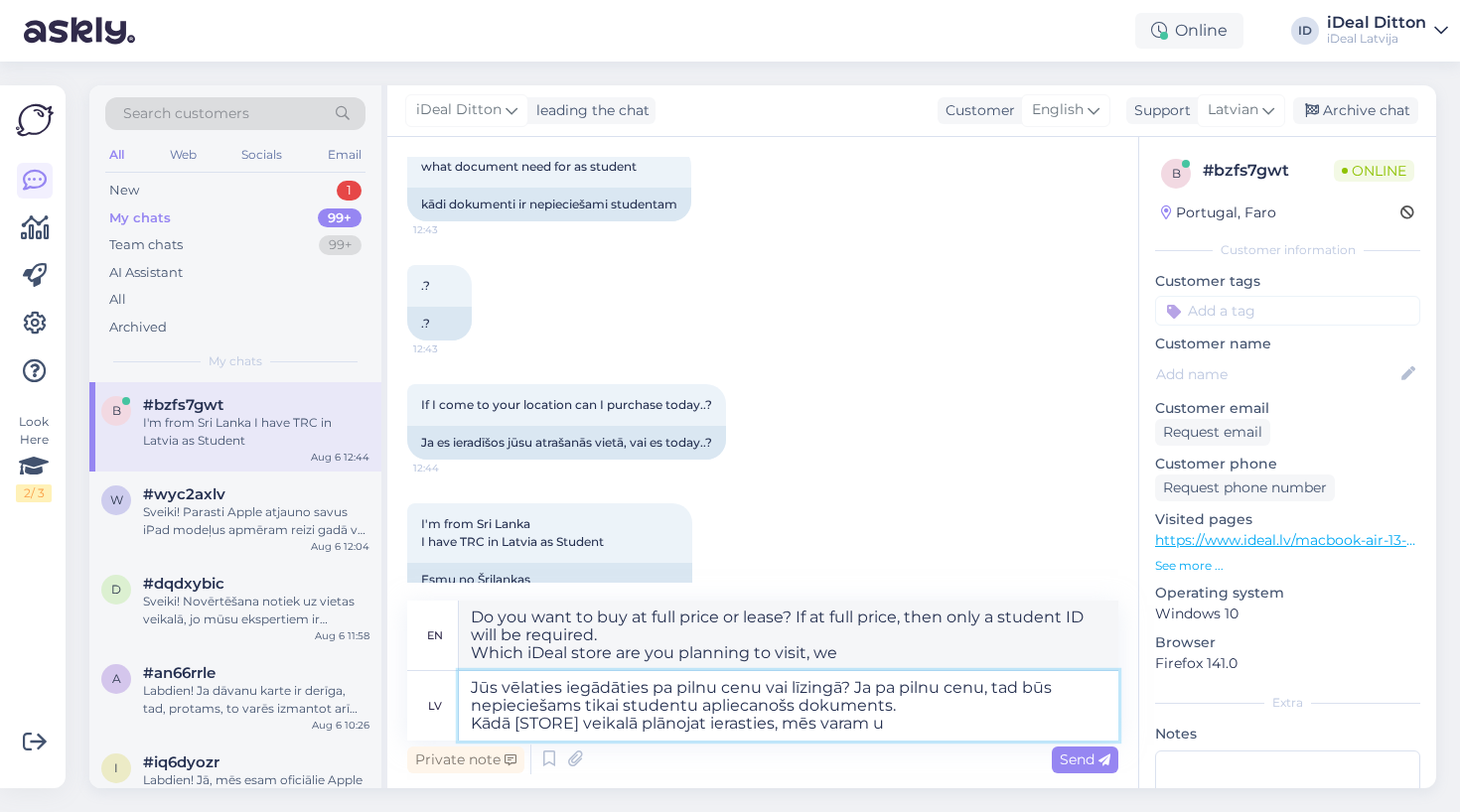 type on "Jūs vēlaties iegādāties pa pilnu cenu vai līzingā? Ja pa pilnu cenu, tad būs nepieciešams tikai studentu apliecanošs dokuments.
Kādā iDeal veikalā plānojat ierasties, mēs varam uz" 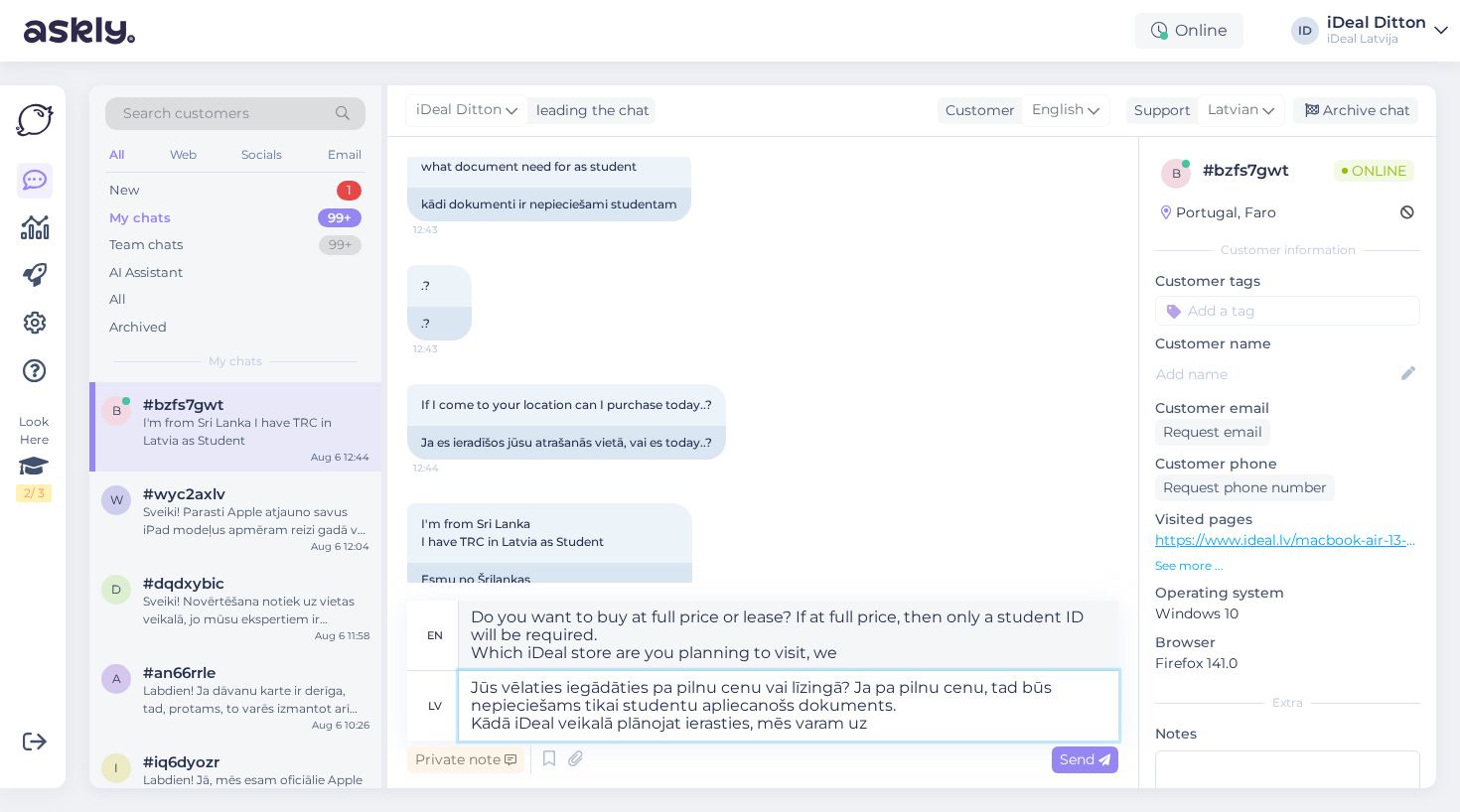 type on "Do you want to buy at full price or lease? If at full price, then only a student ID will be required.
Which iDeal store are you planning to visit, we can" 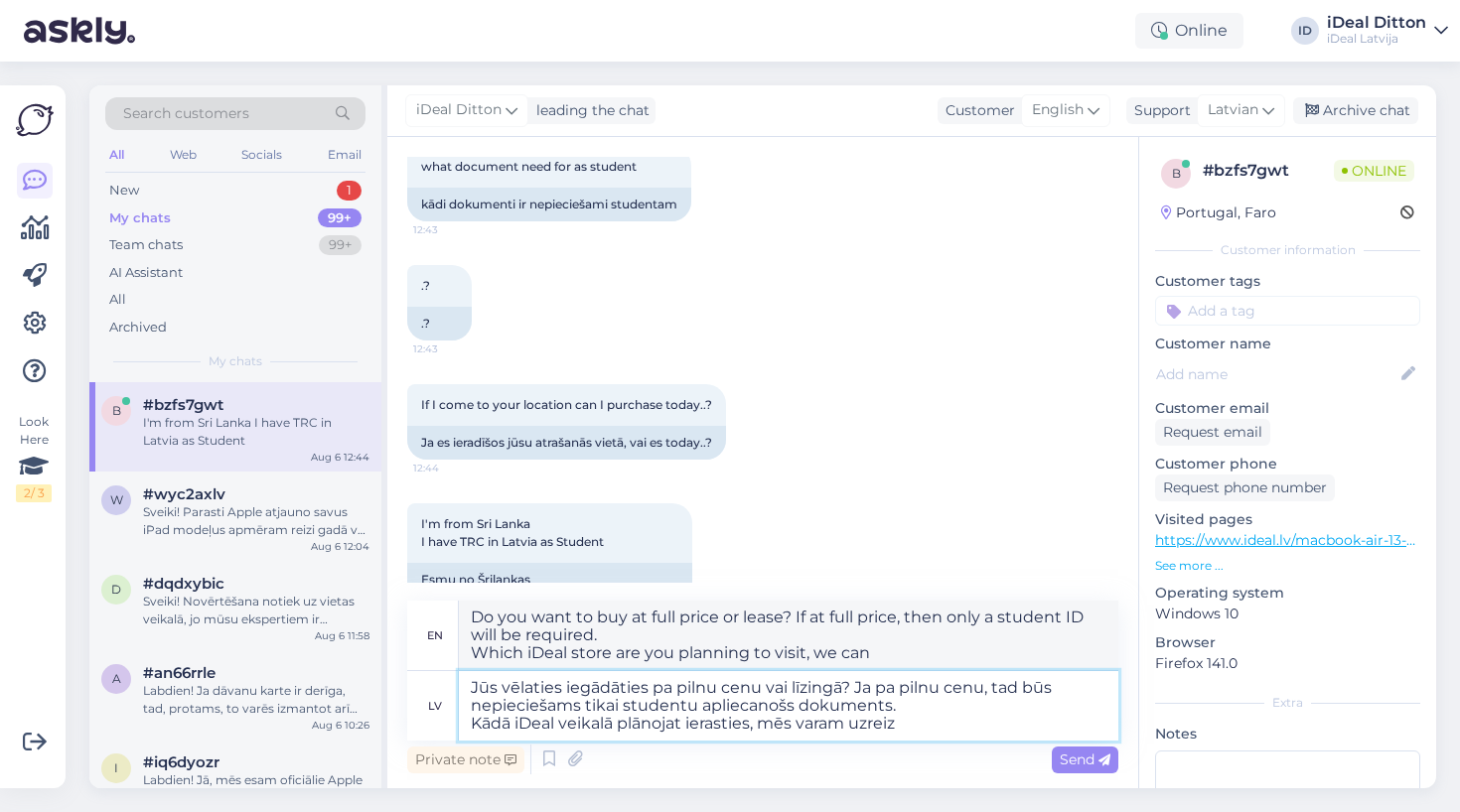 type on "Jūs vēlaties iegādāties pa pilnu cenu vai līzingā? Ja pa pilnu cenu, tad būs nepieciešams tikai studentu apliecanošs dokuments.
Kādā iDeal veikalā plānojat ierasties, mēs varam uzreiz a" 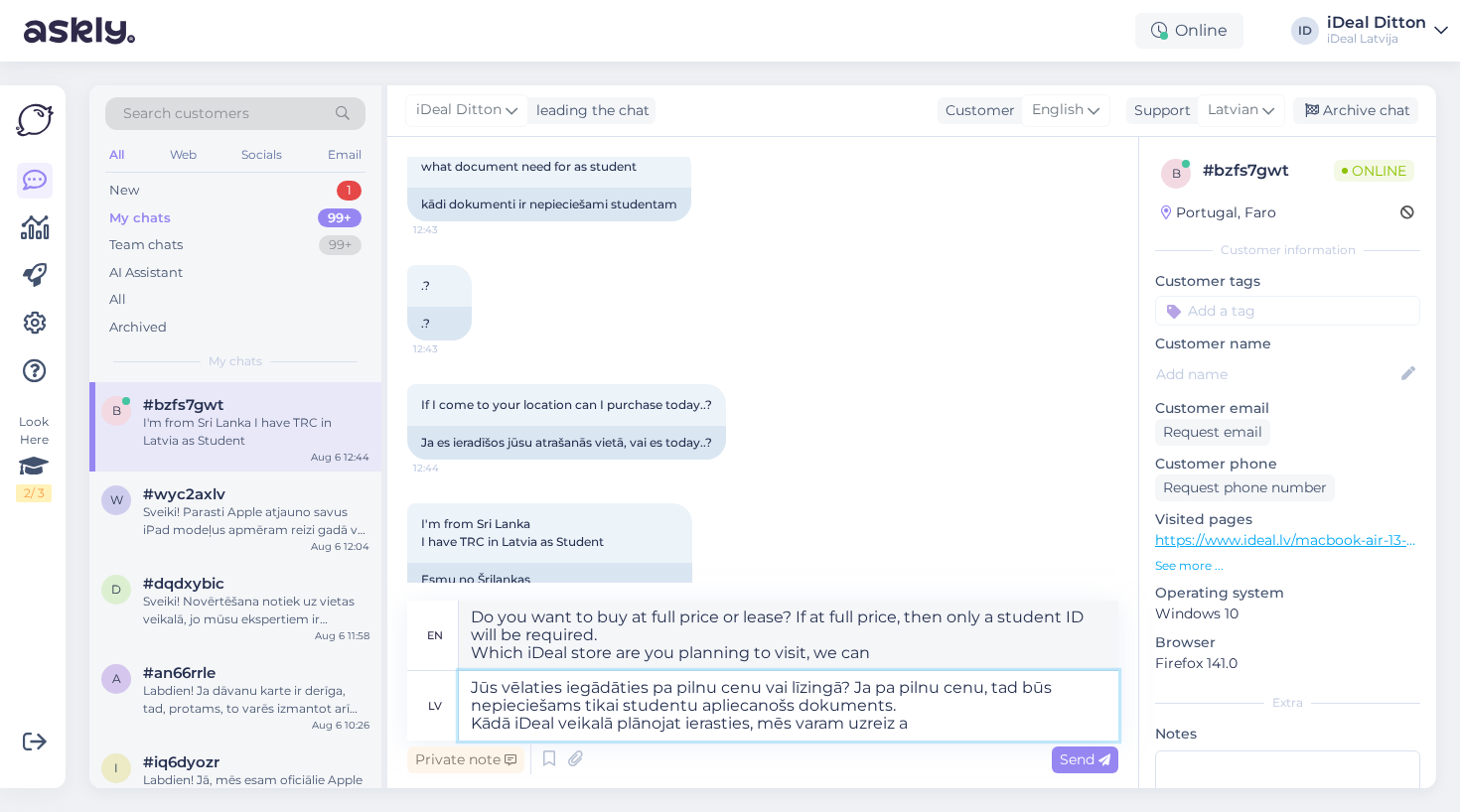 type on "Do you want to buy at full price or lease? If at full price, then only a student ID will be required.
Which iDeal store are you planning to visit, we can immediately" 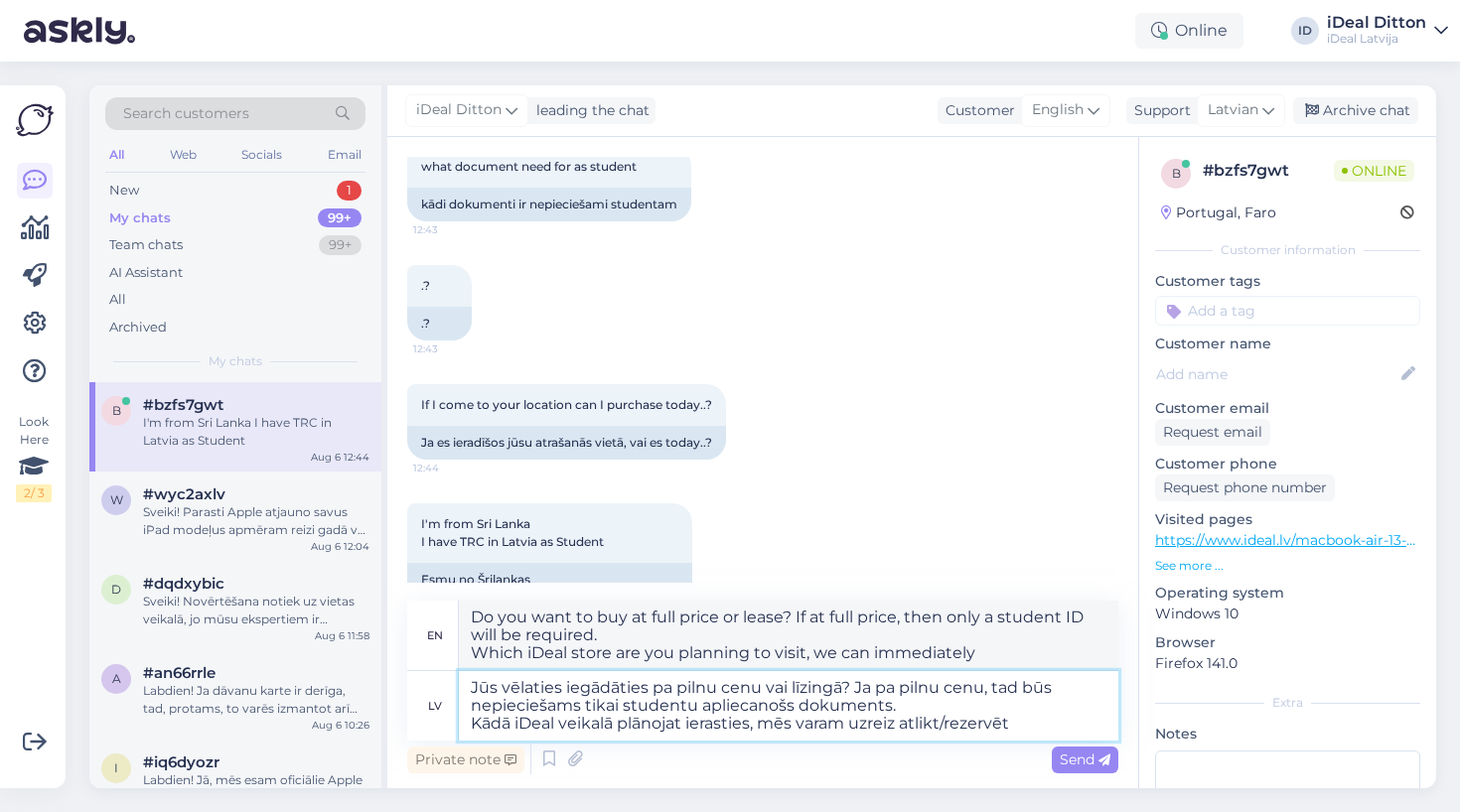 type on "Jūs vēlaties iegādāties pa pilnu cenu vai līzingā? Ja pa pilnu cenu, tad būs nepieciešams tikai studentu apliecanošs dokuments.
Kādā iDeal veikalā plānojat ierasties, mēs varam uzreiz atlikt/rezervēt p" 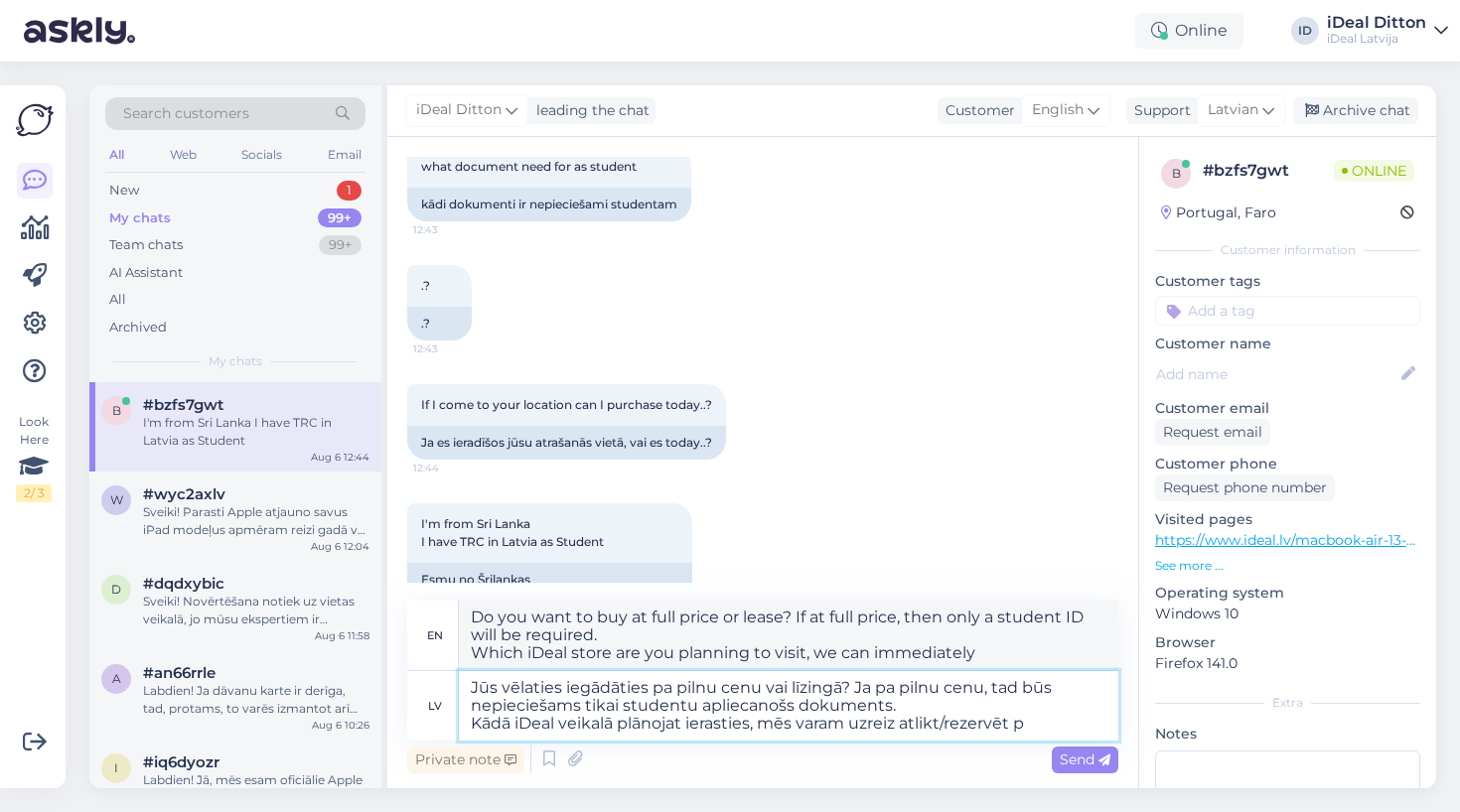 type on "Do you want to buy at full price or lease? If at full price, then only a student ID will be required.
Which iDeal store are you planning to visit, we can immediately postpone/reserve" 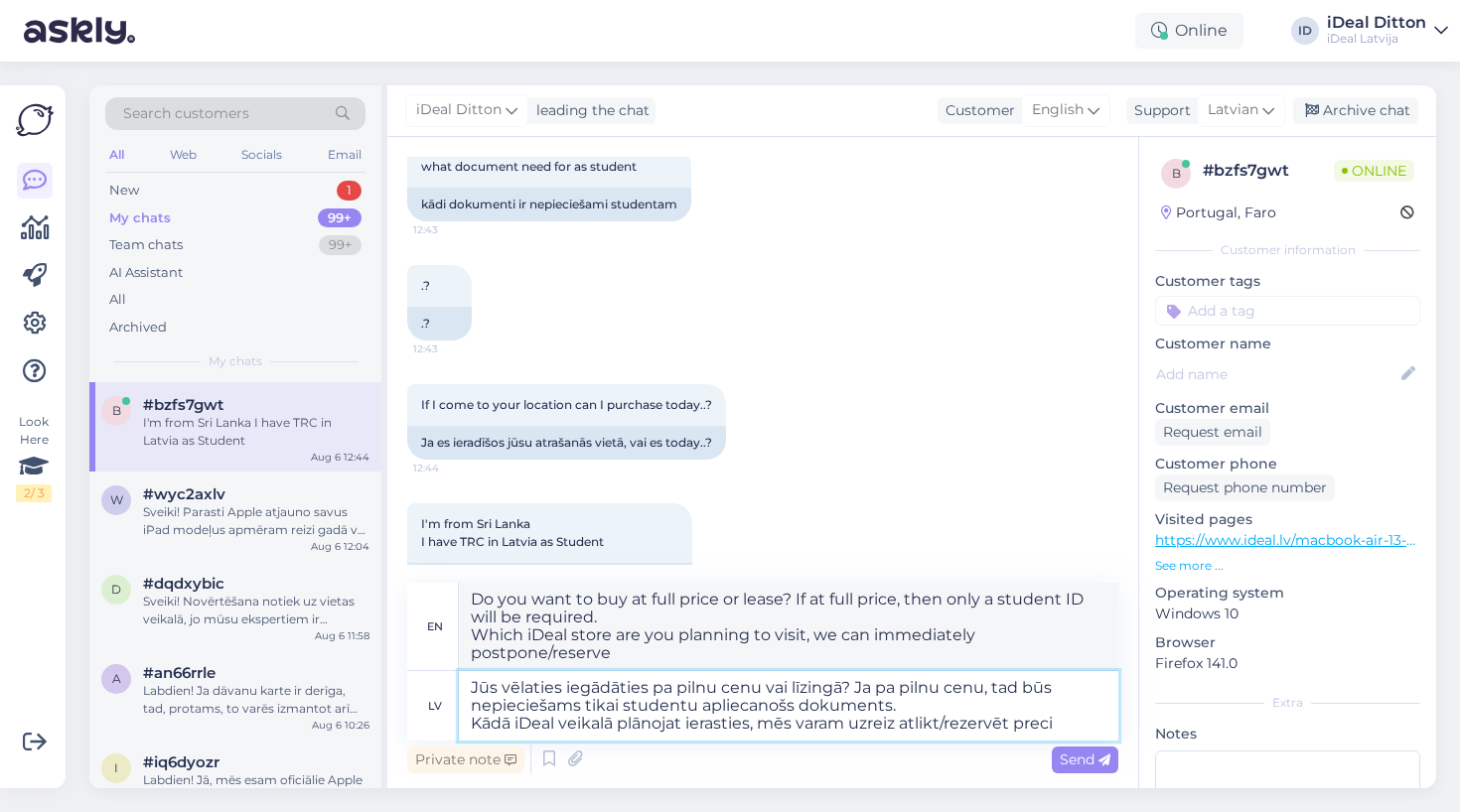 type on "Jūs vēlaties iegādāties pa pilnu cenu vai līzingā? Ja pa pilnu cenu, tad būs nepieciešams tikai studentu apliecanošs dokuments.
Kādā iDeal veikalā plānojat ierasties, mēs varam uzreiz atlikt/rezervēt preci." 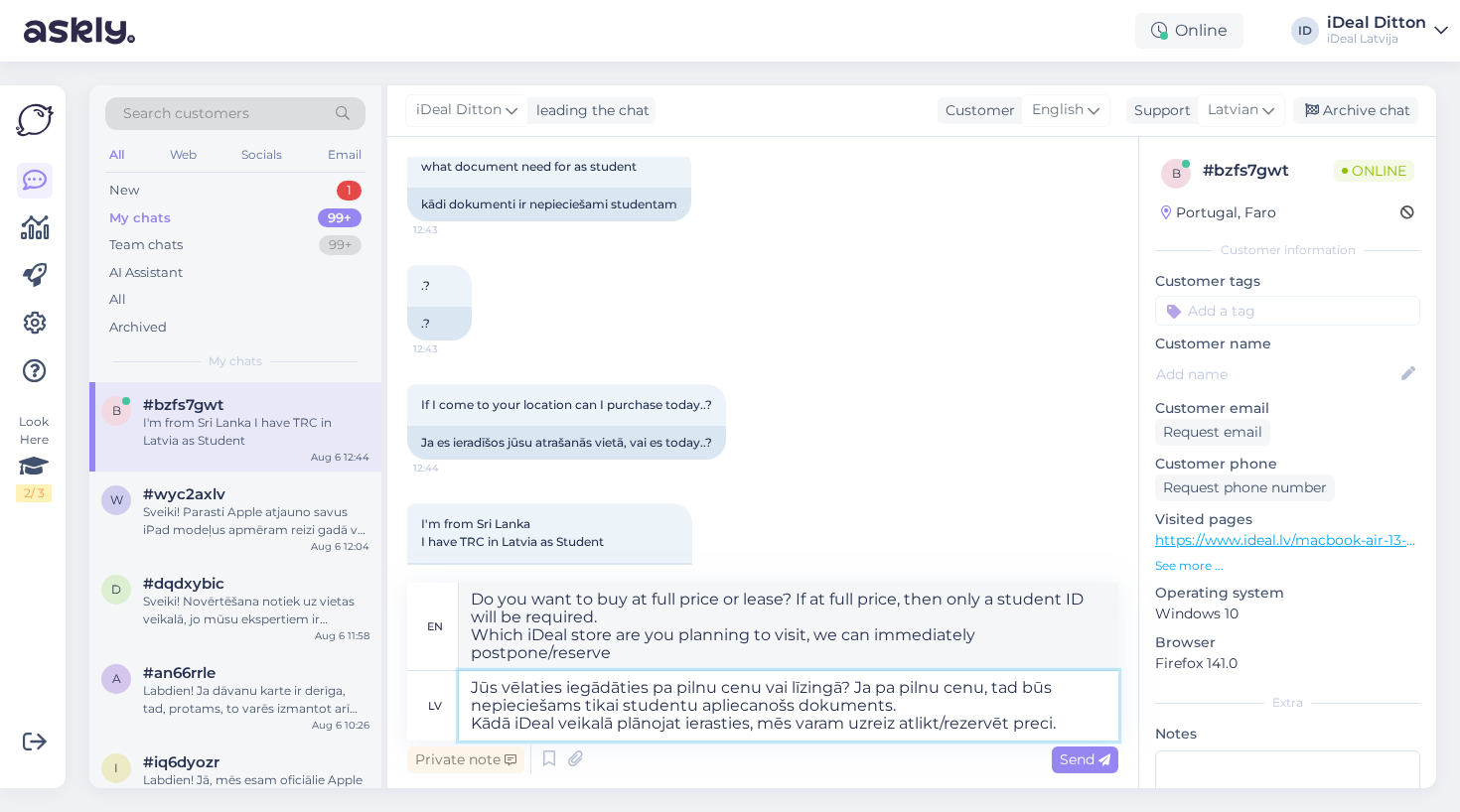 type on "Do you want to buy at full price or lease? If at full price, then only a student ID will be required.
Which iDeal store are you planning to visit, we can immediately postpone/reserve the item." 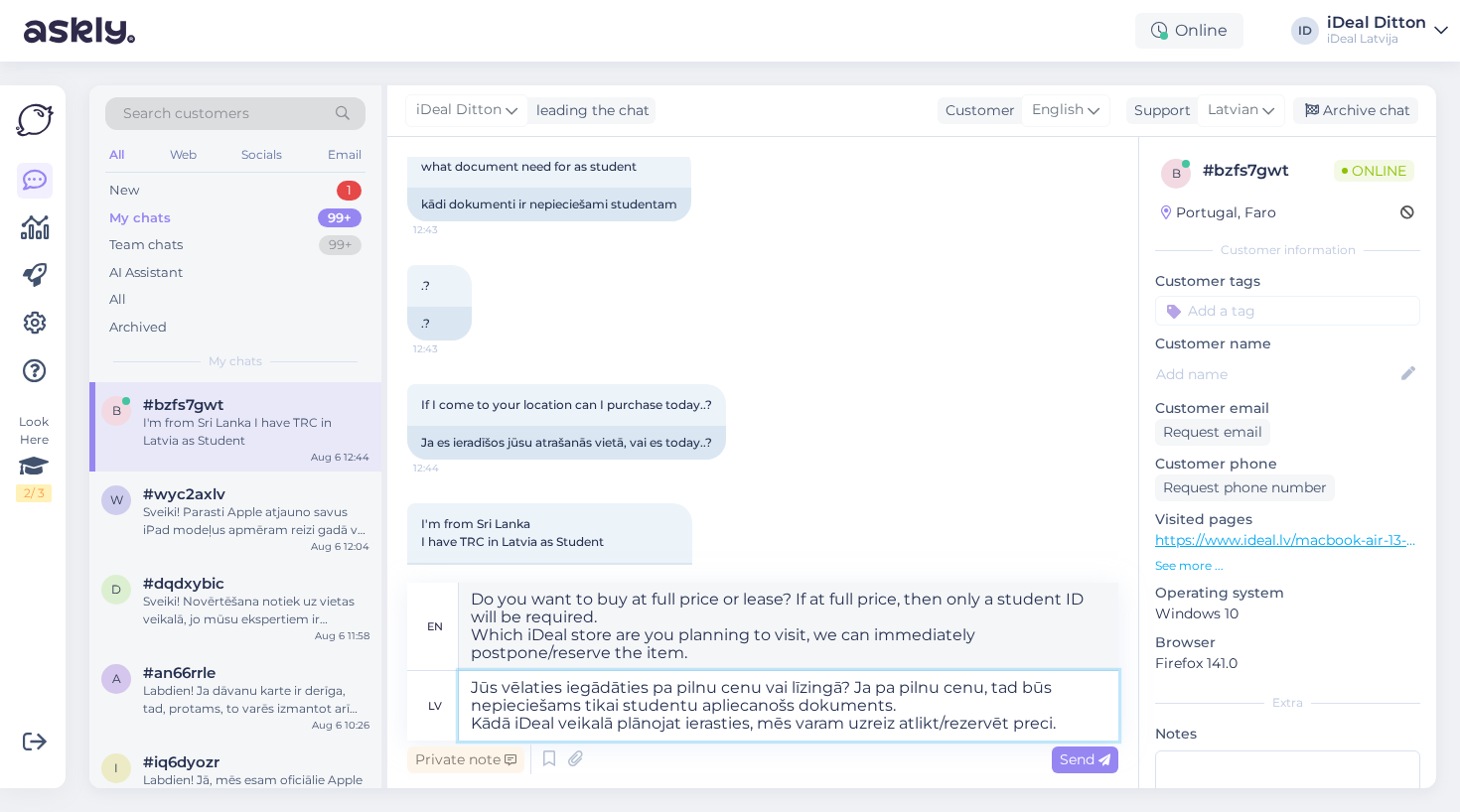 type on "Jūs vēlaties iegādāties pa pilnu cenu vai līzingā? Ja pa pilnu cenu, tad būs nepieciešams tikai studentu apliecanošs dokuments.
Kādā iDeal veikalā plānojat ierasties, mēs varam uzreiz atlikt/rezervēt preci" 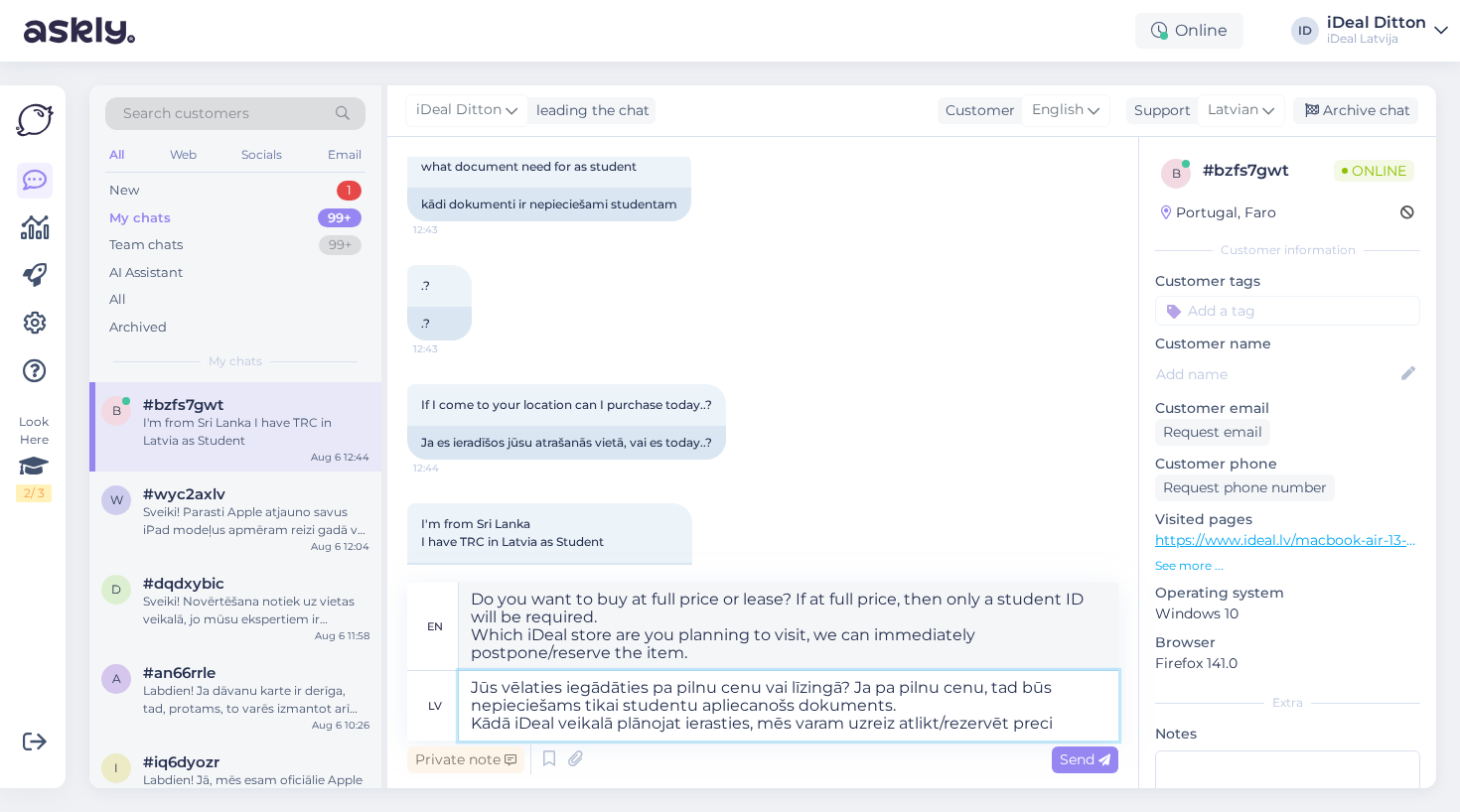 type on "Do you want to buy at full price or lease? If at full price, then only a student ID will be required.
Which iDeal store are you planning to visit, we can immediately postpone/reserve the item" 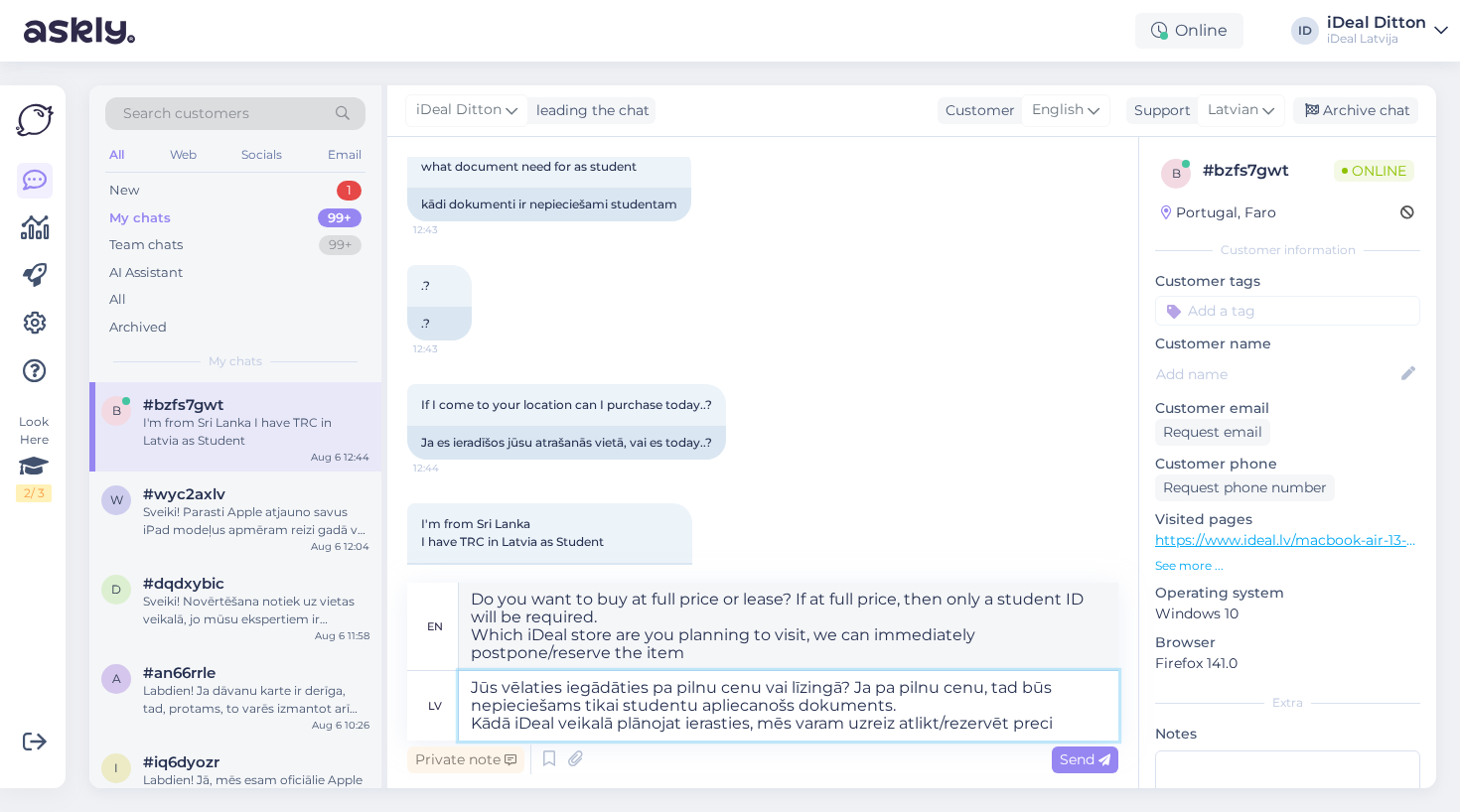 click on "Jūs vēlaties iegādāties pa pilnu cenu vai līzingā? Ja pa pilnu cenu, tad būs nepieciešams tikai studentu apliecanošs dokuments.
Kādā iDeal veikalā plānojat ierasties, mēs varam uzreiz atlikt/rezervēt preci" at bounding box center [789, 706] 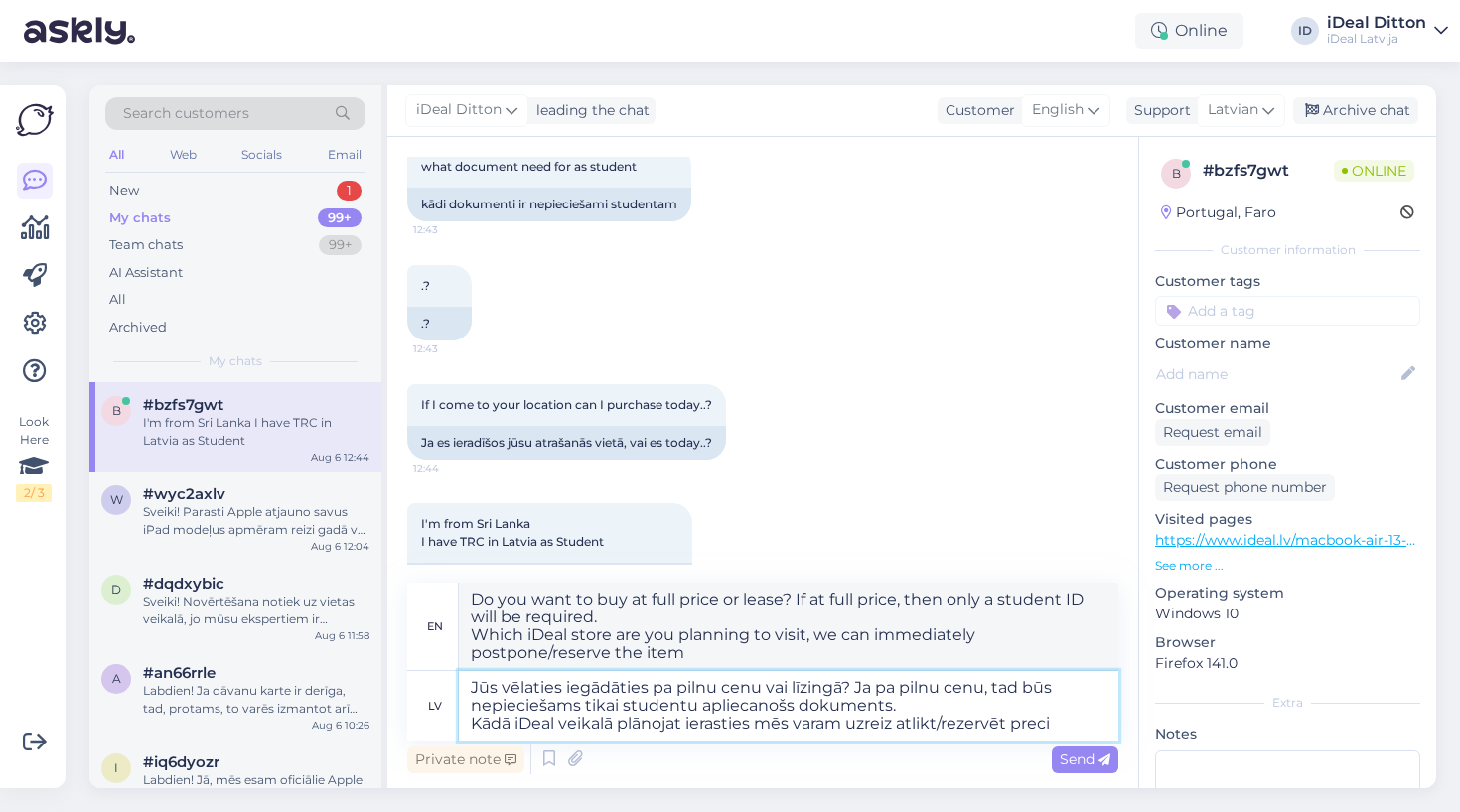 type on "Jūs vēlaties iegādāties pa pilnu cenu vai līzingā? Ja pa pilnu cenu, tad būs nepieciešams tikai studentu apliecanošs dokuments.
Kādā iDeal veikalā plānojat ierasties, mēs varam uzreiz atlikt/rezervēt preci" 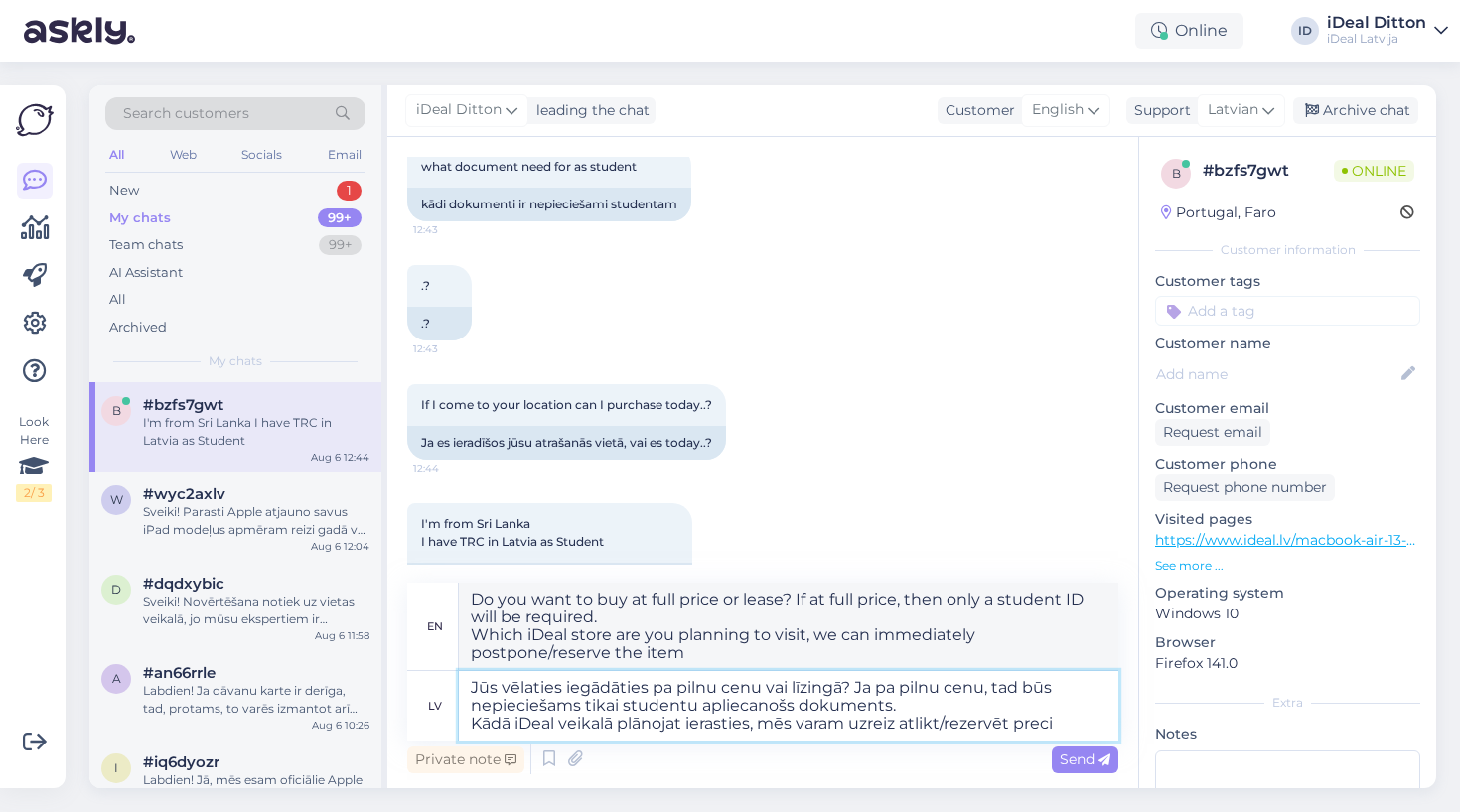 click on "Jūs vēlaties iegādāties pa pilnu cenu vai līzingā? Ja pa pilnu cenu, tad būs nepieciešams tikai studentu apliecanošs dokuments.
Kādā iDeal veikalā plānojat ierasties, mēs varam uzreiz atlikt/rezervēt preci" at bounding box center [789, 706] 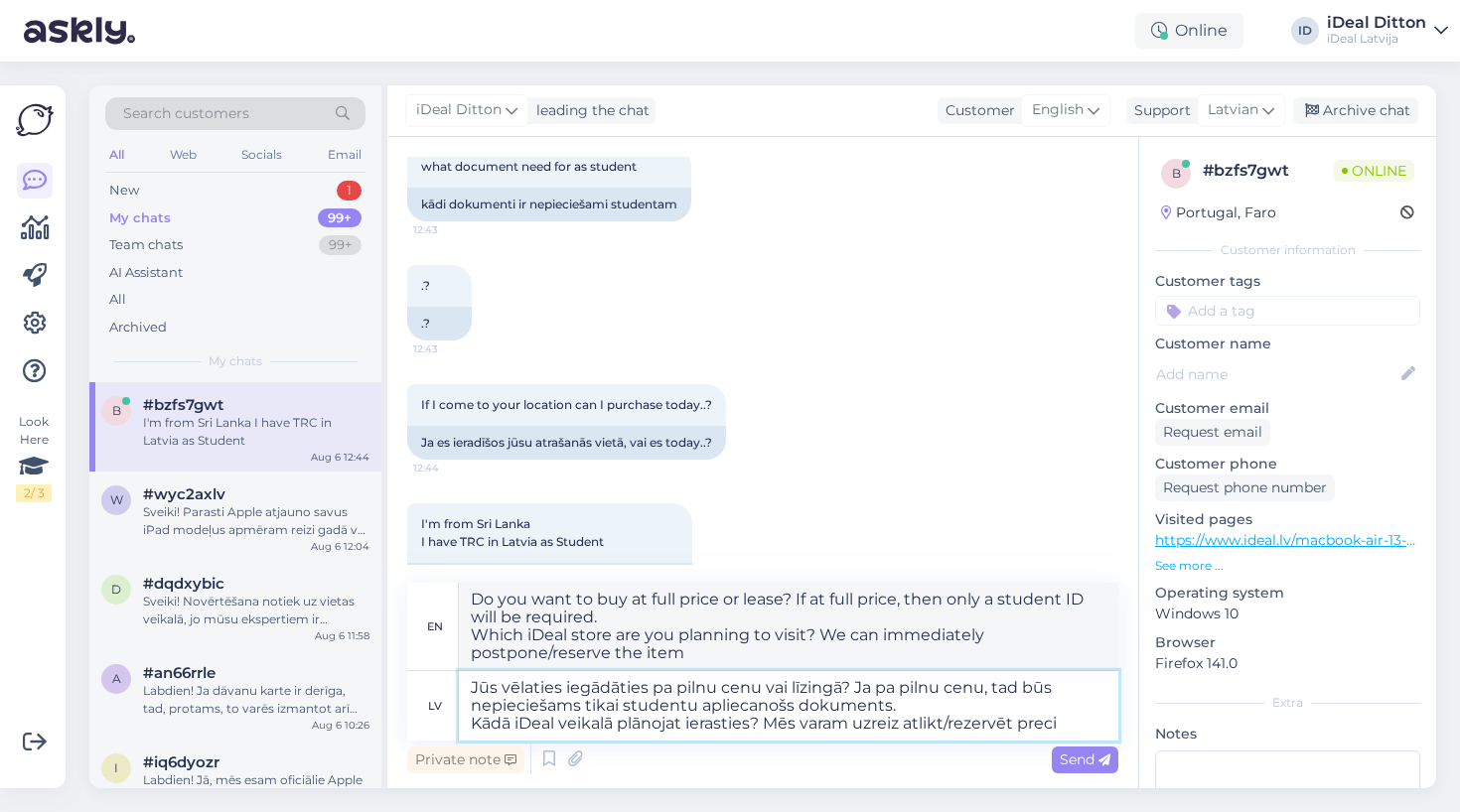 click on "Jūs vēlaties iegādāties pa pilnu cenu vai līzingā? Ja pa pilnu cenu, tad būs nepieciešams tikai studentu apliecanošs dokuments.
Kādā iDeal veikalā plānojat ierasties? Mēs varam uzreiz atlikt/rezervēt preci" at bounding box center [789, 706] 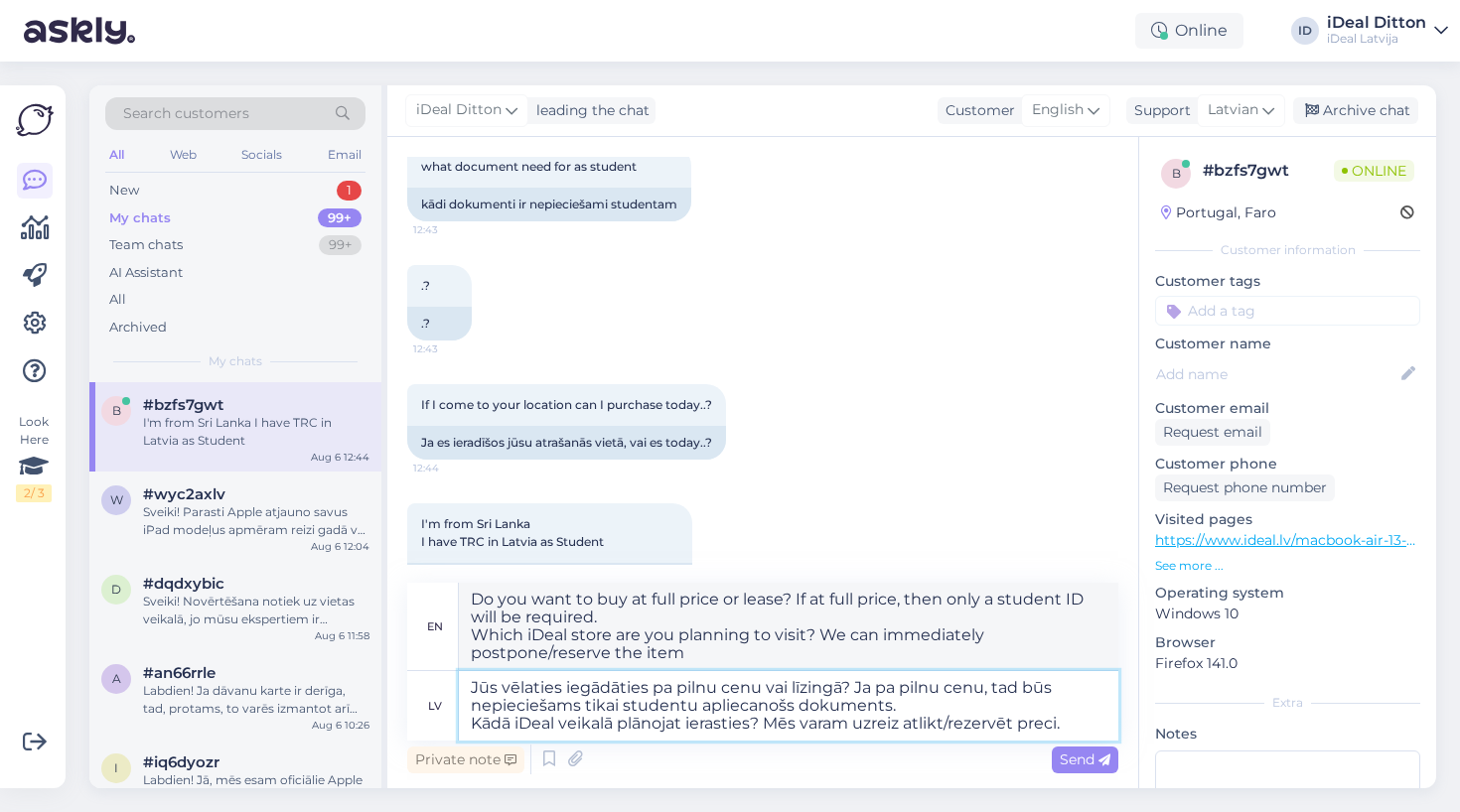 type on "Do you want to buy at full price or lease? If at full price, then only a student ID will be required.
Which iDeal store are you planning to visit? We can immediately postpone/reserve the item." 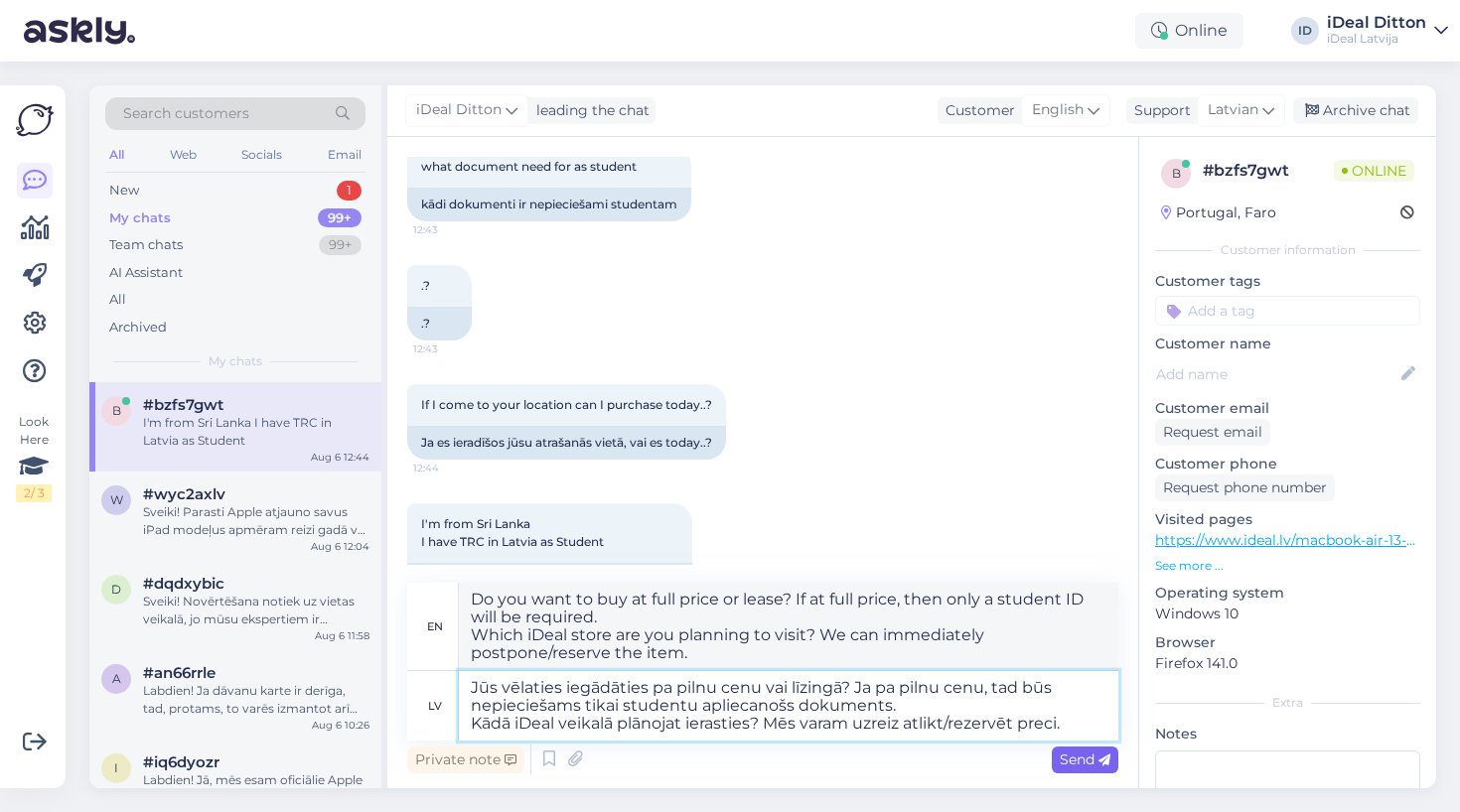 type on "Jūs vēlaties iegādāties pa pilnu cenu vai līzingā? Ja pa pilnu cenu, tad būs nepieciešams tikai studentu apliecanošs dokuments.
Kādā iDeal veikalā plānojat ierasties? Mēs varam uzreiz atlikt/rezervēt preci." 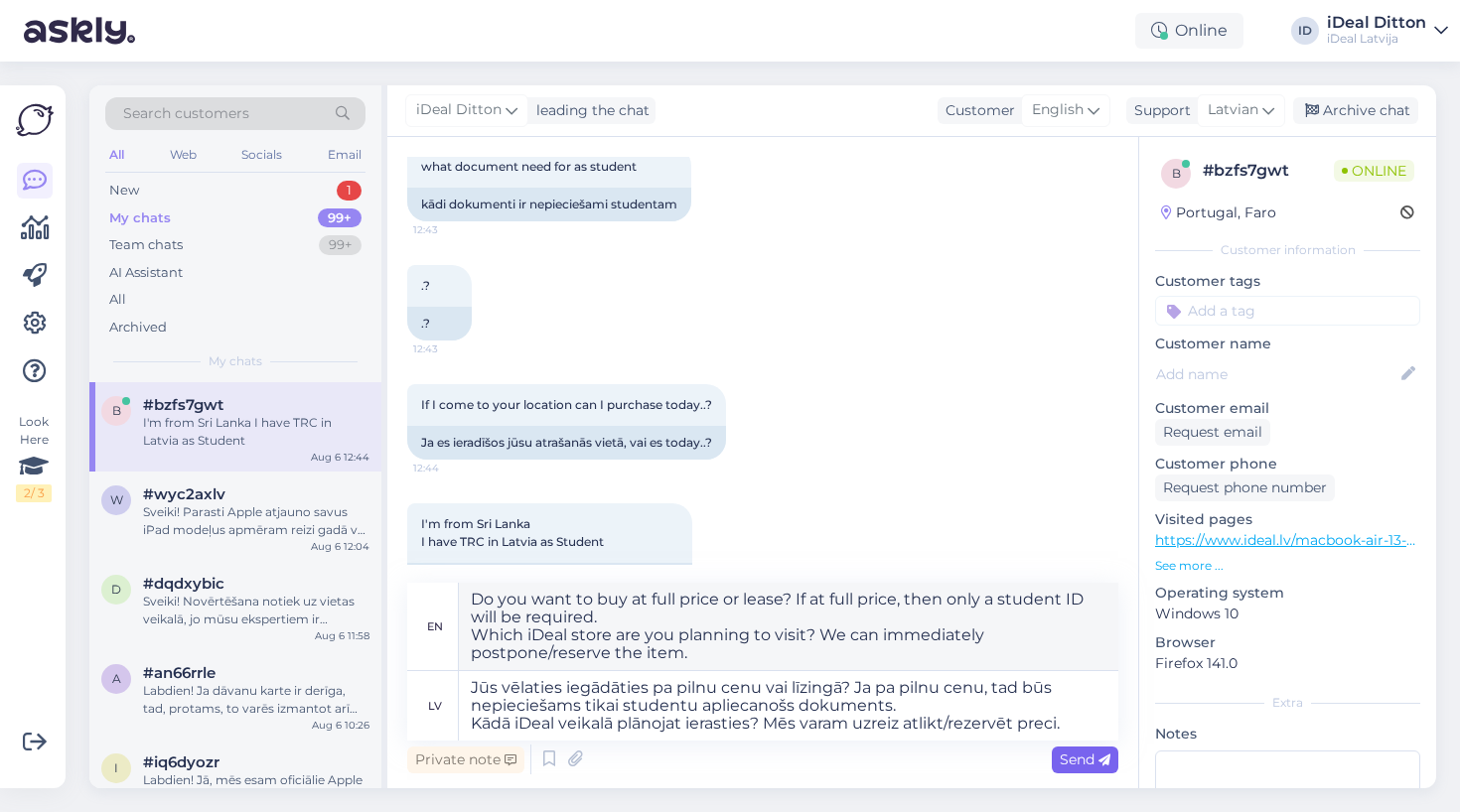 click on "Send" at bounding box center (1085, 759) 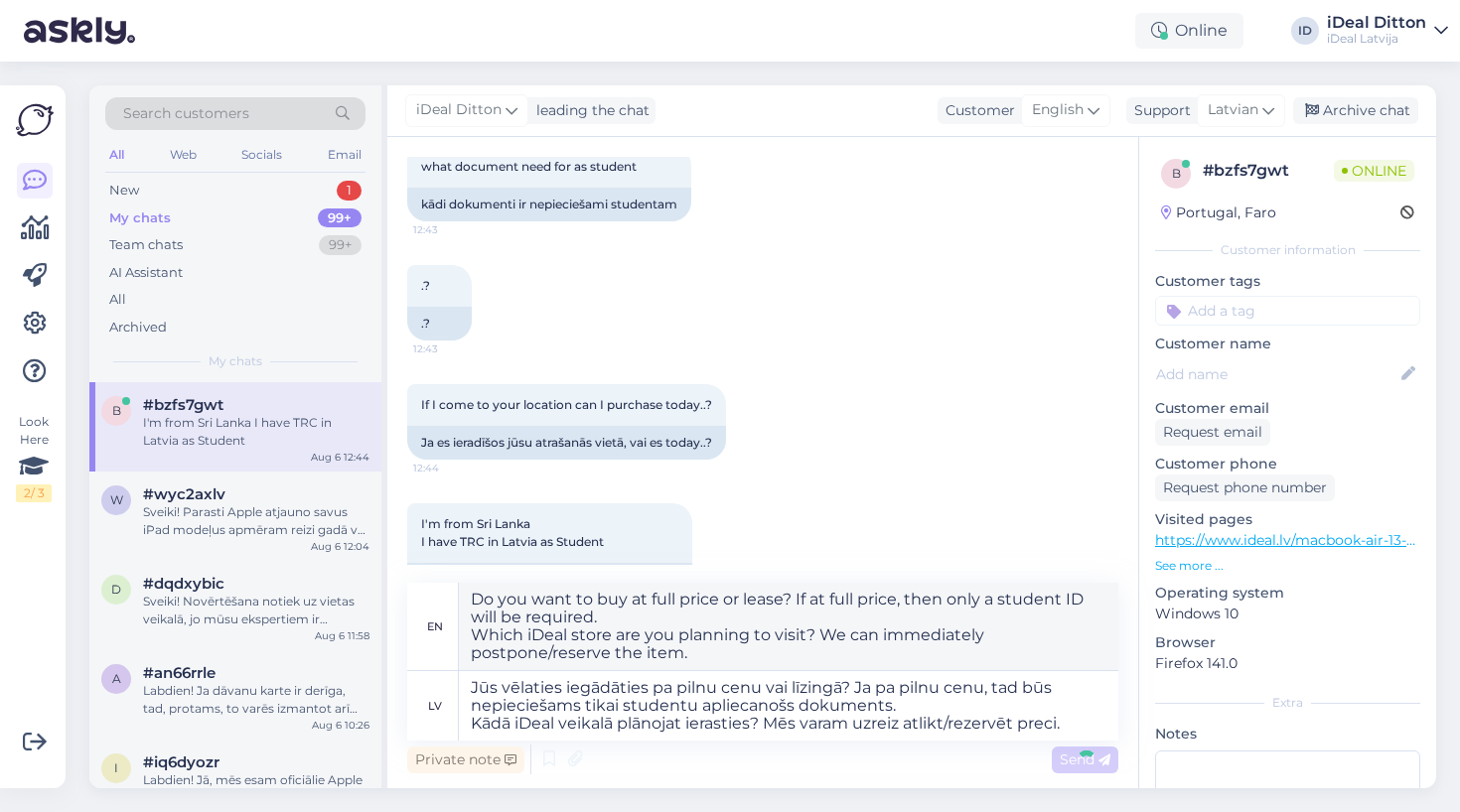 type 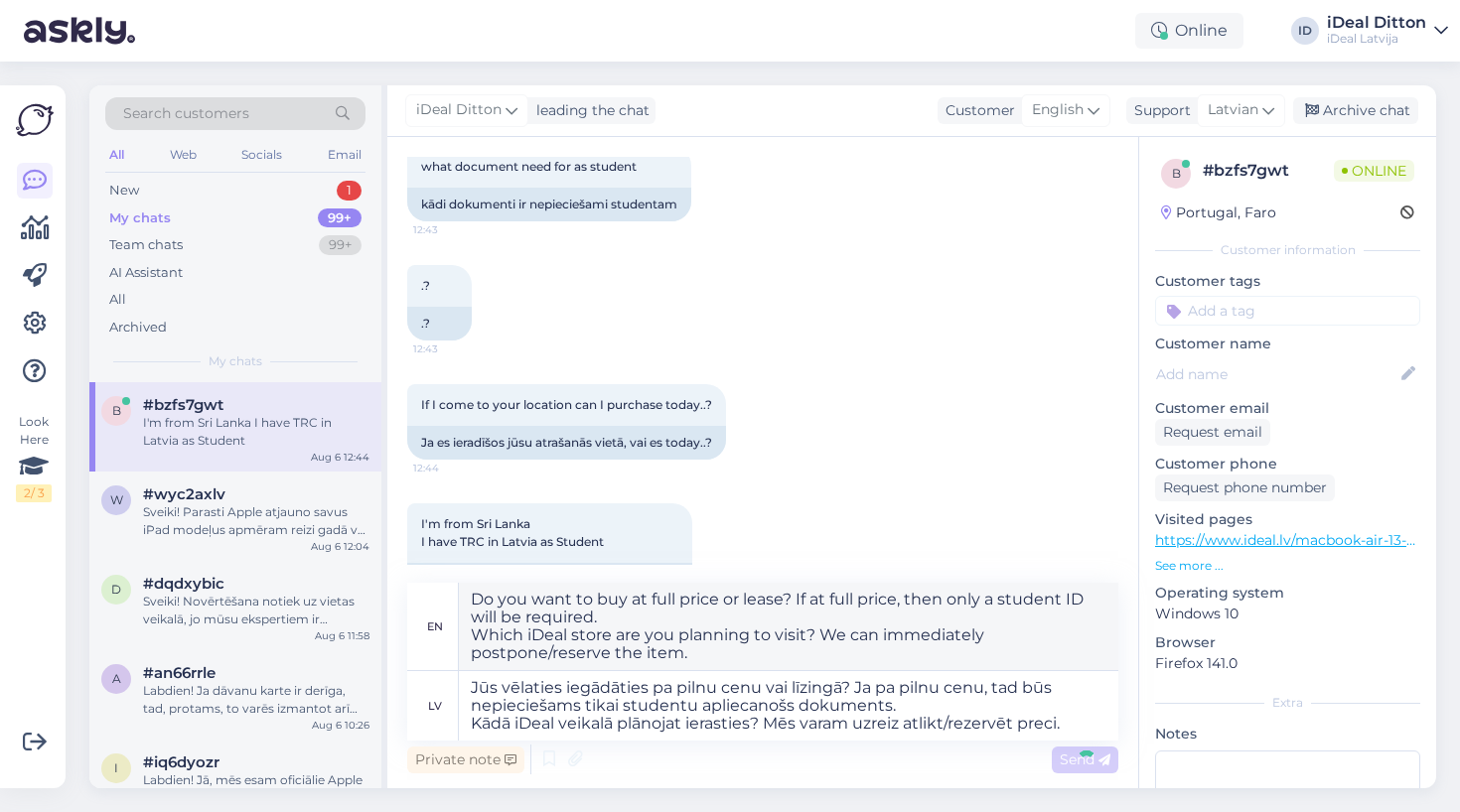 type 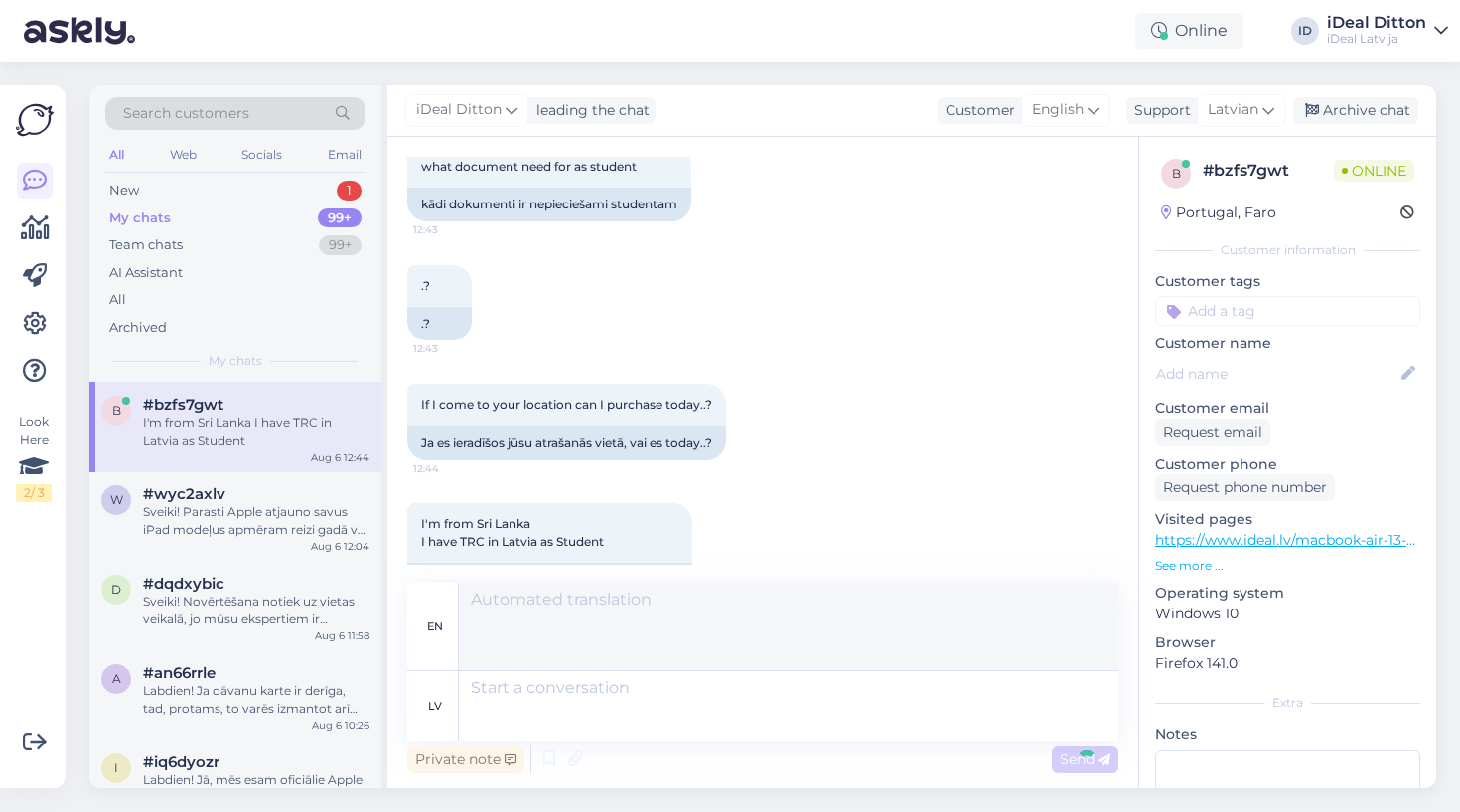 scroll, scrollTop: 1510, scrollLeft: 0, axis: vertical 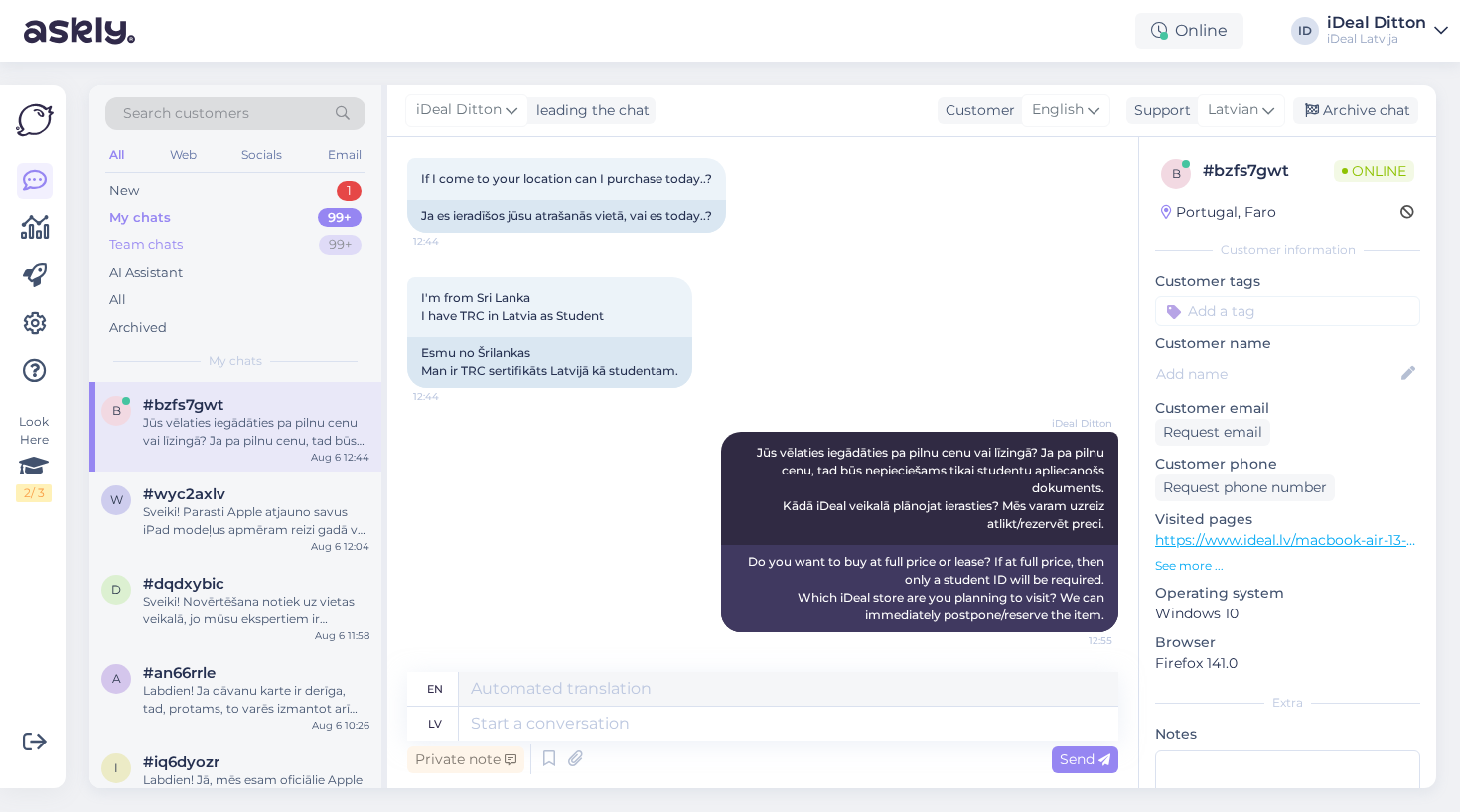 click on "99+" at bounding box center [340, 245] 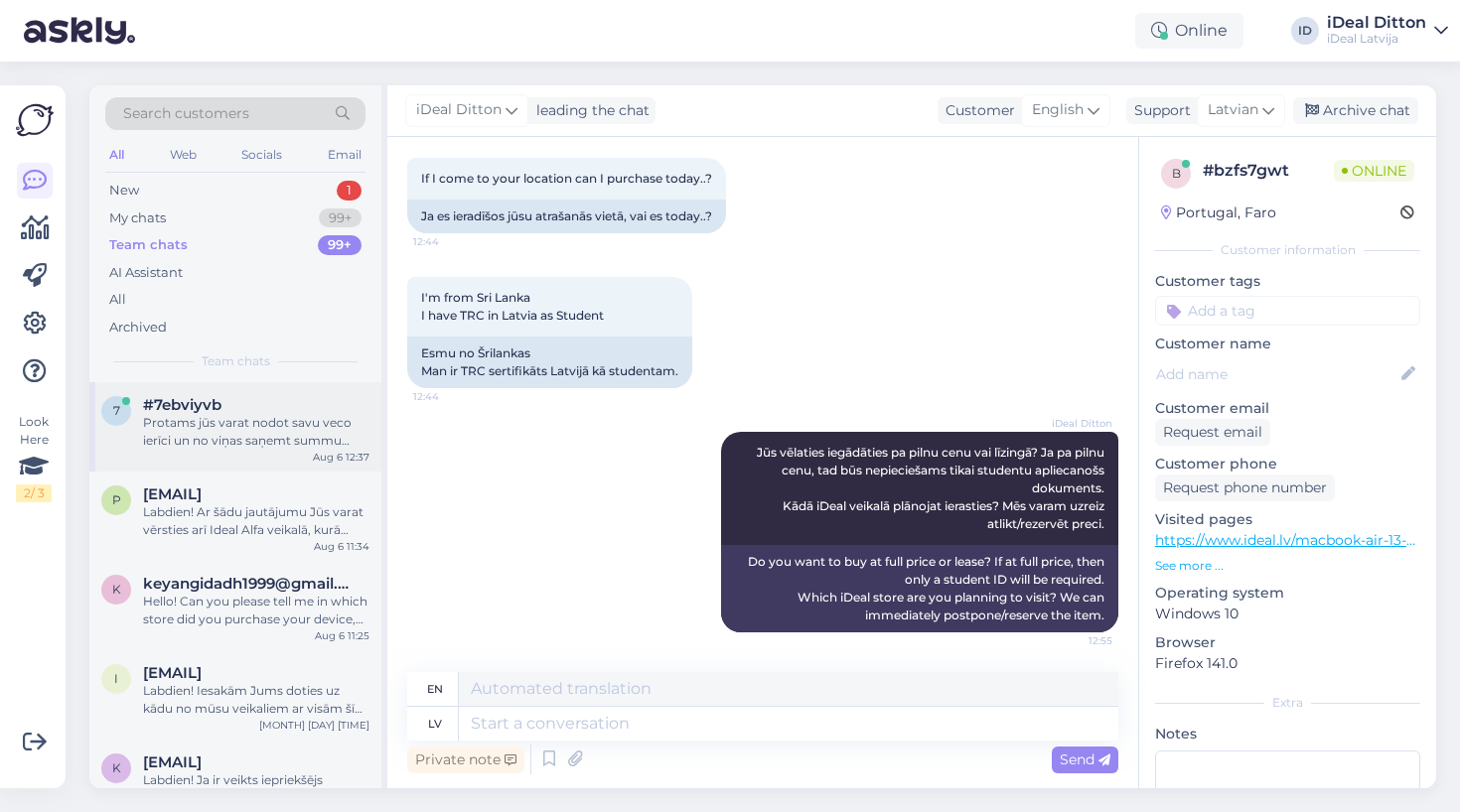 click on "Protams jūs varat nodot savu veco ierīci un no viņas saņemt summu kuru noņemt no jaunā macbook iegādes. Lai pateiktu konkrētu summu mums nepieciešams zināt pašreizēja macbook modeli un viņa porcesoru un atmiņu gan RAM gan cietā diska." at bounding box center (256, 432) 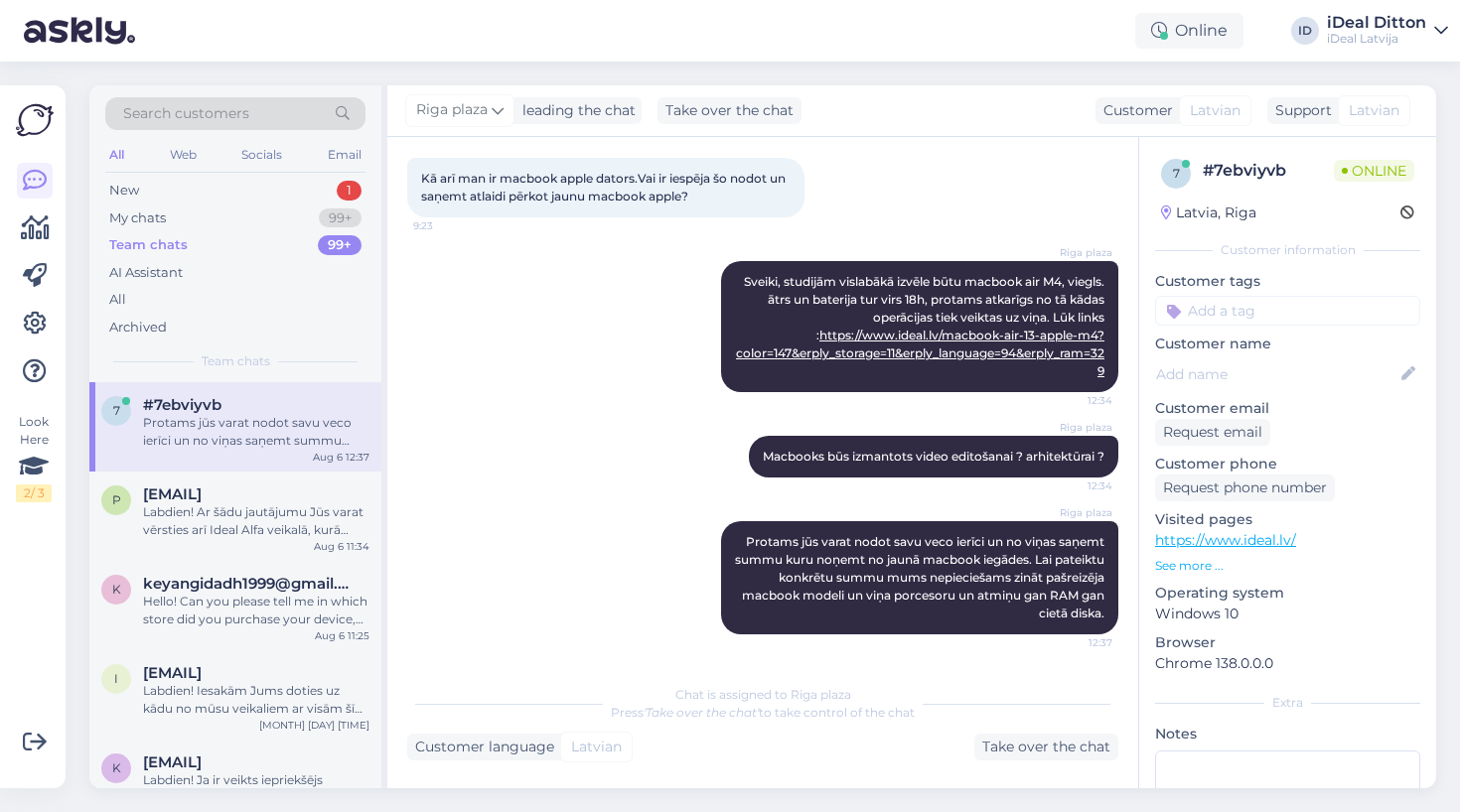 scroll, scrollTop: 207, scrollLeft: 0, axis: vertical 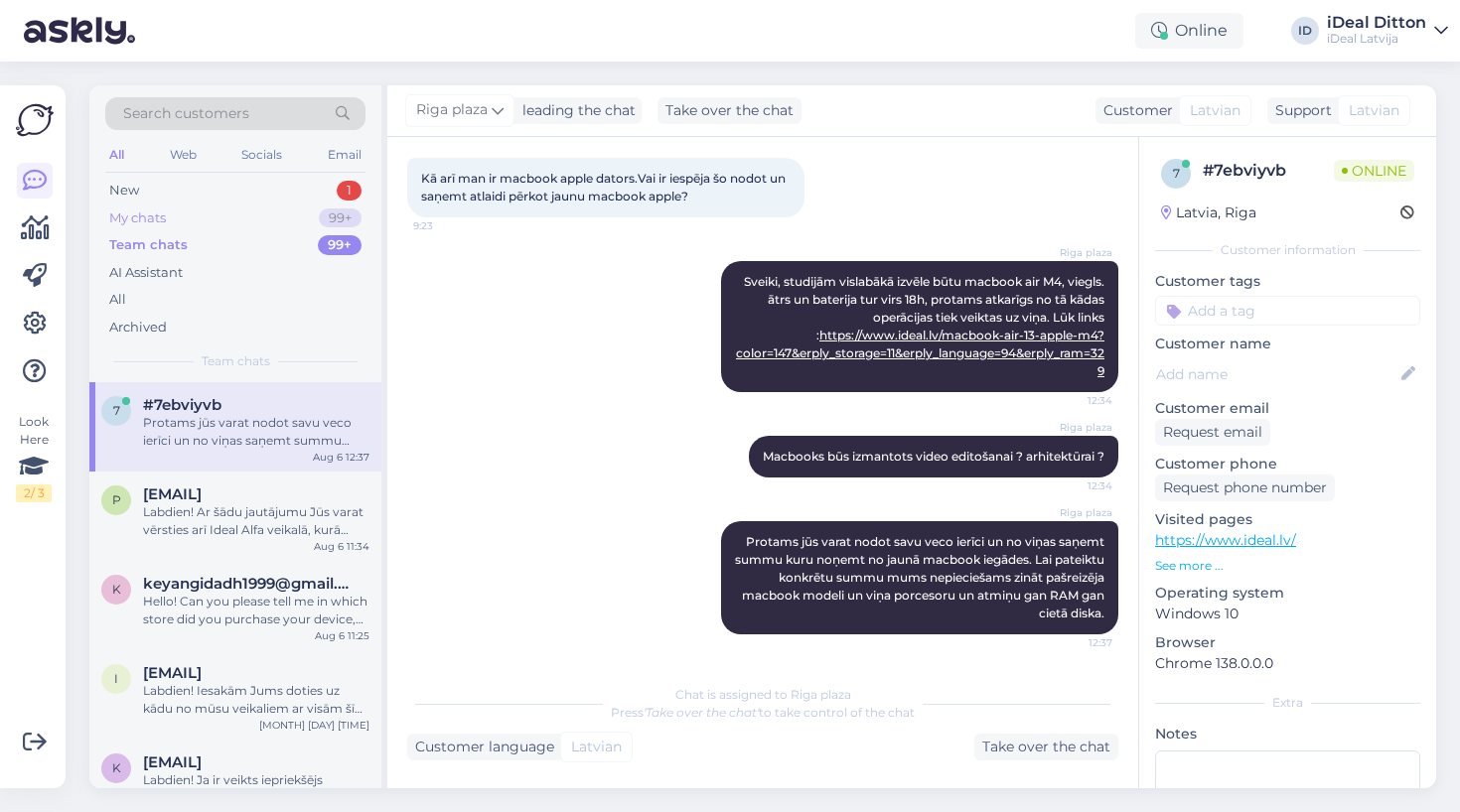 click on "My chats 99+" at bounding box center (235, 218) 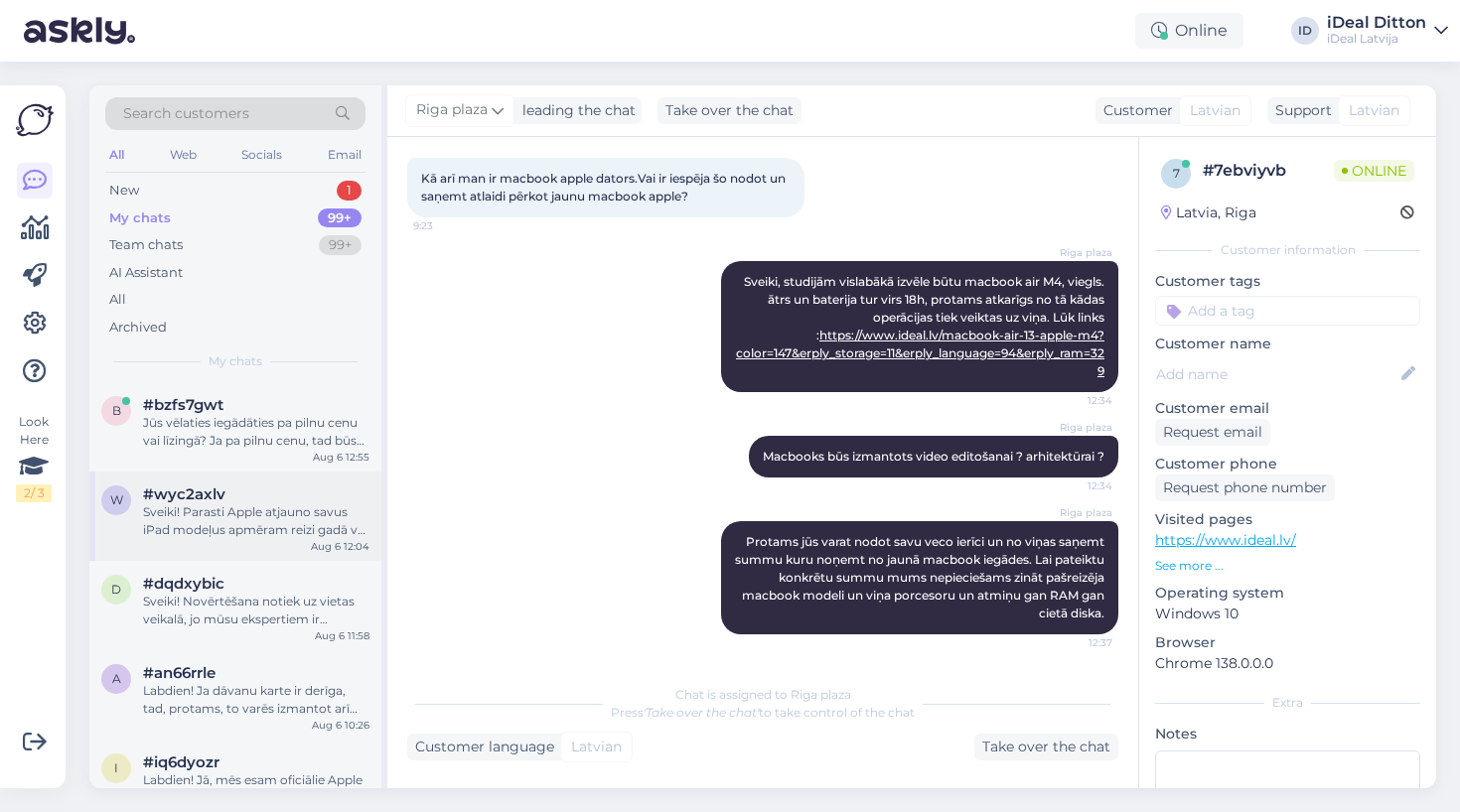 click on "w #wyc2axlv Sveiki! Parasti Apple atjauno savus iPad modeļus apmēram reizi gadā vai divos, taču precīzu ciklu paredzēt ir grūti – tas atkarīgs no daudziem faktoriem. iPad Air modeļiem dažkārt ir ilgāki starplaiki starp atjauninājumiem. Tāpēc vienmēr ir vērts sekot oficiālajiem paziņojumiem vai ziņām. Aug 6 12:04" at bounding box center [235, 516] 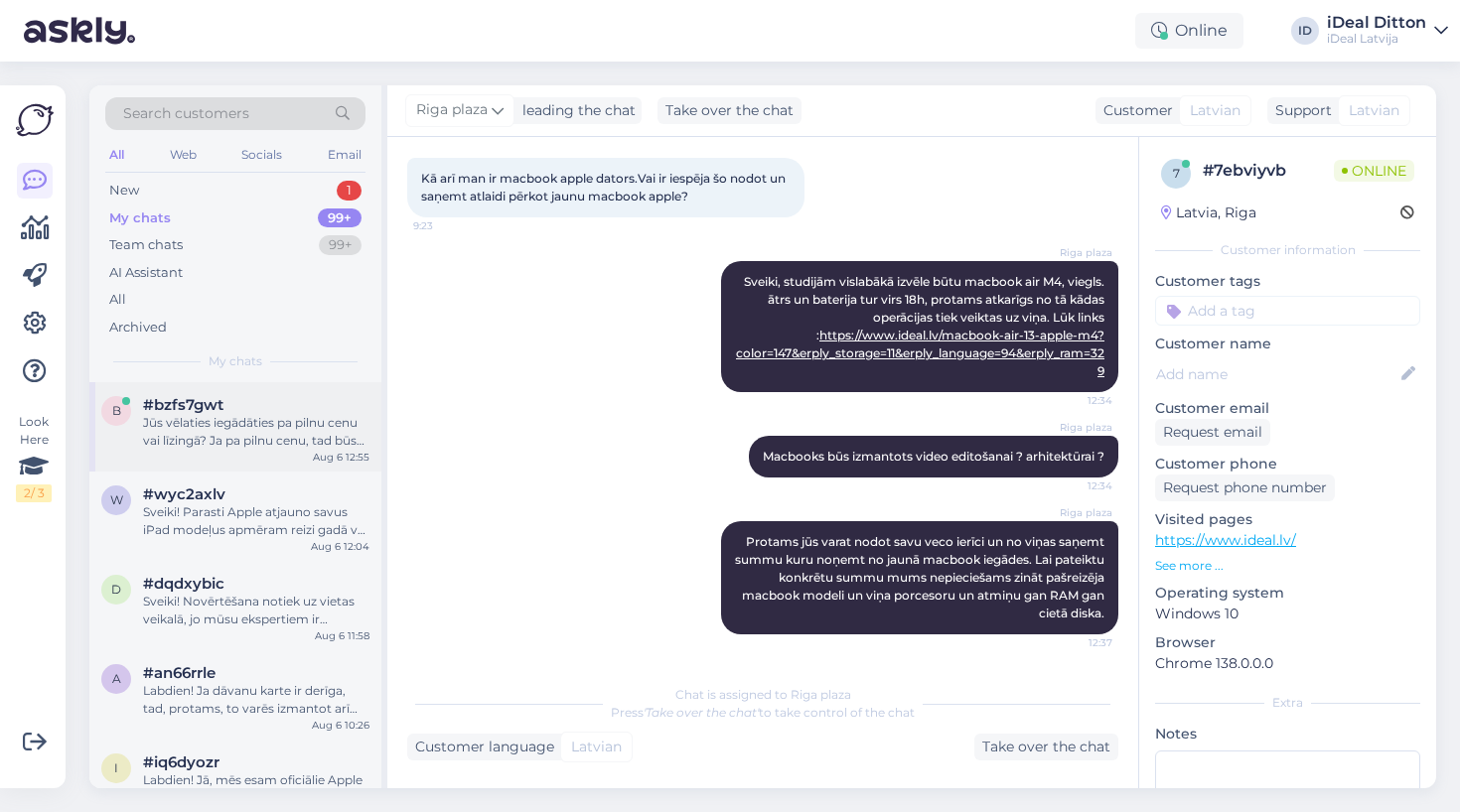 scroll, scrollTop: 0, scrollLeft: 0, axis: both 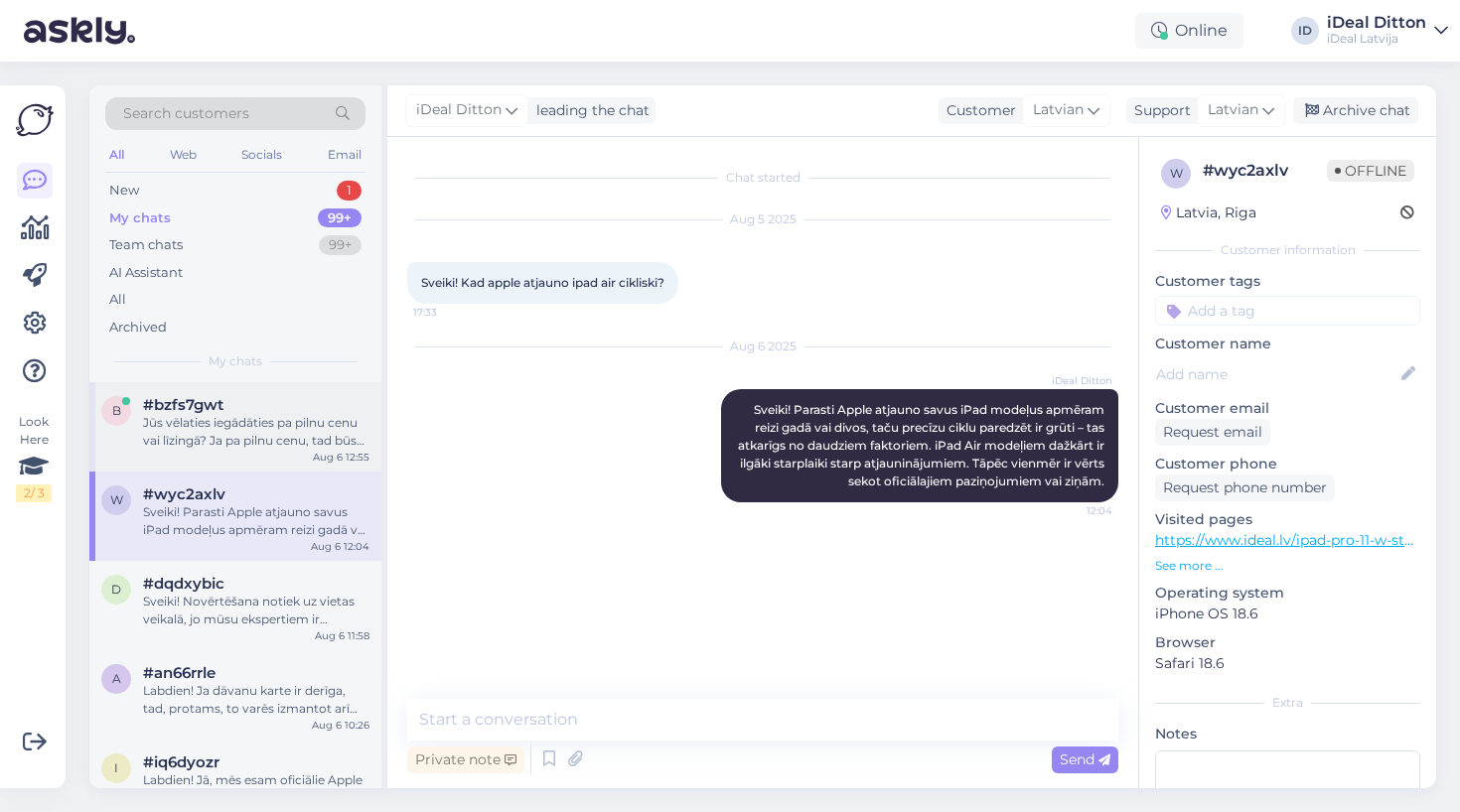 click on "b #bzfs7gwt Jūs vēlaties iegādāties pa pilnu cenu vai līzingā? Ja pa pilnu cenu, tad būs nepieciešams tikai studentu apliecanošs dokuments.
Kādā iDeal veikalā plānojat ierasties? Mēs varam uzreiz atlikt/rezervēt preci. Aug 6 12:55" at bounding box center [235, 427] 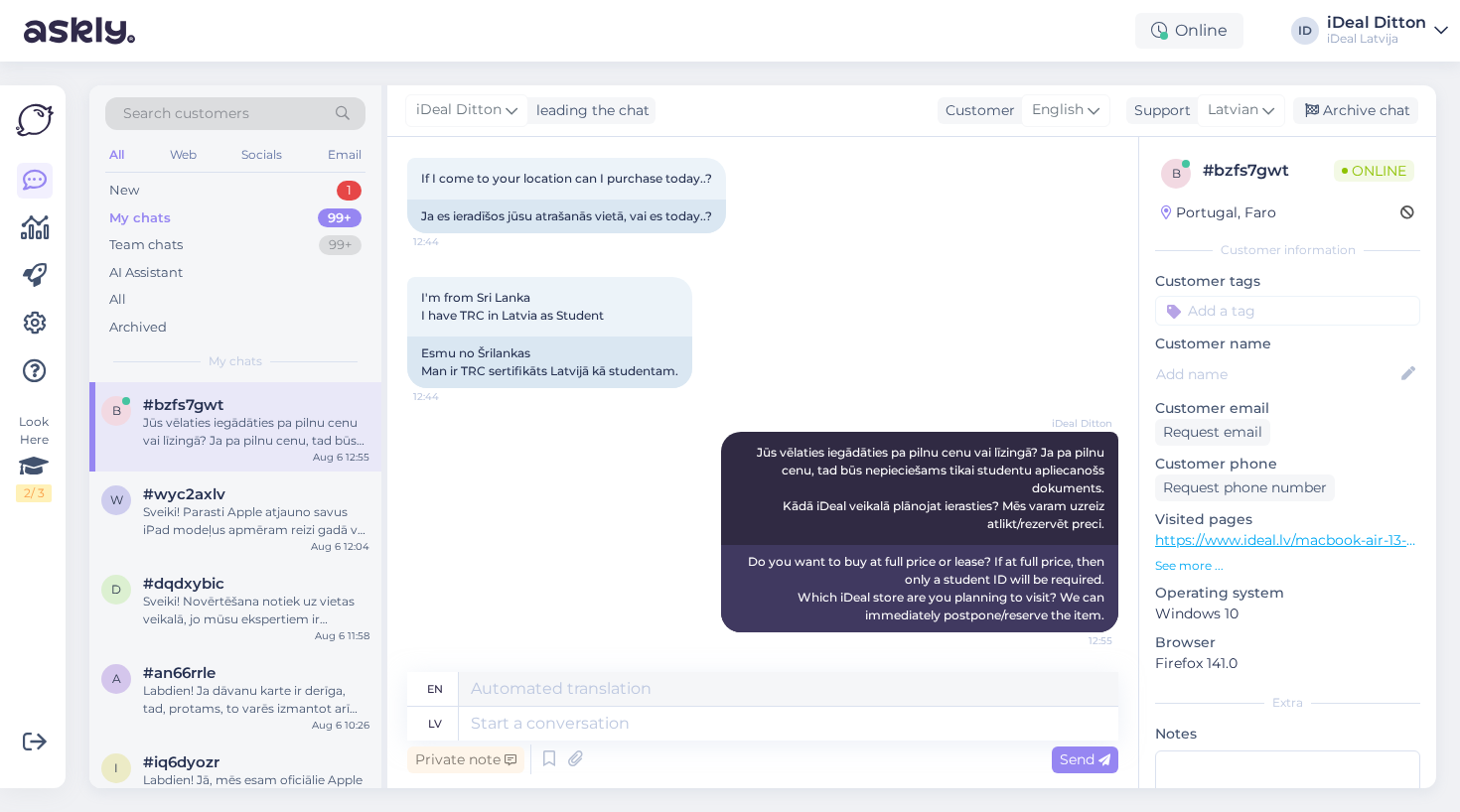 scroll, scrollTop: 1510, scrollLeft: 0, axis: vertical 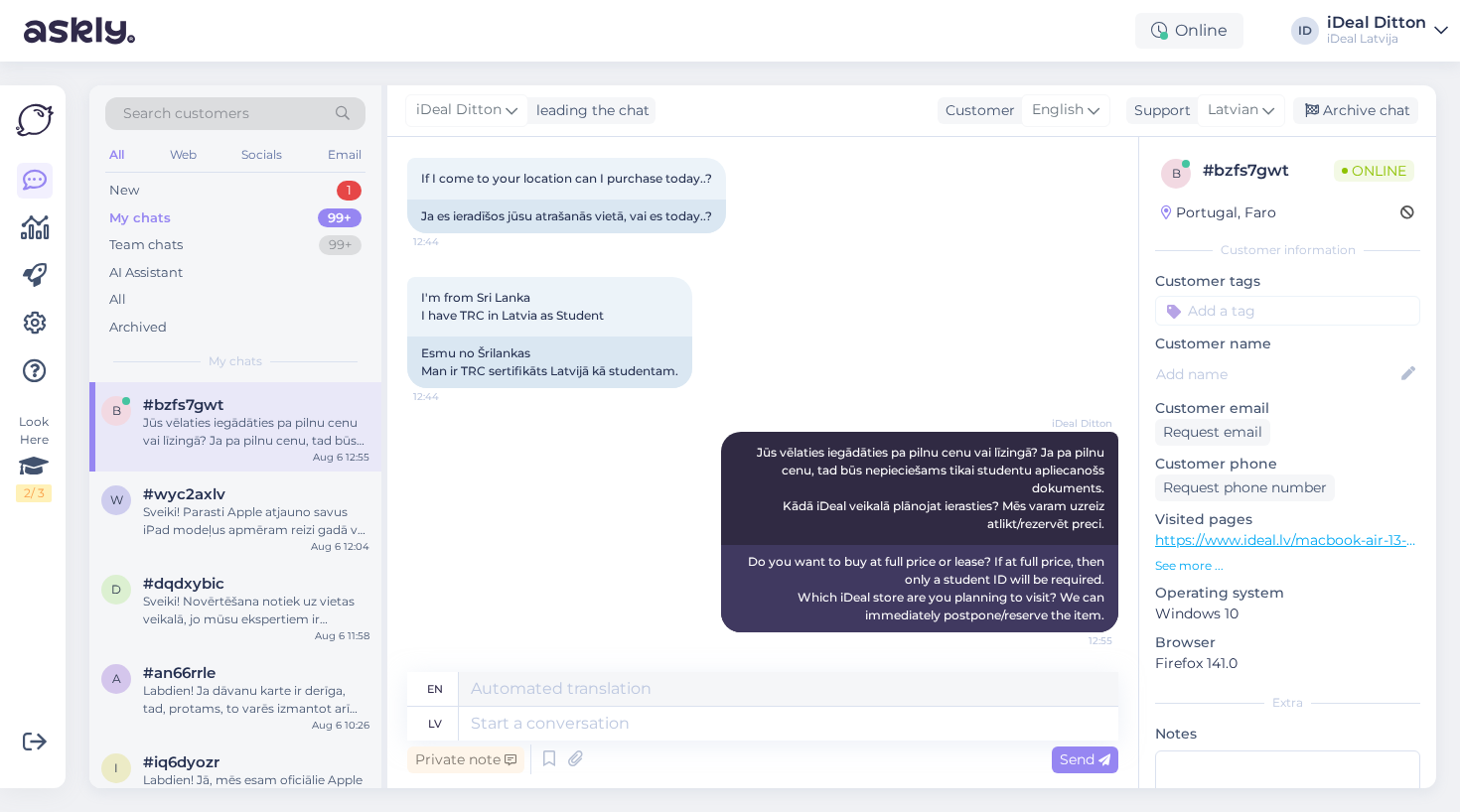 click on "iDeal Ditton Jūs vēlaties iegādāties pa pilnu cenu vai līzingā? Ja pa pilnu cenu, tad būs nepieciešams tikai studentu apliecanošs dokuments.
Kādā iDeal veikalā plānojat ierasties? Mēs varam uzreiz atlikt/rezervēt preci. 12:55  Do you want to buy at full price or lease? If at full price, then only a student ID will be required.
Which iDeal store are you planning to visit? We can immediately postpone/reserve the item." at bounding box center (763, 532) 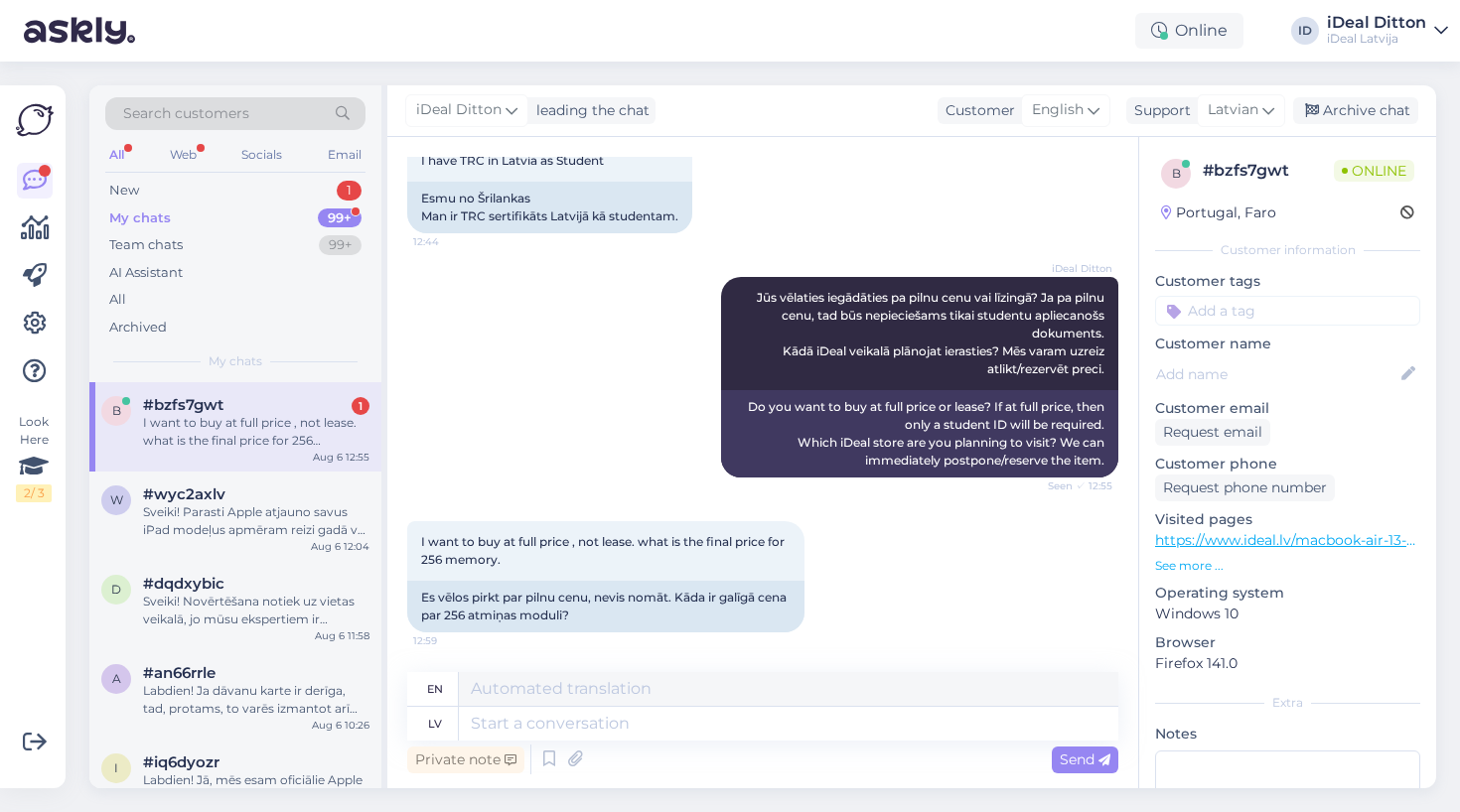 scroll, scrollTop: 1665, scrollLeft: 0, axis: vertical 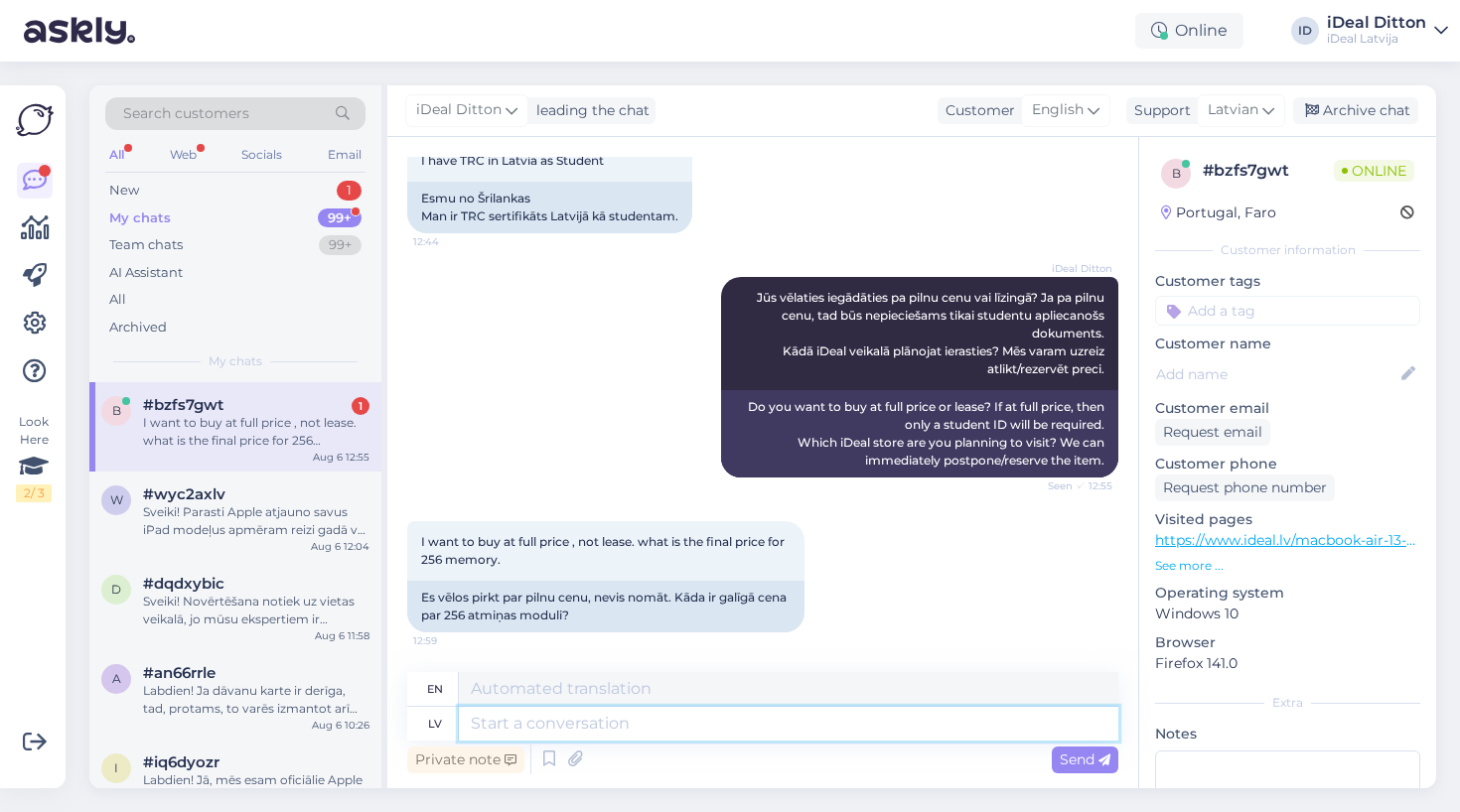 click at bounding box center [789, 724] 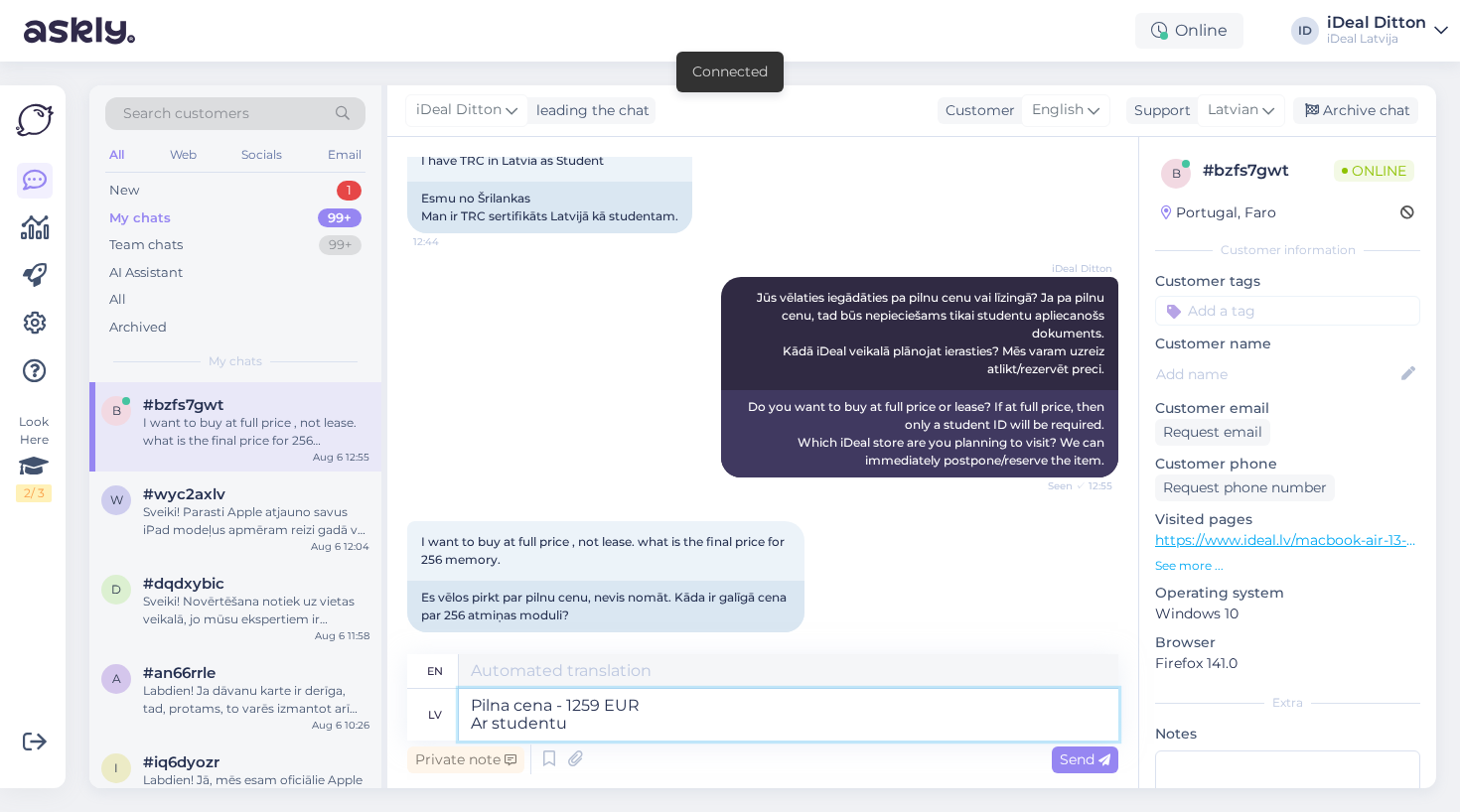 type on "Pilna cena - 1259 EUR
Ar studentu" 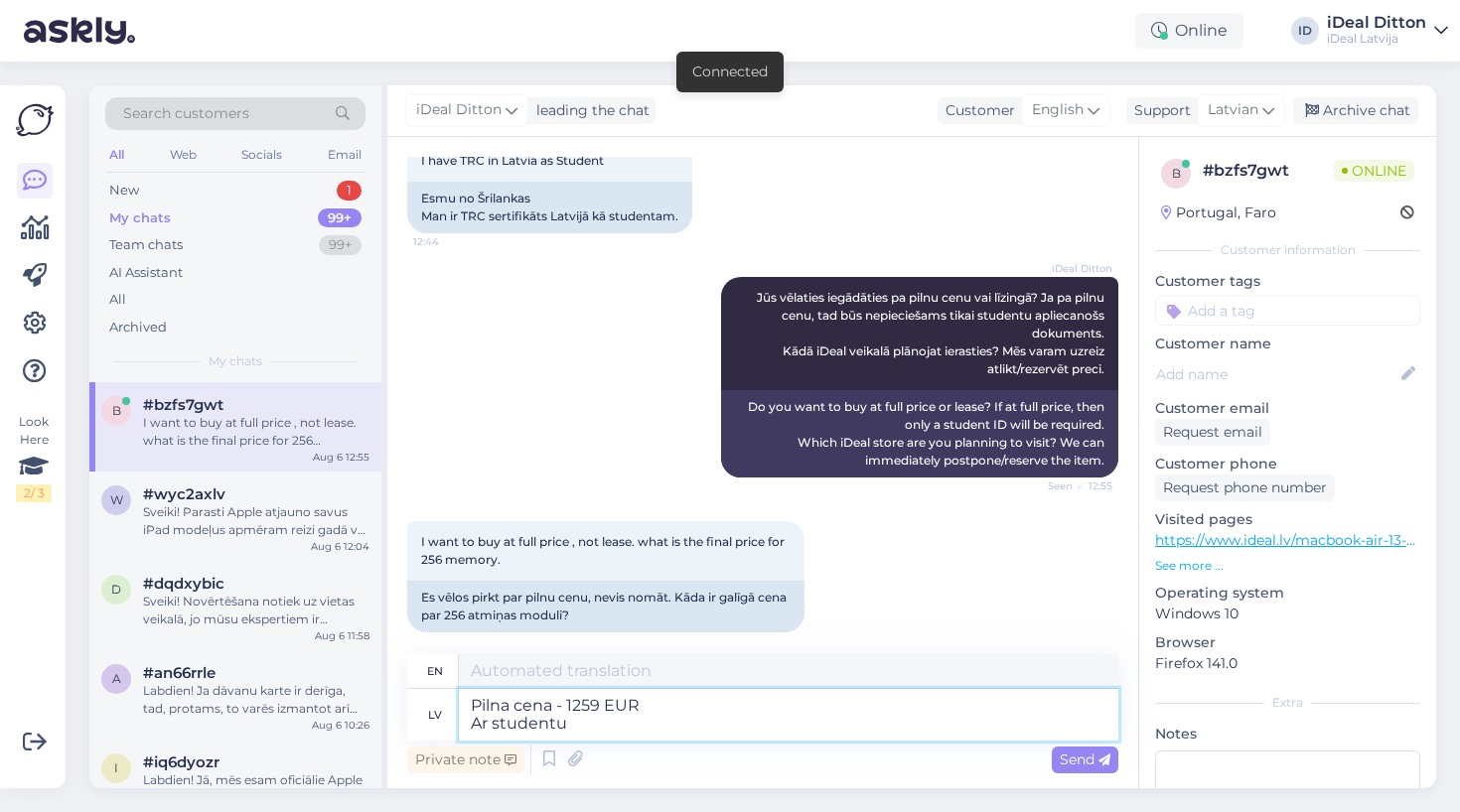 type on "Full price - 1259 EUR
With student" 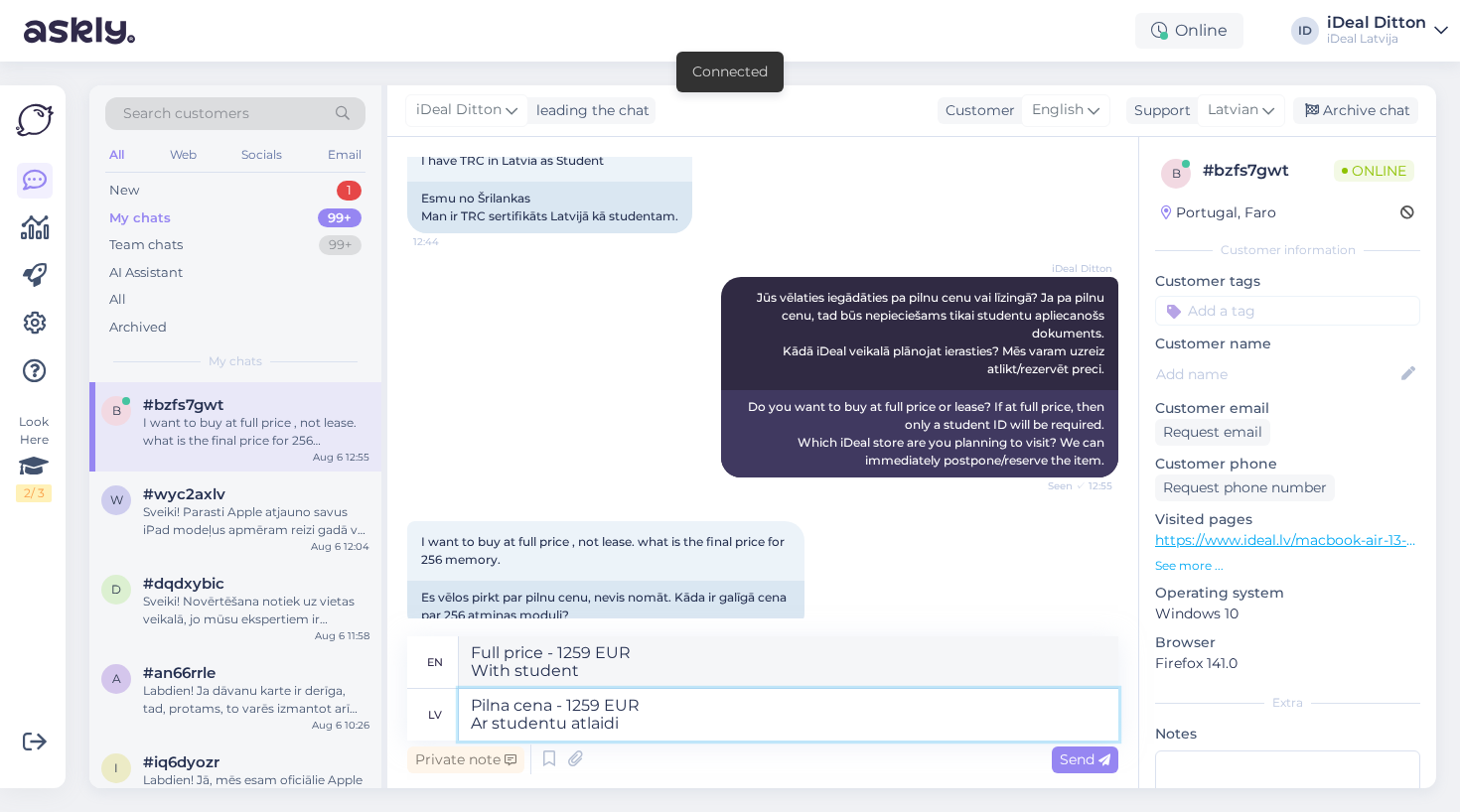 type on "Pilna cena - 1259 EUR
Ar studentu atlaidi" 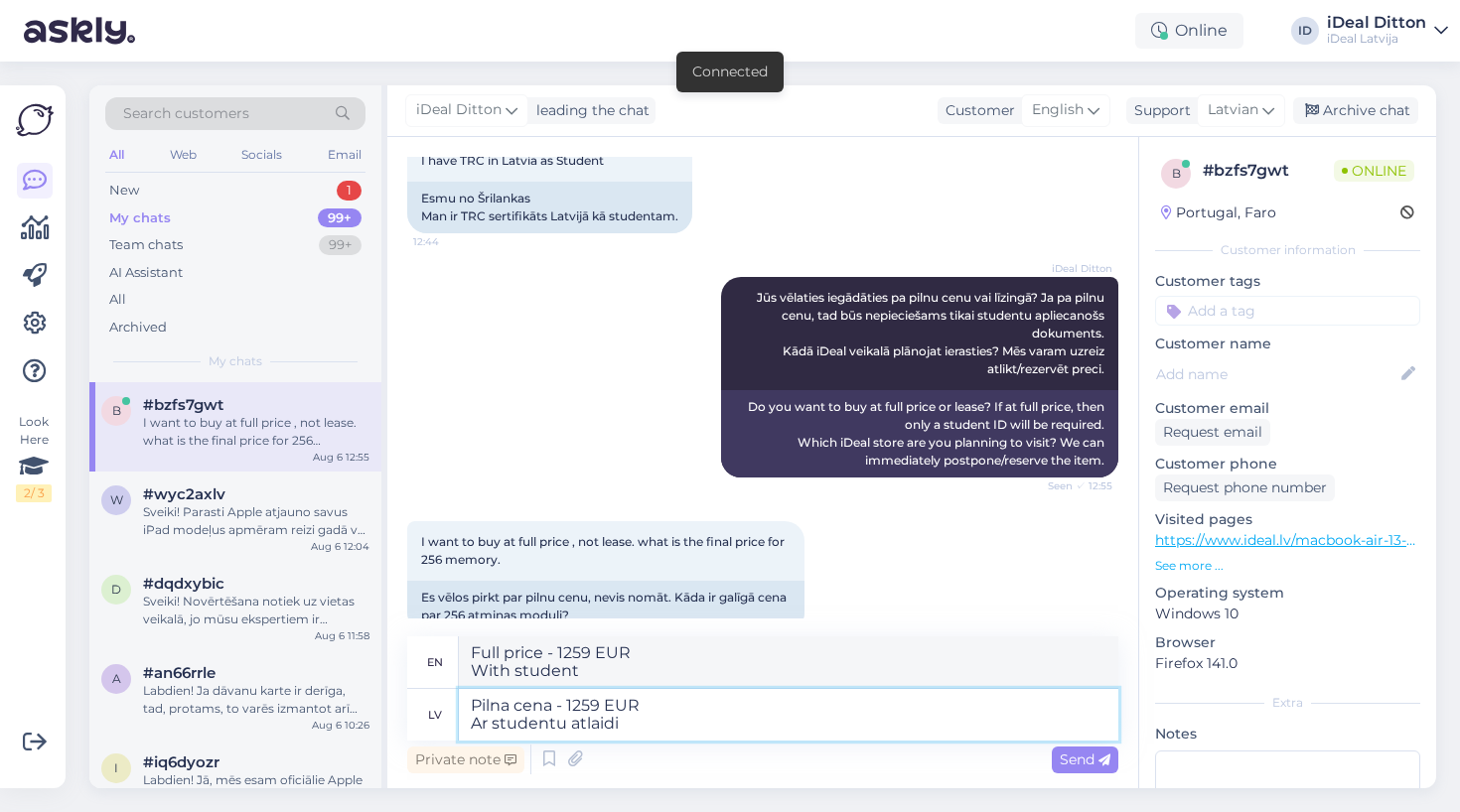 type on "Full price - 1259 EUR
With student discount" 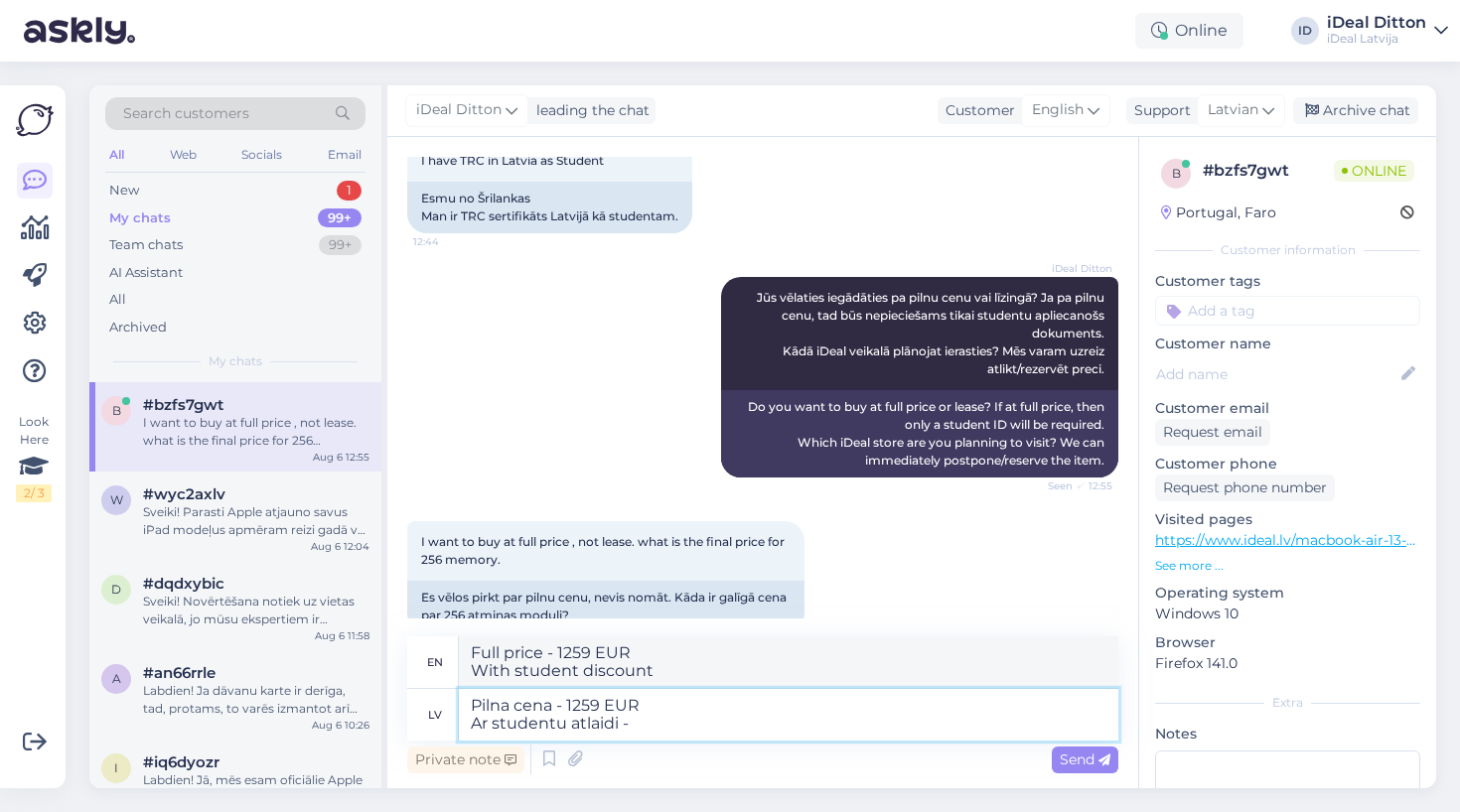 type on "Pilna cena - 1259 EUR
Ar studentu atlaidi -" 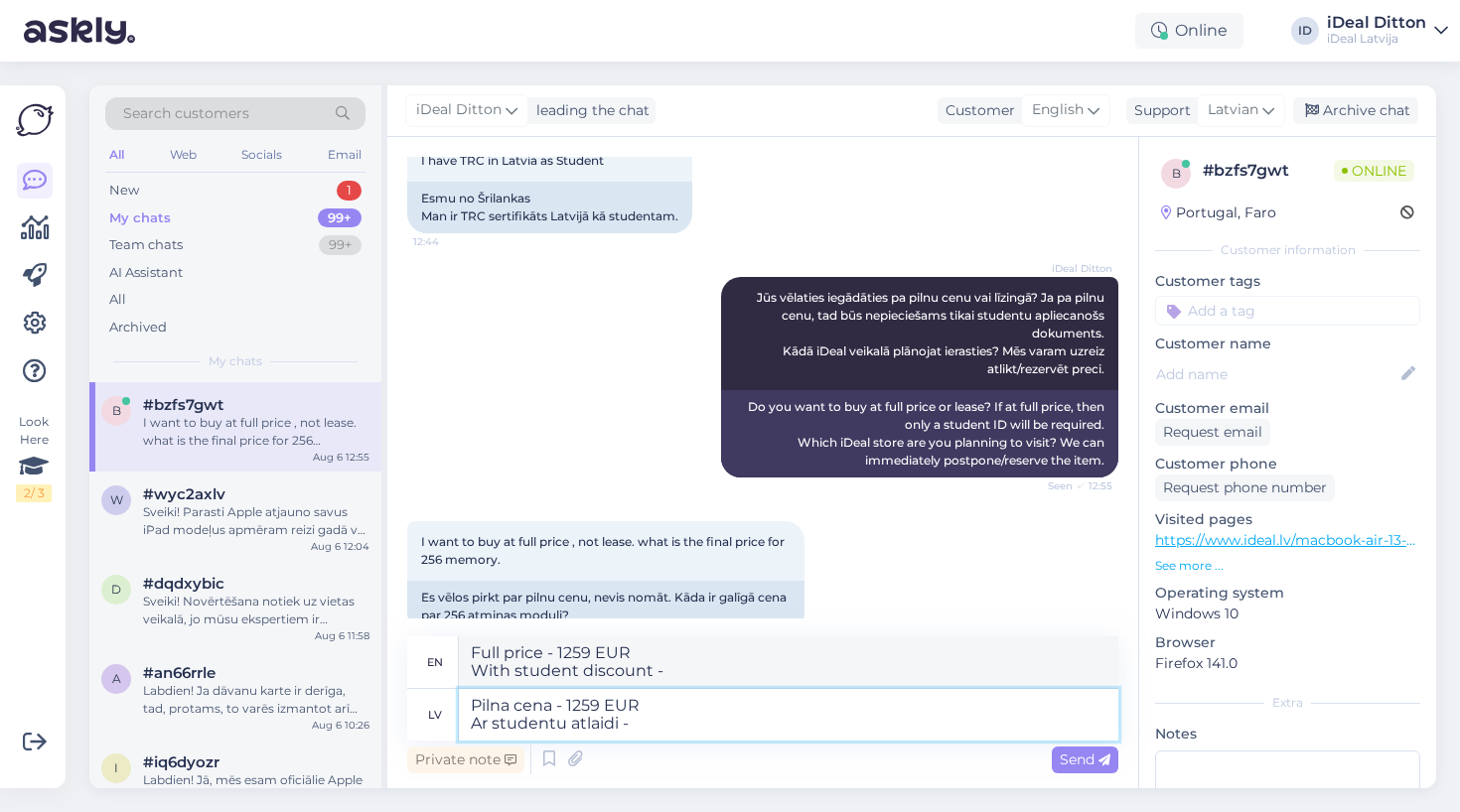 paste on "1136.55" 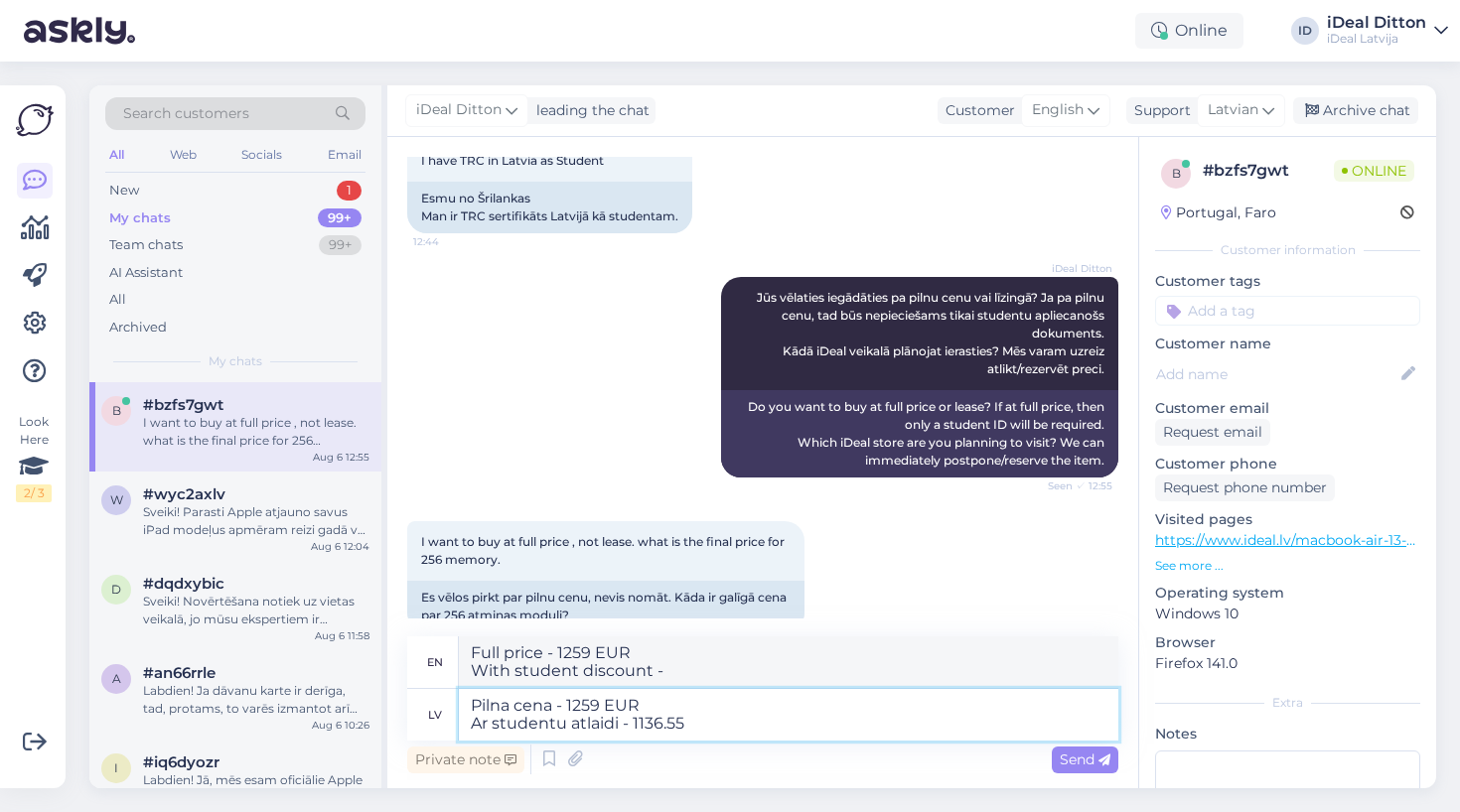 type on "Pilna cena - 1259 EUR
Ar studentu atlaidi - 1136.55" 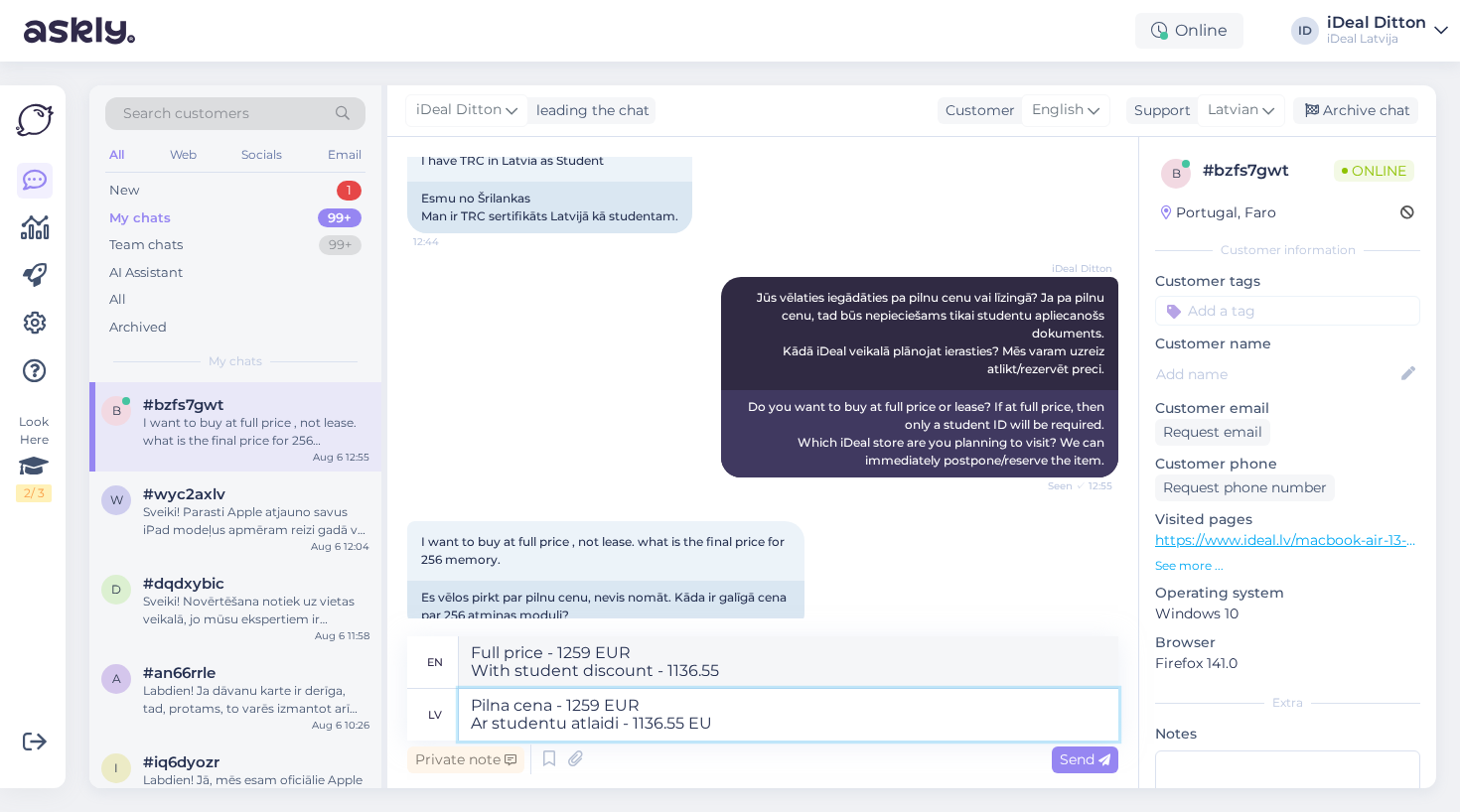 type on "Pilna cena - 1259 EUR
Ar studentu atlaidi - 1136.55 EUR" 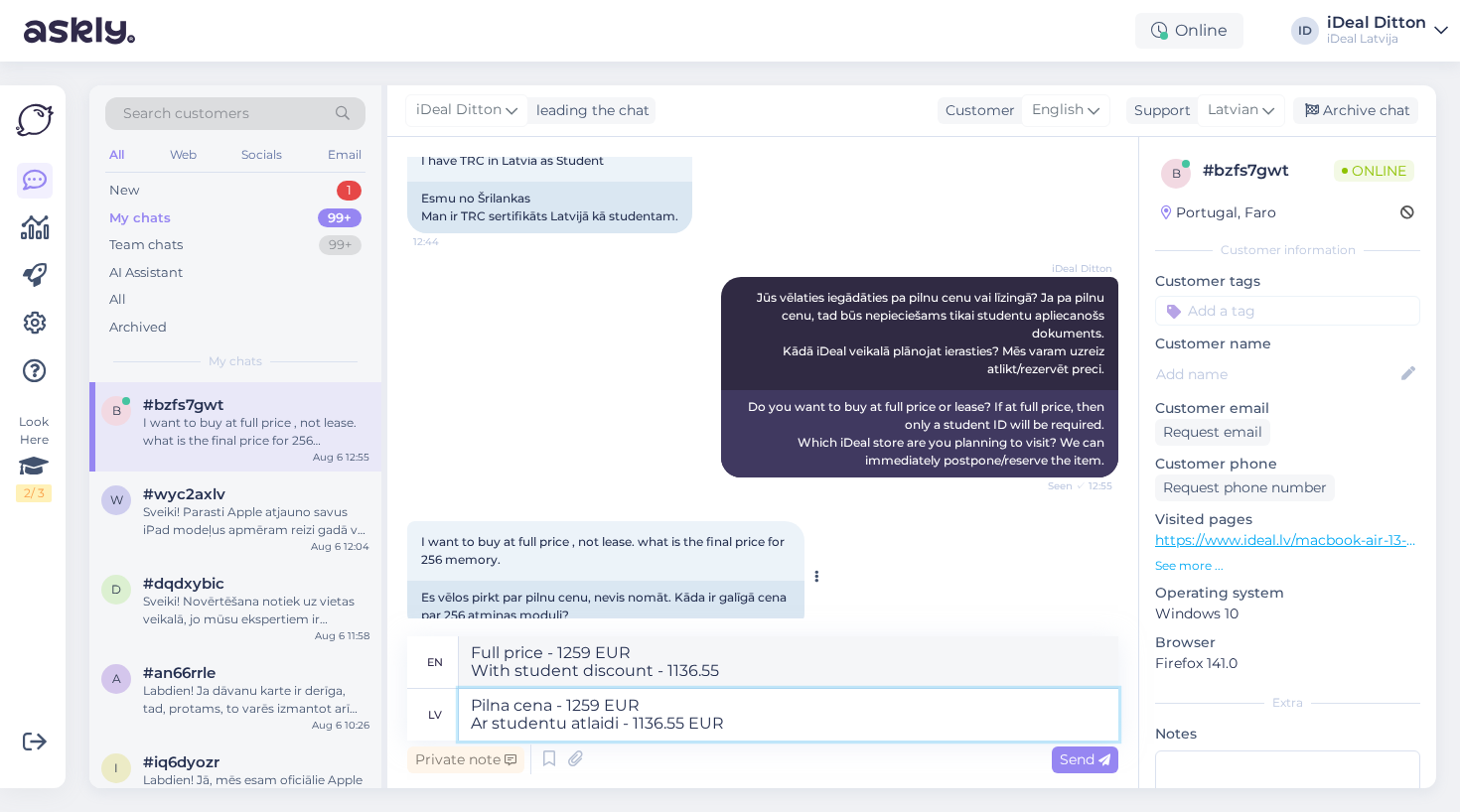 type on "Full price - 1259 EUR
With student discount - 1136.55 EUR" 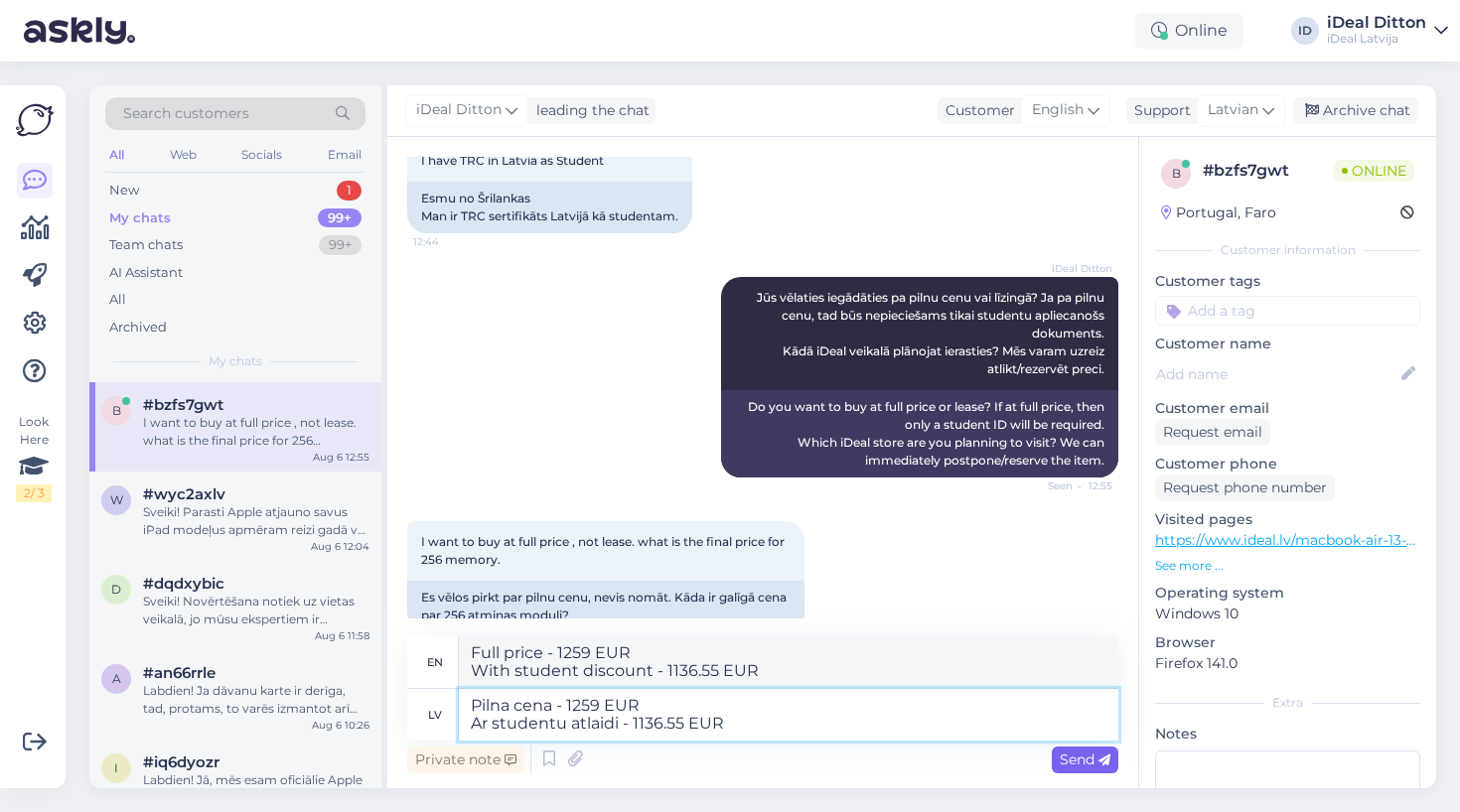 type on "Pilna cena - 1259 EUR
Ar studentu atlaidi - 1136.55 EUR" 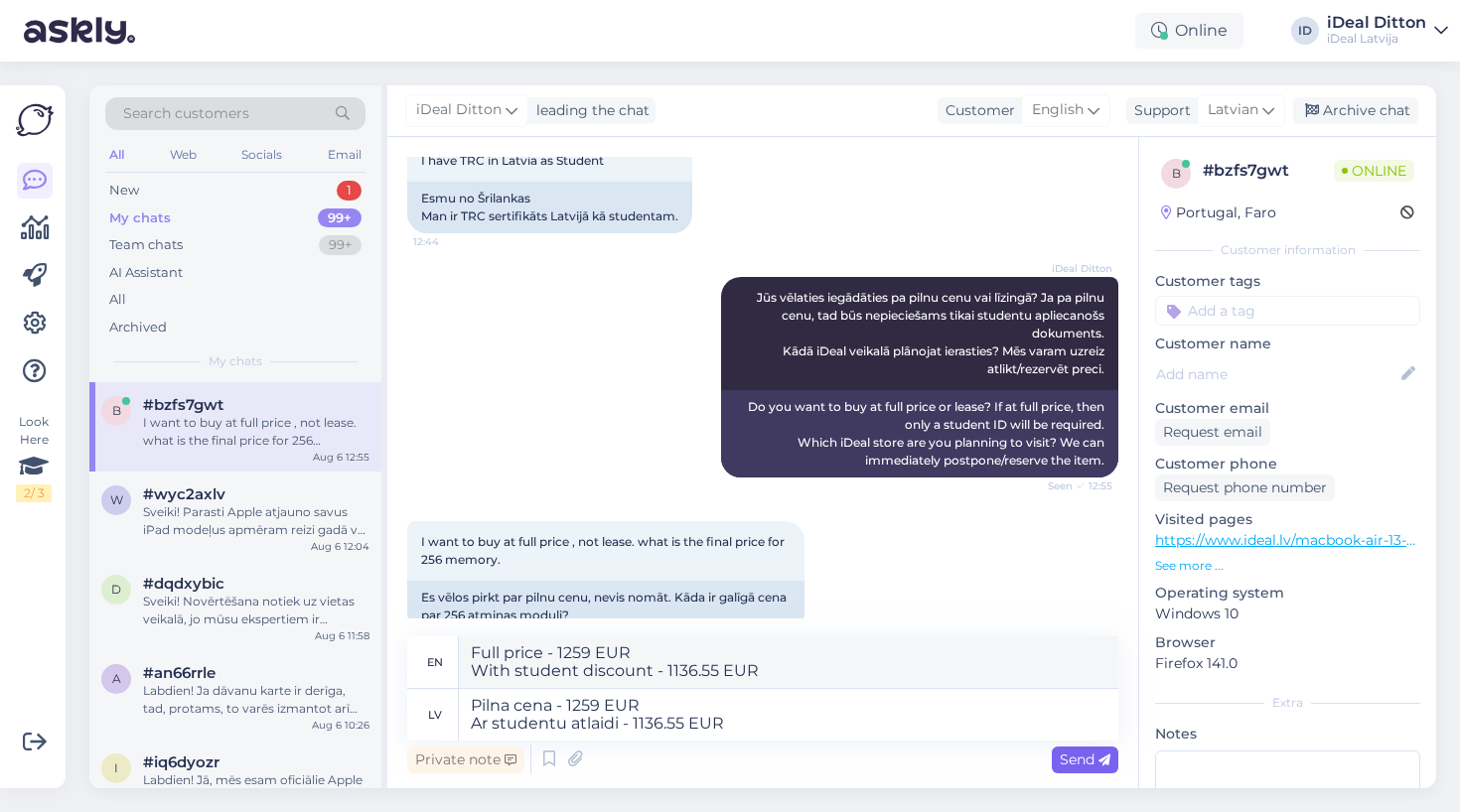 click on "Send" at bounding box center [1085, 759] 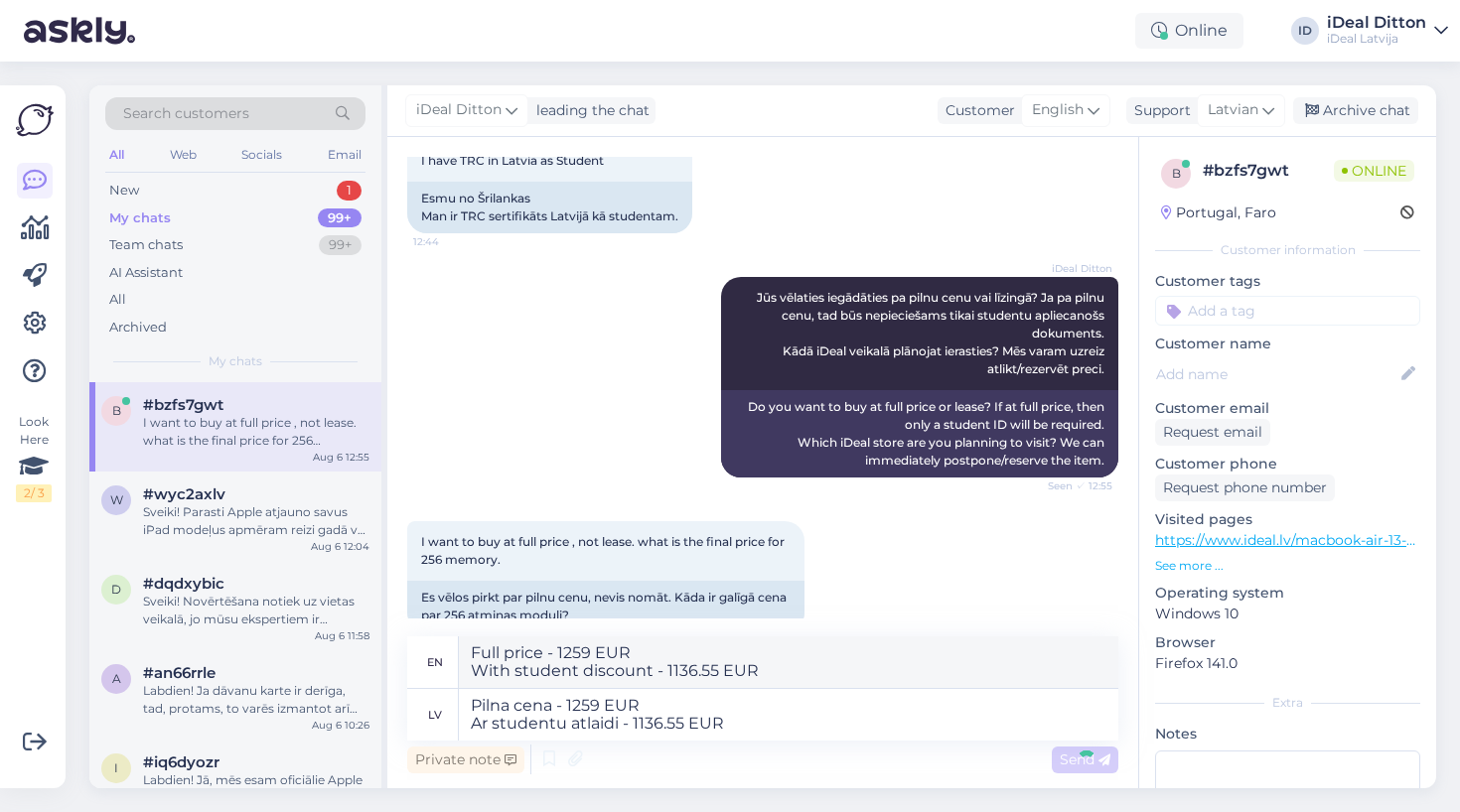 type 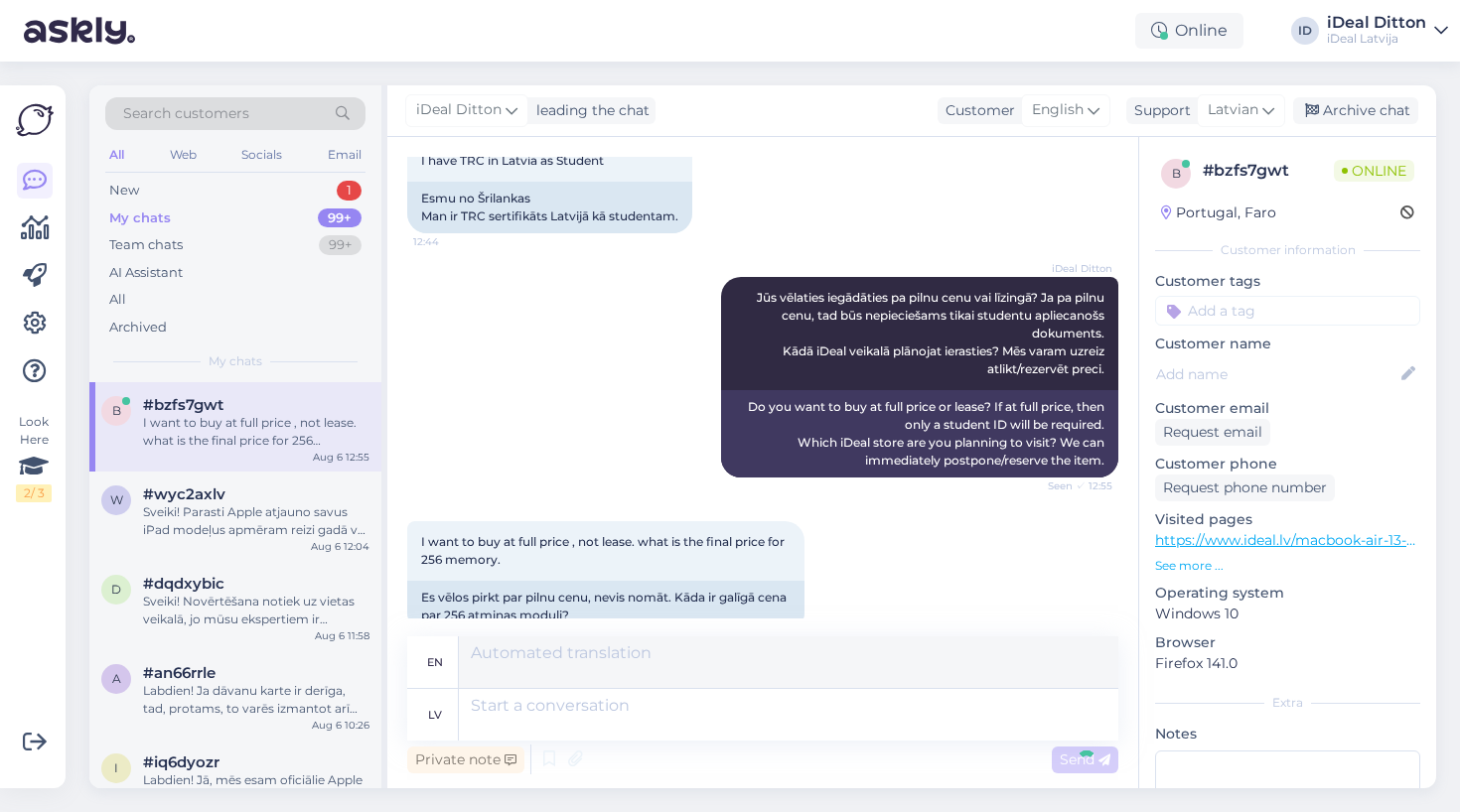 scroll, scrollTop: 1820, scrollLeft: 0, axis: vertical 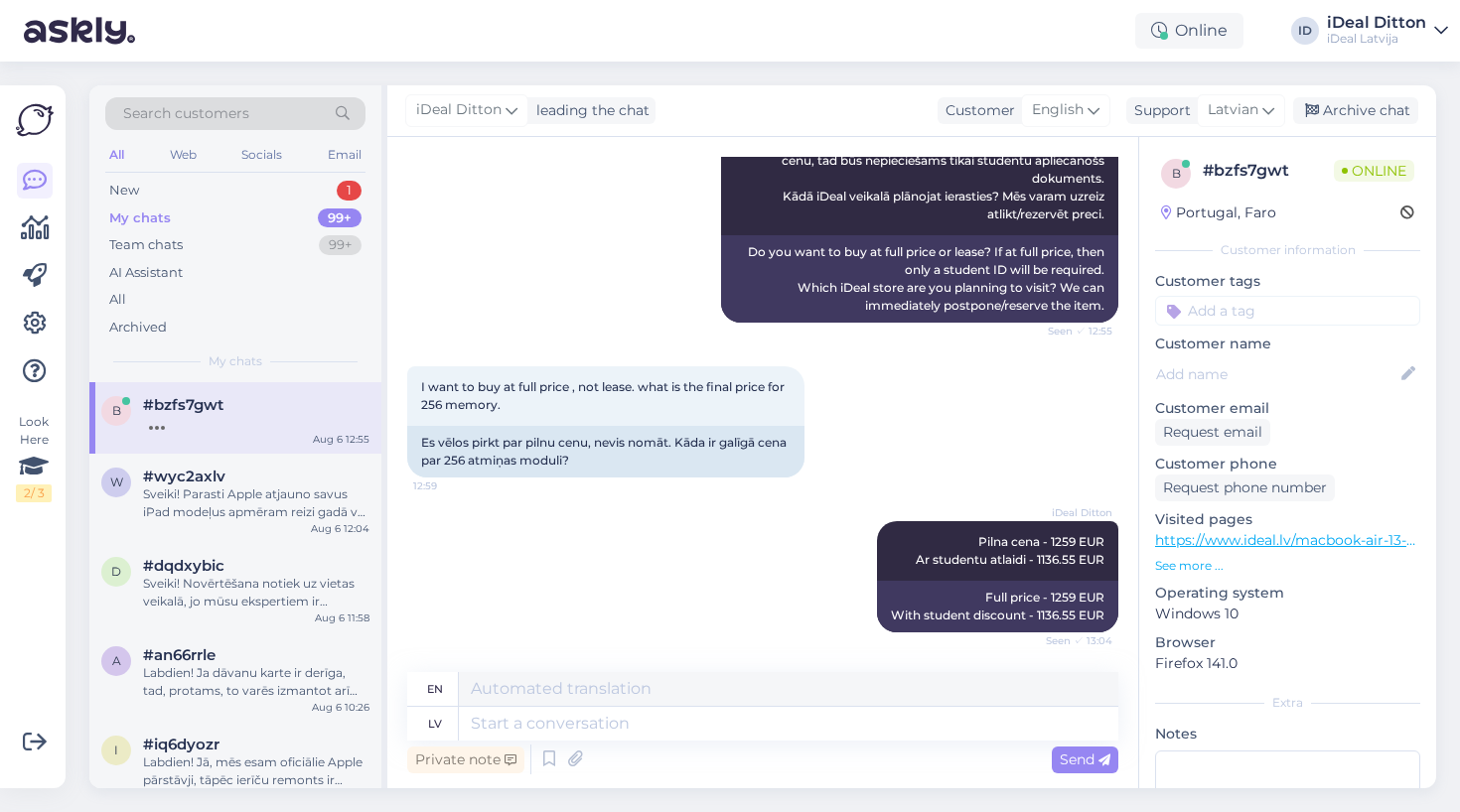 click on "iDeal Ditton Pilna cena - 1259 EUR
Ar studentu atlaidi - 1136.55 EUR Seen ✓ 13:04  Full price - 1259 EUR
With student discount - 1136.55 EUR" at bounding box center (763, 577) 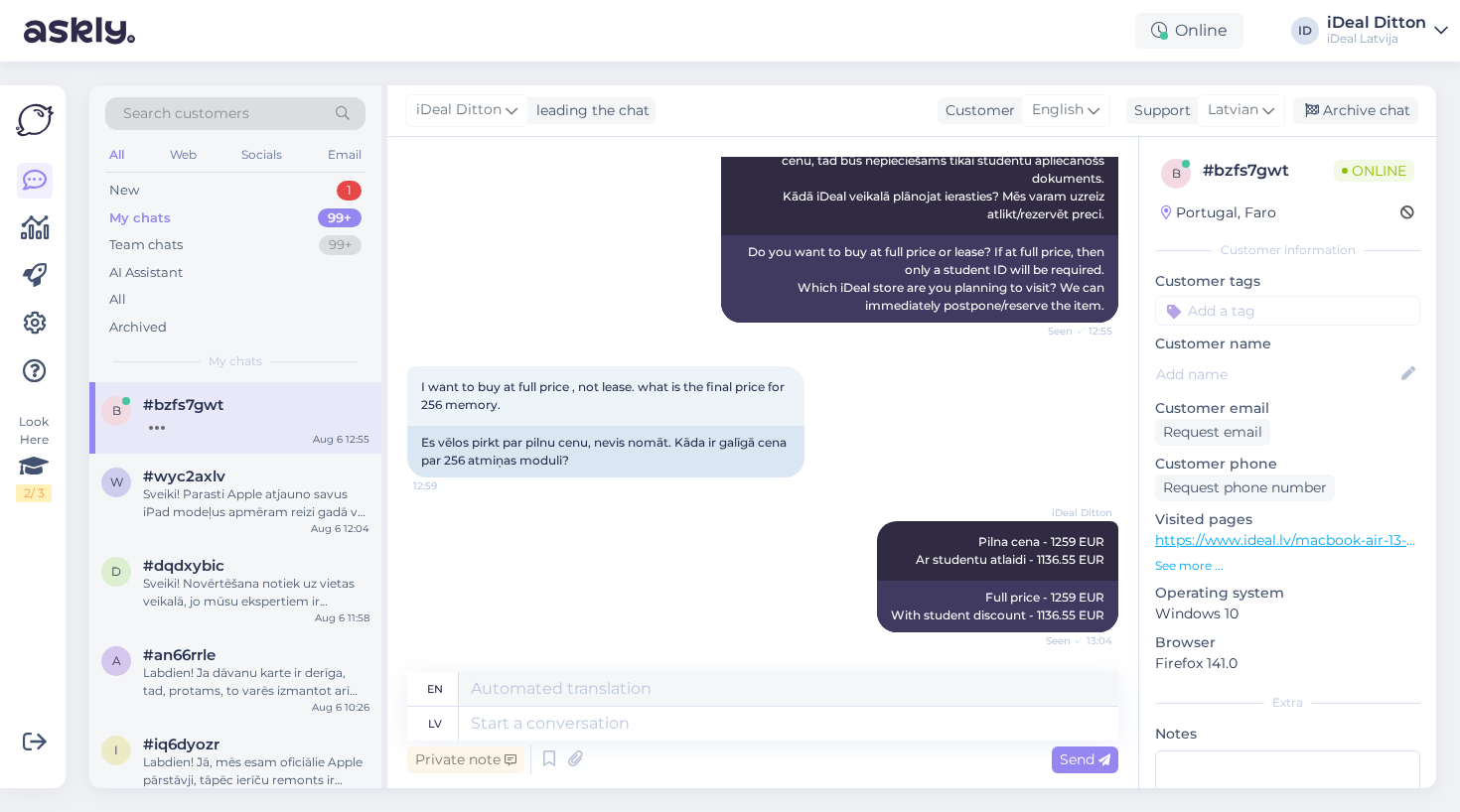 scroll, scrollTop: 1939, scrollLeft: 0, axis: vertical 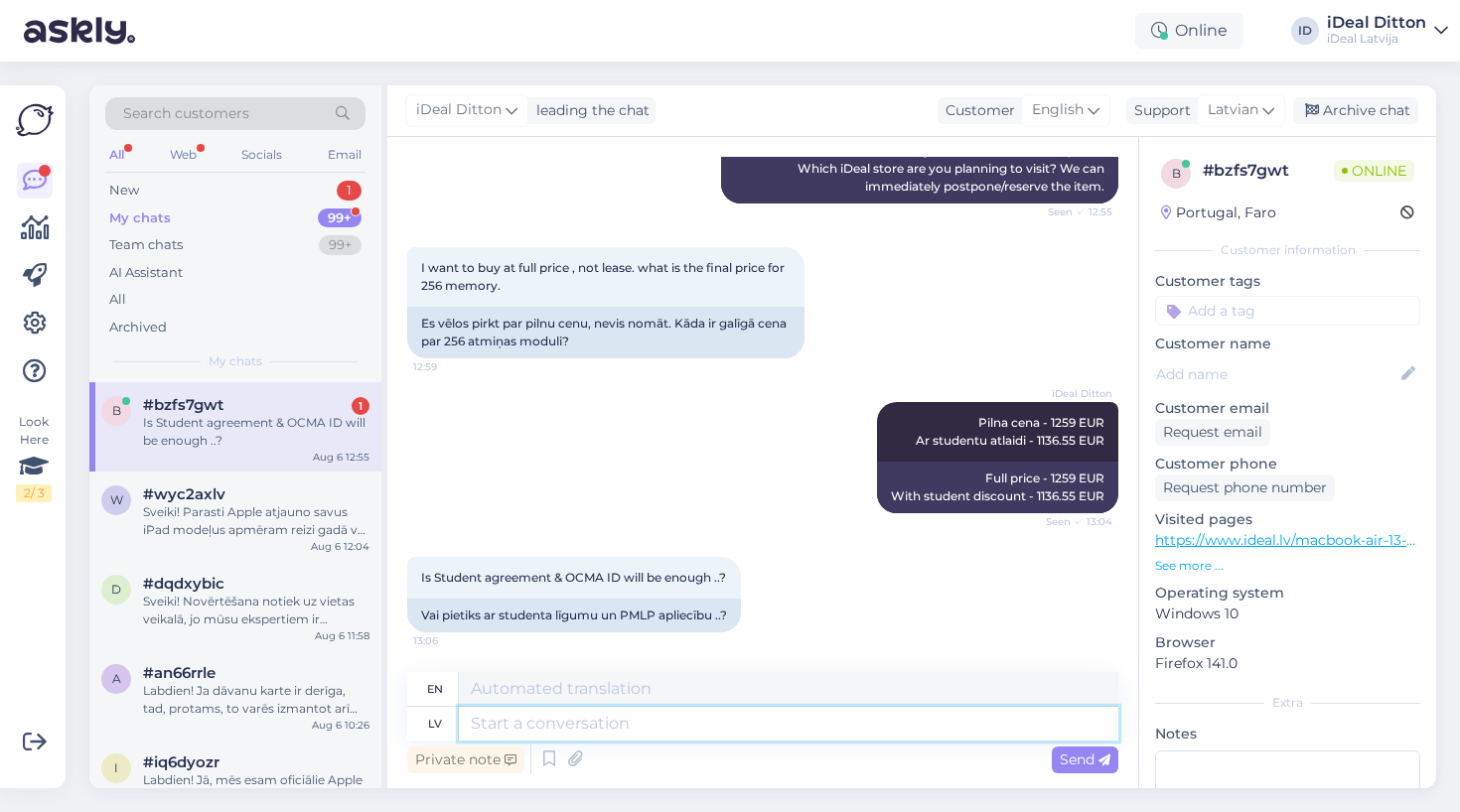 click at bounding box center (789, 724) 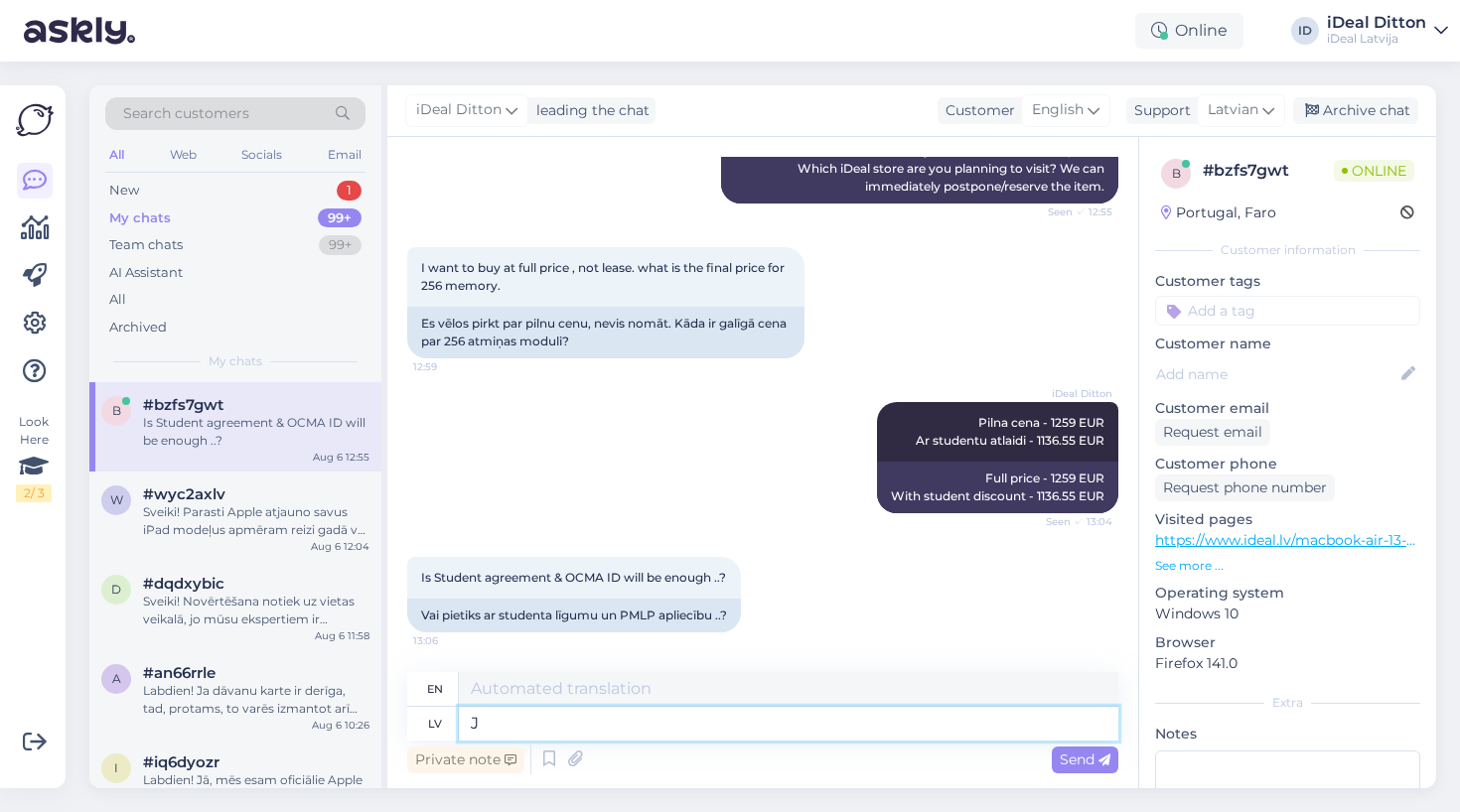type on "Jā" 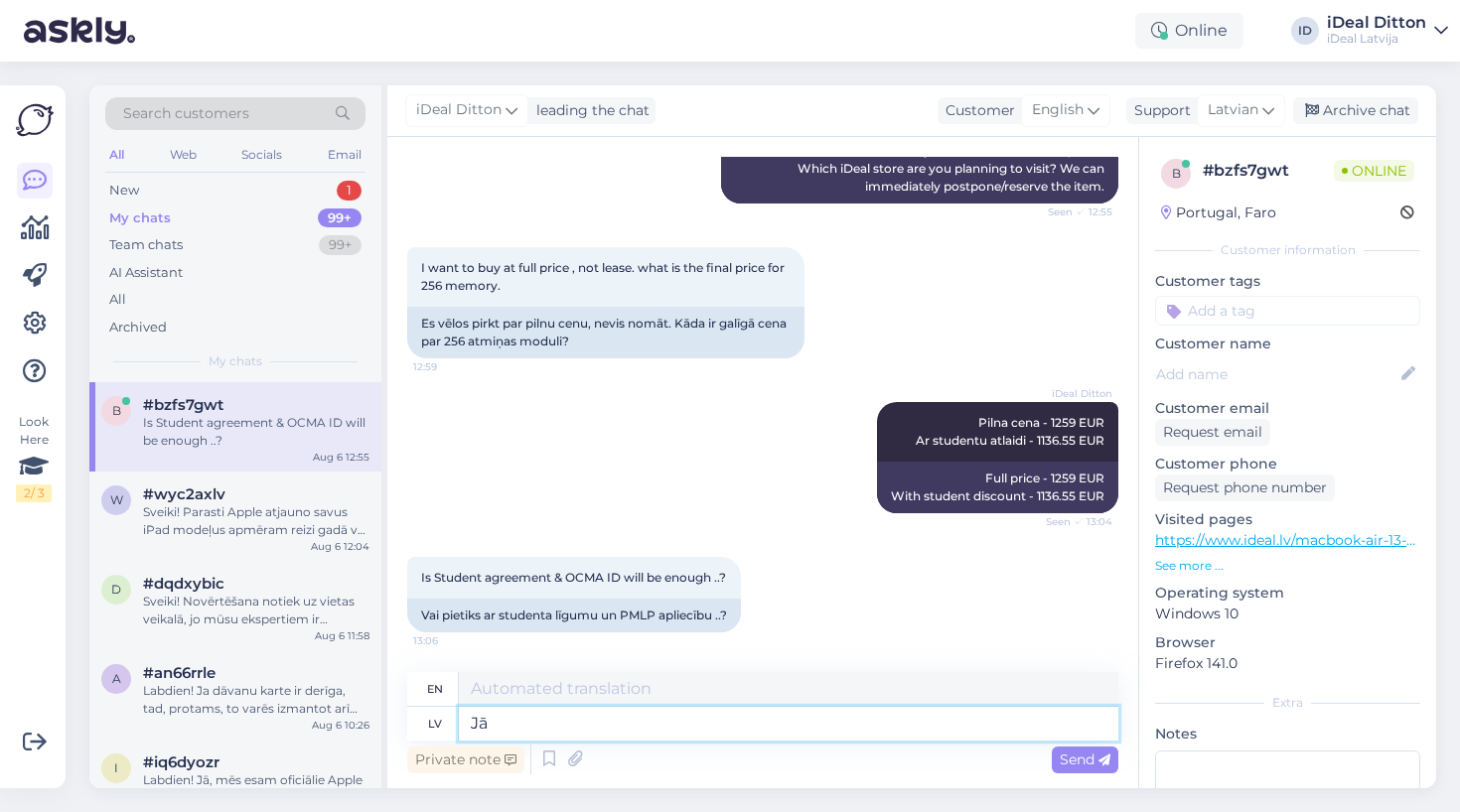 type on "Yes" 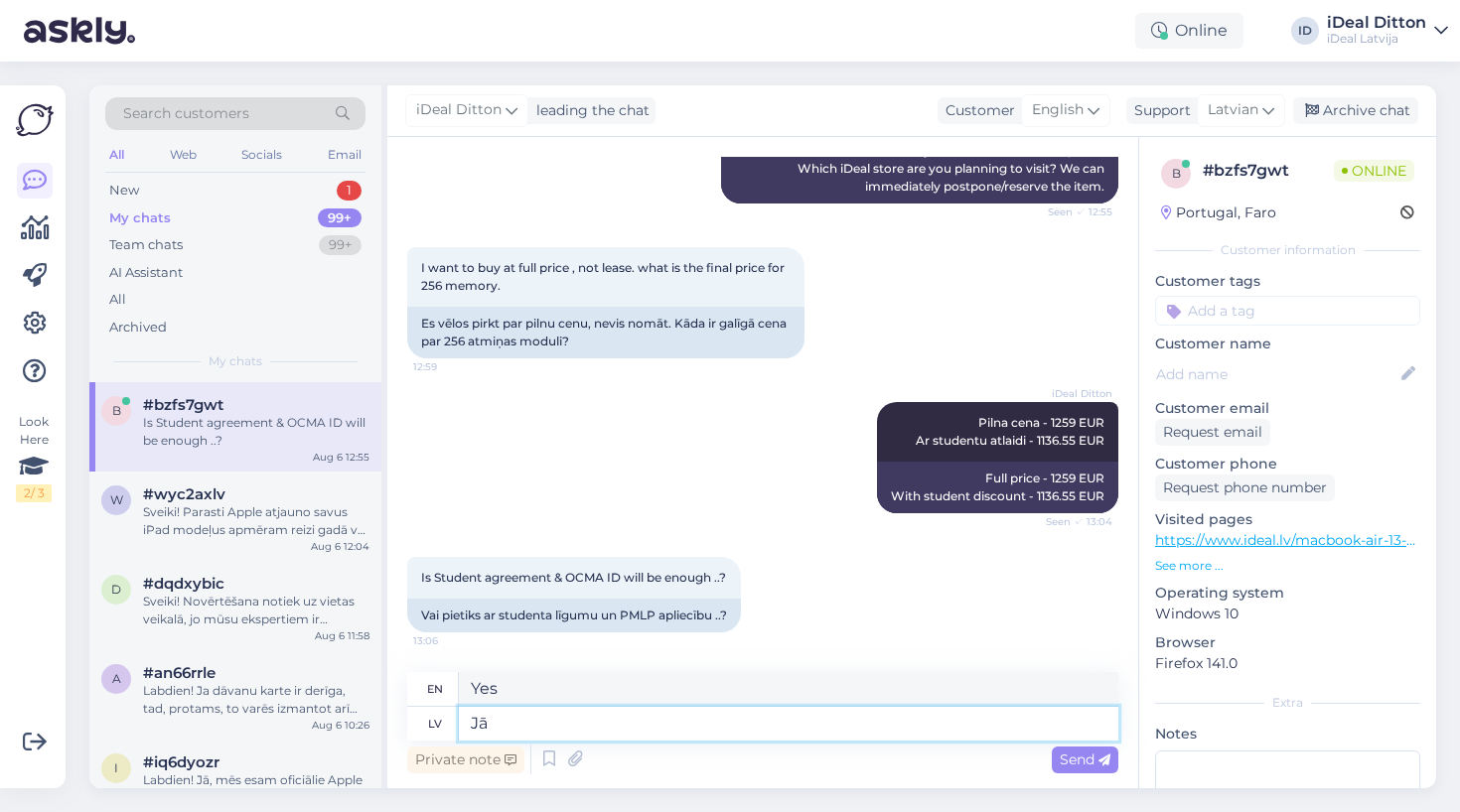 type 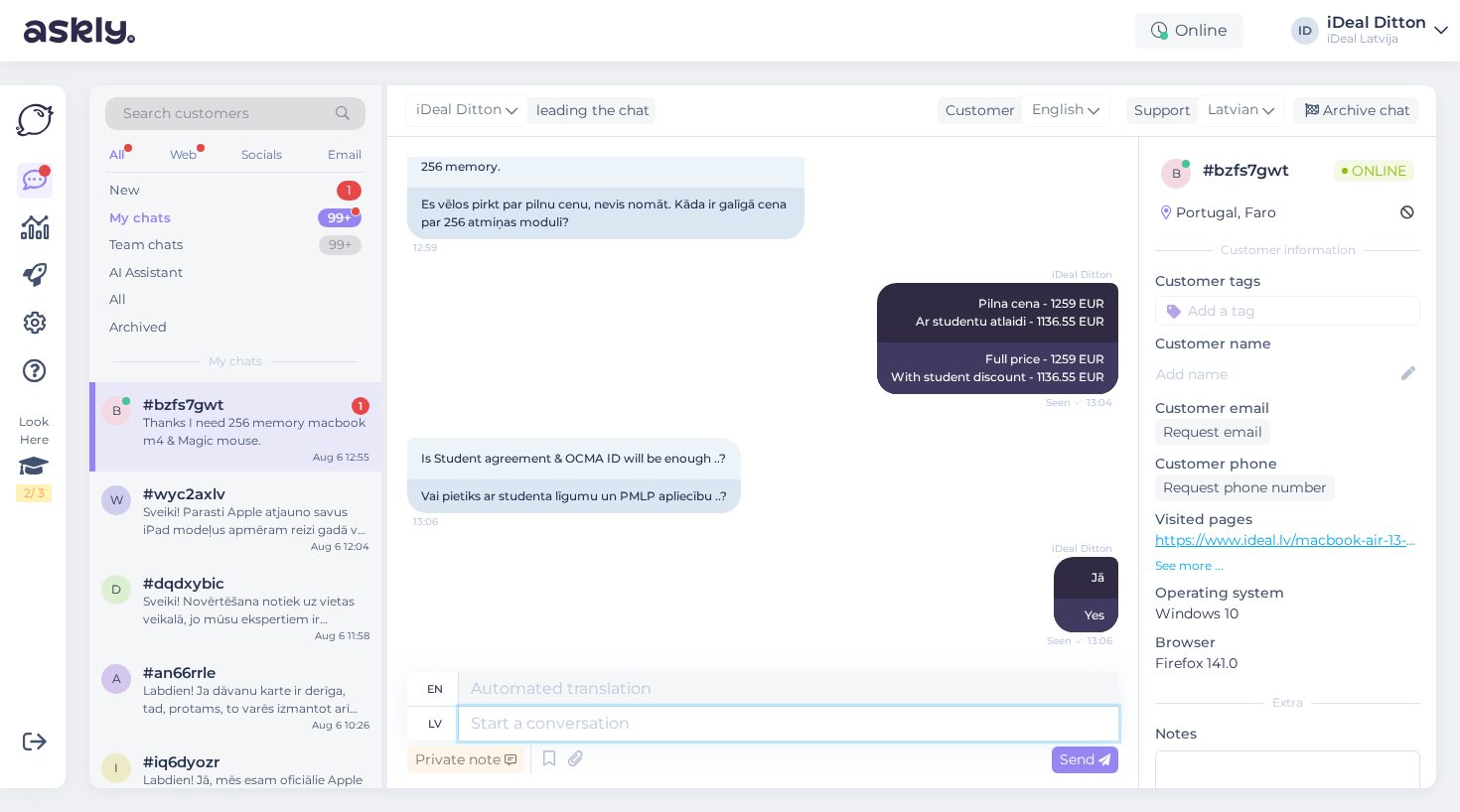 scroll, scrollTop: 2231, scrollLeft: 0, axis: vertical 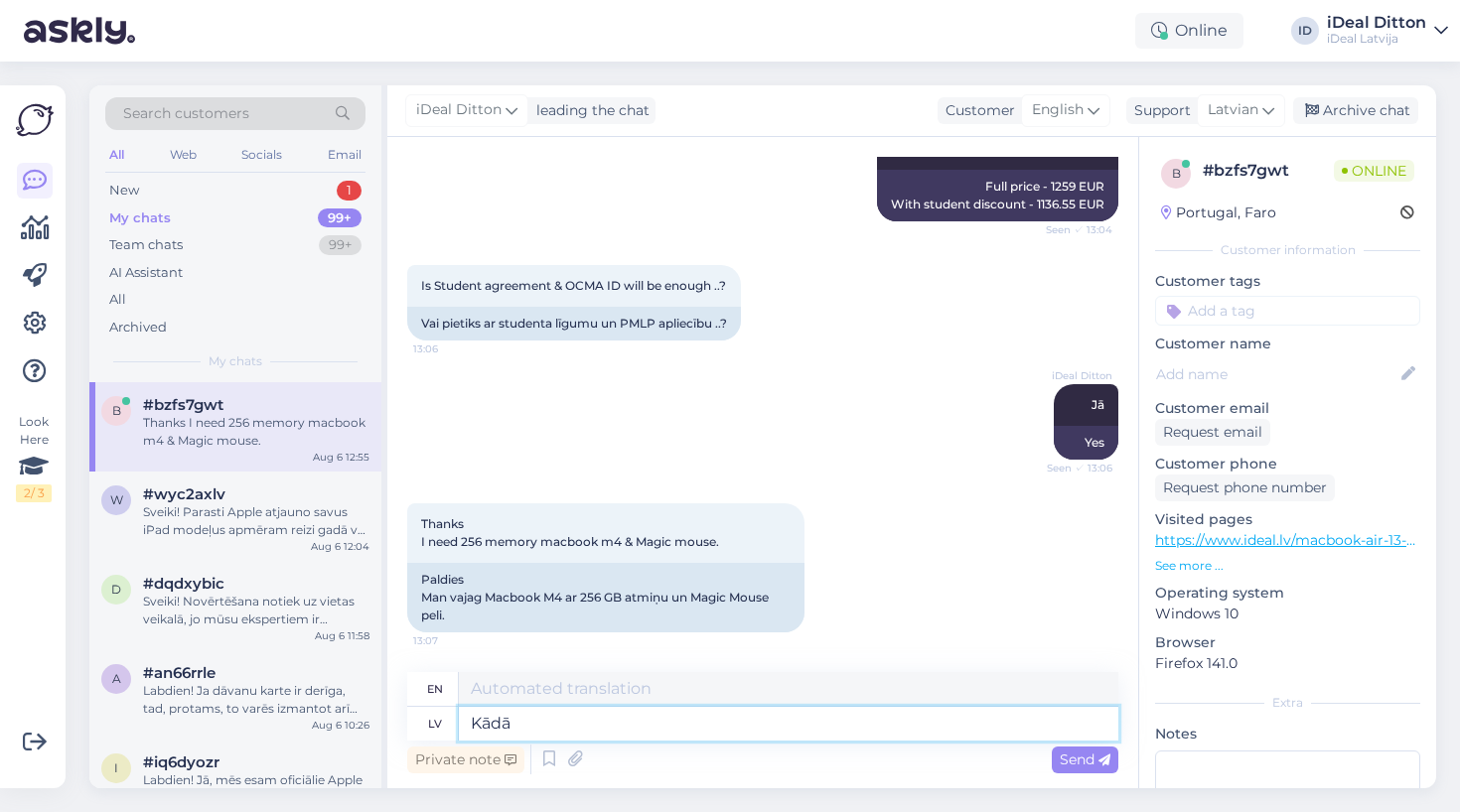 type on "Kādā" 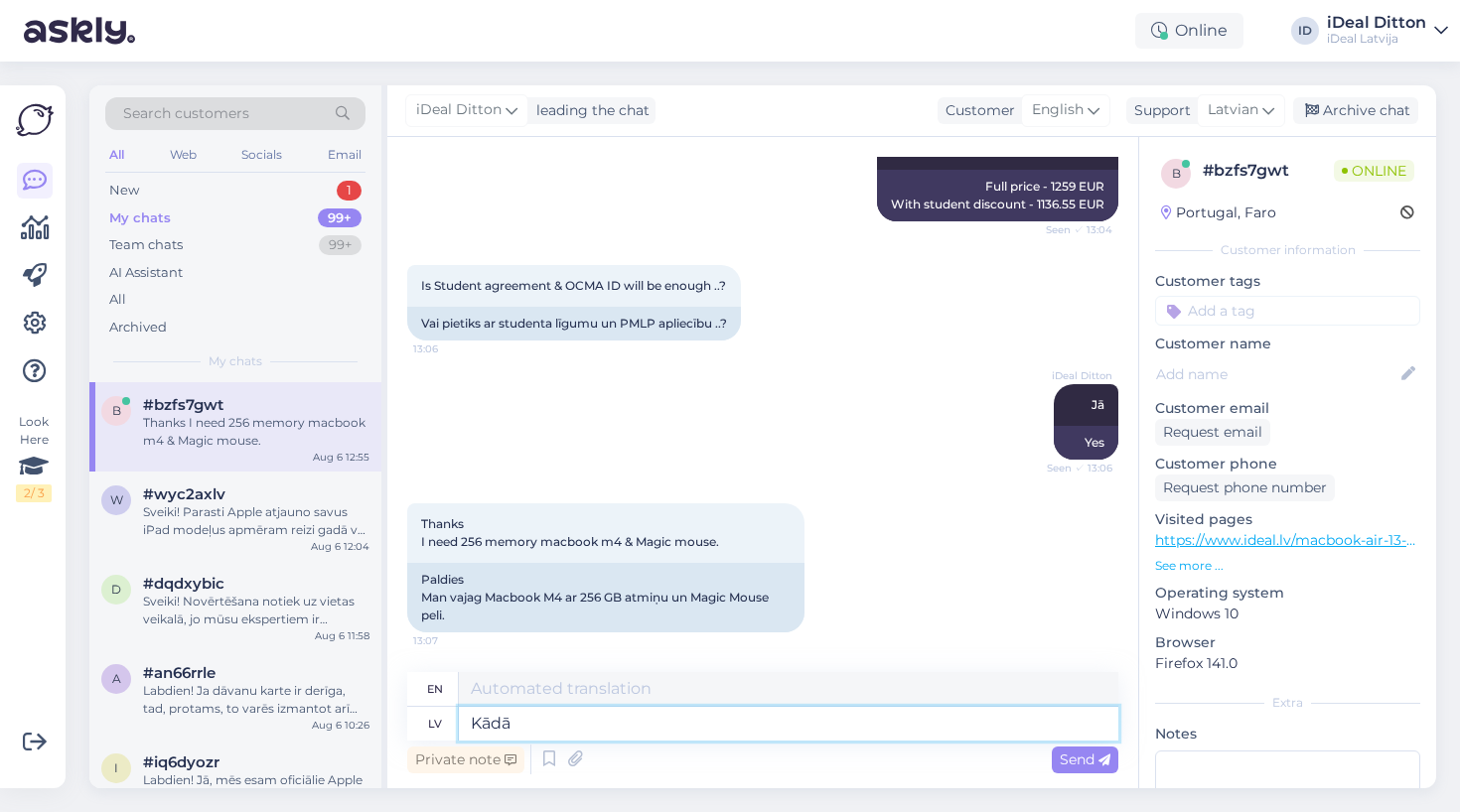 type on "In which" 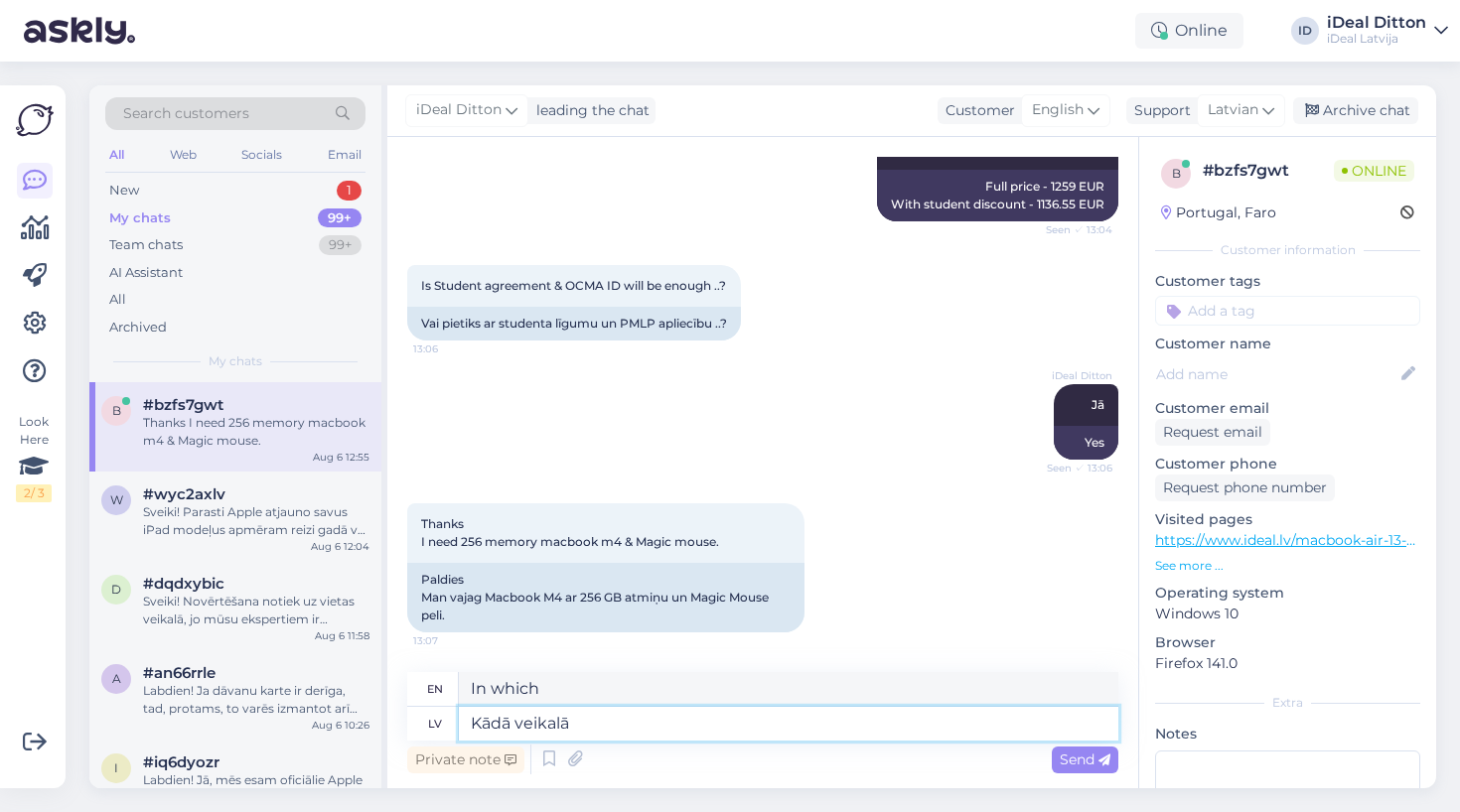 type on "Kādā veikalā" 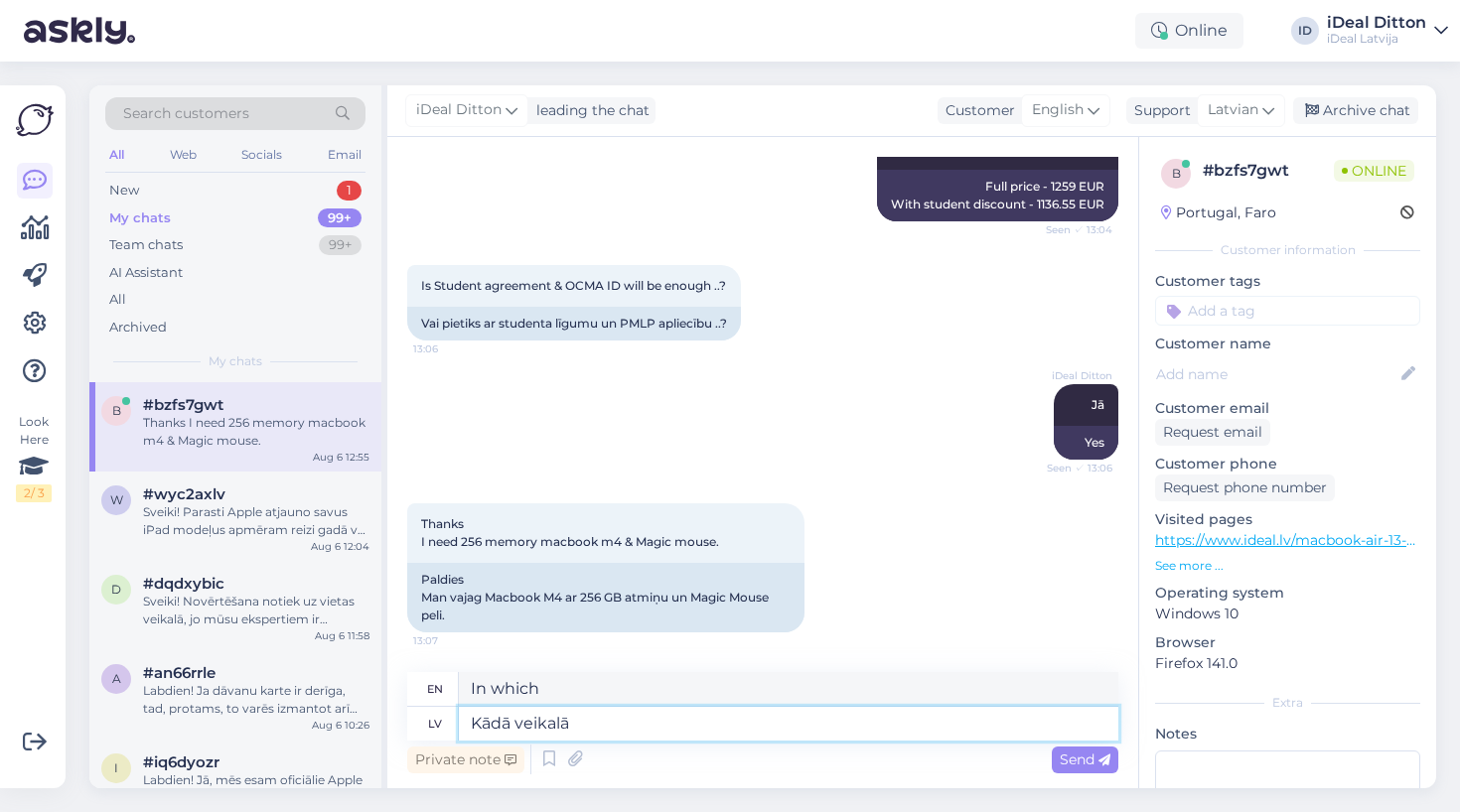 type on "In a store" 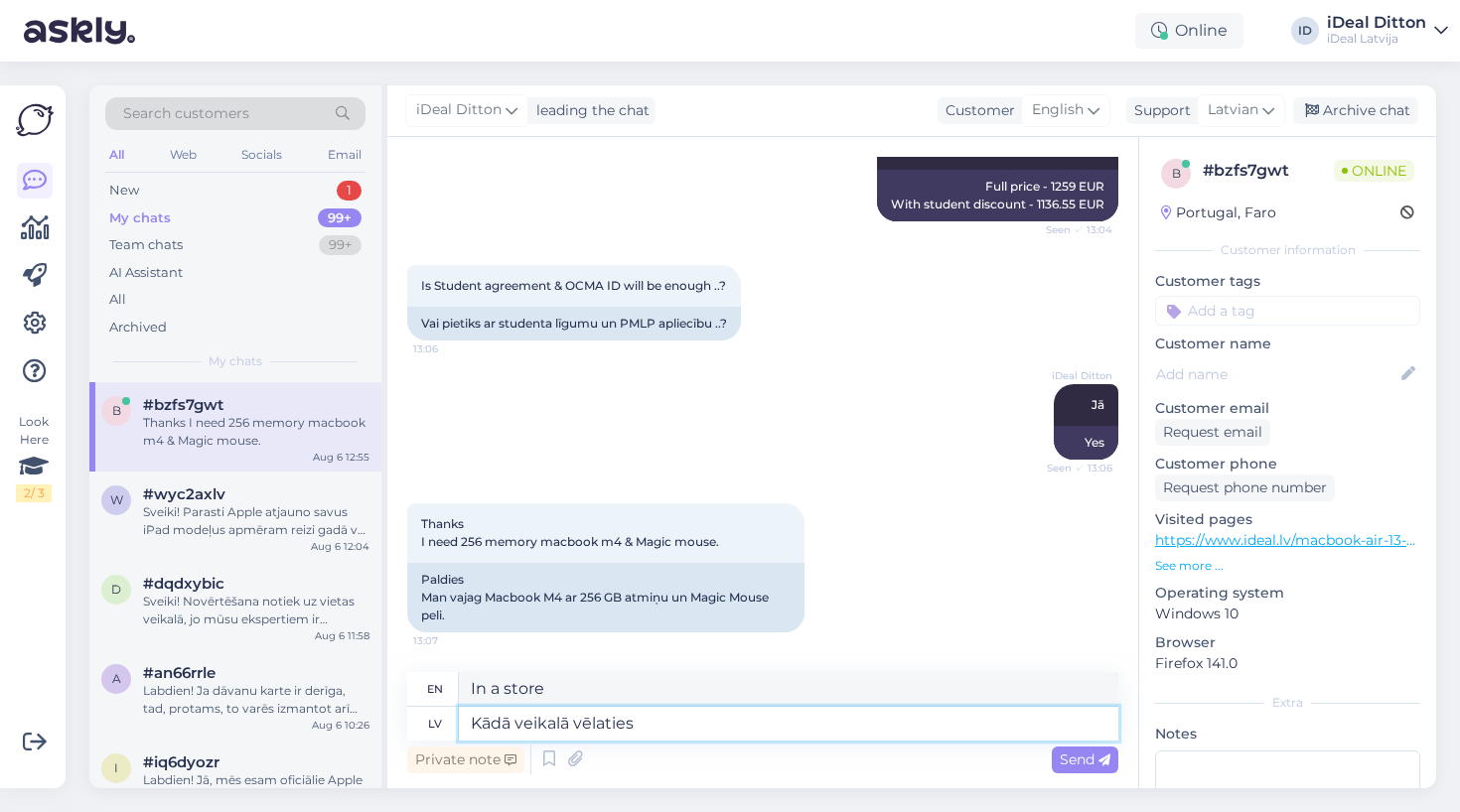 type on "Kādā veikalā vēlaties" 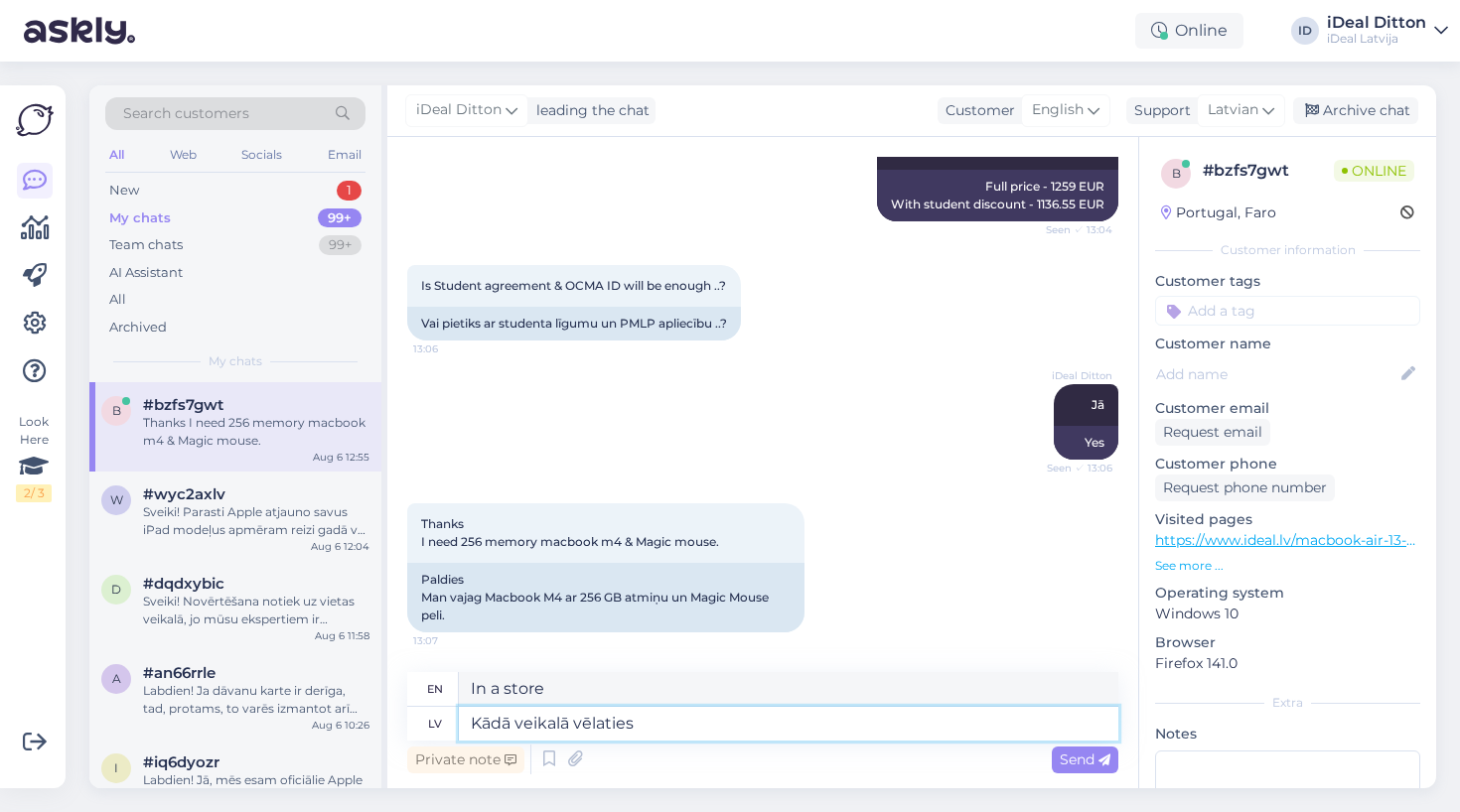 type on "Which store do you want?" 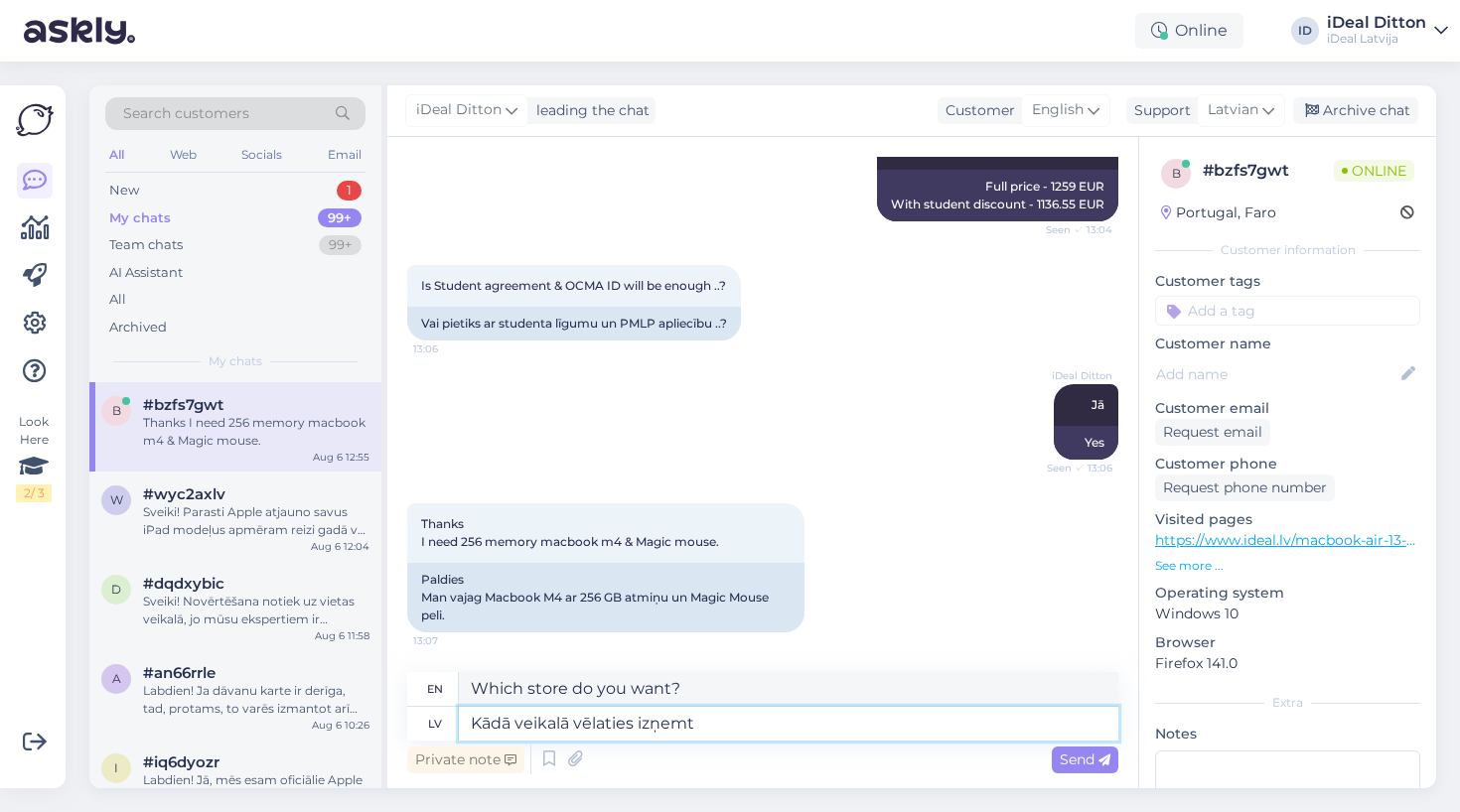 type on "Kādā veikalā vēlaties izņemt" 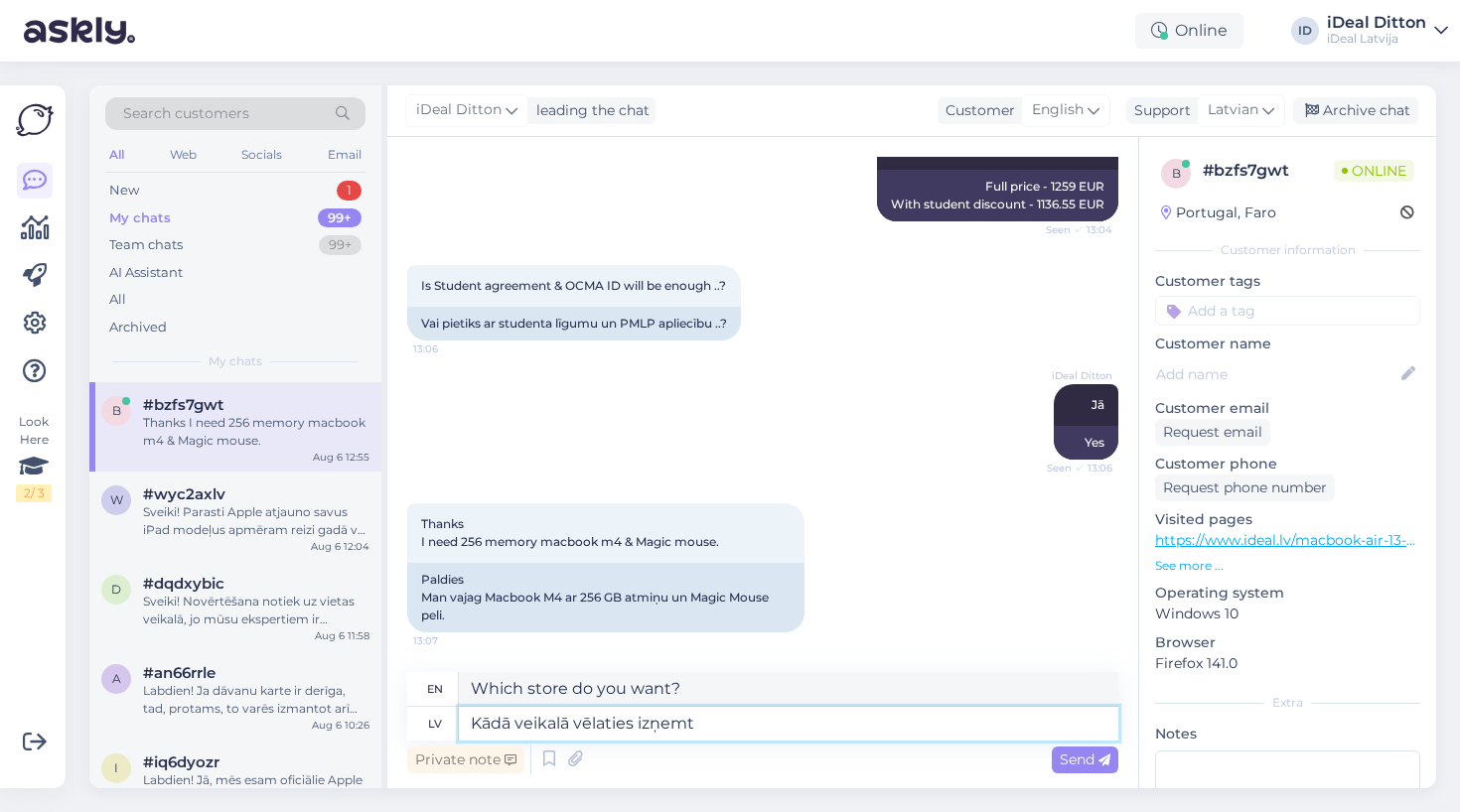 type on "Which store would you like to pick up at?" 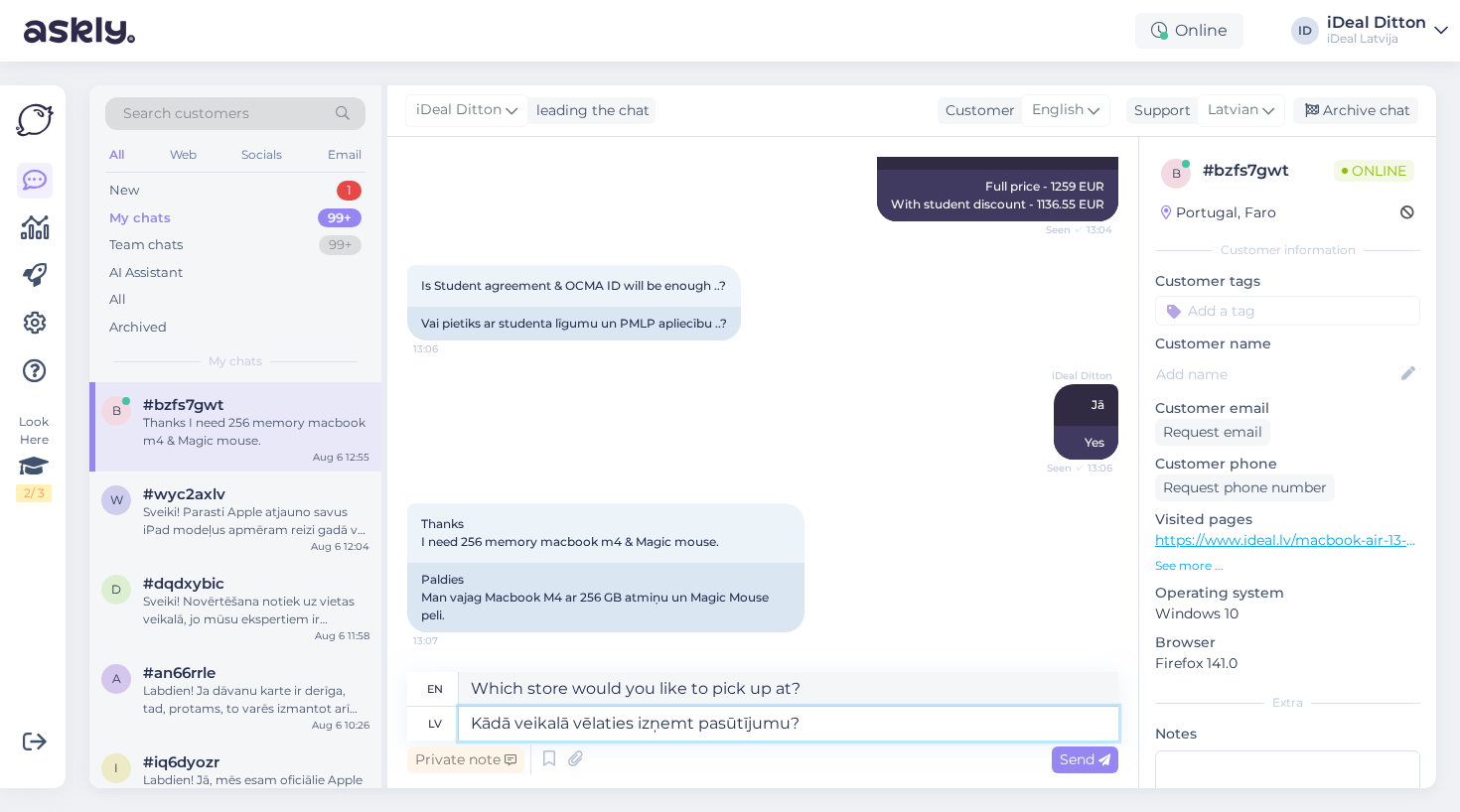 type on "Kādā veikalā vēlaties izņemt pasūtījumu?" 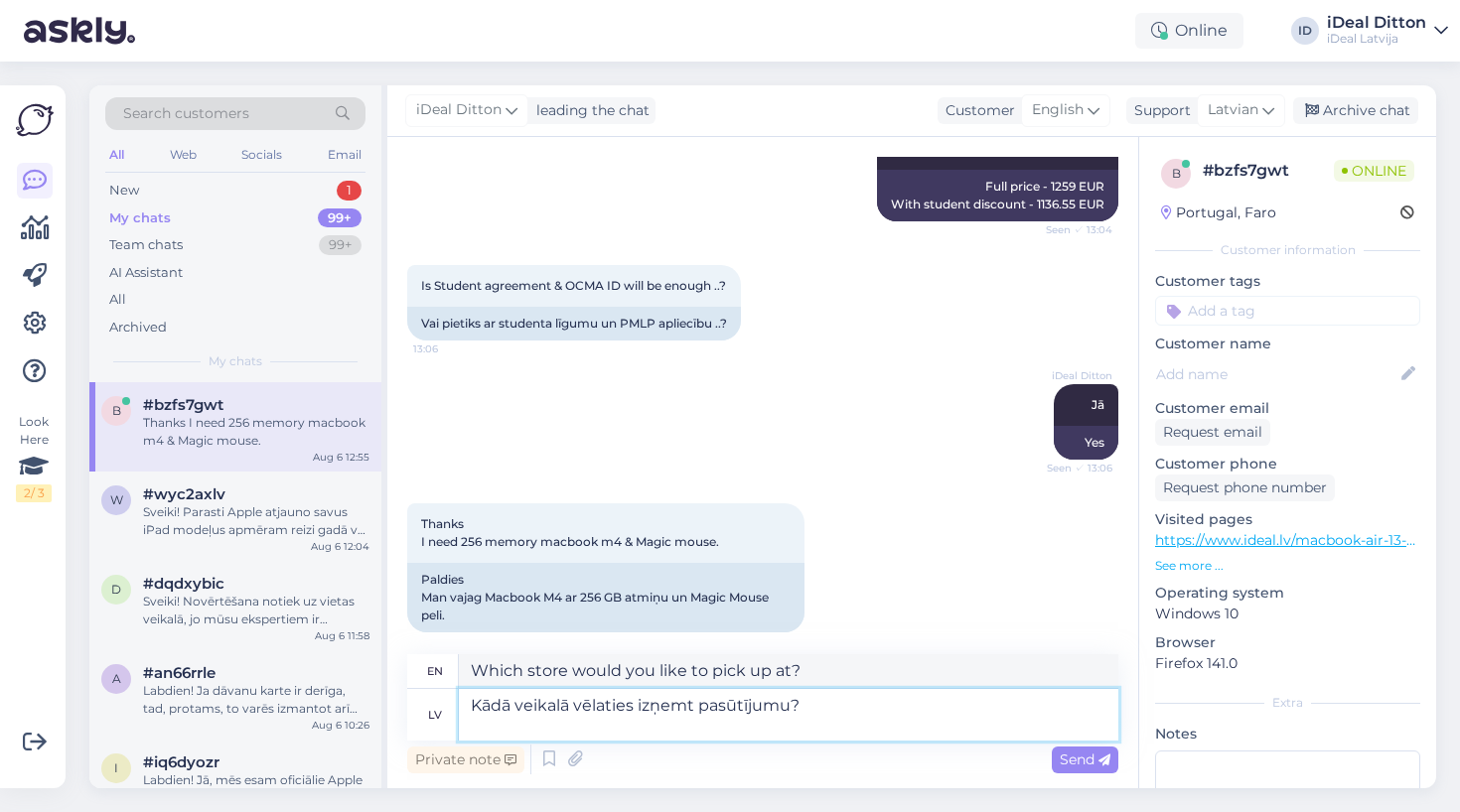 type on "Which store would you like to pick up your order at?" 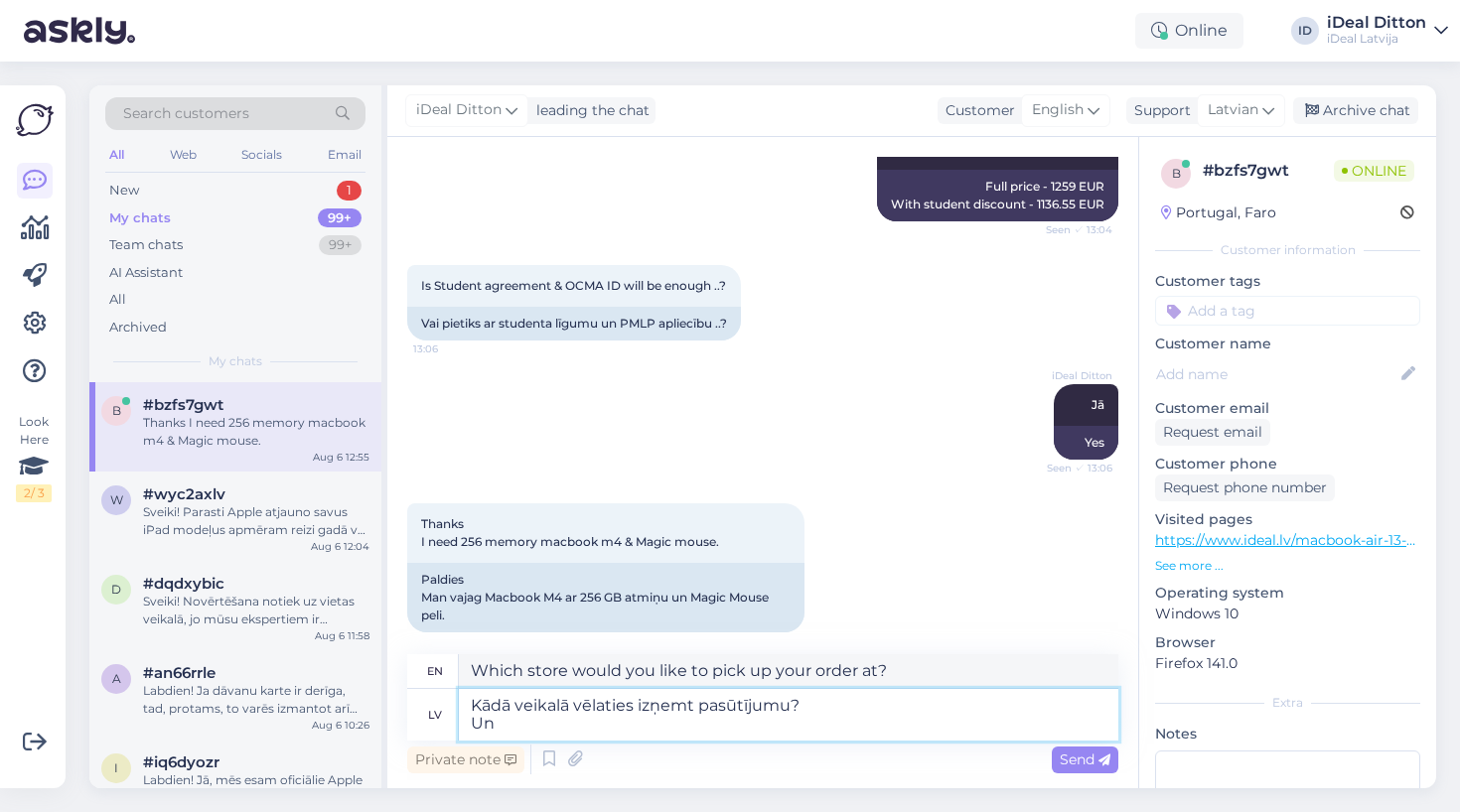 type on "Kādā veikalā vēlaties izņemt pasūtījumu?
Un k" 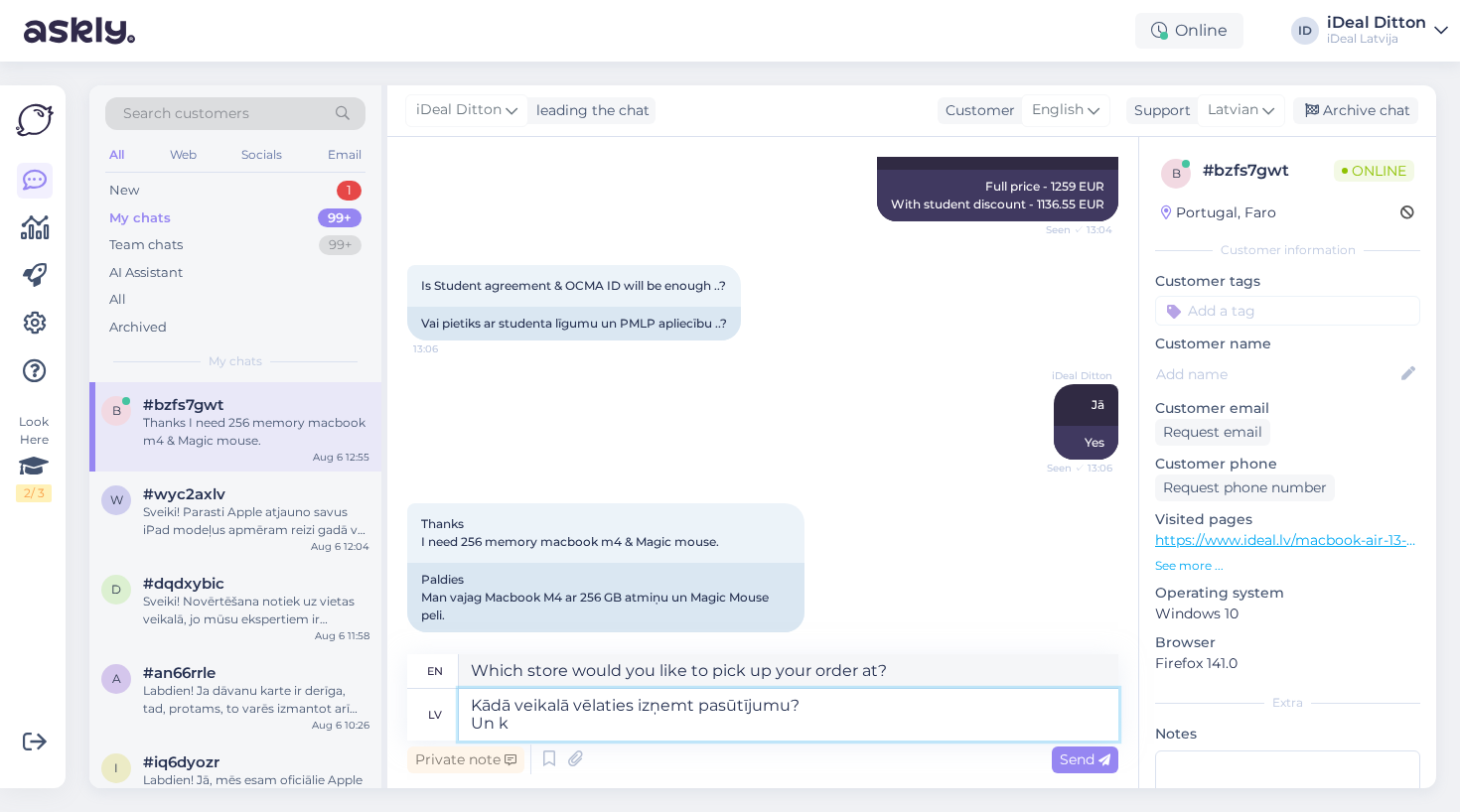 type on "Which store would you like to pick up your order from?
And" 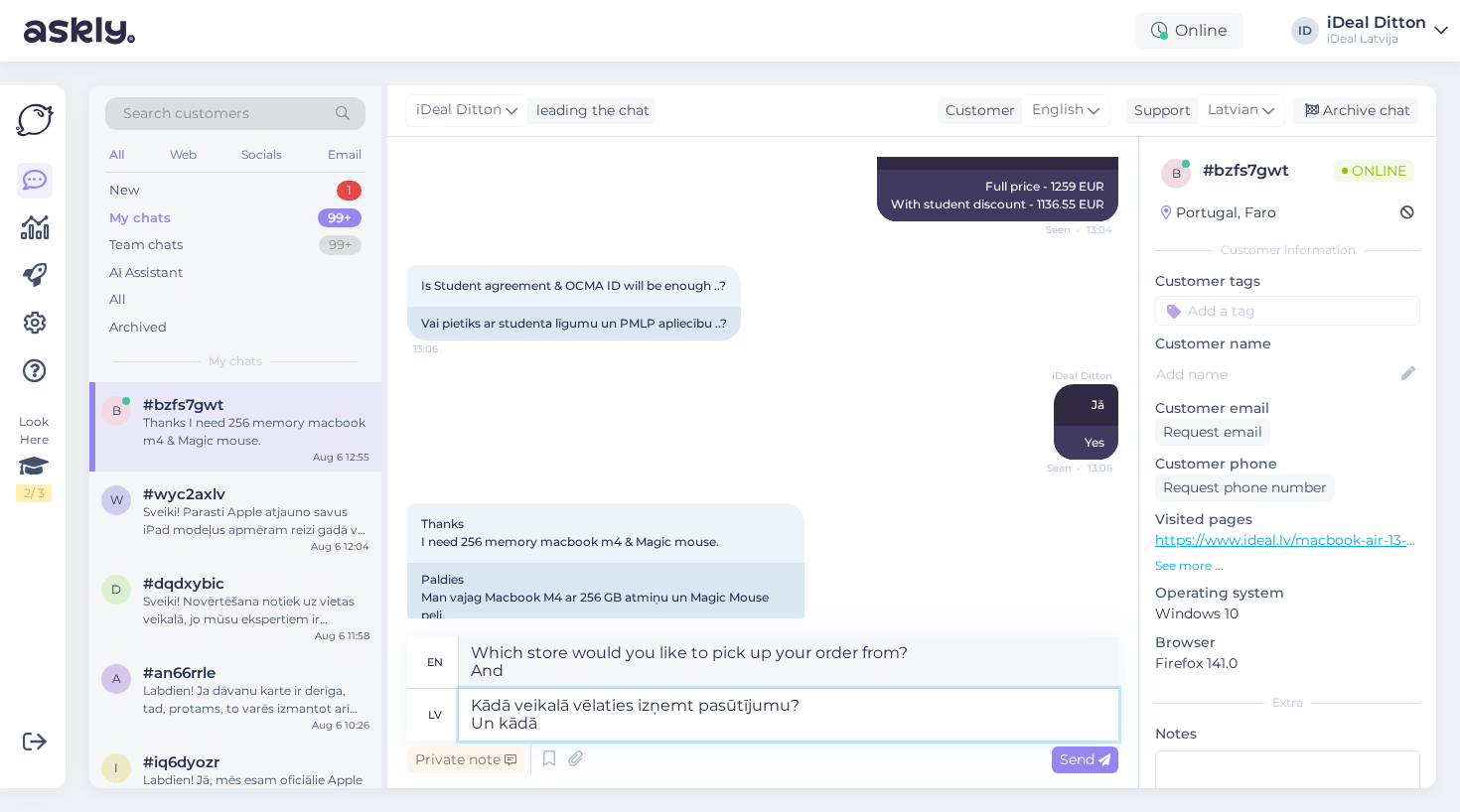 type on "Kādā veikalā vēlaties izņemt pasūtījumu?
Un kādā k" 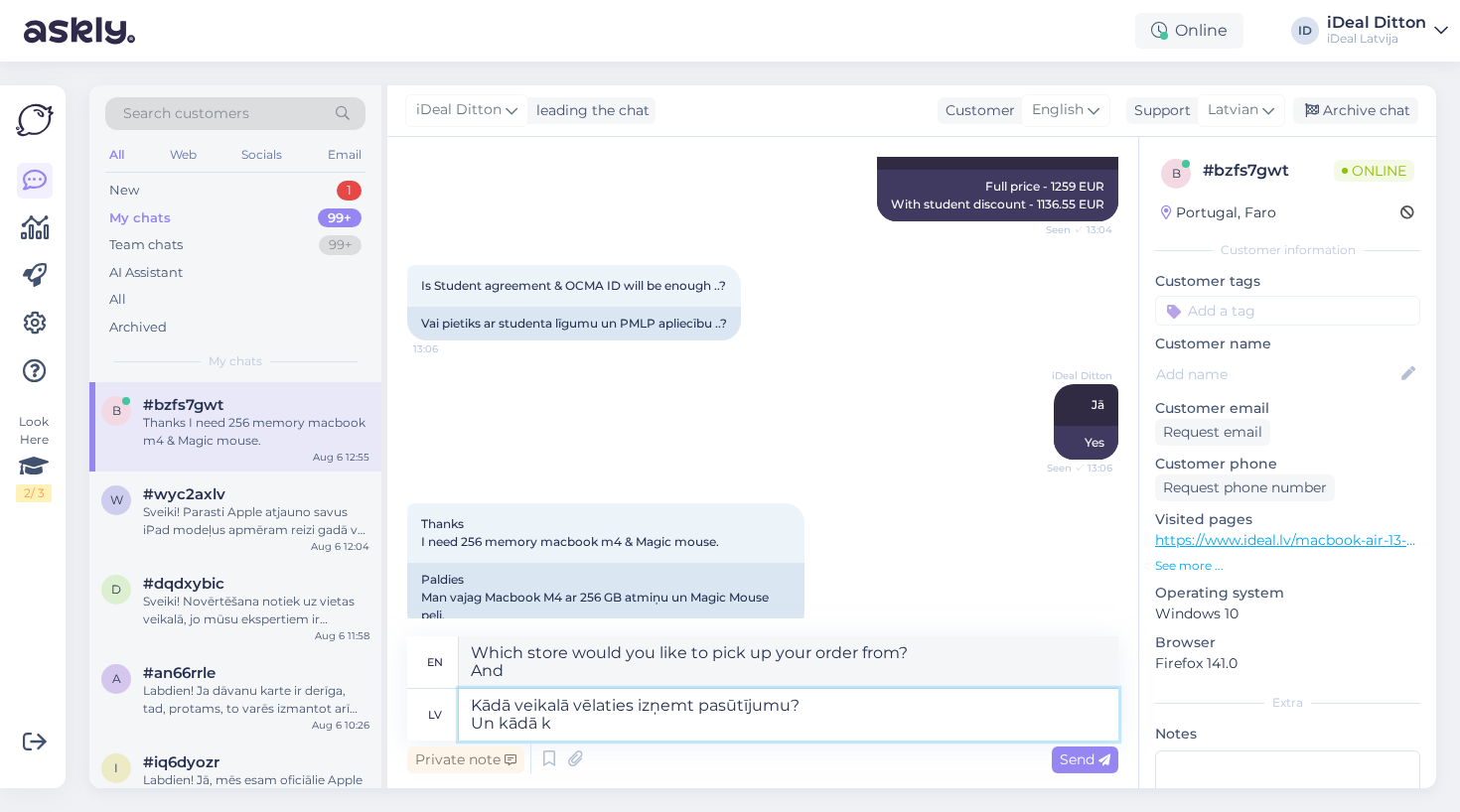 type on "Which store would you like to pick up your order from?
And which one?" 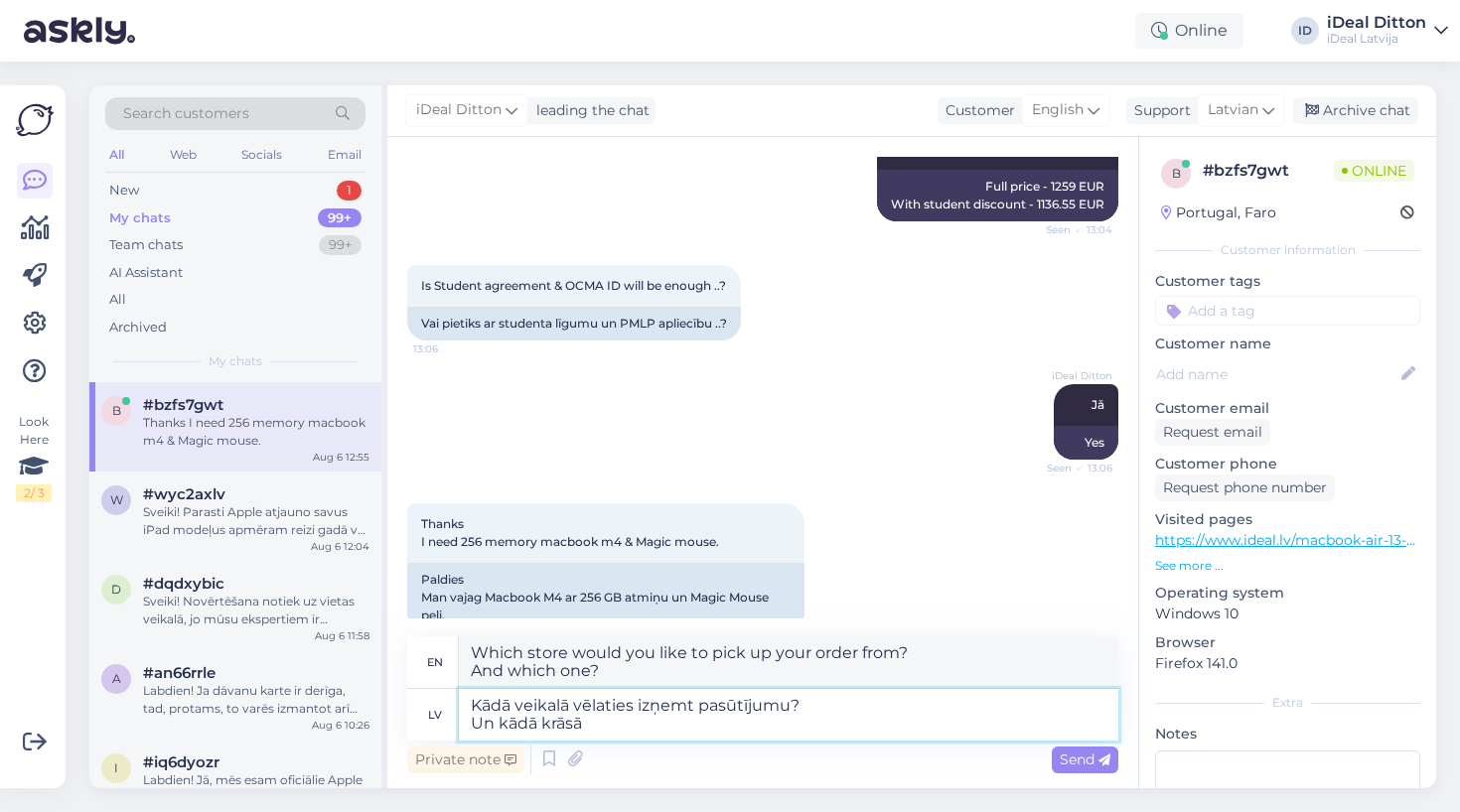 type on "Kādā veikalā vēlaties izņemt pasūtījumu?
Un kādā krāsā v" 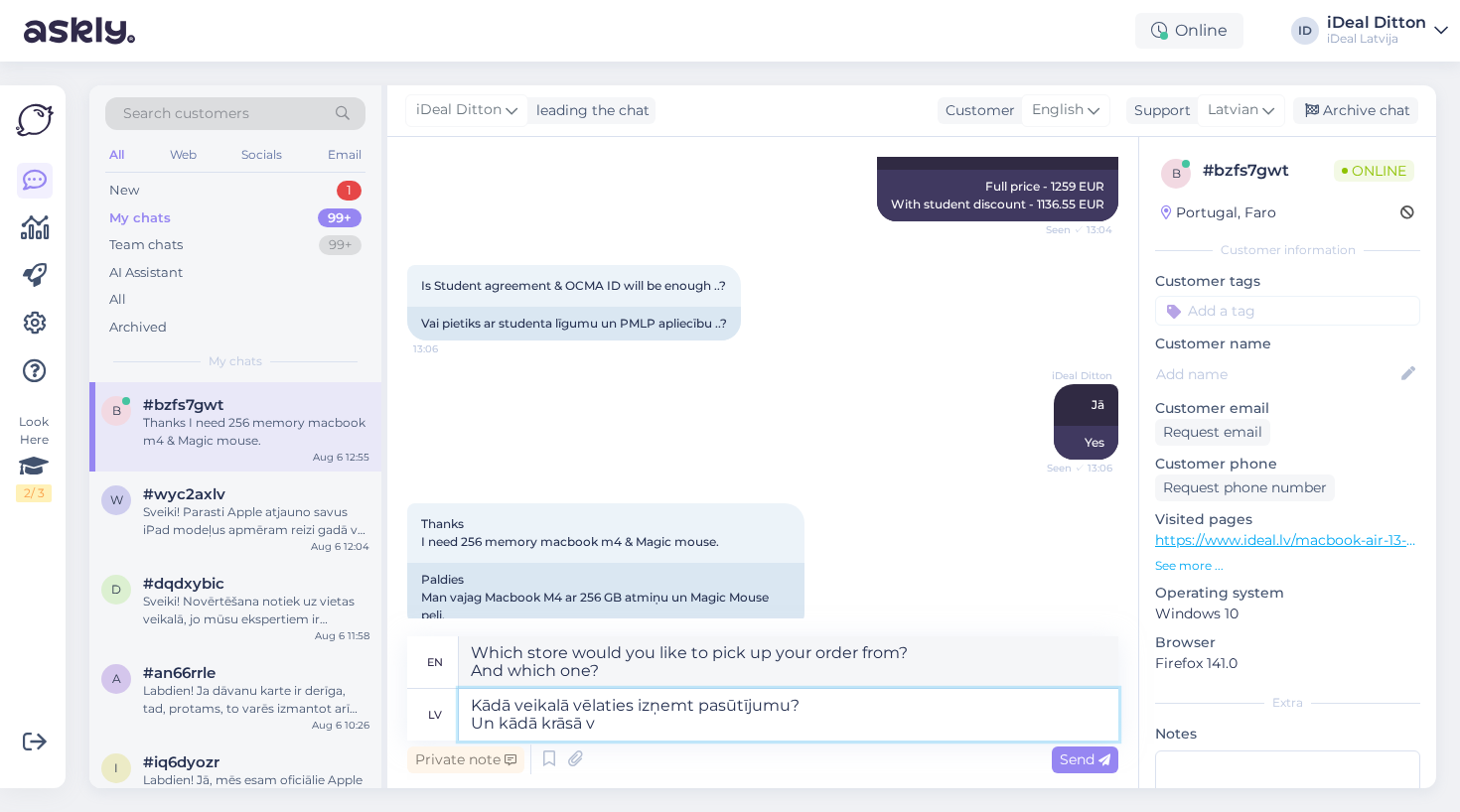 type on "Which store would you like to pick up your order at?
And in what color?" 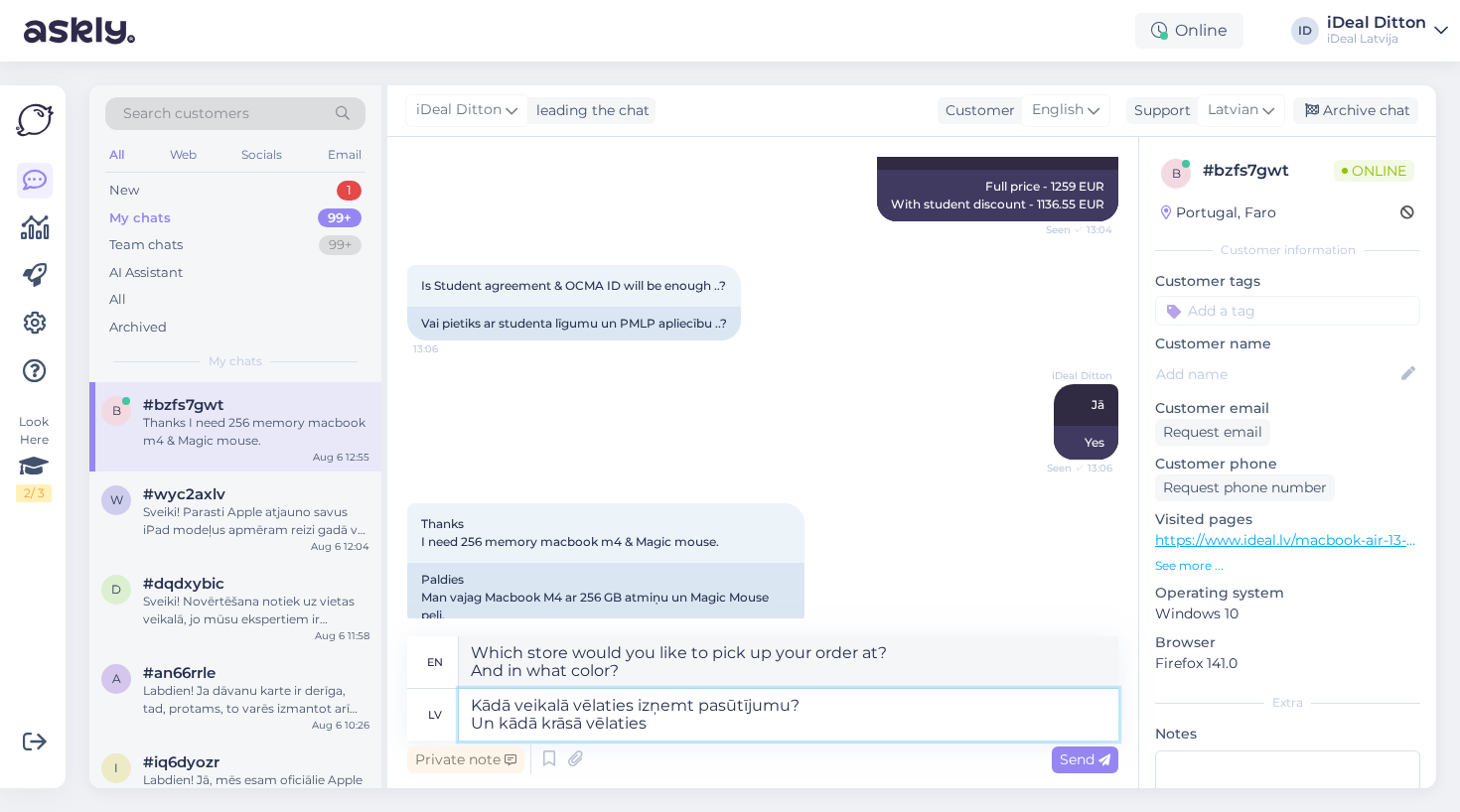 type on "Kādā veikalā vēlaties izņemt pasūtījumu?
Un kādā krāsā vēlaties d" 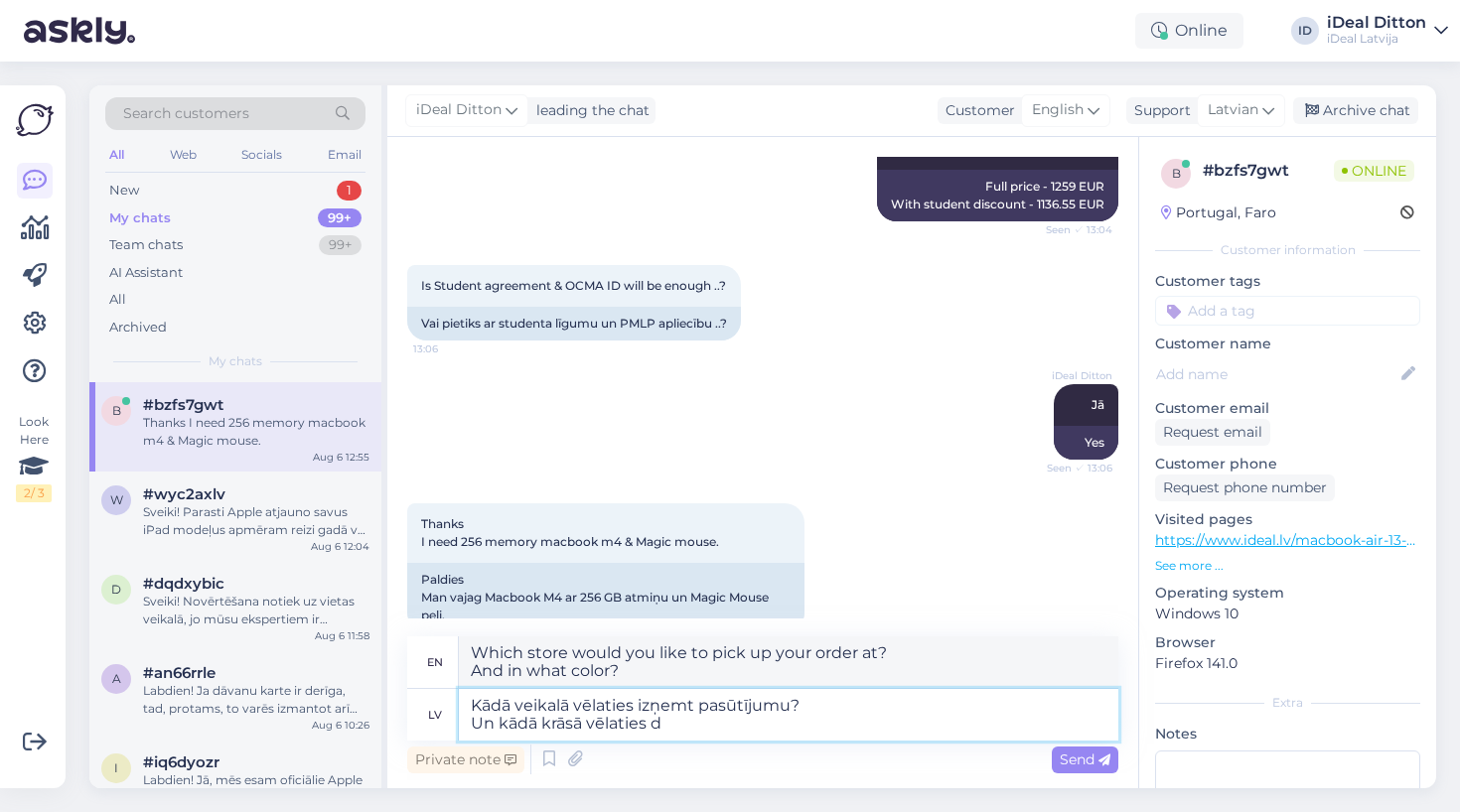 type on "Which store would you like to pick up your order at?
And what color would you like?" 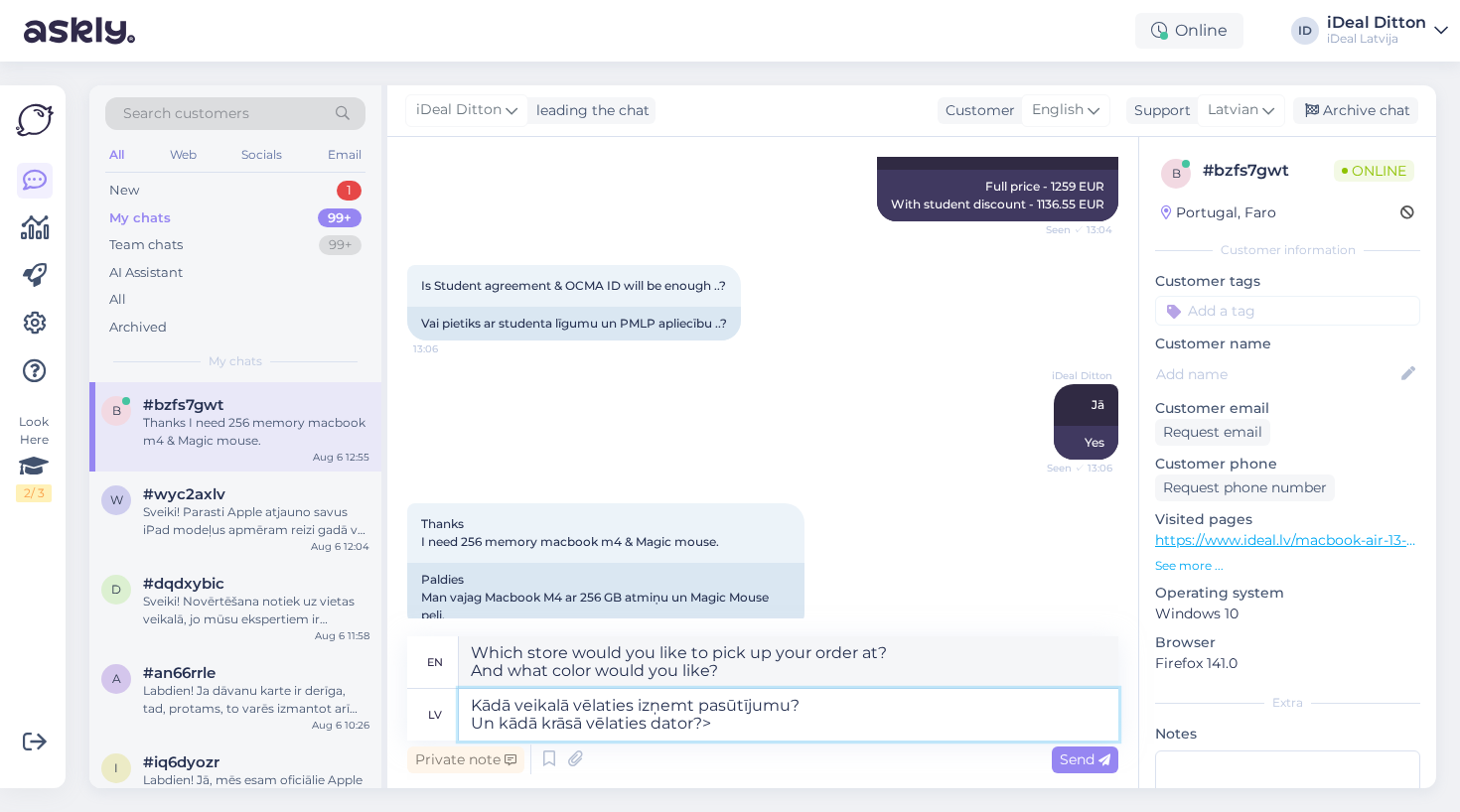 type on "Kādā veikalā vēlaties izņemt pasūtījumu?
Un kādā krāsā vēlaties dator?>" 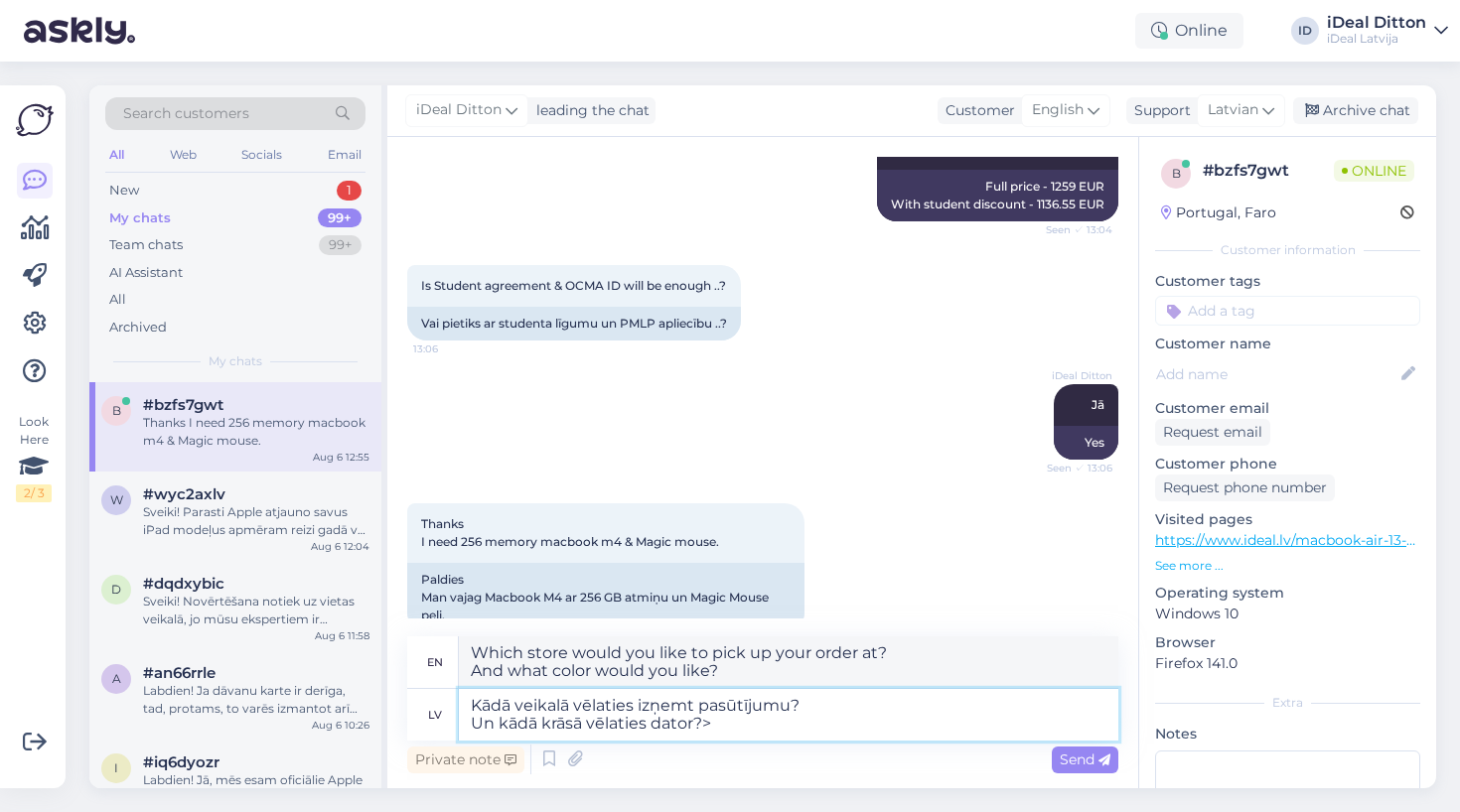type on "Which store would you like to pick up your order at?
And what color would you like the computer?>" 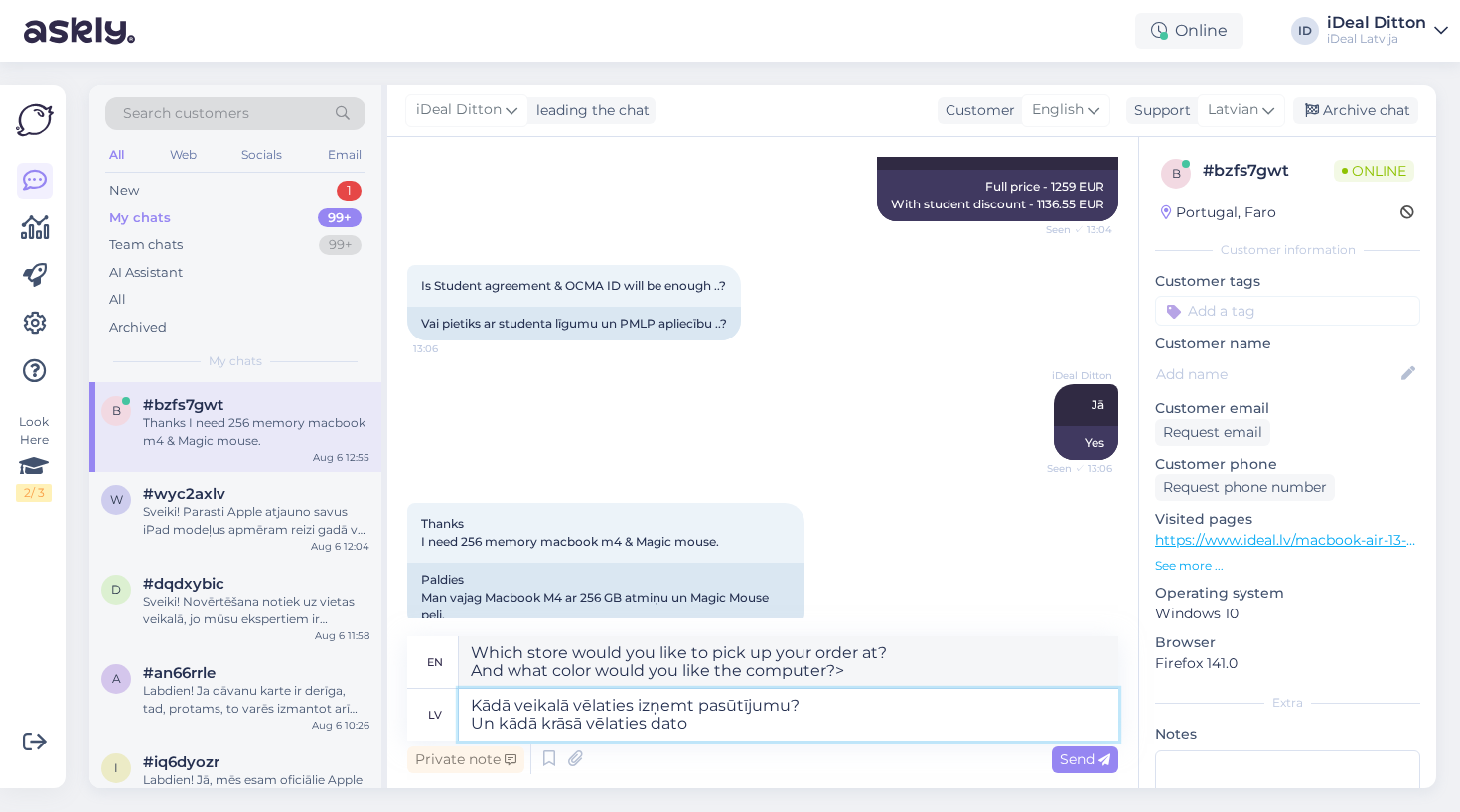 type on "Kādā veikalā vēlaties izņemt pasūtījumu?
Un kādā krāsā vēlaties dator" 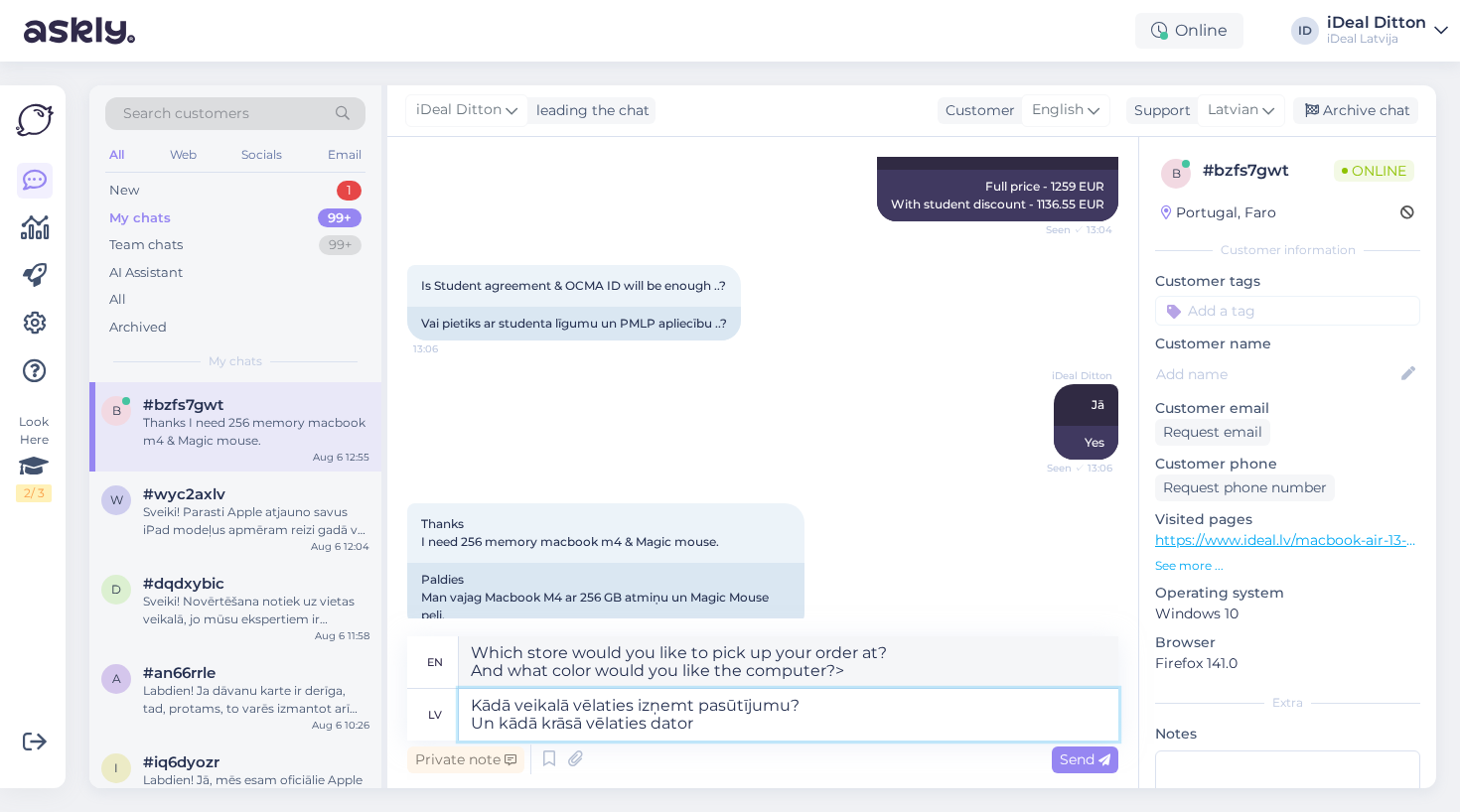 type on "Which store would you like to pick up your order at?
And what color would you like the dato?" 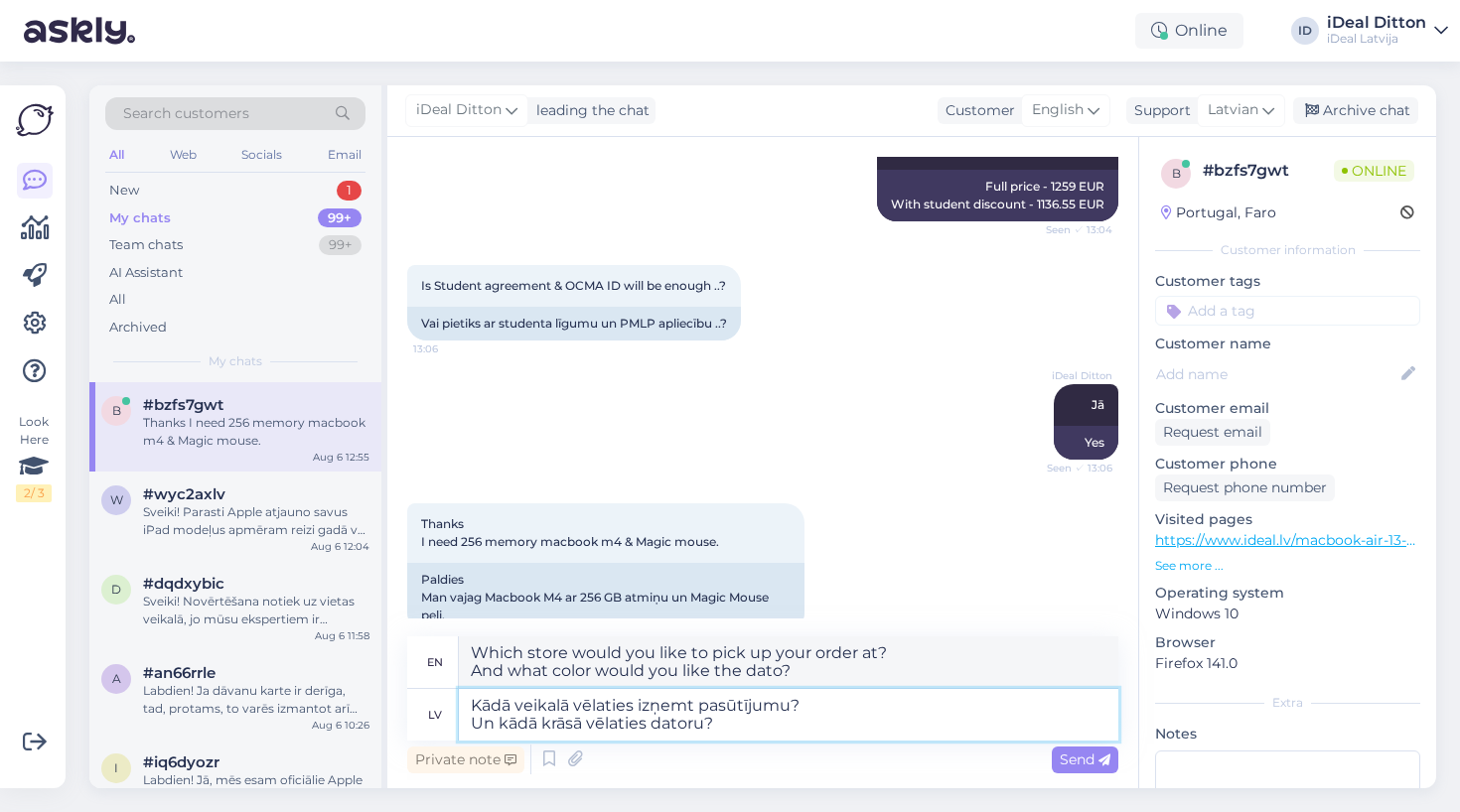 type on "Kādā veikalā vēlaties izņemt pasūtījumu?
Un kādā krāsā vēlaties datoru?" 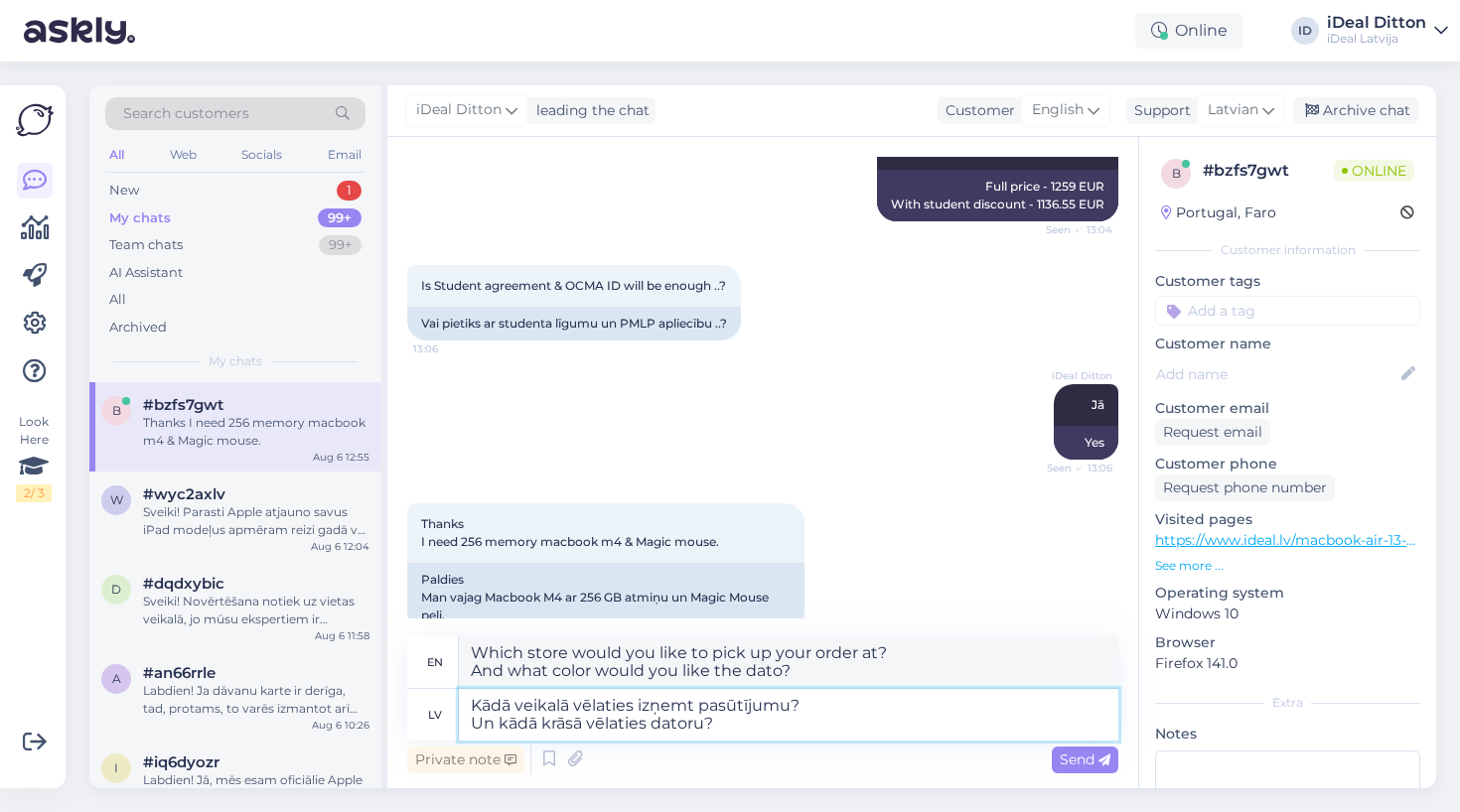 type on "Which store would you like to pick up your order at?
And what color would you like the computer?" 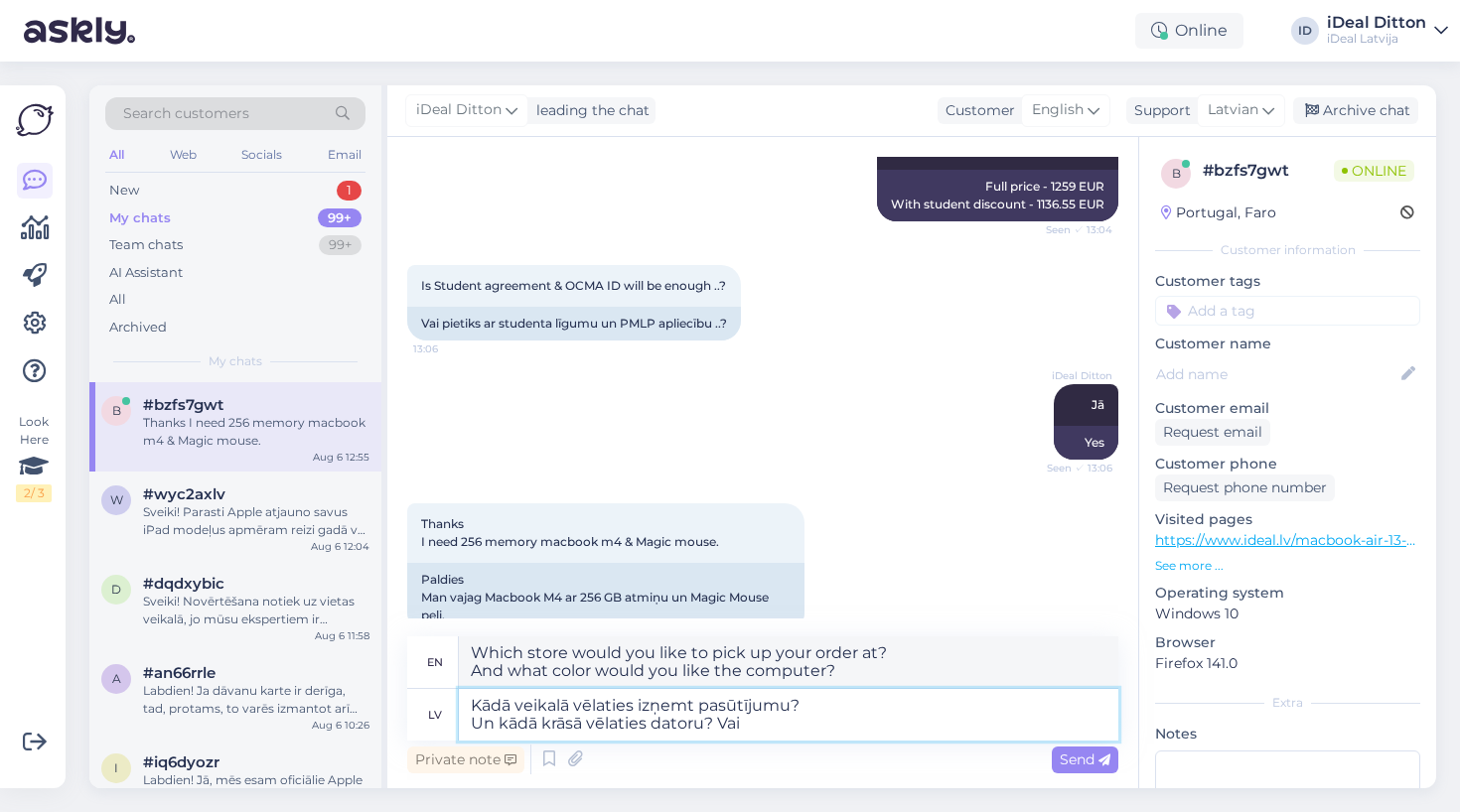 type on "Kādā veikalā vēlaties izņemt pasūtījumu?
Un kādā krāsā vēlaties datoru? Vai p" 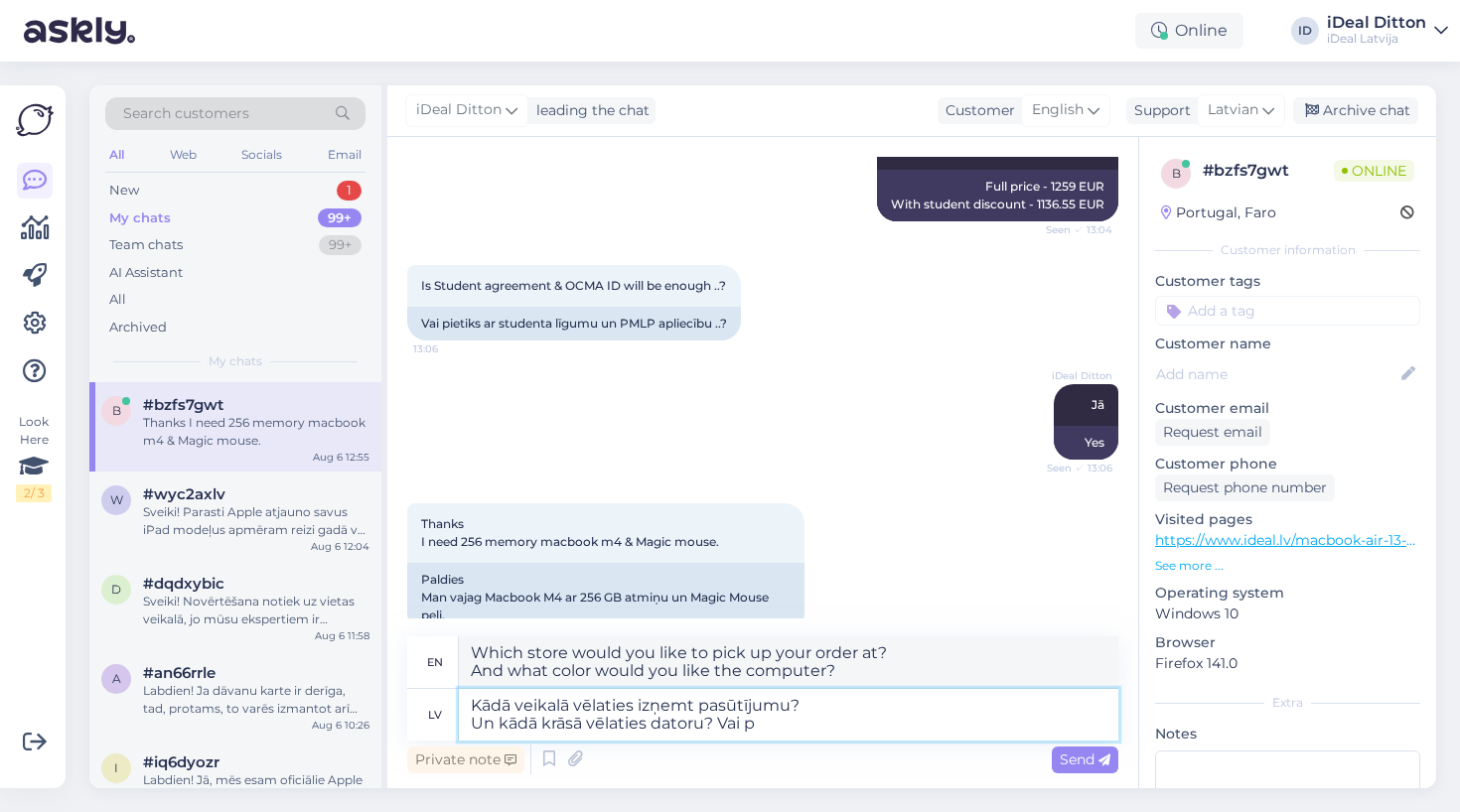 type on "Which store would you like to pick up your order at?
And what color would you like the computer? Or" 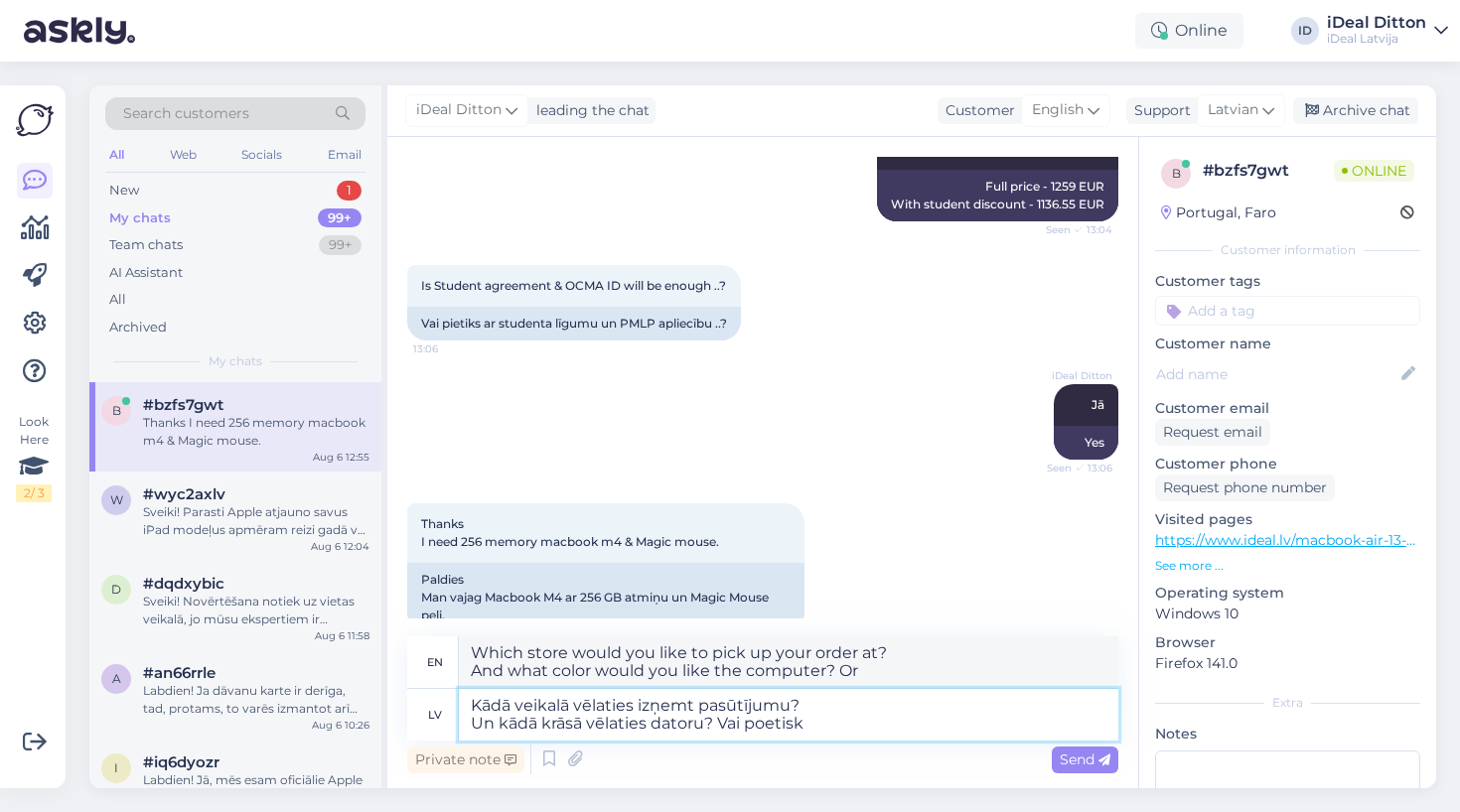 type on "Kādā veikalā vēlaties izņemt pasūtījumu?
Un kādā krāsā vēlaties datoru? Vai poetisk a" 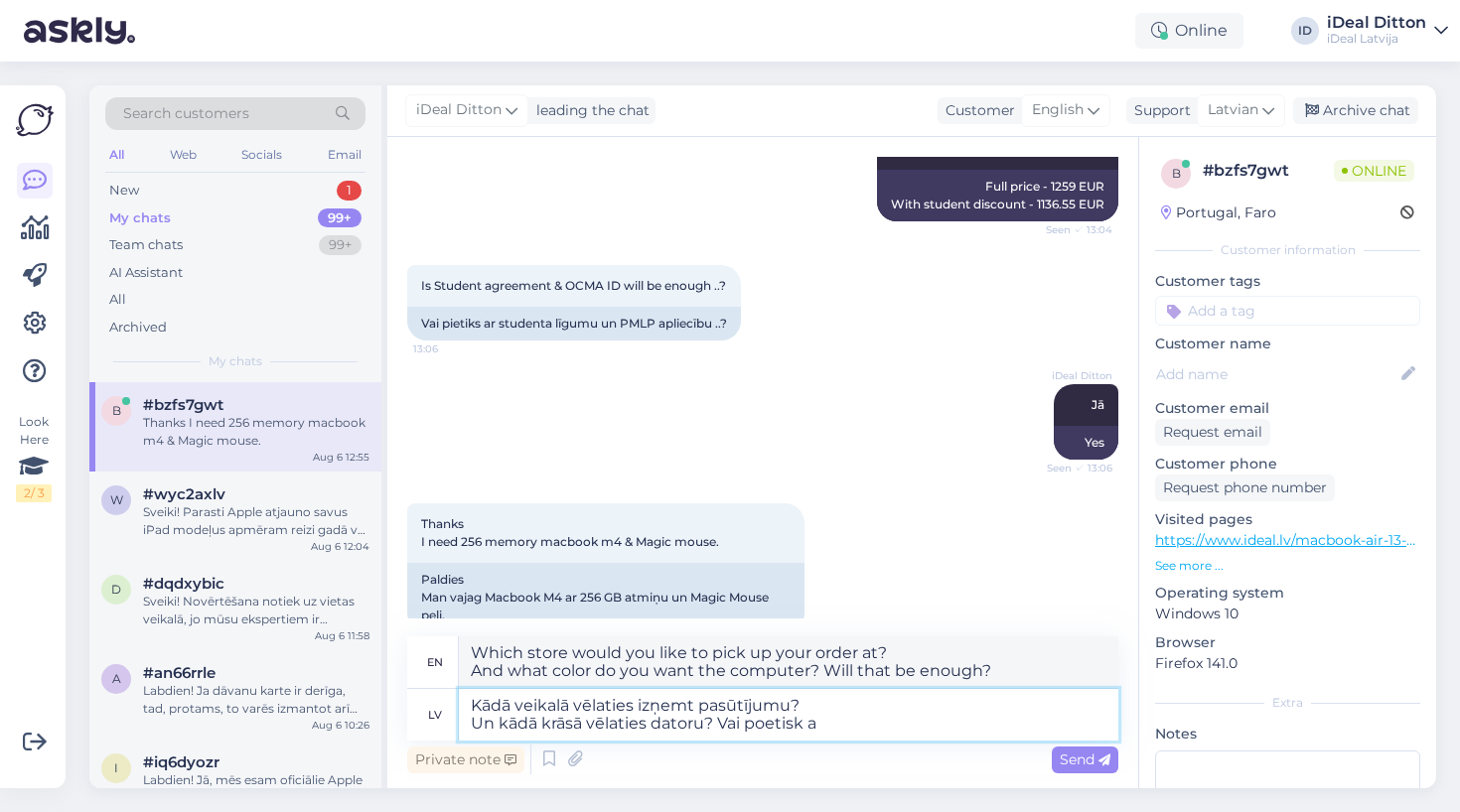 type on "Which store would you like to pick up your order at?
And what color would you like your computer to be? Or poetic?" 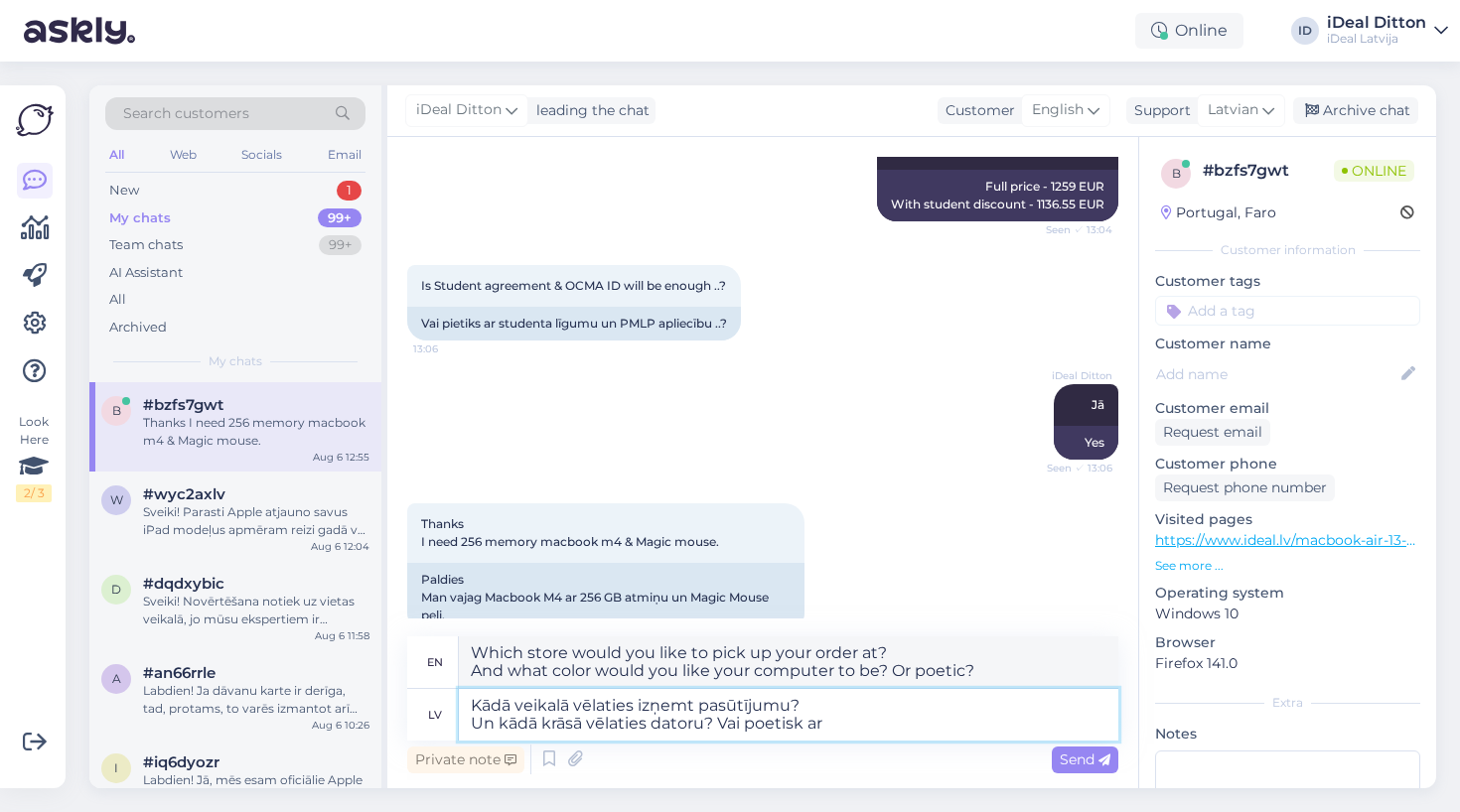 type on "Kādā veikalā vēlaties izņemt pasūtījumu?
Un kādā krāsā vēlaties datoru? Vai poetisk ar" 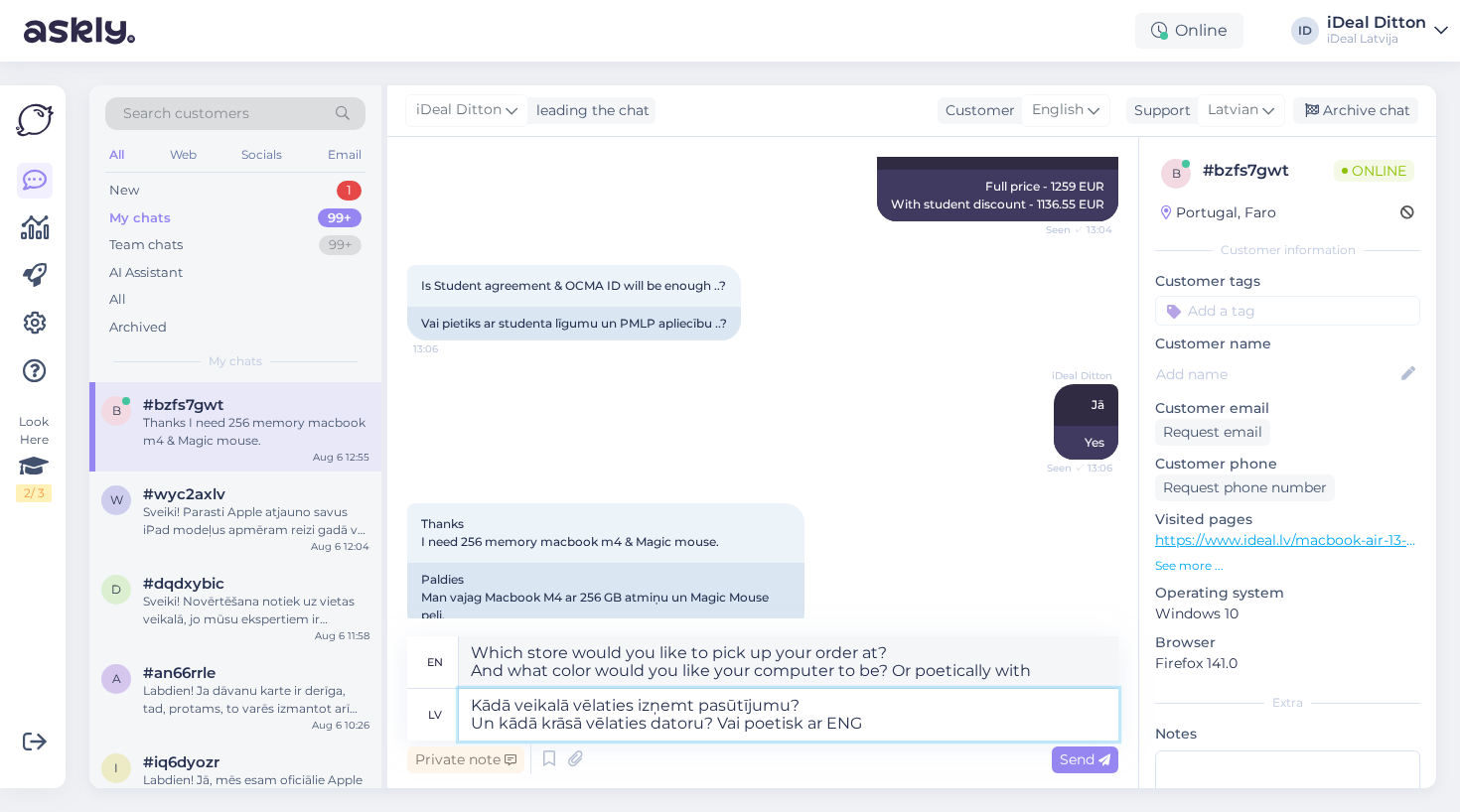 type on "Kādā veikalā vēlaties izņemt pasūtījumu?
Un kādā krāsā vēlaties datoru? Vai poetisk ar ENG" 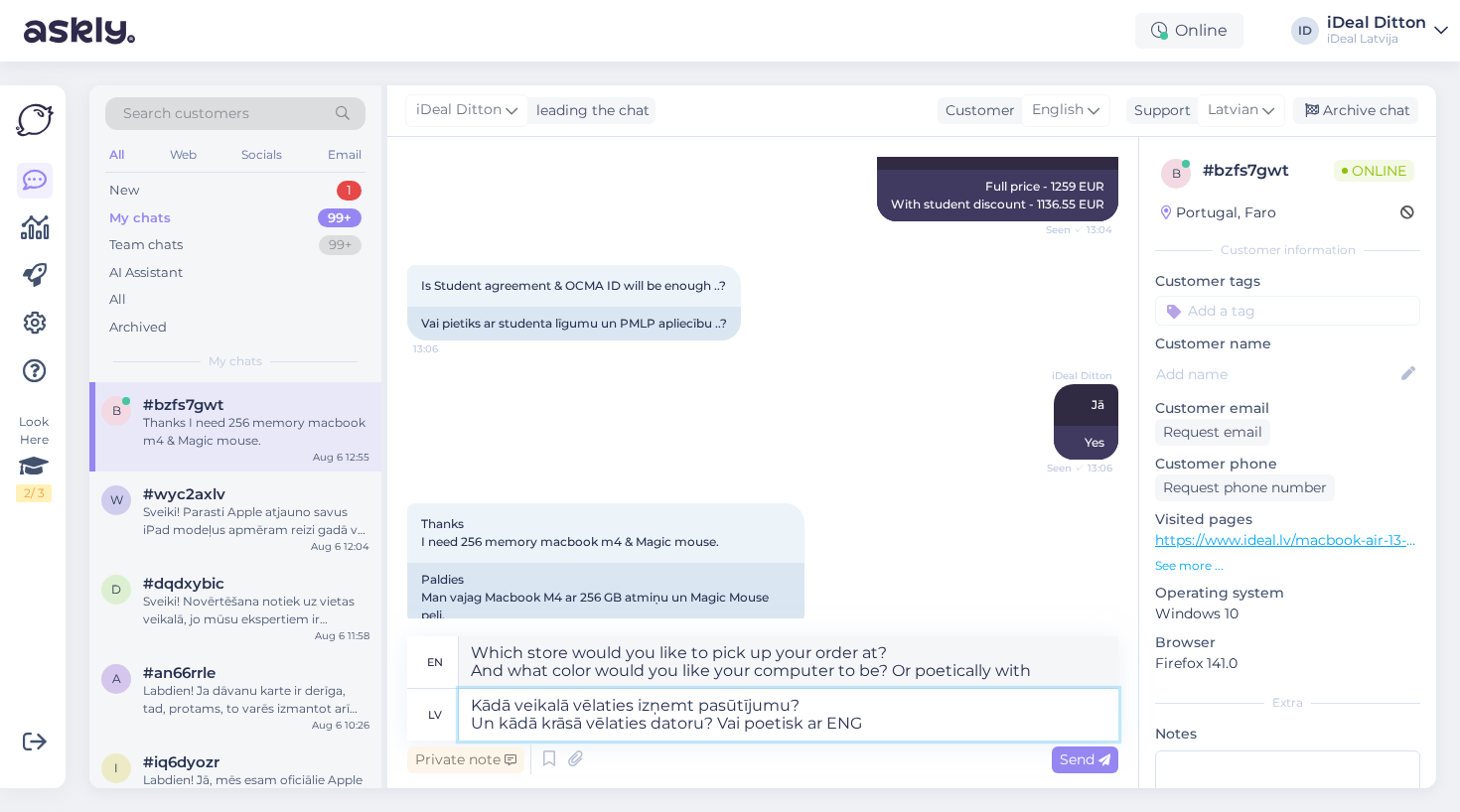 type on "Which store would you like to pick up your order at?
And what color computer do you want? Or poetic with ENG" 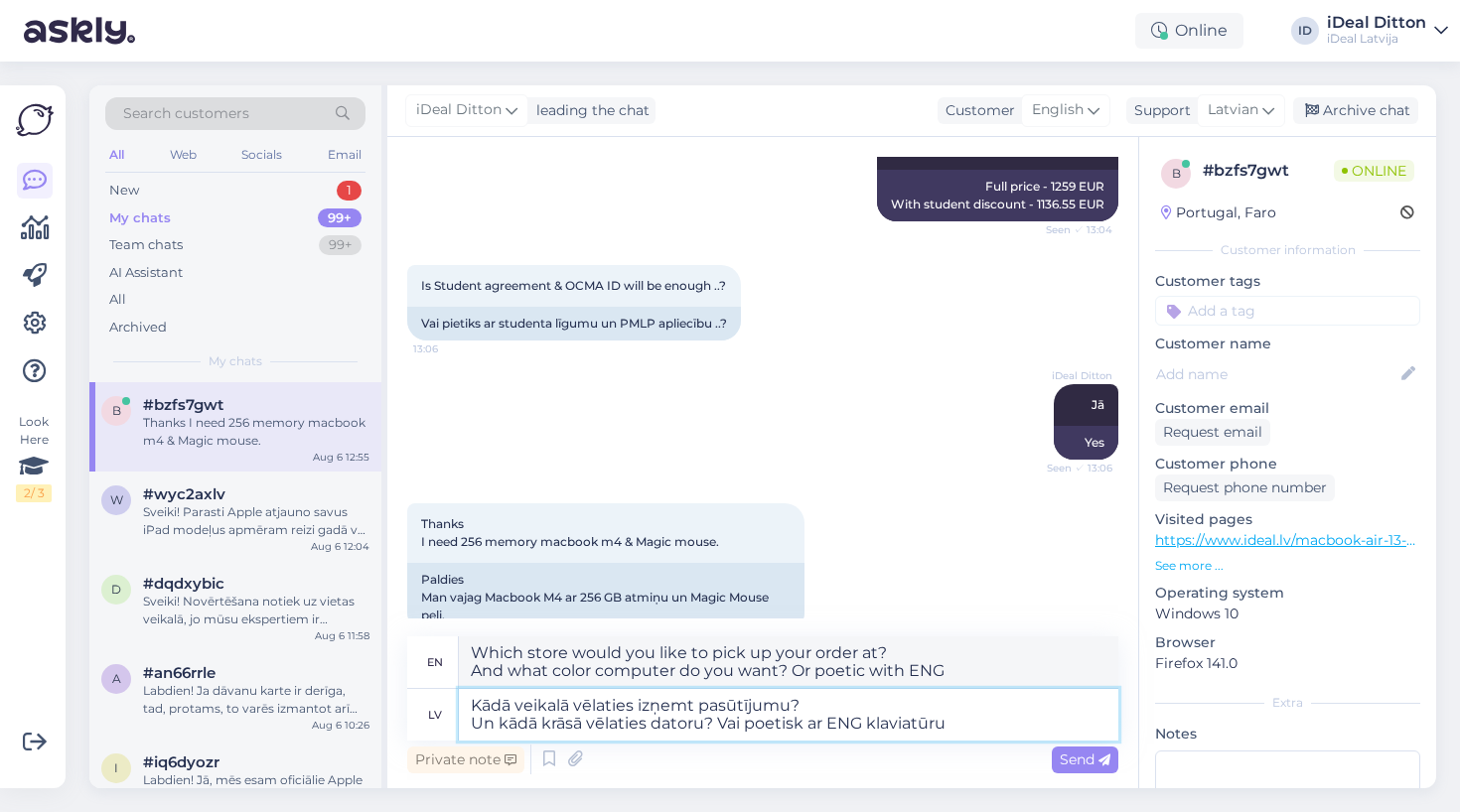 type on "Kādā veikalā vēlaties izņemt pasūtījumu?
Un kādā krāsā vēlaties datoru? Vai poetisk ar ENG klaviatūru?" 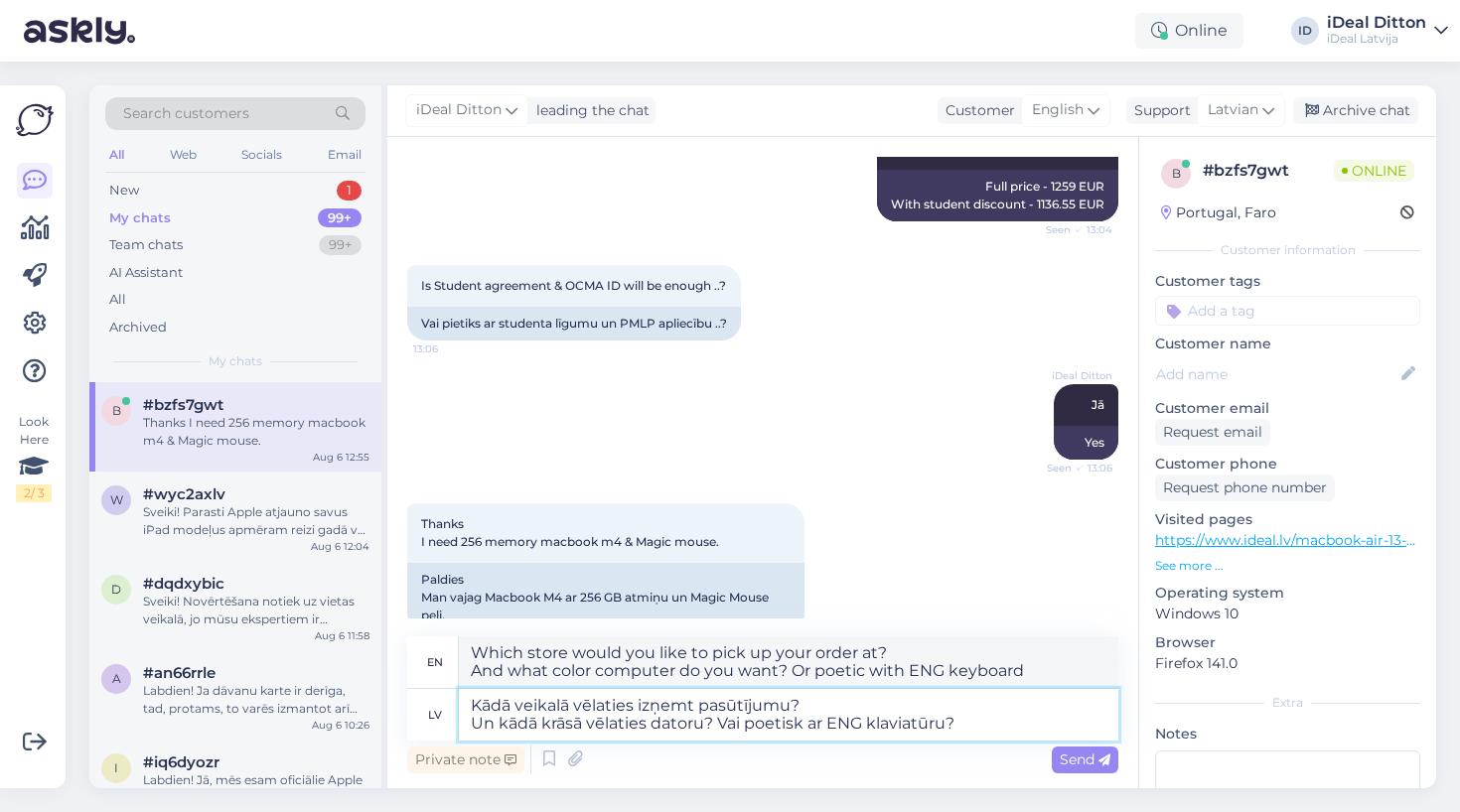 type on "Which store would you like to pick up your order at?
And what color do you want your computer to be? Or poetic with an ENG keyboard?" 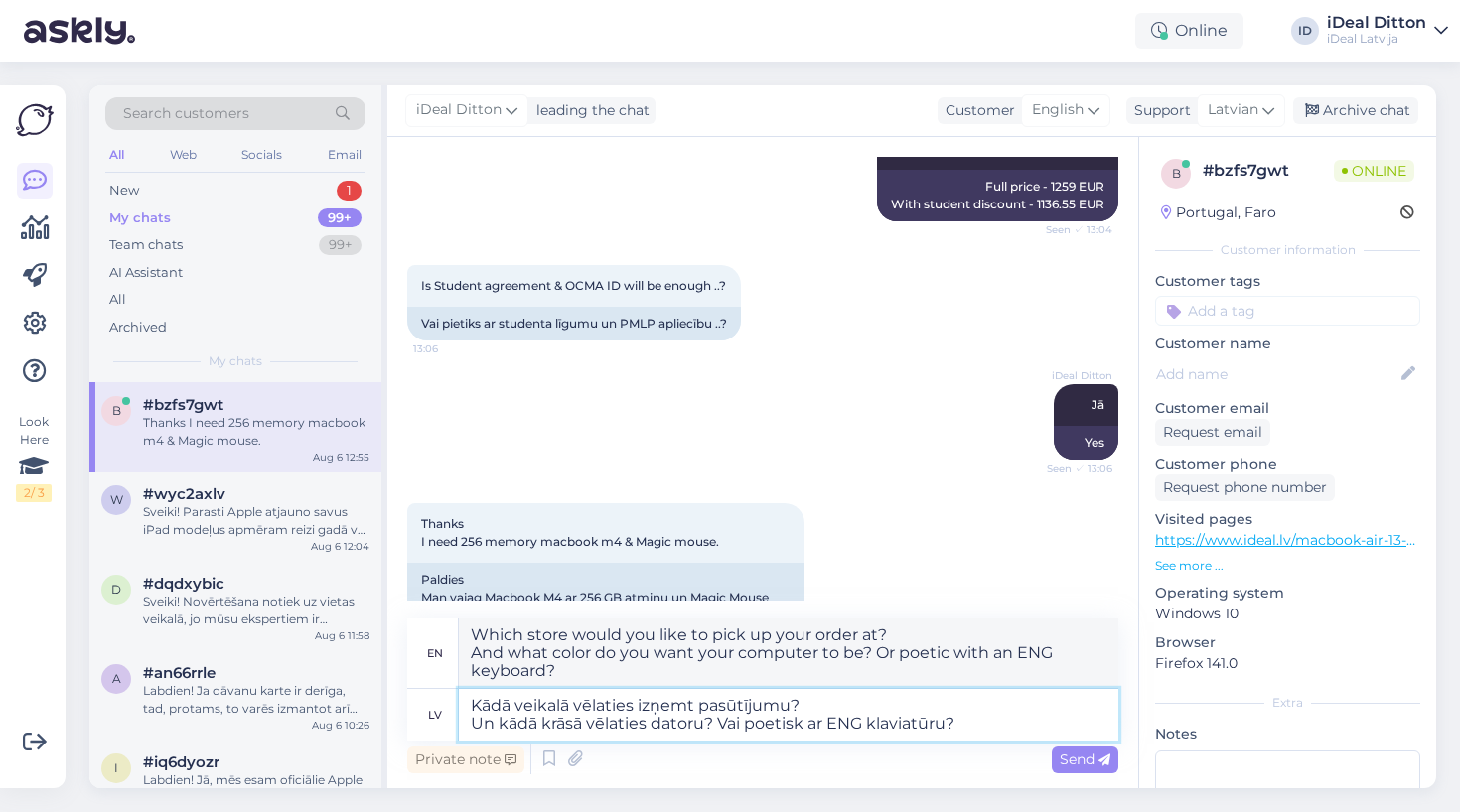 click on "Kādā veikalā vēlaties izņemt pasūtījumu?
Un kādā krāsā vēlaties datoru? Vai poetisk ar ENG klaviatūru?" at bounding box center (789, 715) 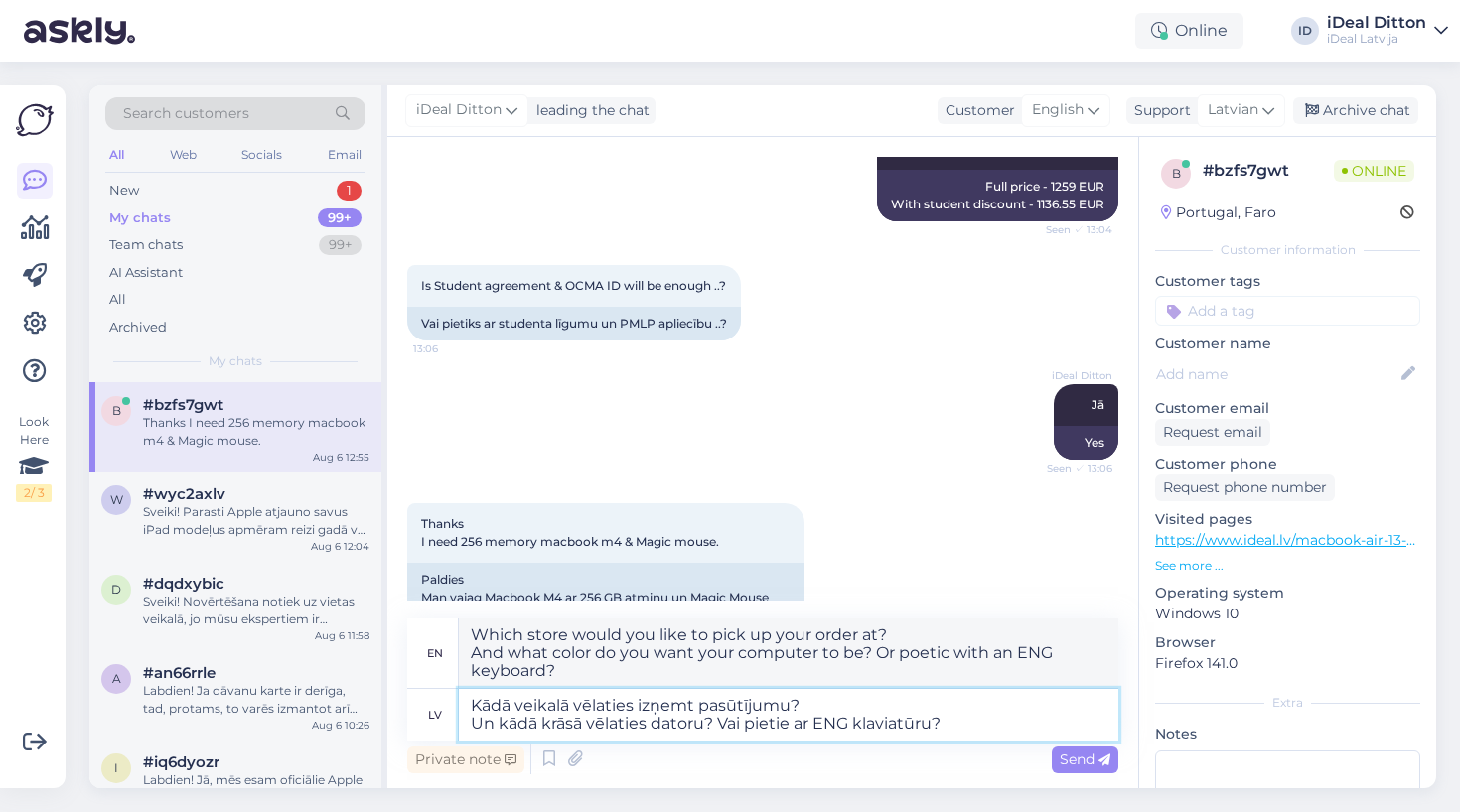 type on "Kādā veikalā vēlaties izņemt pasūtījumu?
Un kādā krāsā vēlaties datoru? Vai pietiek ar ENG klaviatūru?" 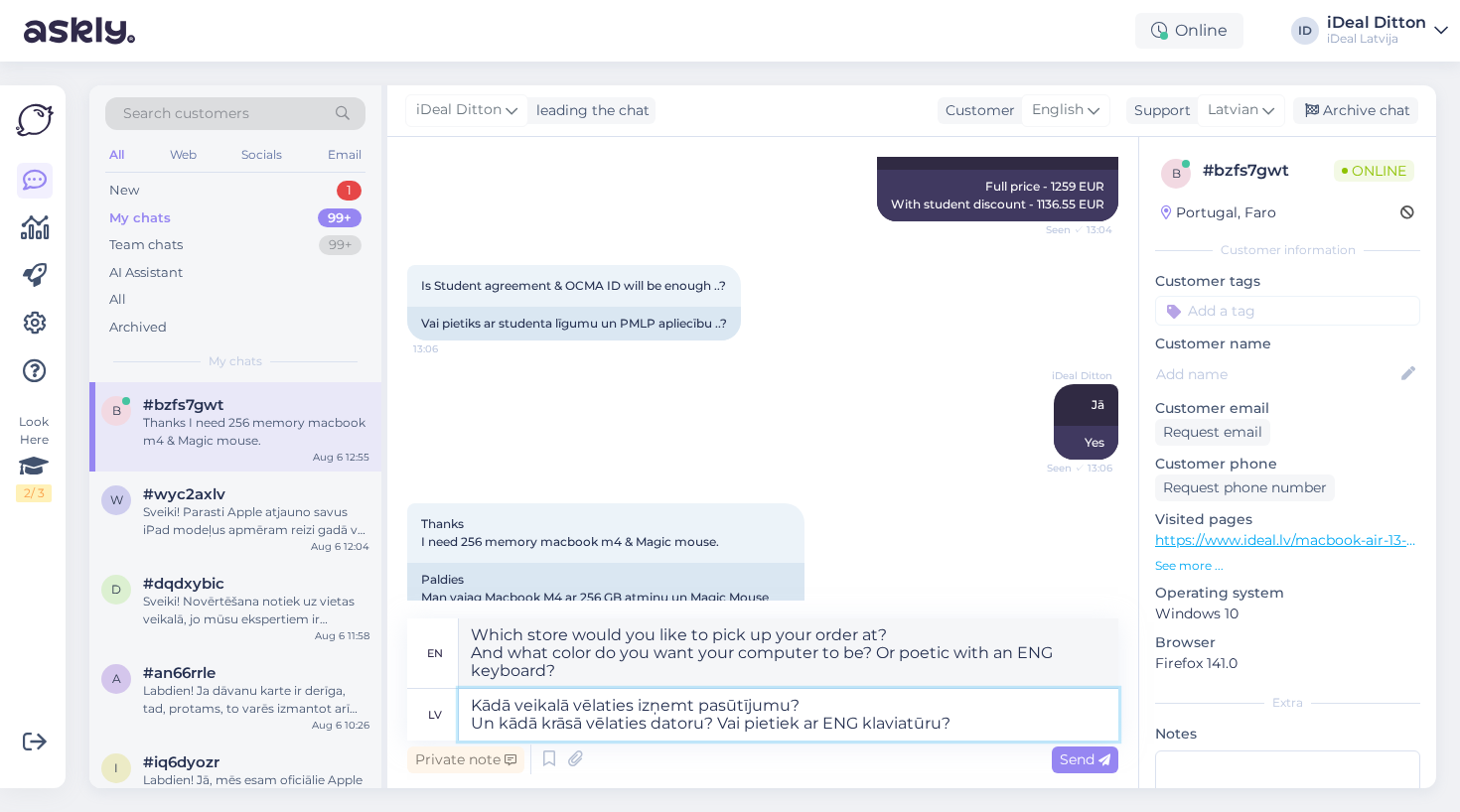 type on "Which store would you like to pick up your order at?
And what color computer would you like? Is an ENG keyboard enough?" 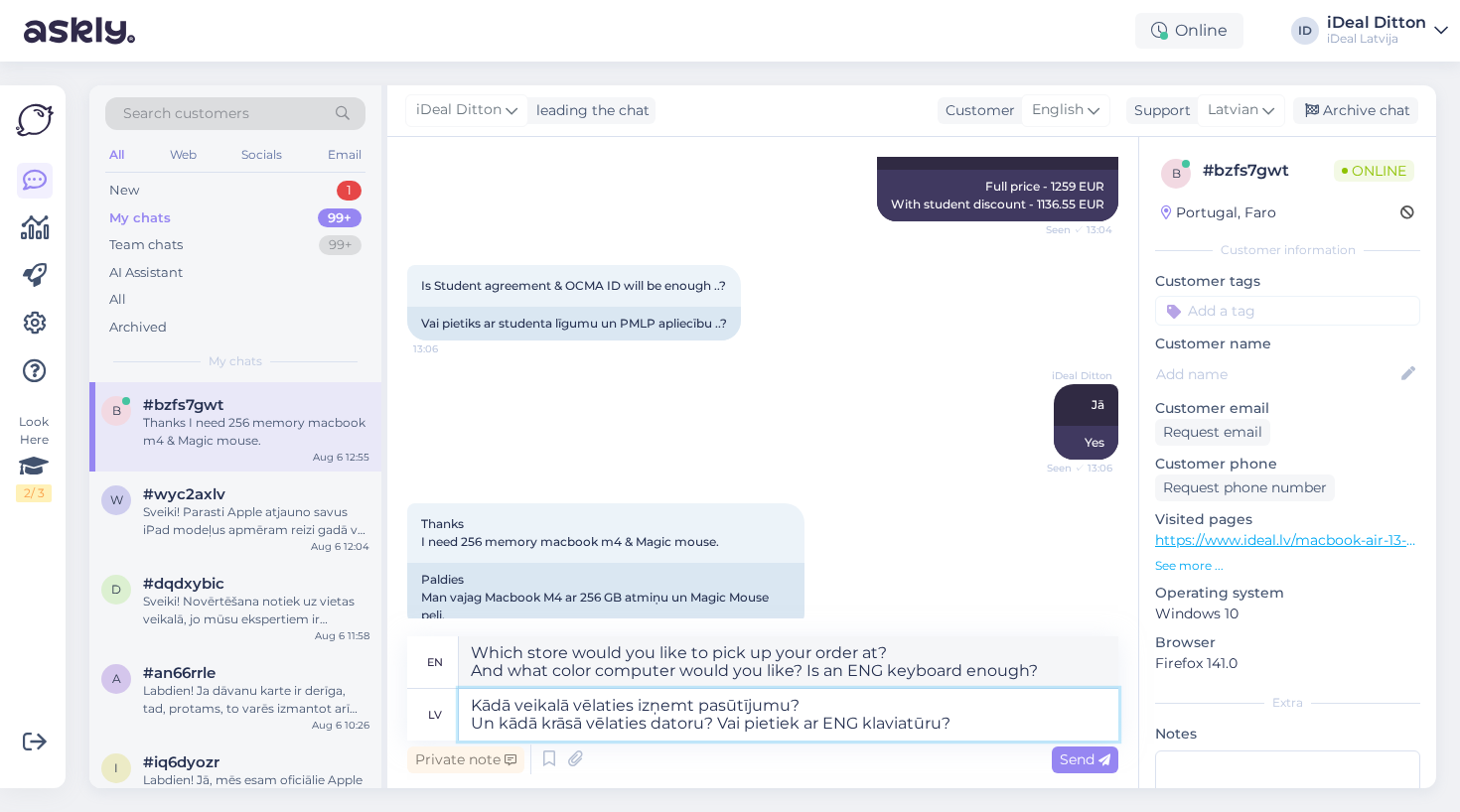 click on "Kādā veikalā vēlaties izņemt pasūtījumu?
Un kādā krāsā vēlaties datoru? Vai pietiek ar ENG klaviatūru?" at bounding box center (789, 715) 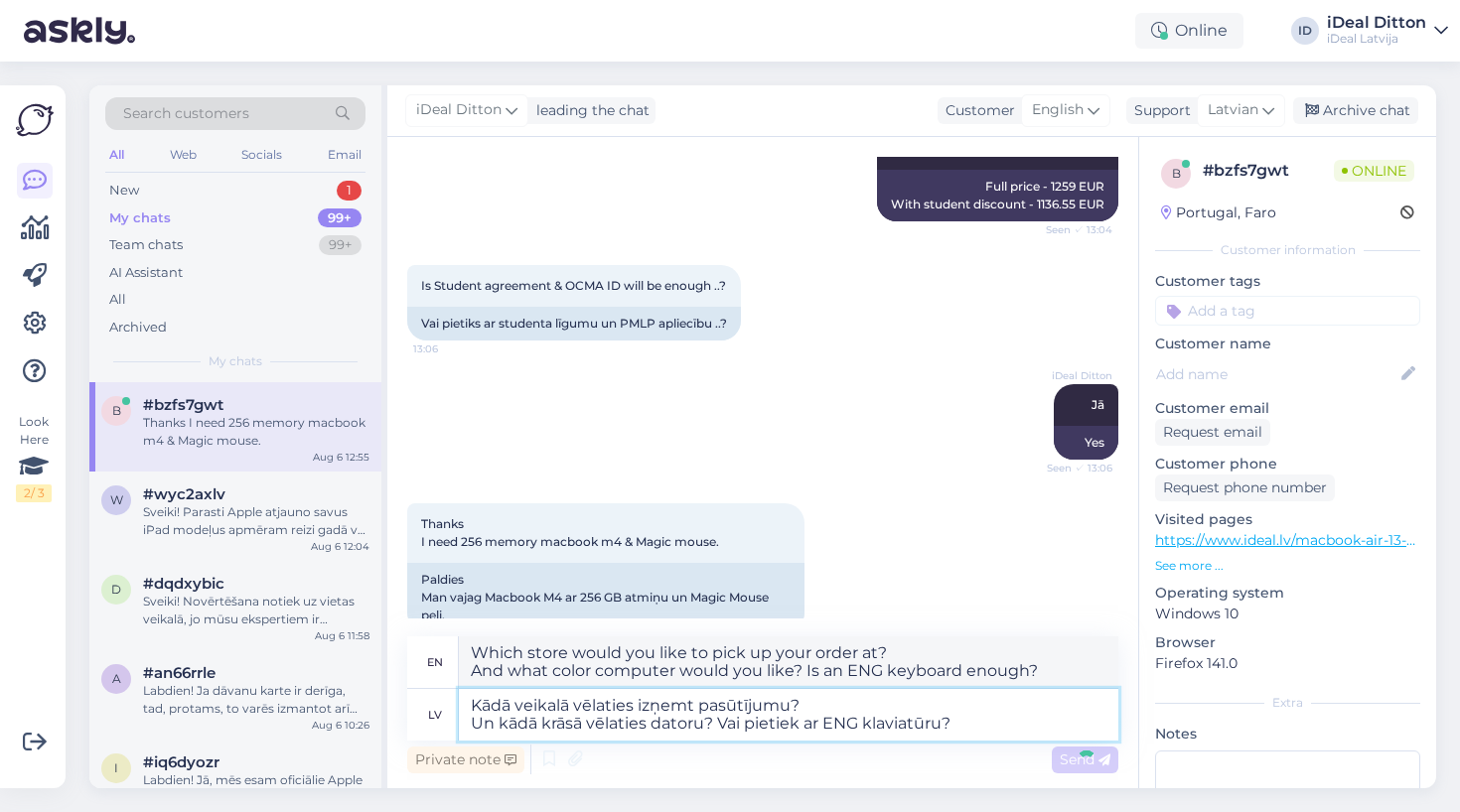 type 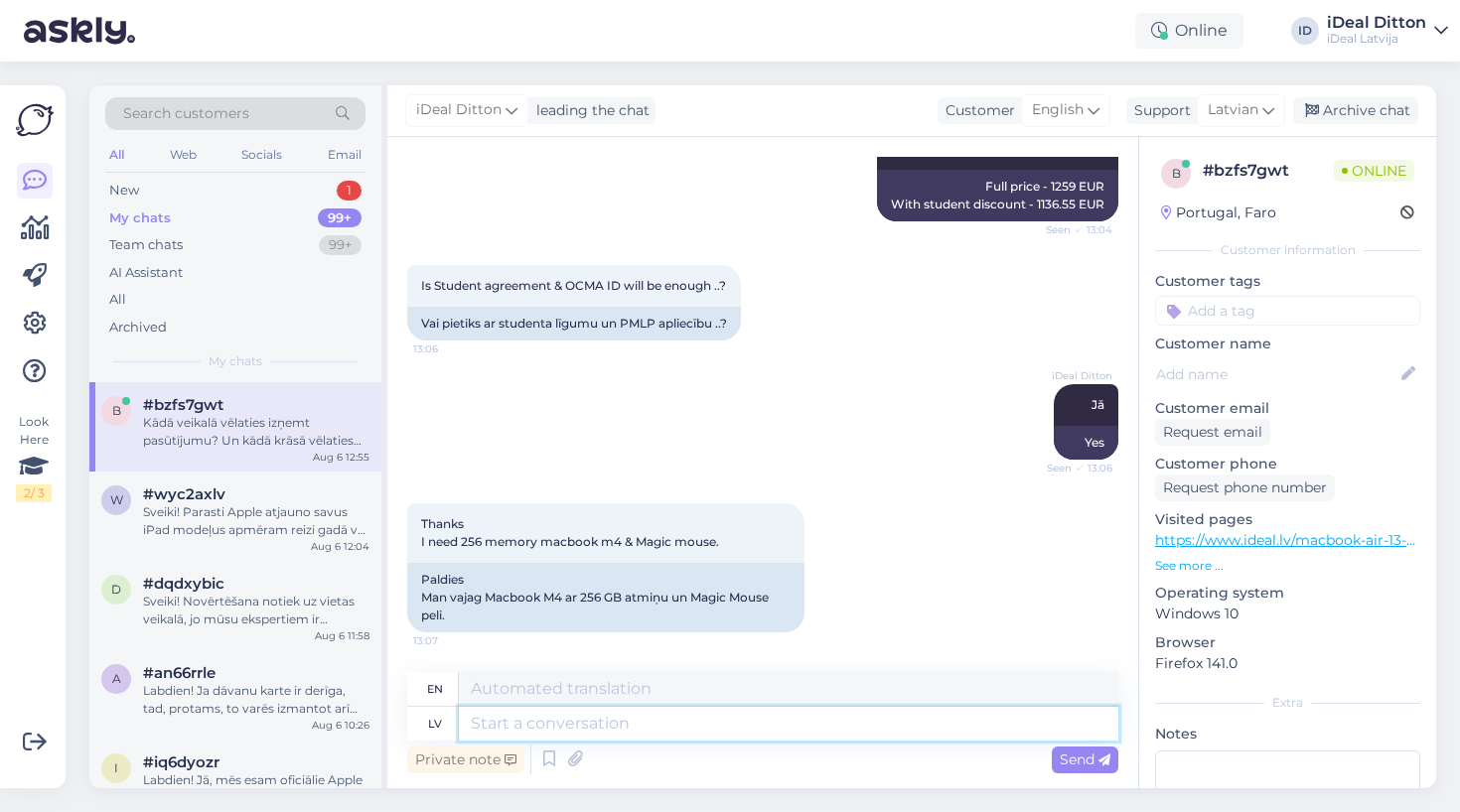 scroll, scrollTop: 2403, scrollLeft: 0, axis: vertical 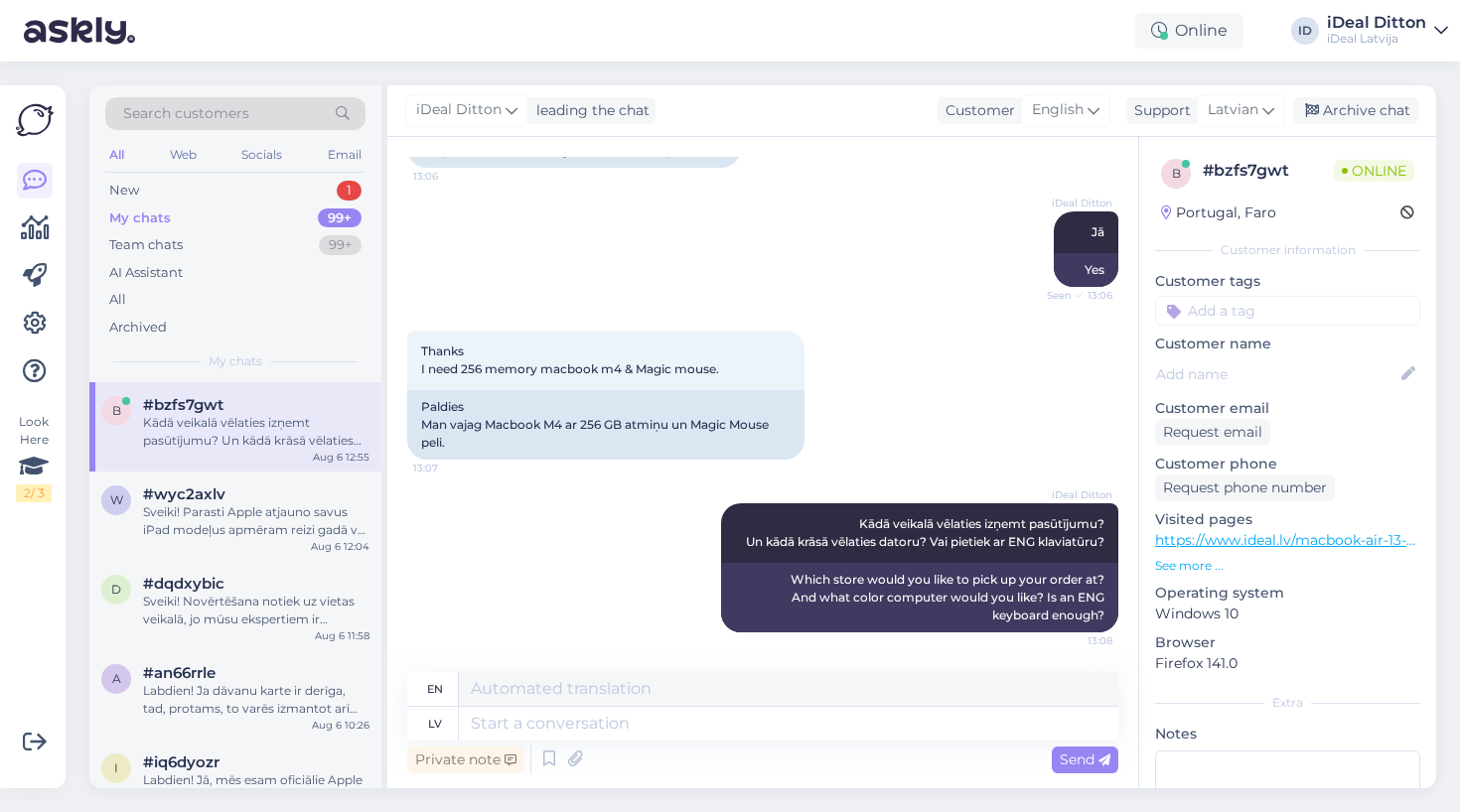 click on "iDeal Ditton Kādā veikalā vēlaties izņemt pasūtījumu?
Un kādā krāsā vēlaties datoru? Vai pietiek ar ENG klaviatūru? 13:08  Which store would you like to pick up your order at?
And what color computer would you like? Is an ENG keyboard enough?" at bounding box center (763, 568) 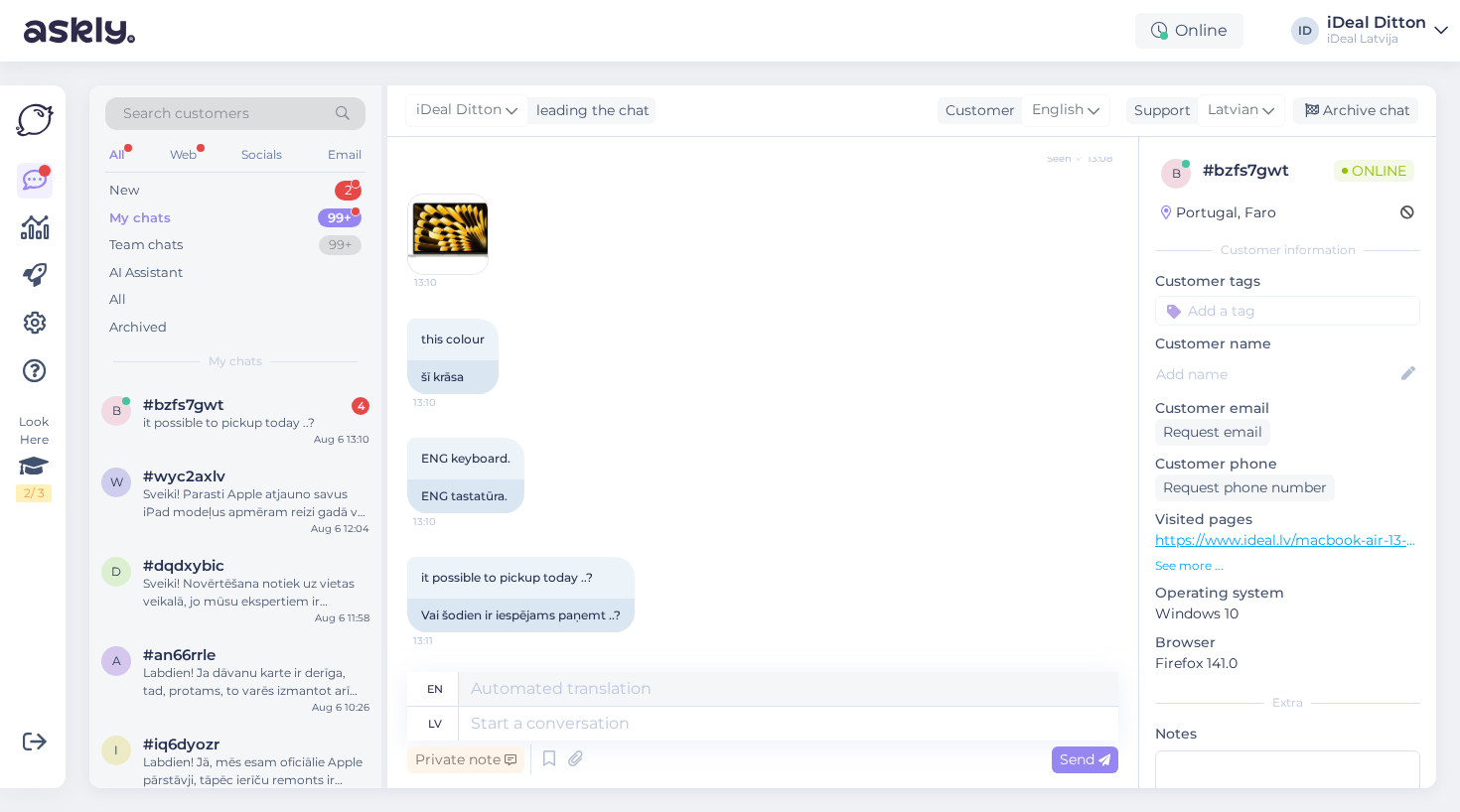 scroll, scrollTop: 2886, scrollLeft: 0, axis: vertical 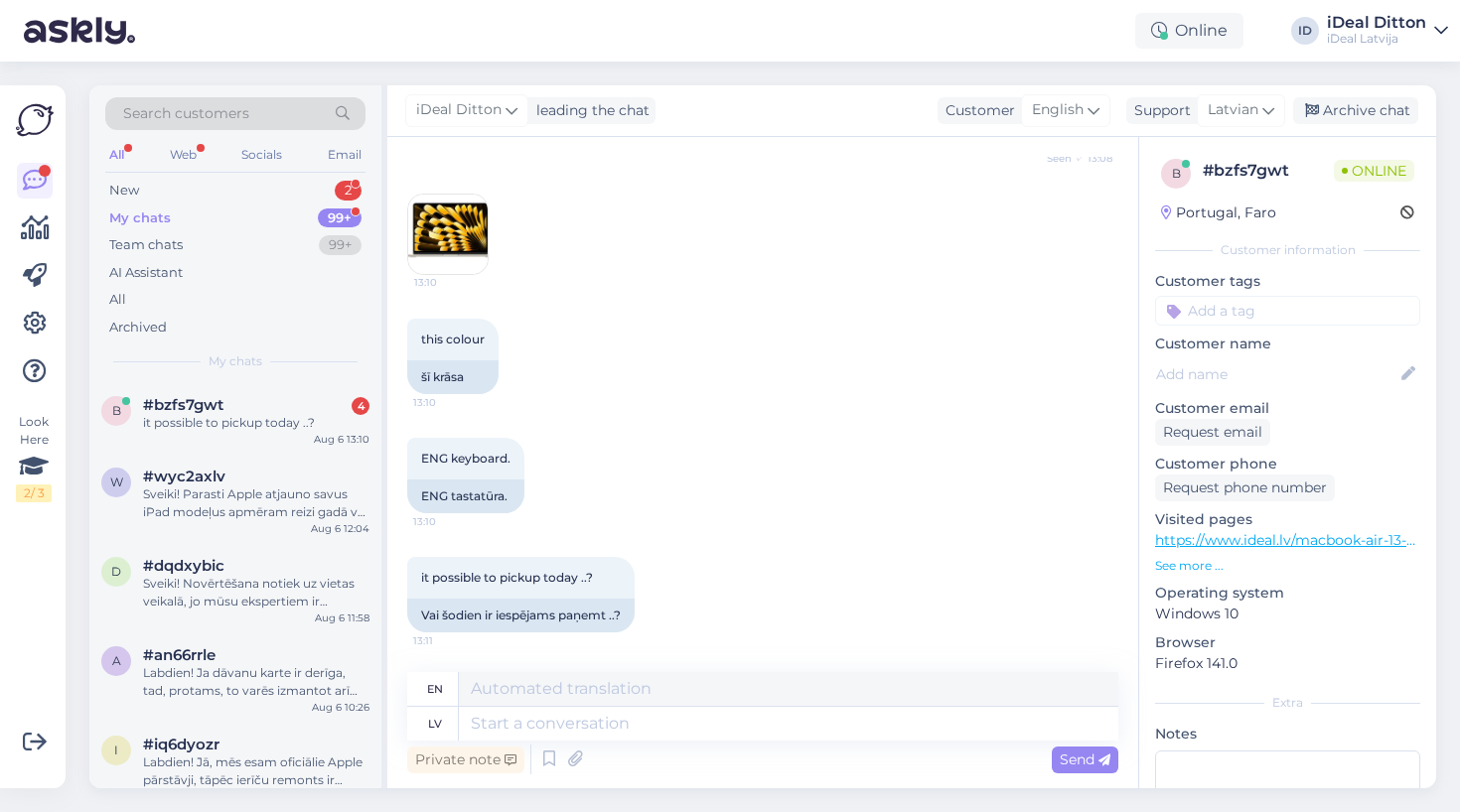 click at bounding box center (448, 234) 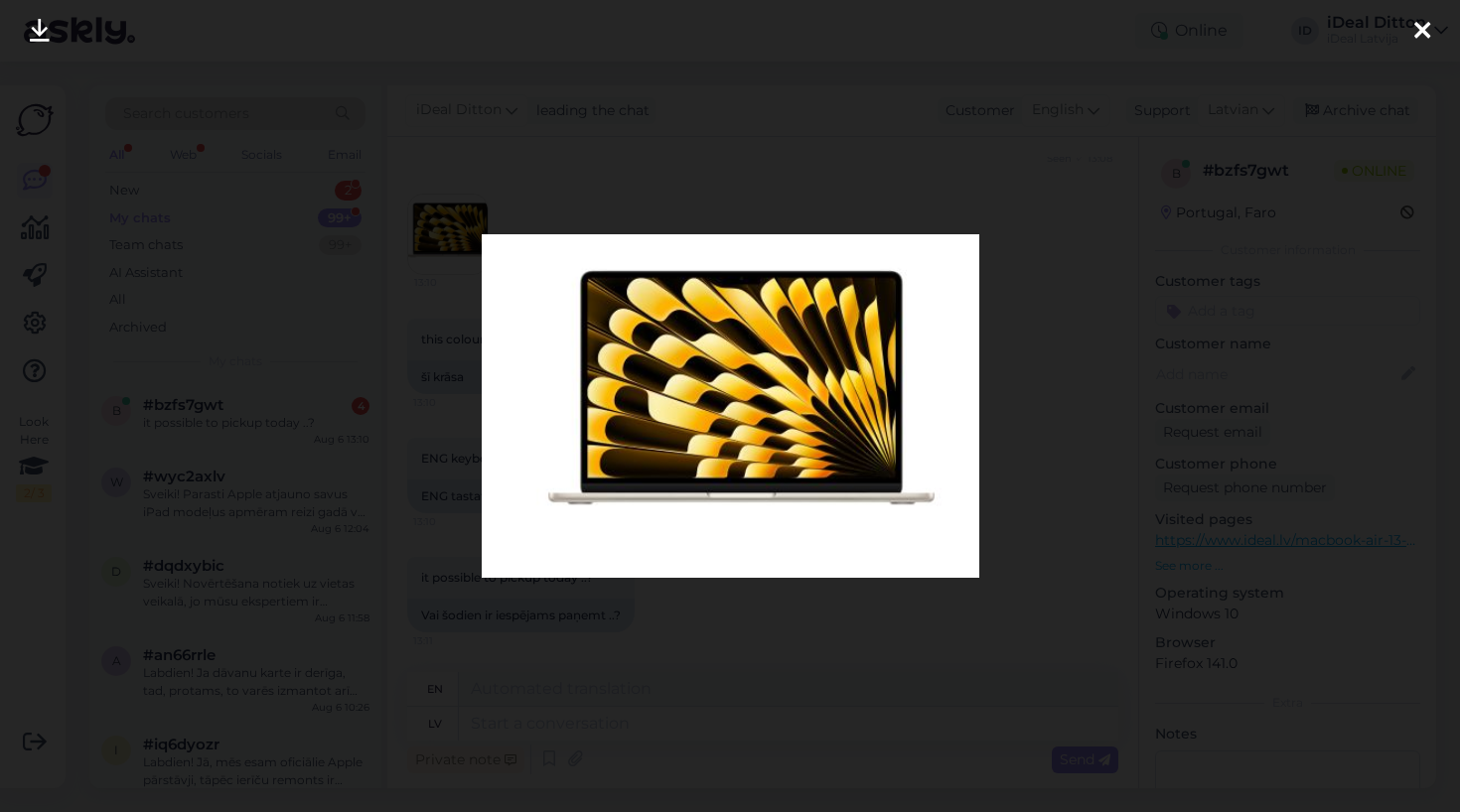 click at bounding box center (730, 406) 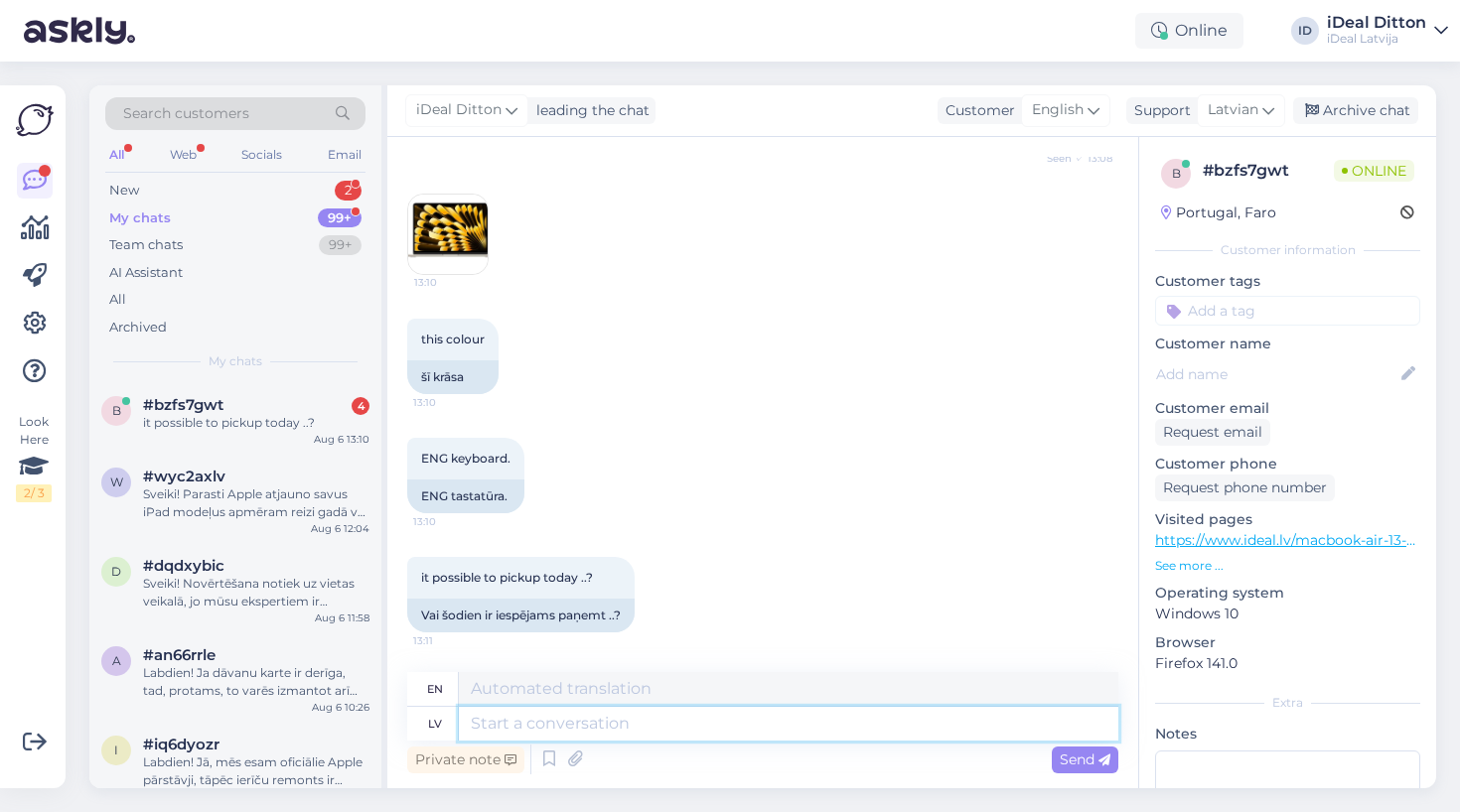 click at bounding box center [789, 724] 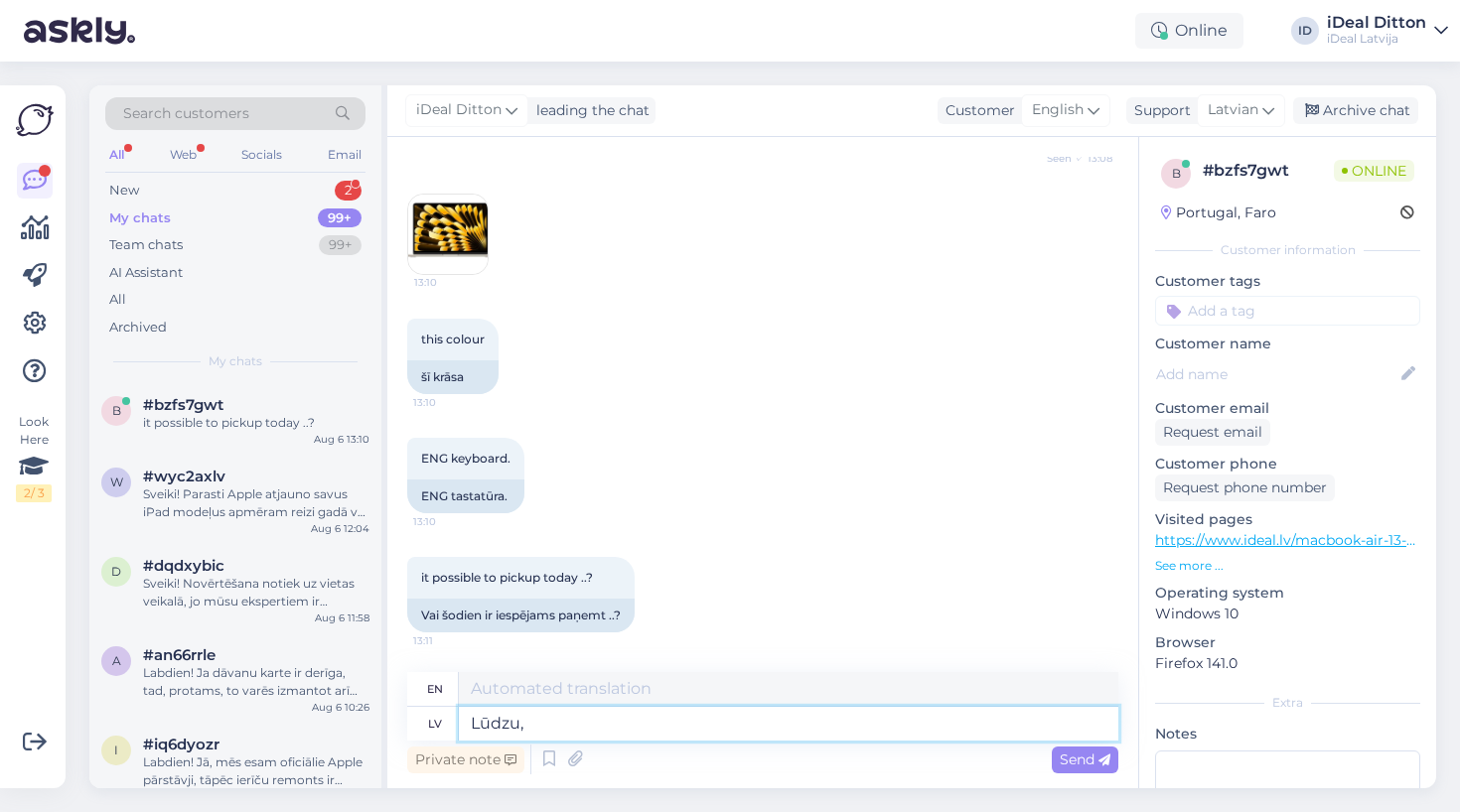 type on "Lūdzu," 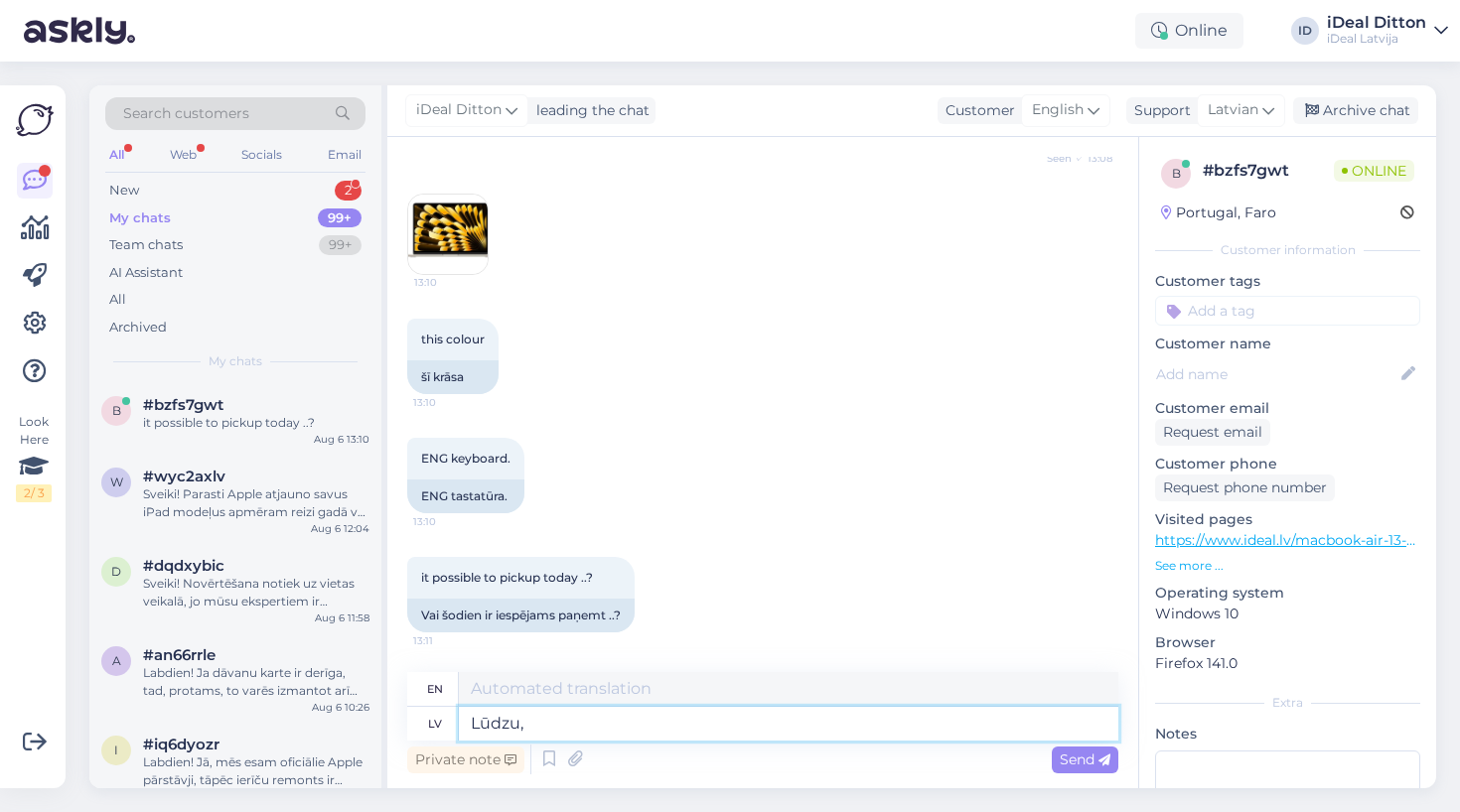 type on "Please," 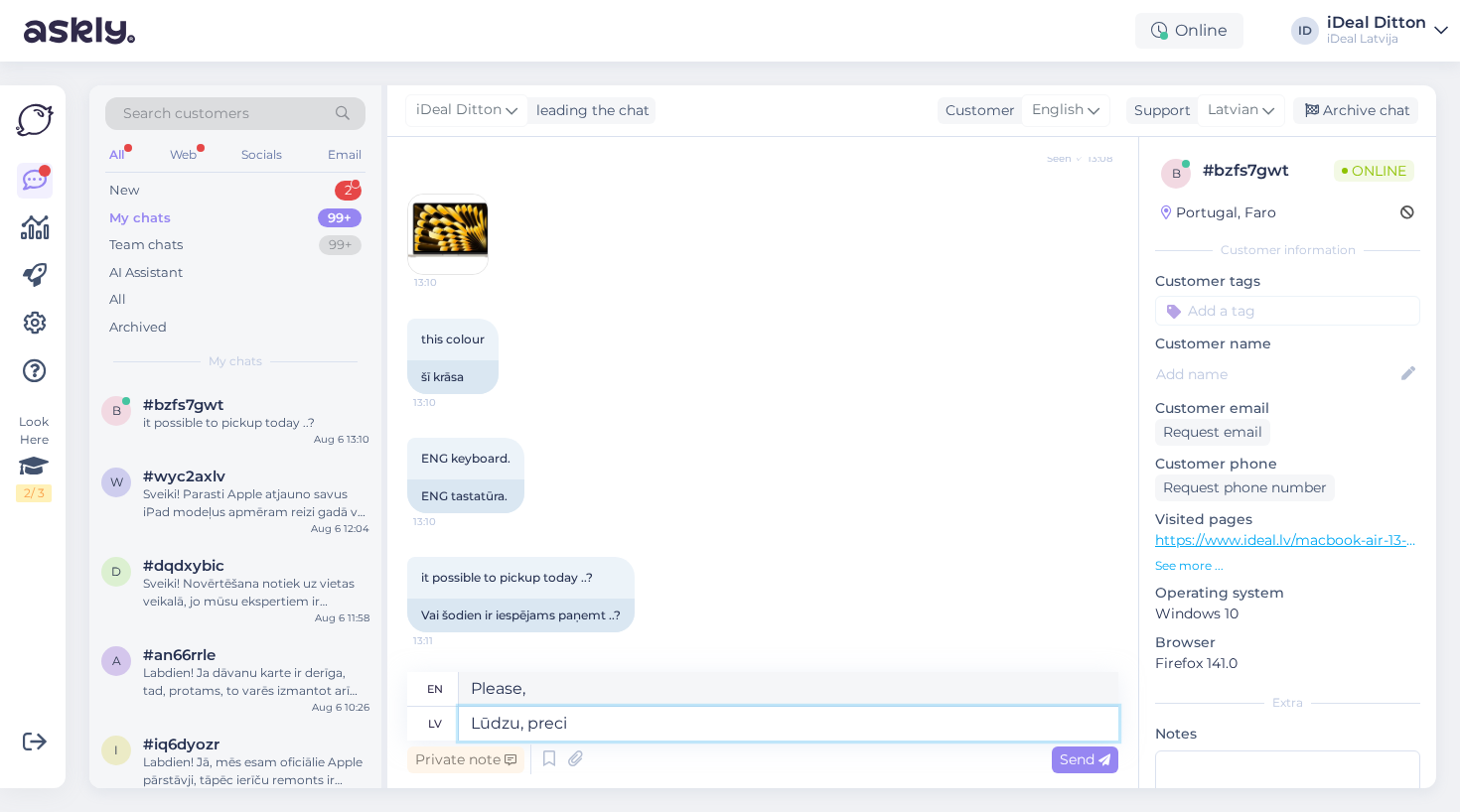 type on "Lūdzu, precizē" 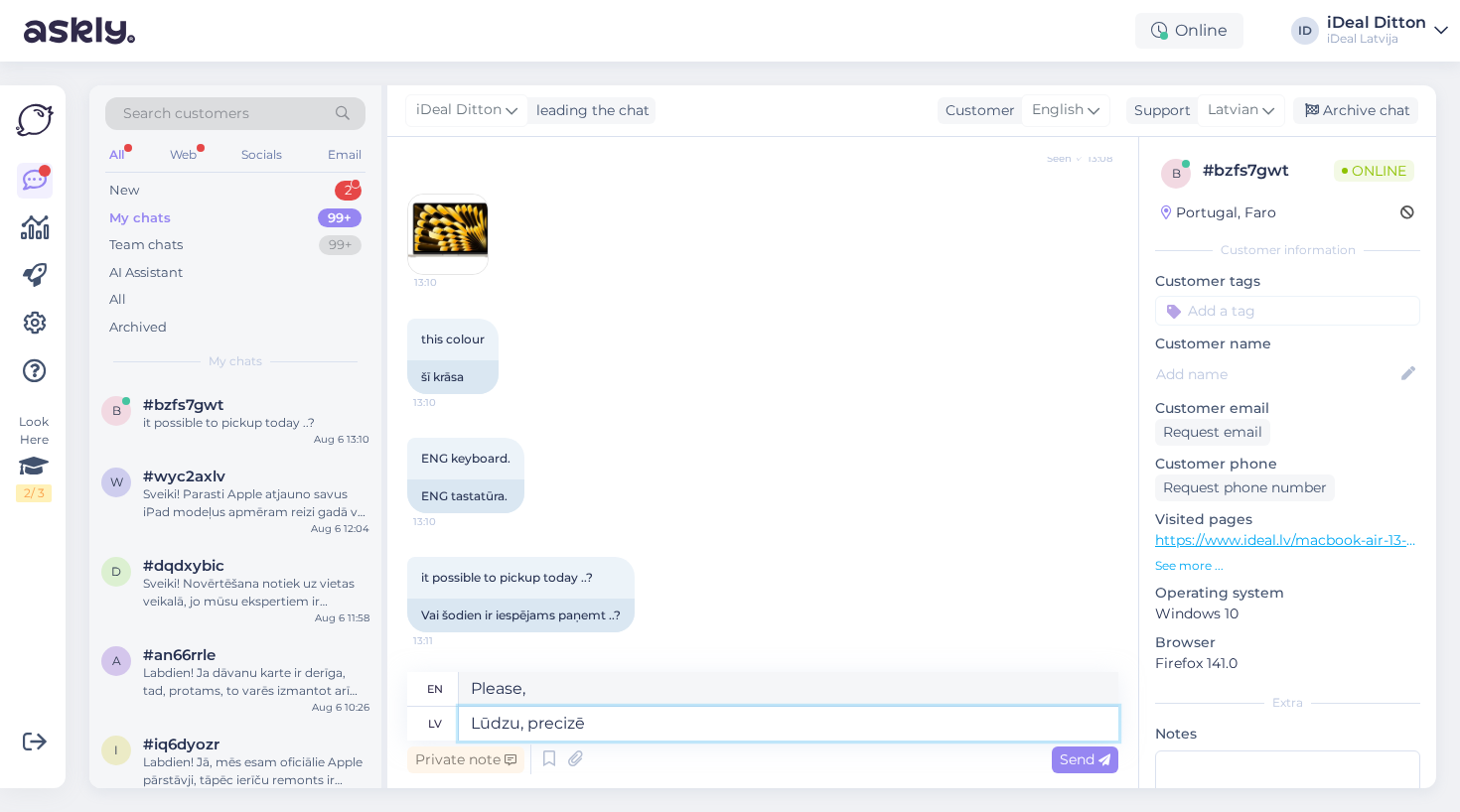 type on "Please, the item" 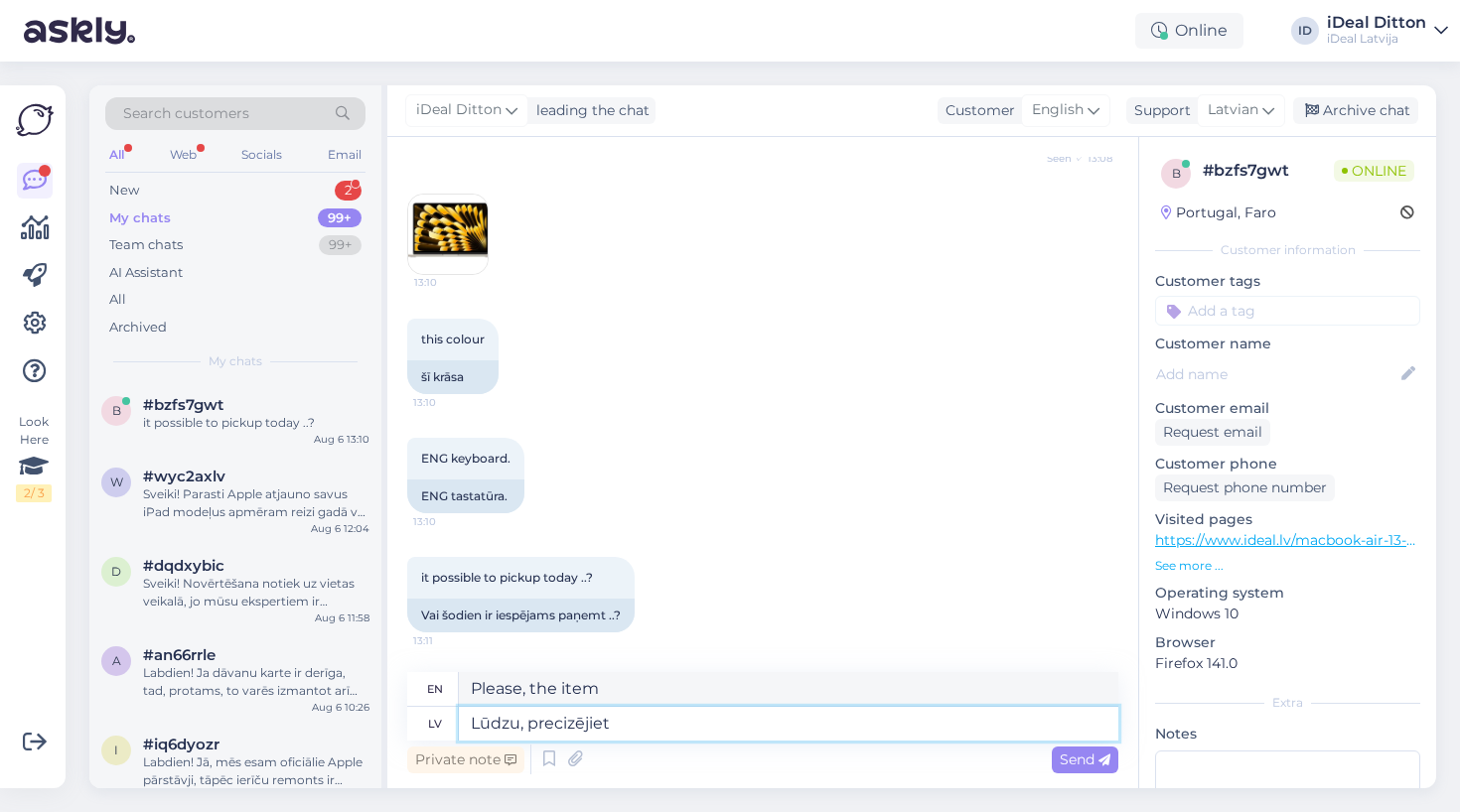 type on "Lūdzu, precizējiet" 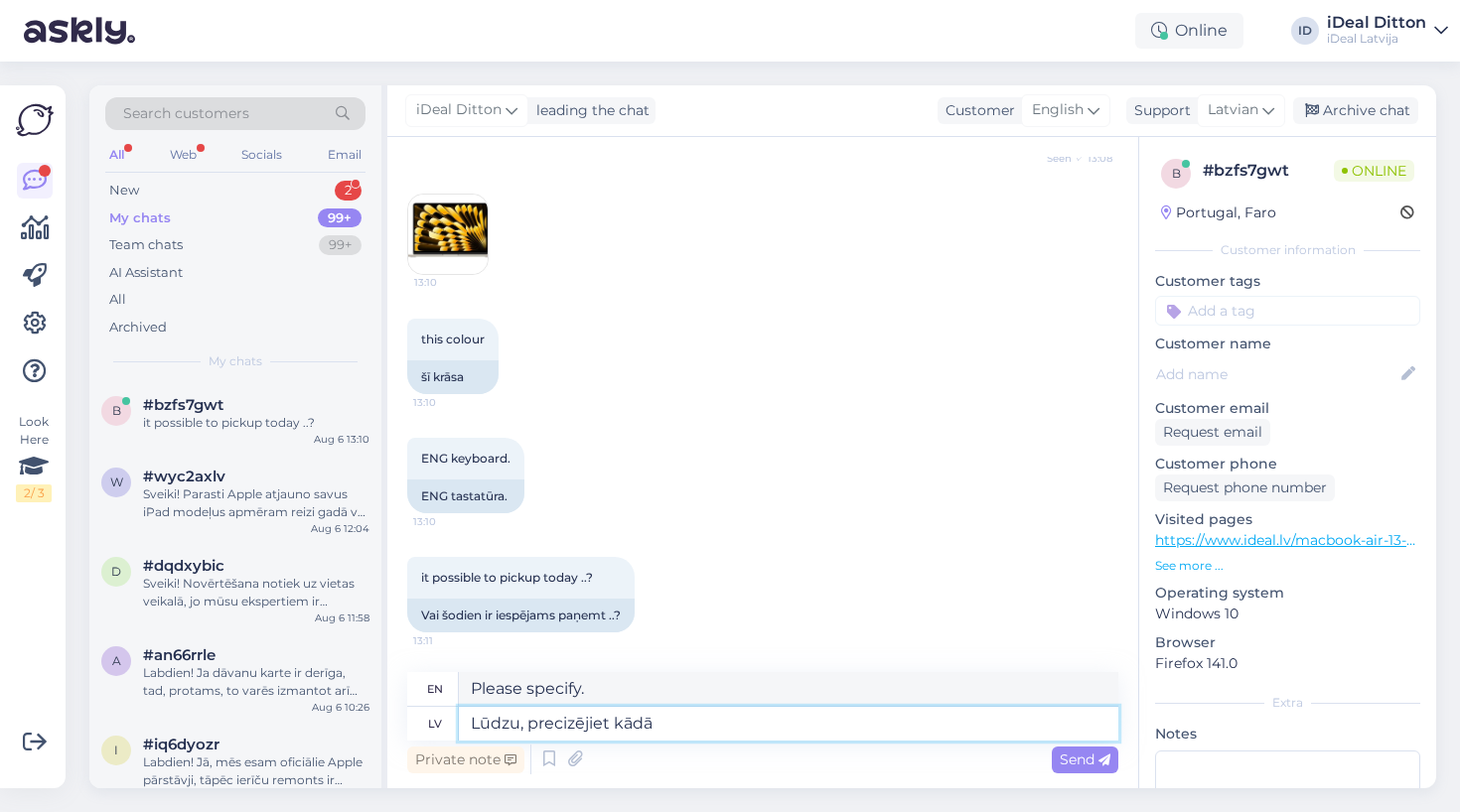 type on "Lūdzu, precizējiet kādā" 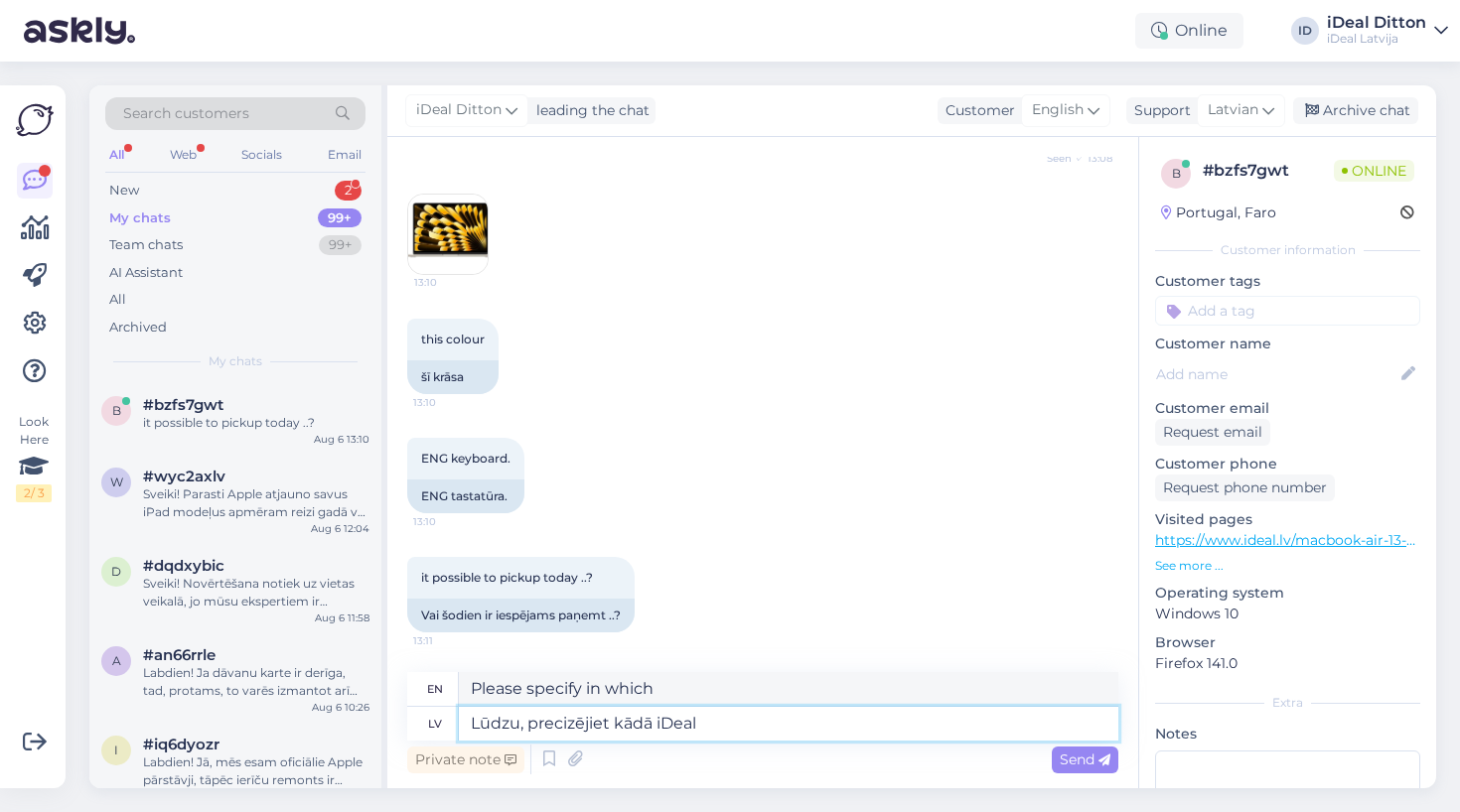 type on "Lūdzu, precizējiet kādā iDeal" 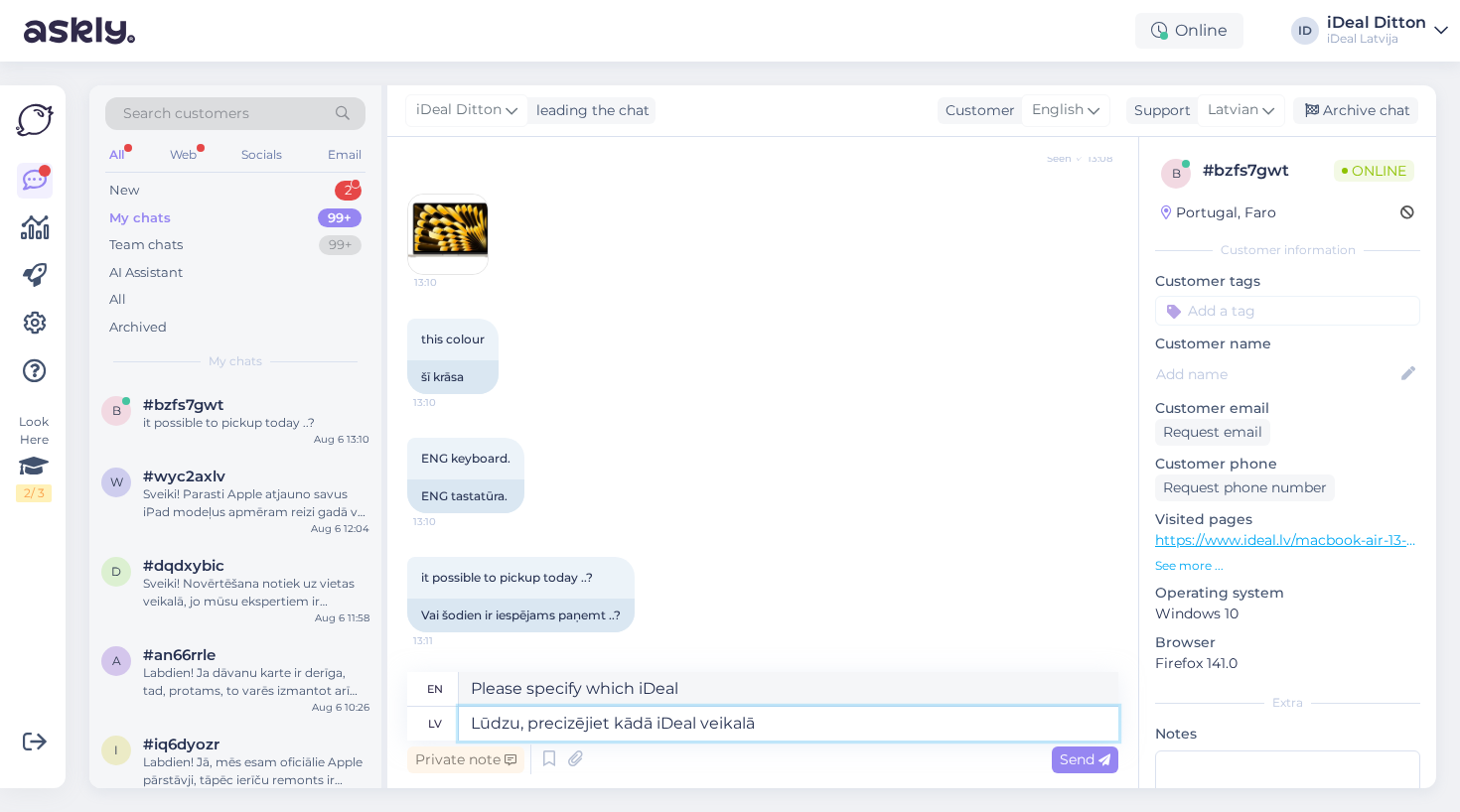 type on "Lūdzu, precizējiet kādā iDeal veikalā v" 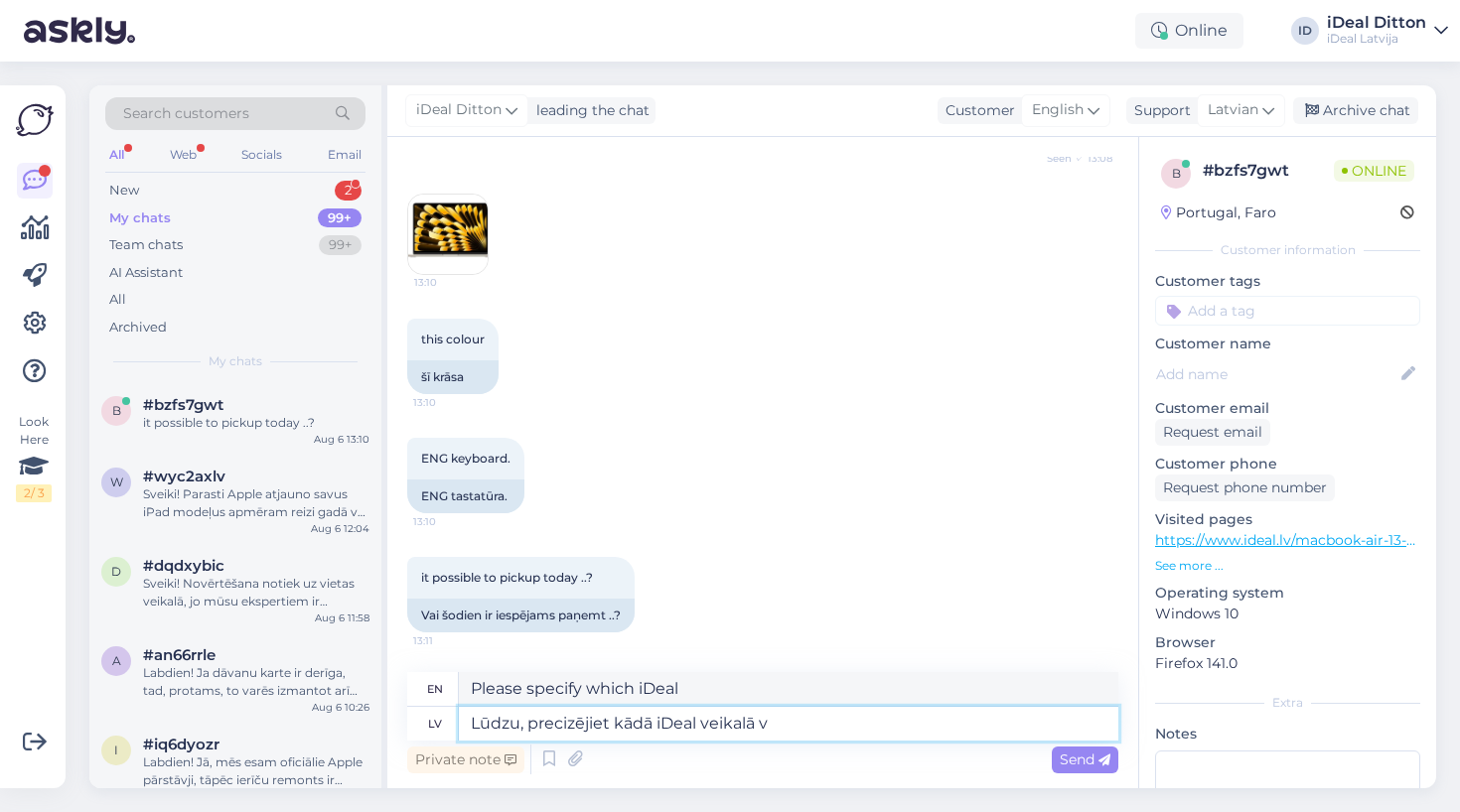 type on "Please specify which iDeal store" 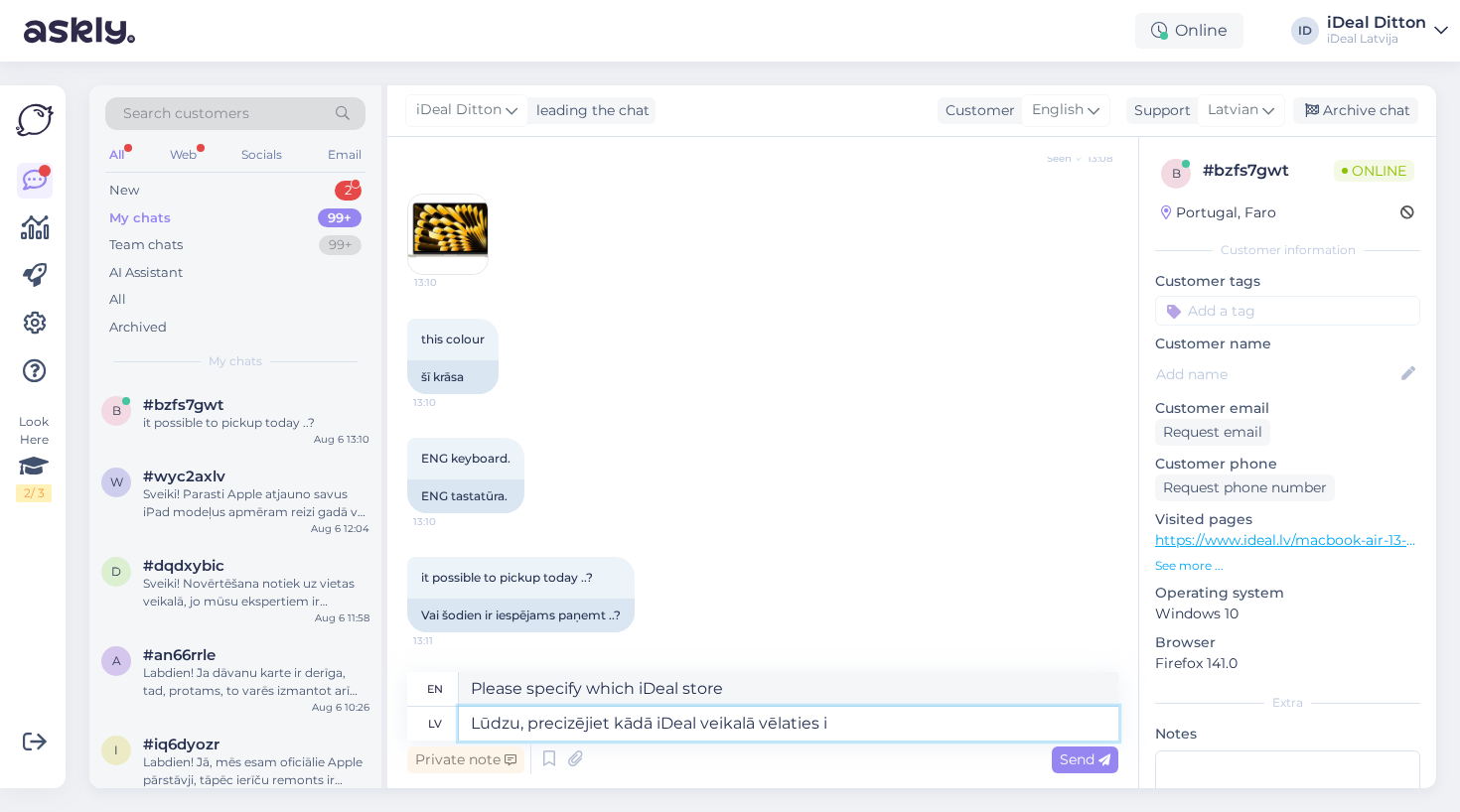type on "Lūdzu, precizējiet kādā iDeal veikalā vēlaties iz" 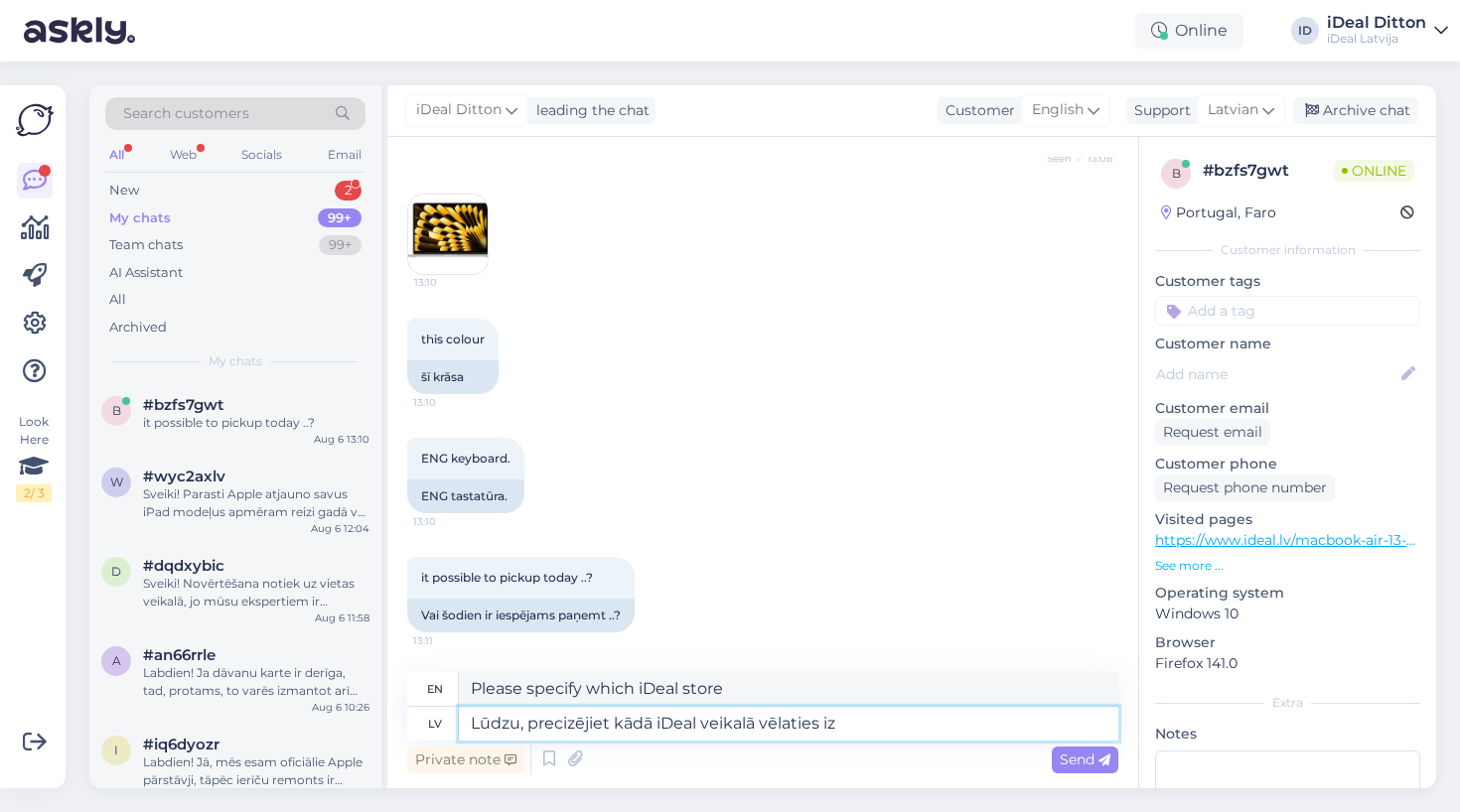 type on "Please specify which iDeal store you prefer" 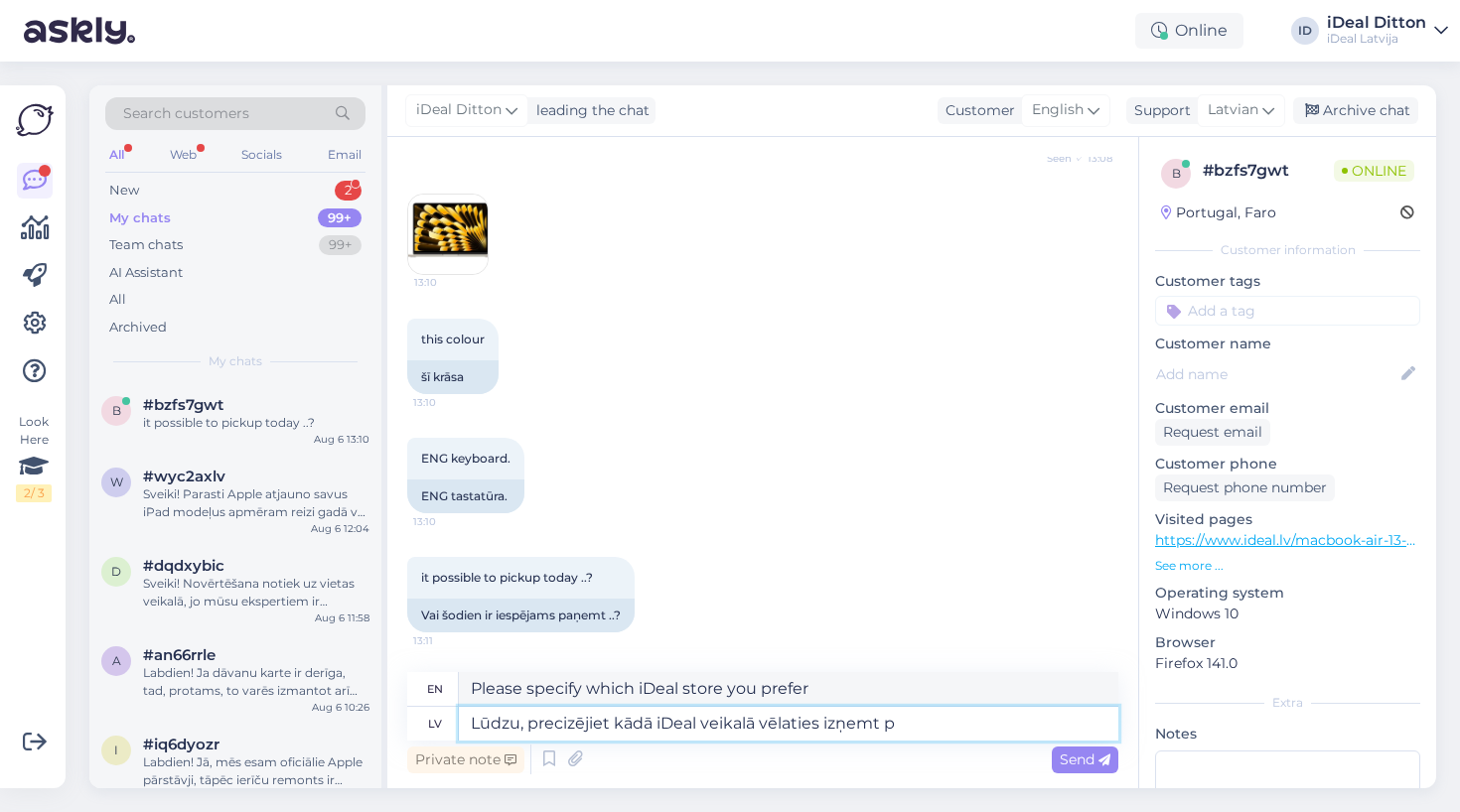 type on "Lūdzu, precizējiet kādā [STORE] veikalā vēlaties izņemt pr" 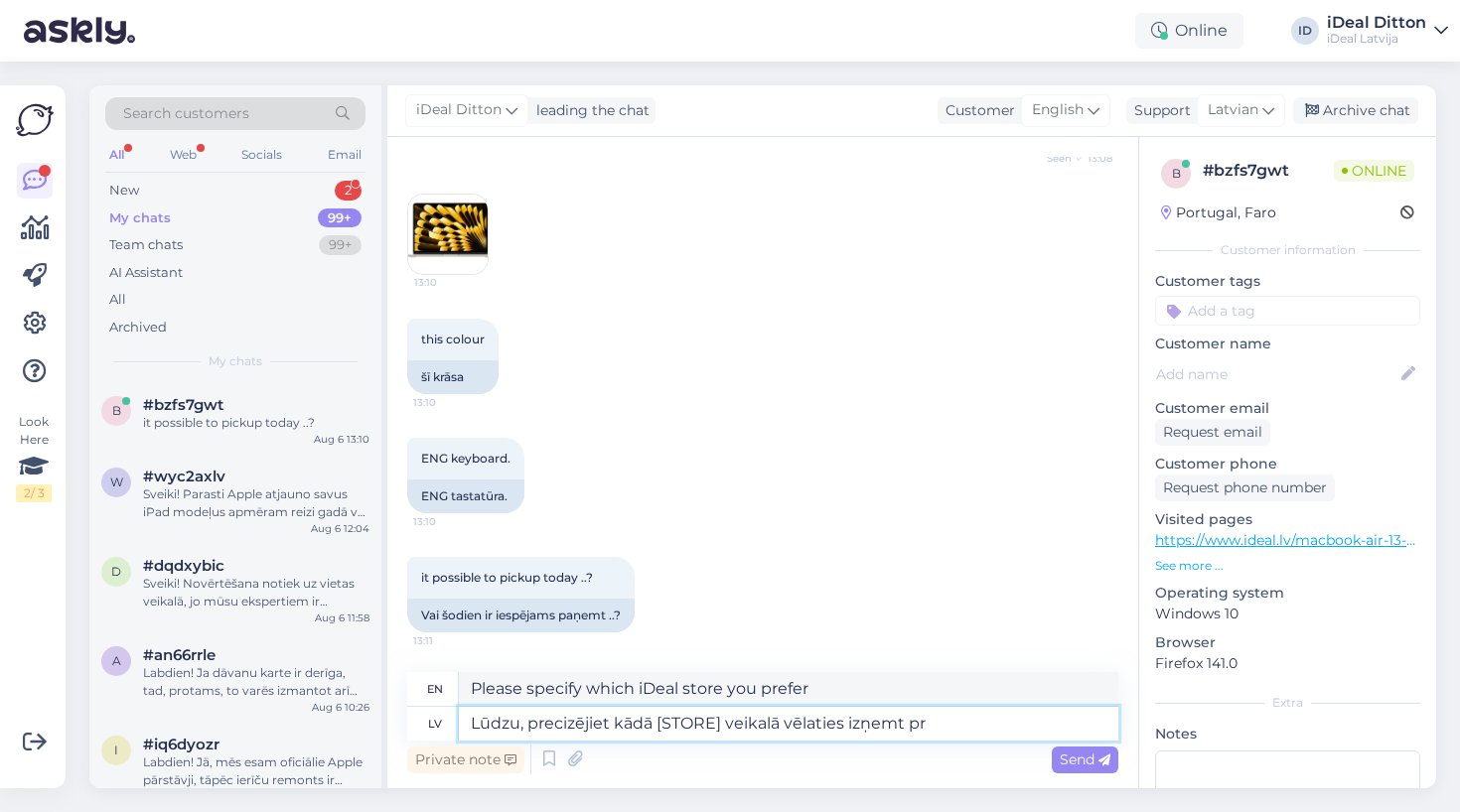 type on "Please specify which iDeal store you would like to withdraw from." 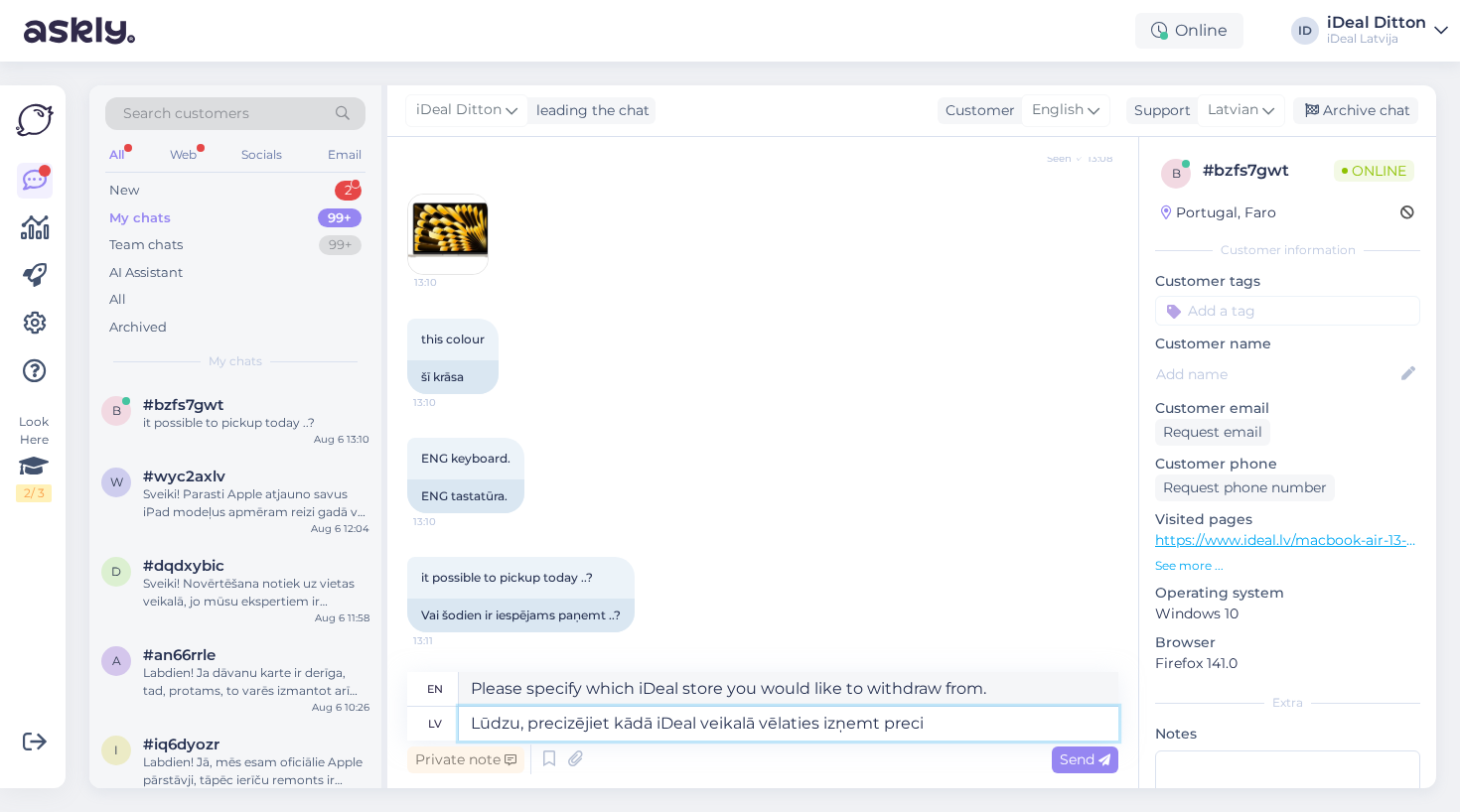 type on "Lūdzu, precizējiet kādā iDeal veikalā vēlaties izņemt preci?" 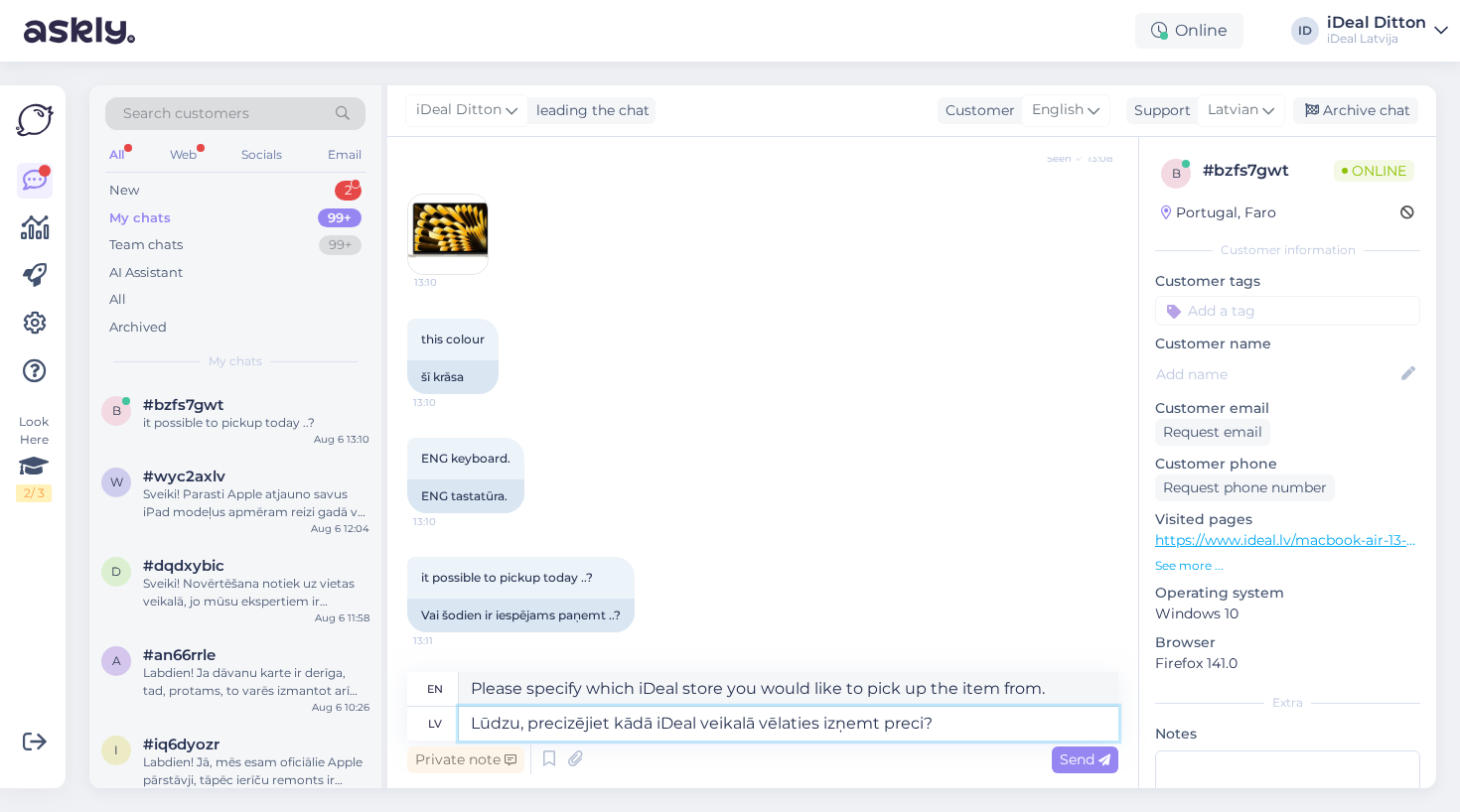 type on "Please specify which iDeal store you would like to pick up the item from?" 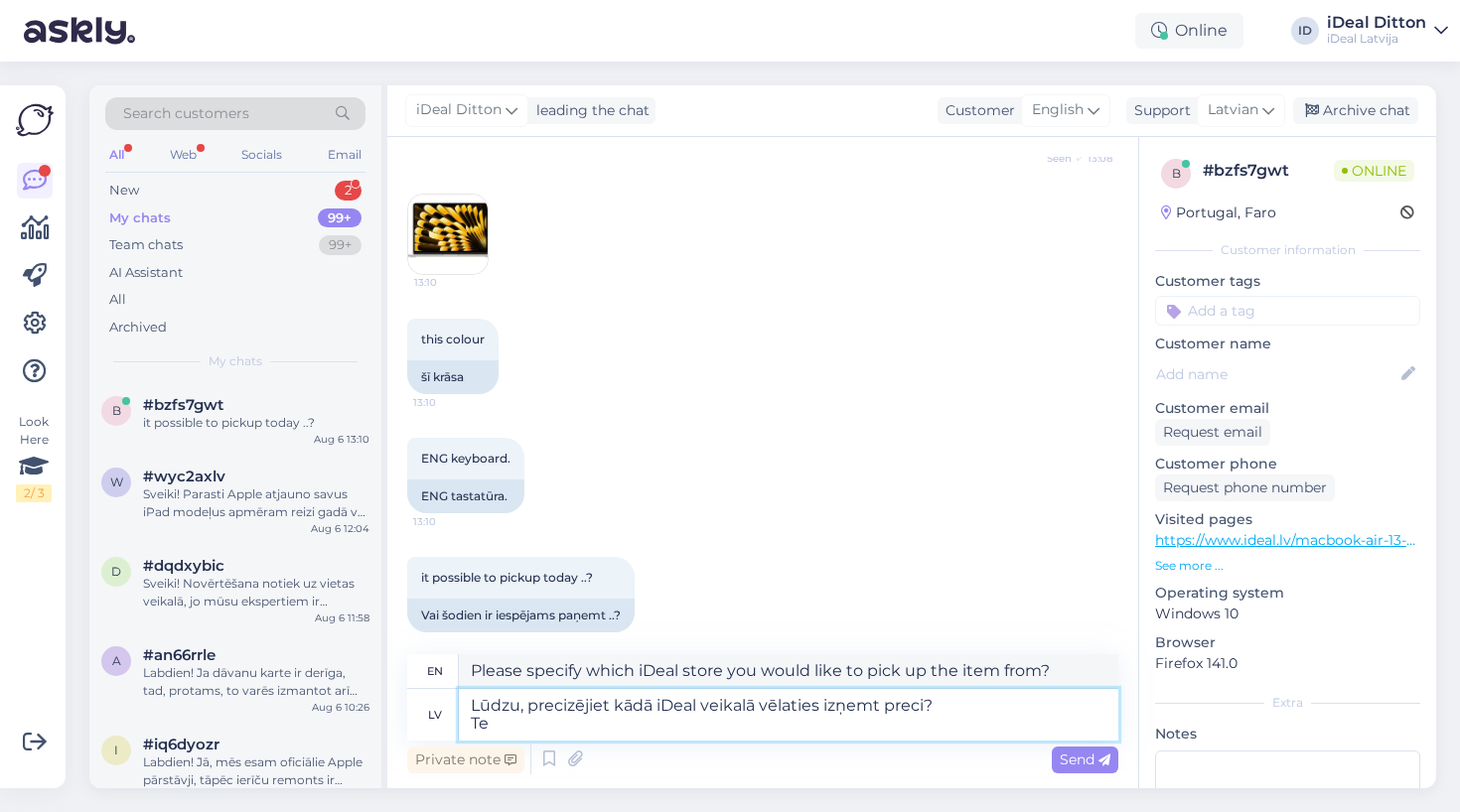 type on "Lūdzu, precizējiet kādā iDeal veikalā vēlaties izņemt preci?
Te b" 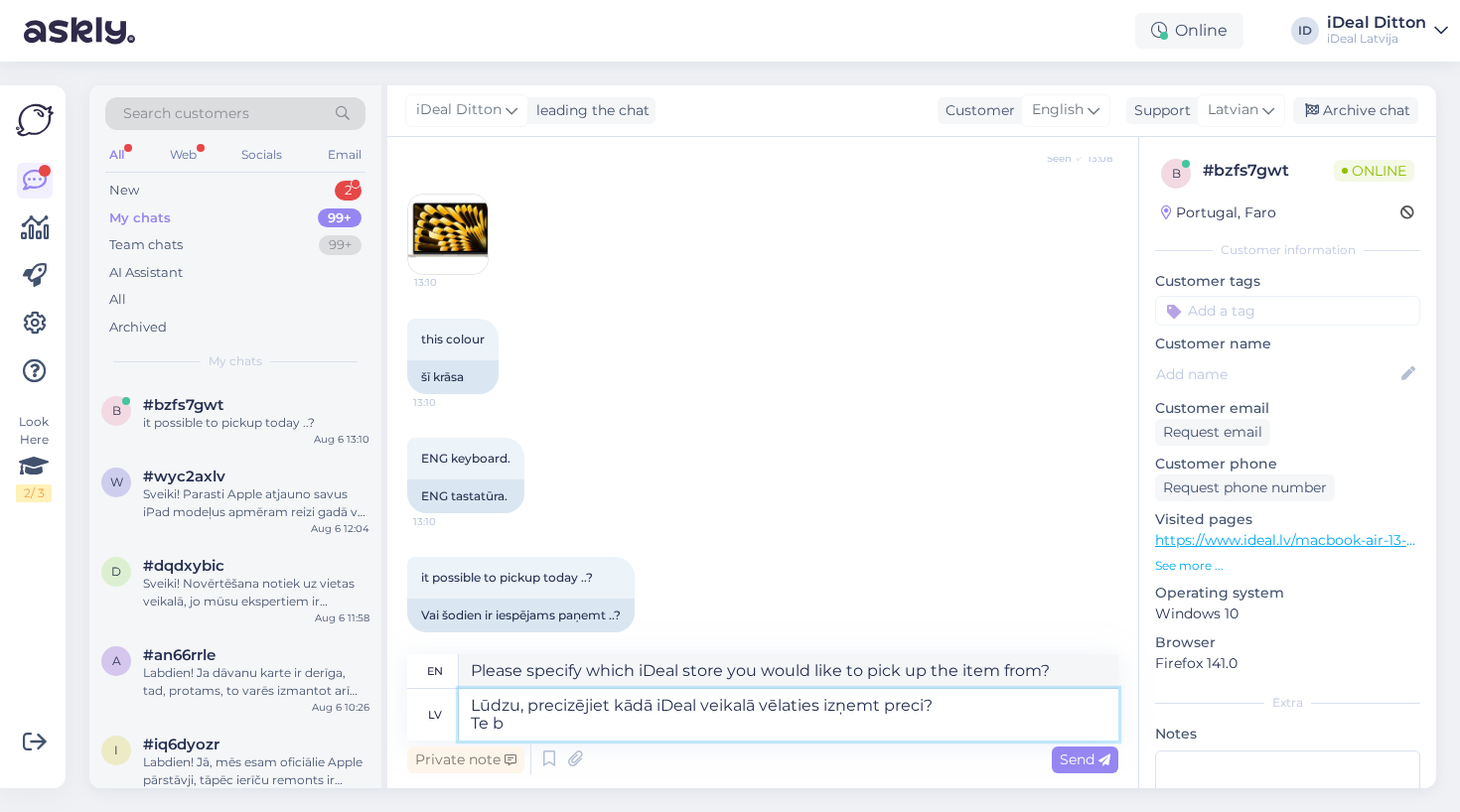 type on "Please specify which iDeal store you would like to pick up the item from?
Here" 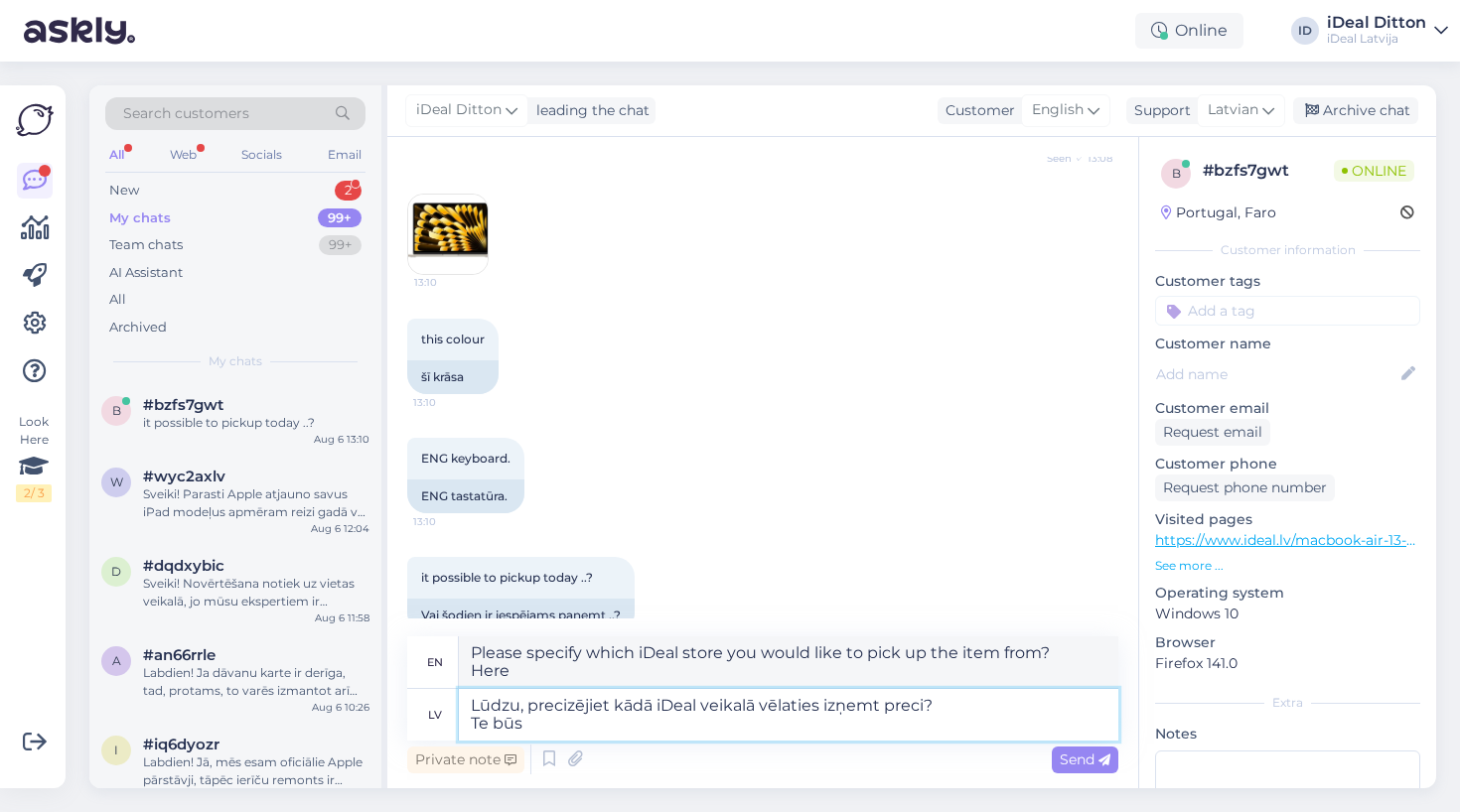 type on "Lūdzu, precizējiet kādā iDeal veikalā vēlaties izņemt preci?
Te būs p" 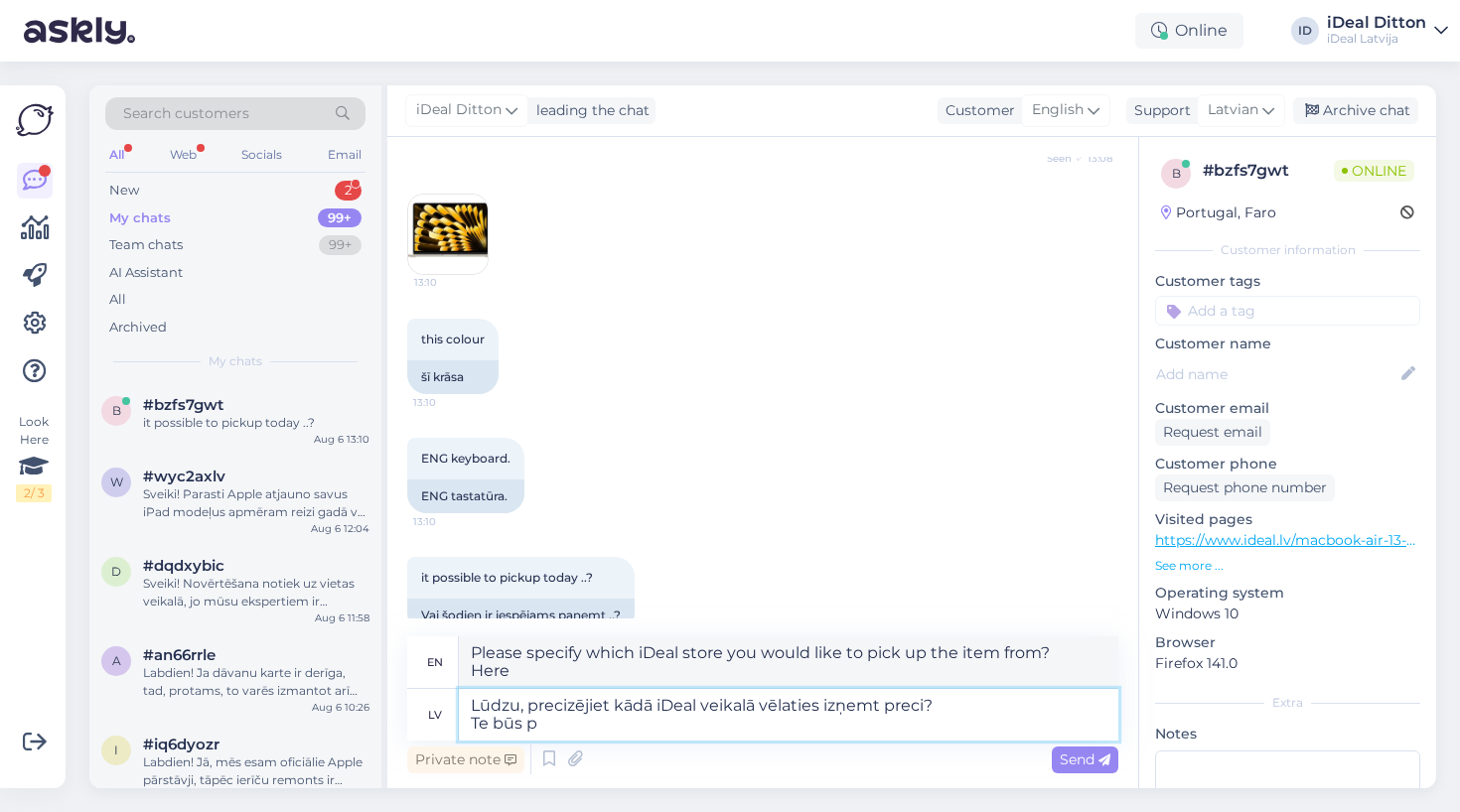 type on "Please specify which iDeal store you would like to pick up the item from?
Items will be available here -" 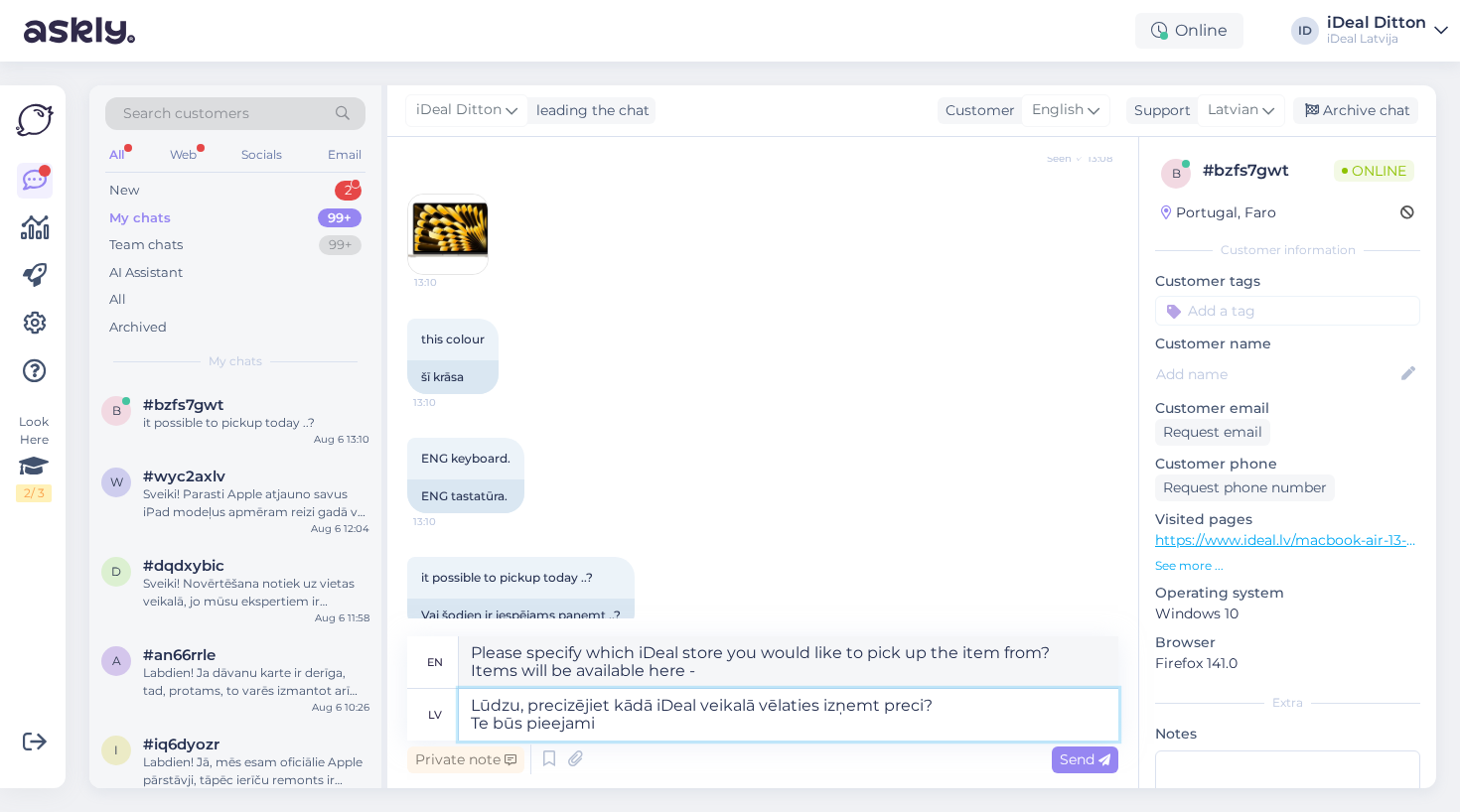 type on "Lūdzu, precizējiet kādā iDeal veikalā vēlaties izņemt preci?
Te būs pie" 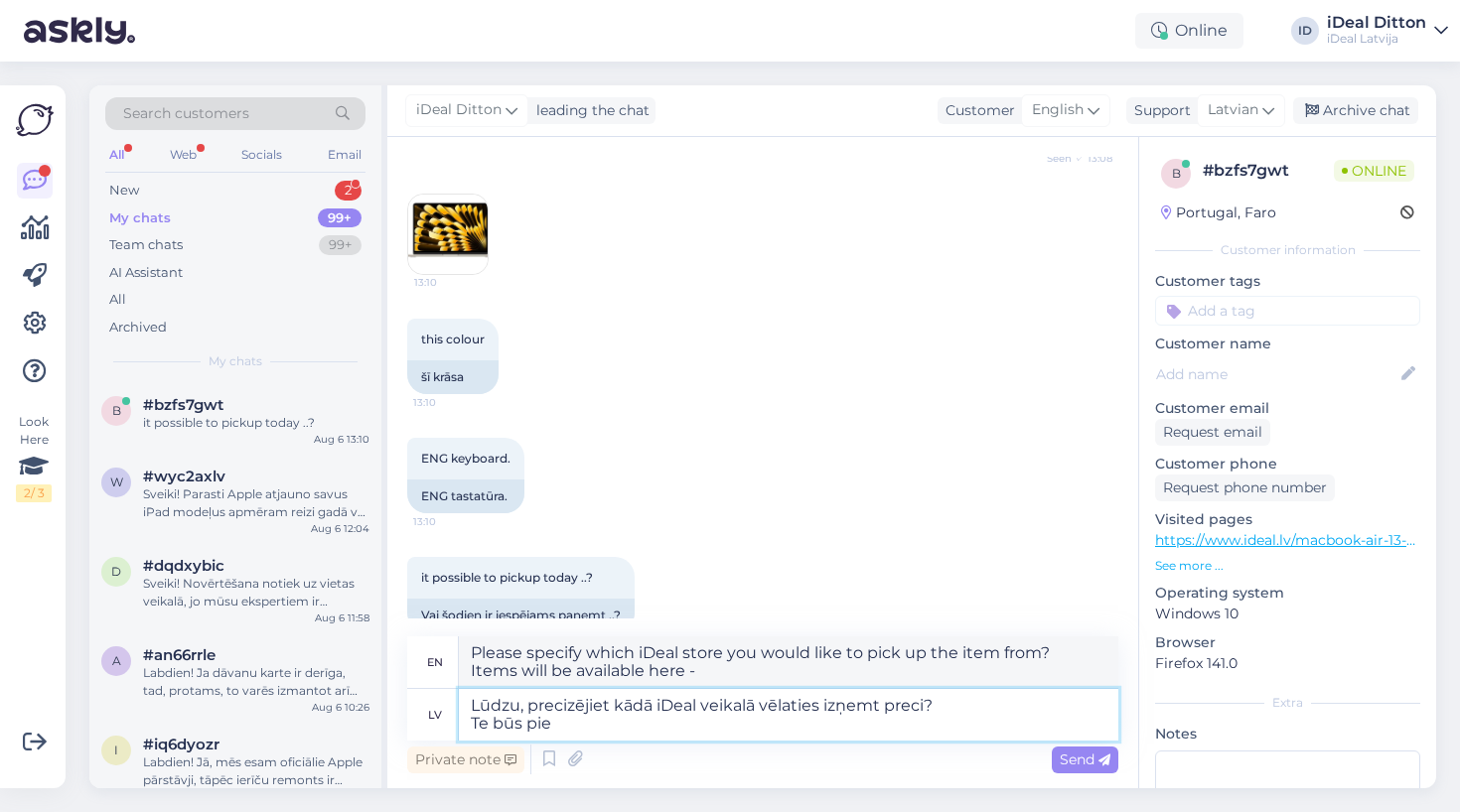 type on "Please specify which iDeal store you would like to pick up the item from?
Will be available here" 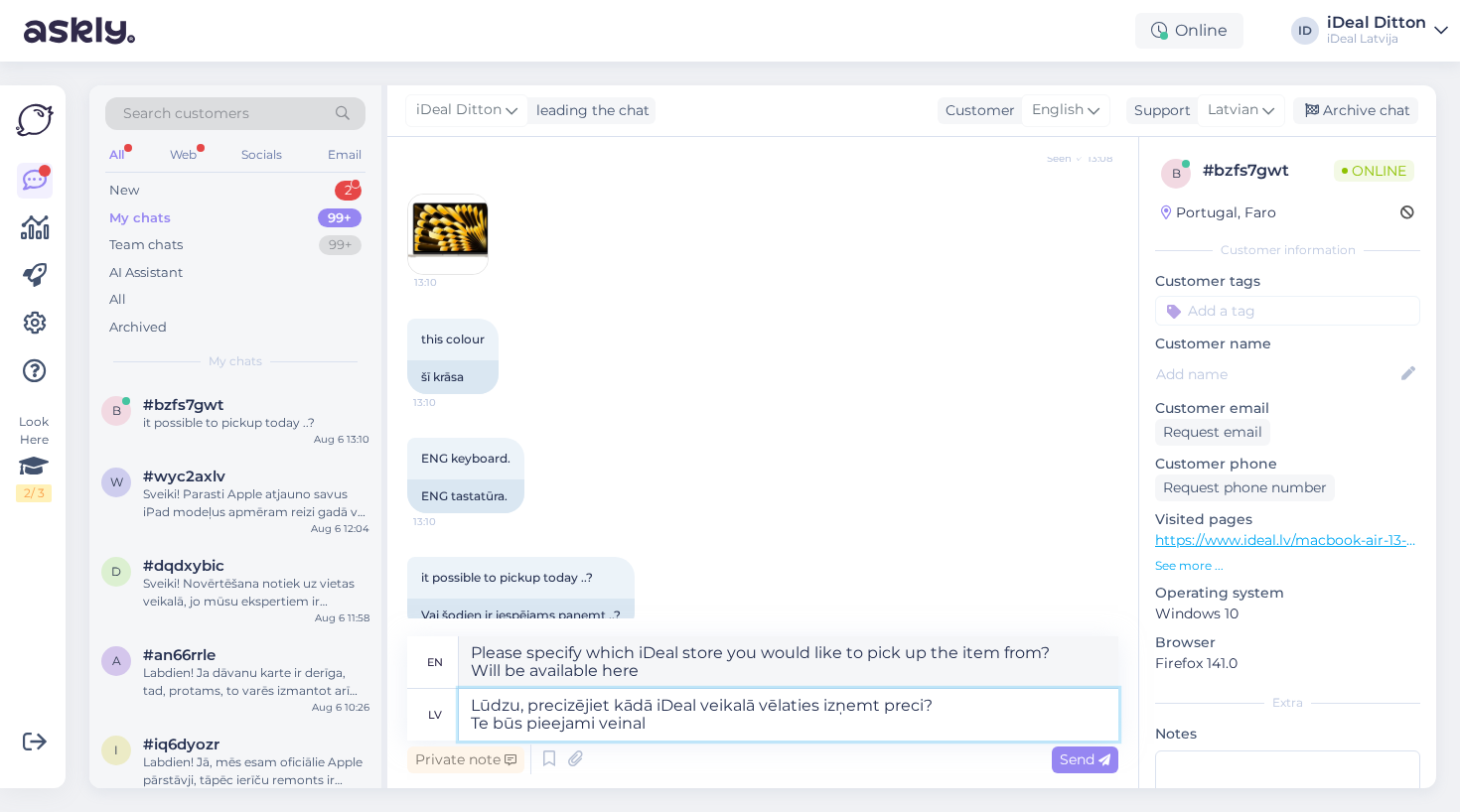 type on "Lūdzu, precizējiet kādā iDeal veikalā vēlaties izņemt preci?
Te būs pieejami veinal -" 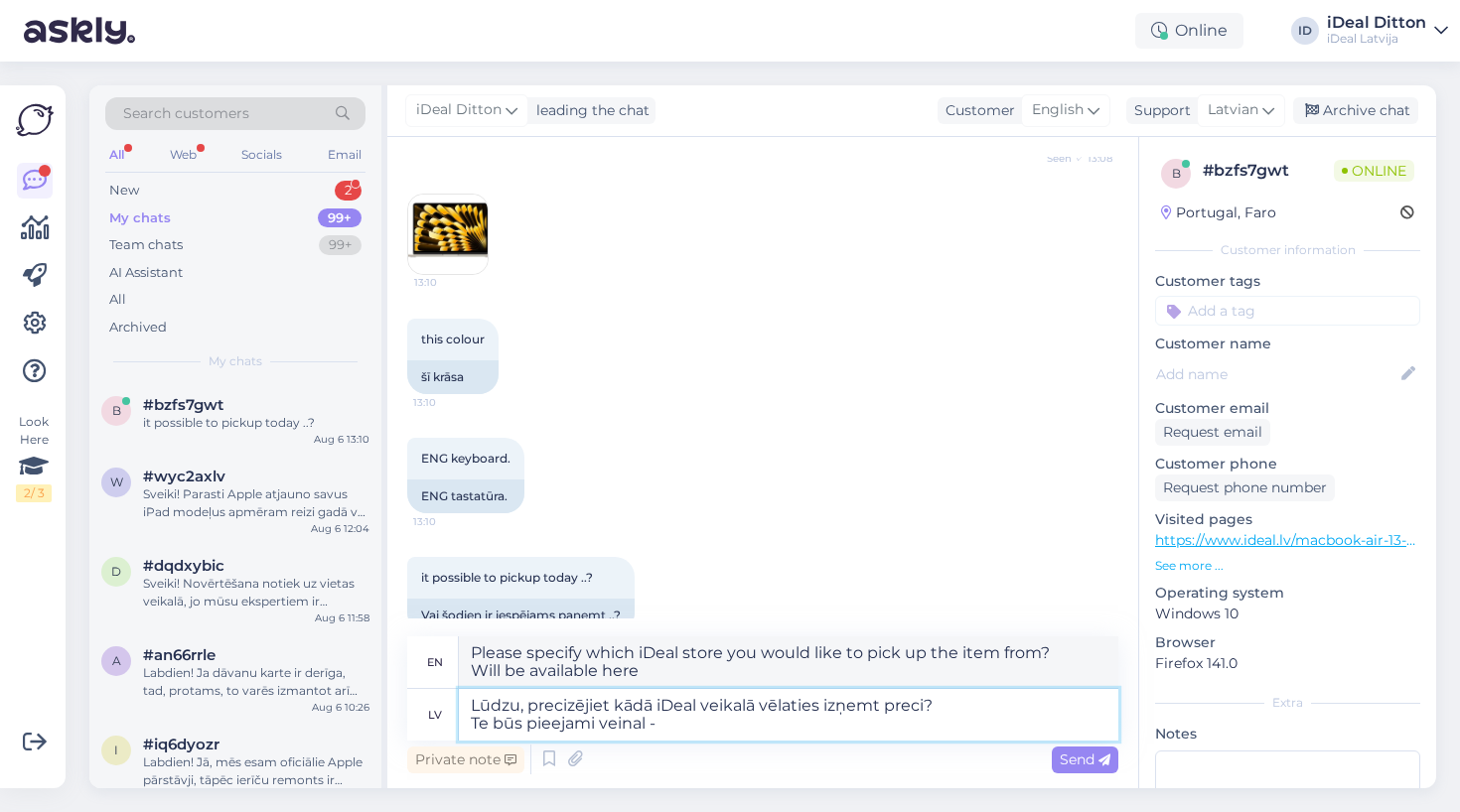 type on "Please specify which iDeal store you would like to pick up the item from?
Stores will be available here" 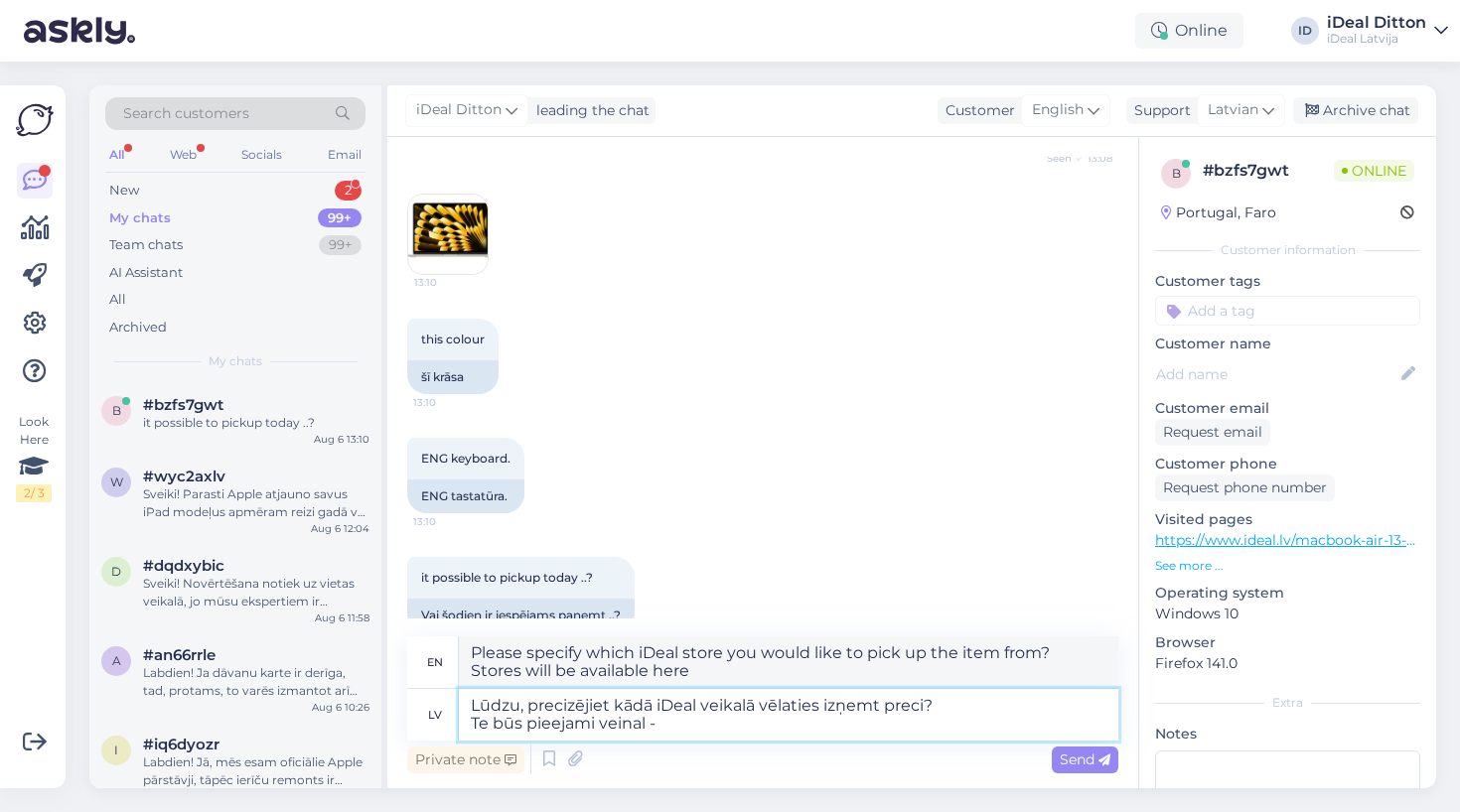 type on "Lūdzu, precizējiet kādā iDeal veikalā vēlaties izņemt preci?
Te būs pieejami veinal -" 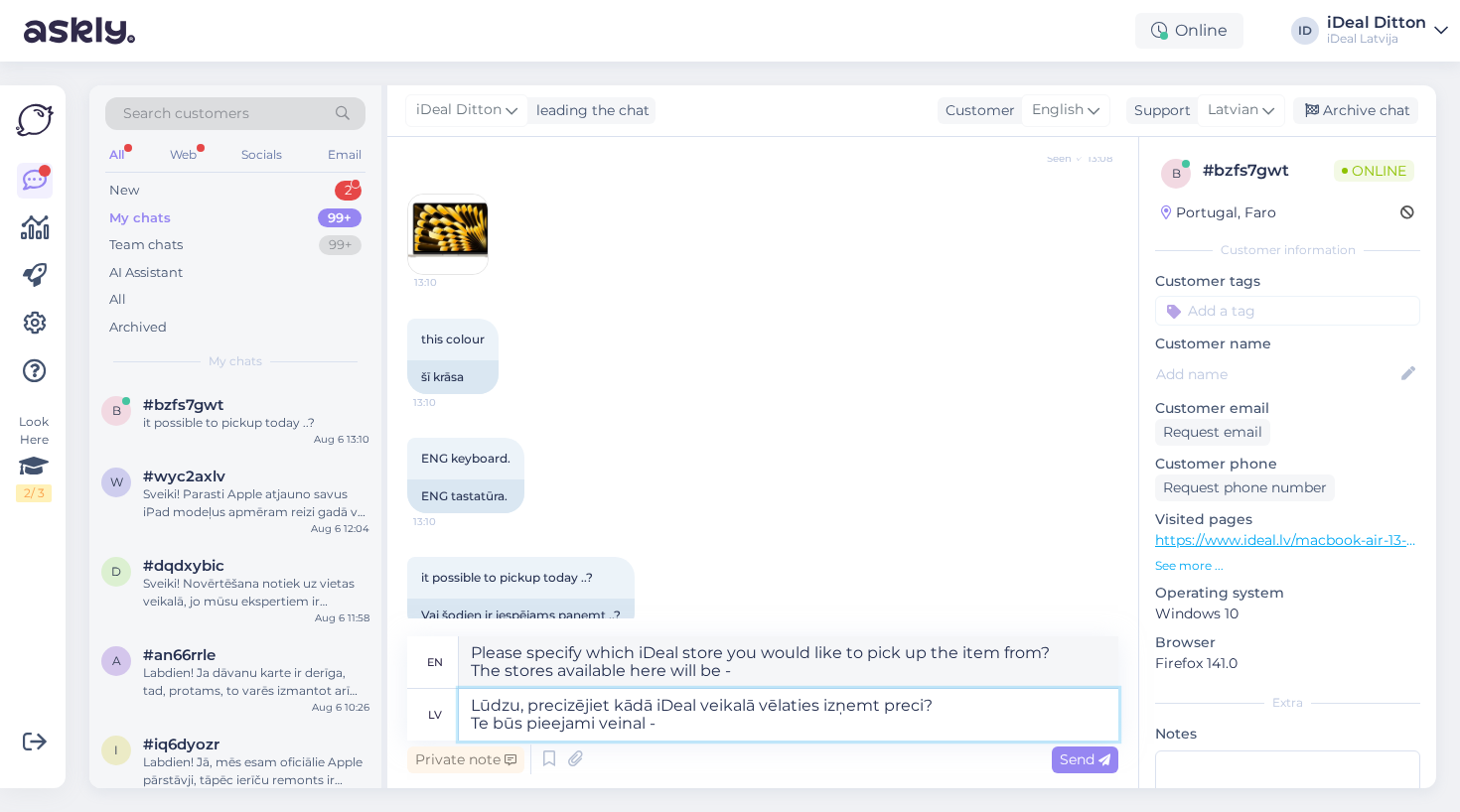 click on "Lūdzu, precizējiet kādā iDeal veikalā vēlaties izņemt preci?
Te būs pieejami veinal -" at bounding box center [789, 715] 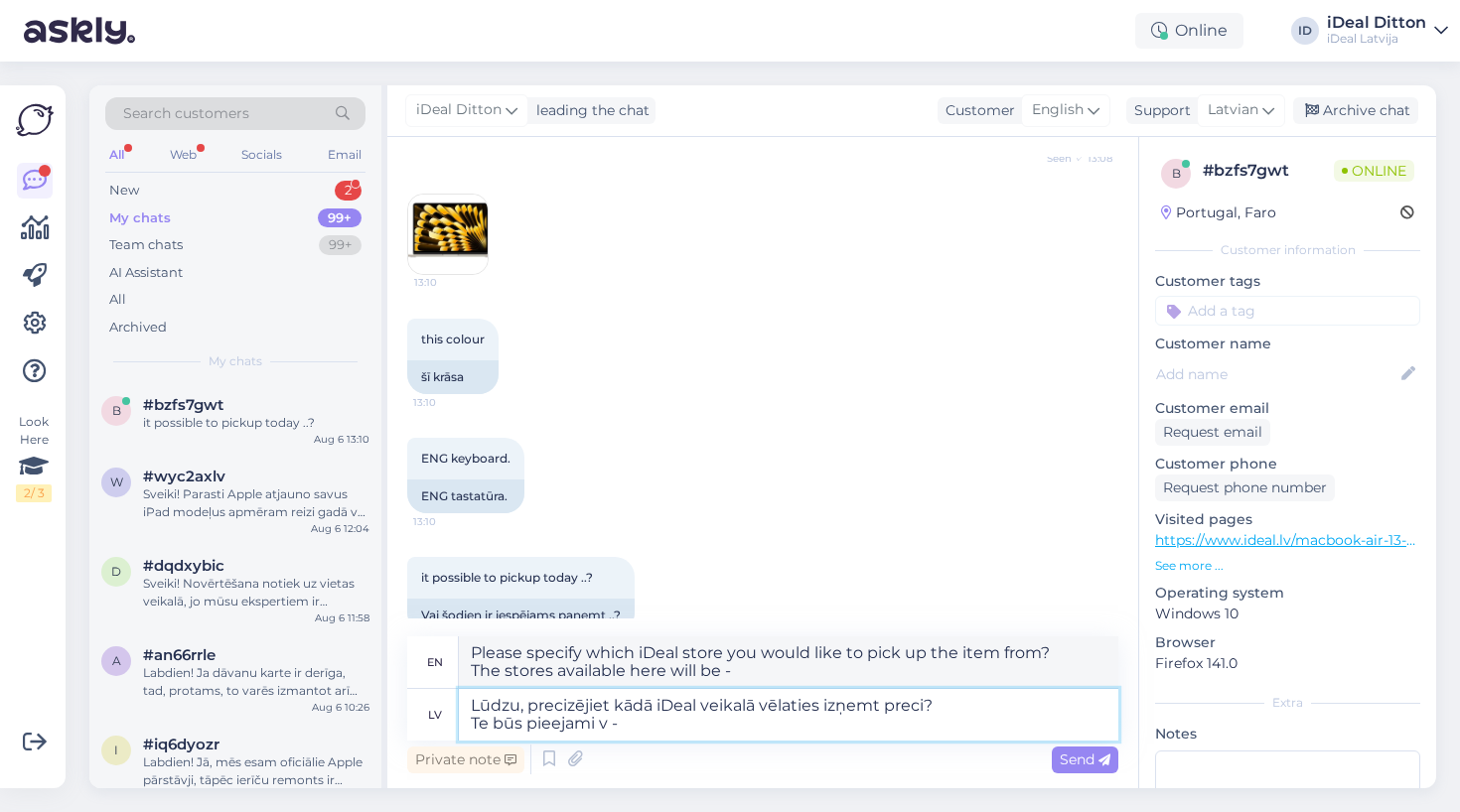 type on "Lūdzu, precizējiet kādā iDeal veikalā vēlaties izņemt preci?
Te būs pieejami ve -" 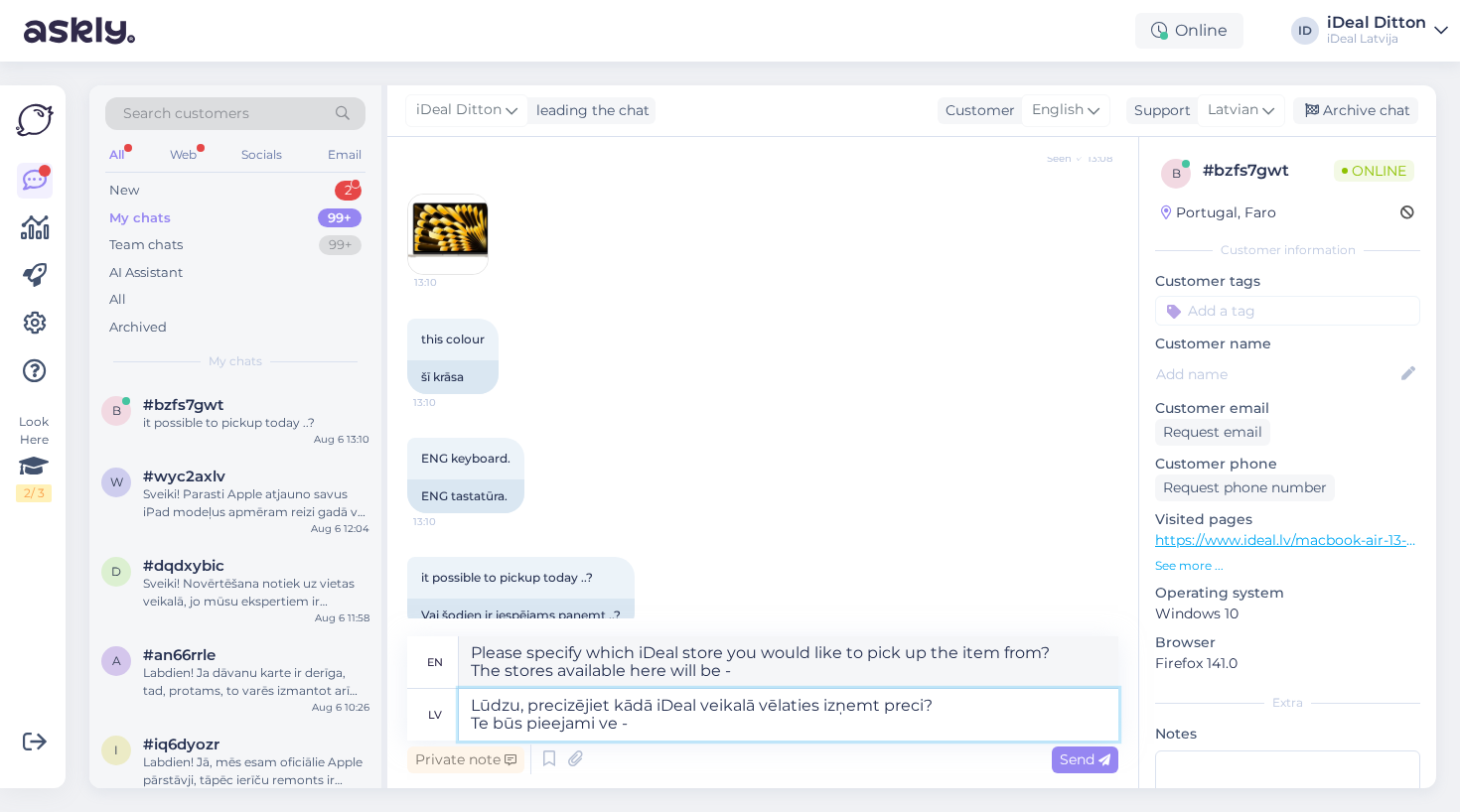 type on "Please specify which iDeal store you would like to pick up the item from?
There will be v -" 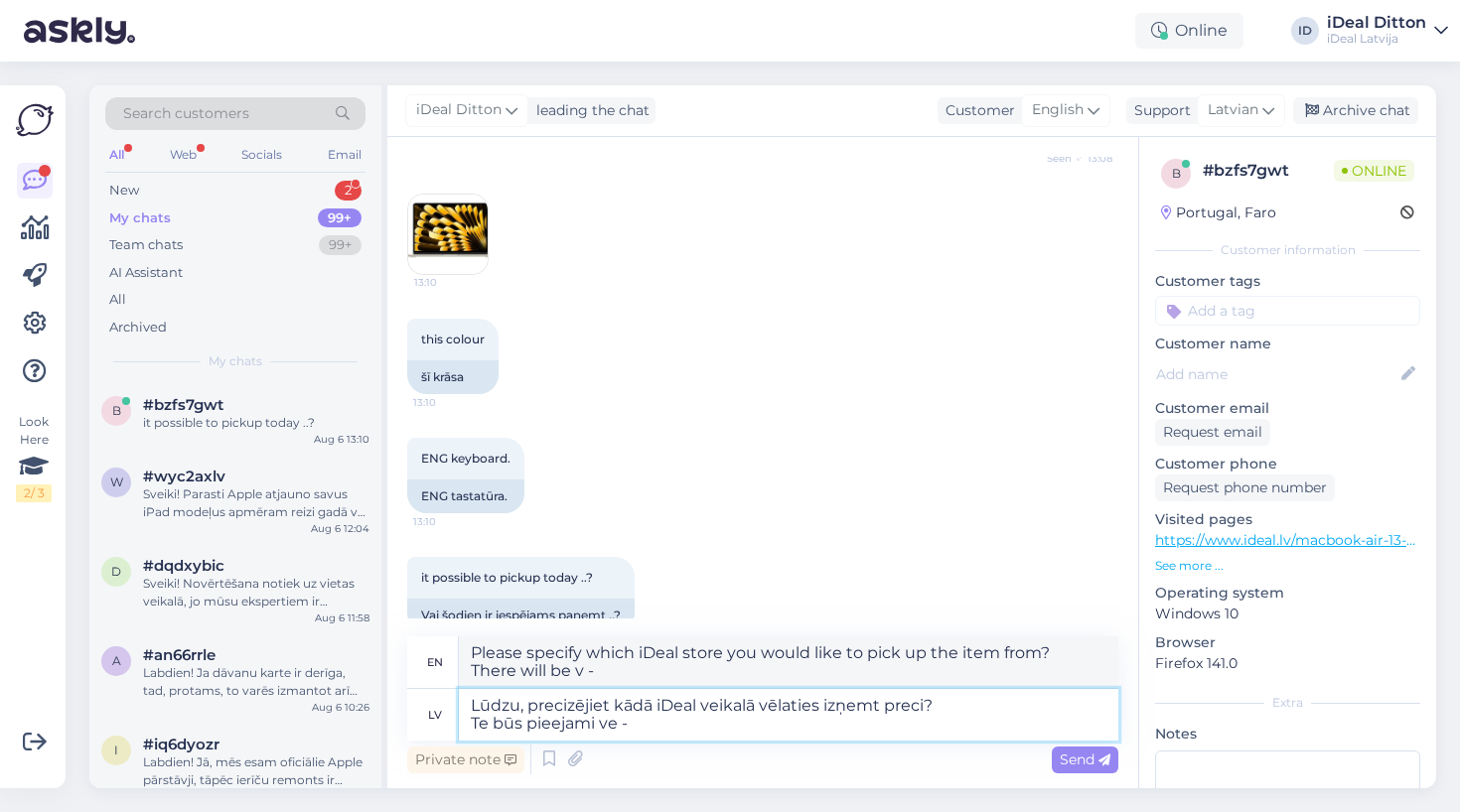 type on "Lūdzu, precizējiet kādā iDeal veikalā vēlaties izņemt preci?
Te būs pieejami vei -" 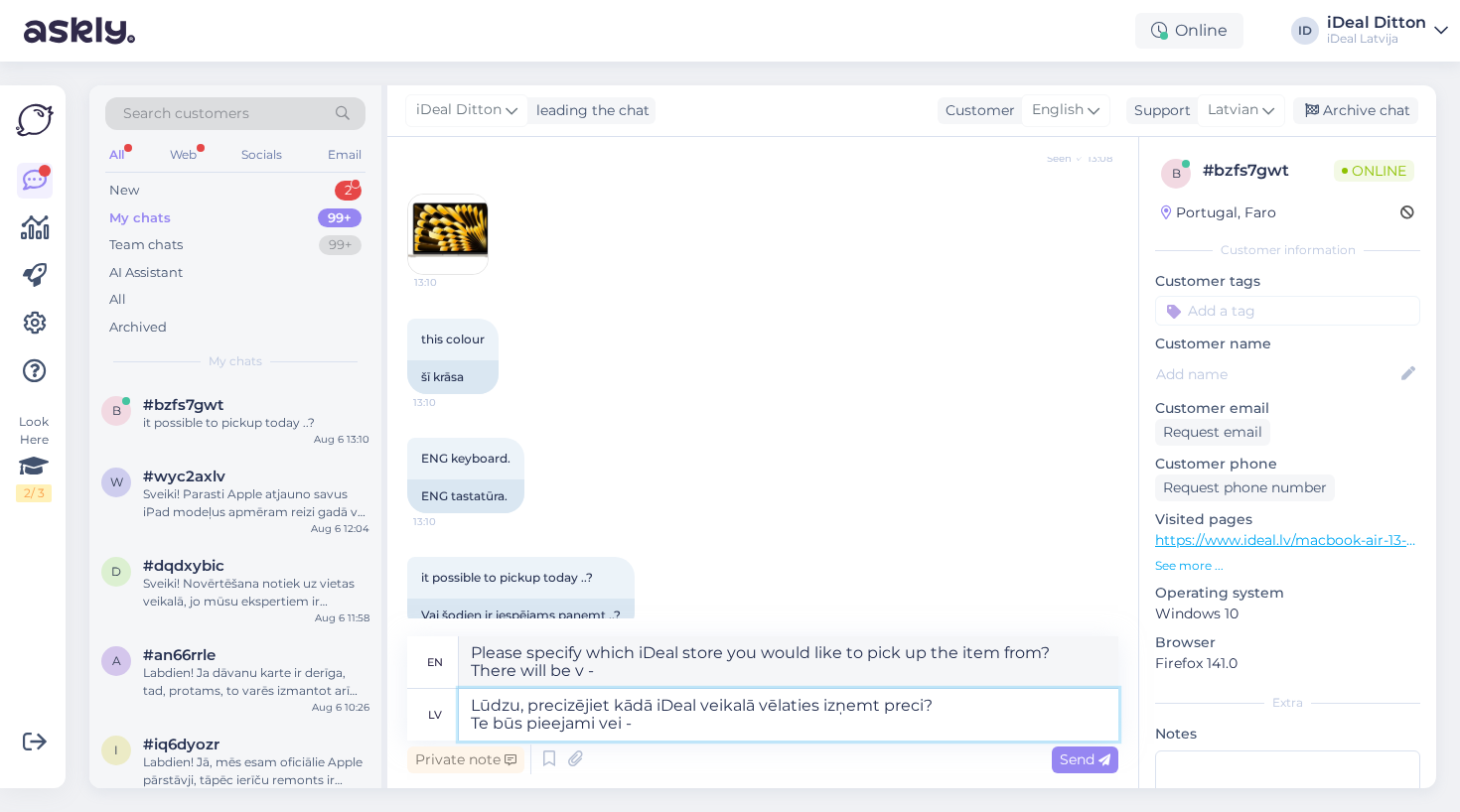 type on "Please specify which iDeal store you would like to pick up the item from?
There will be ve -" 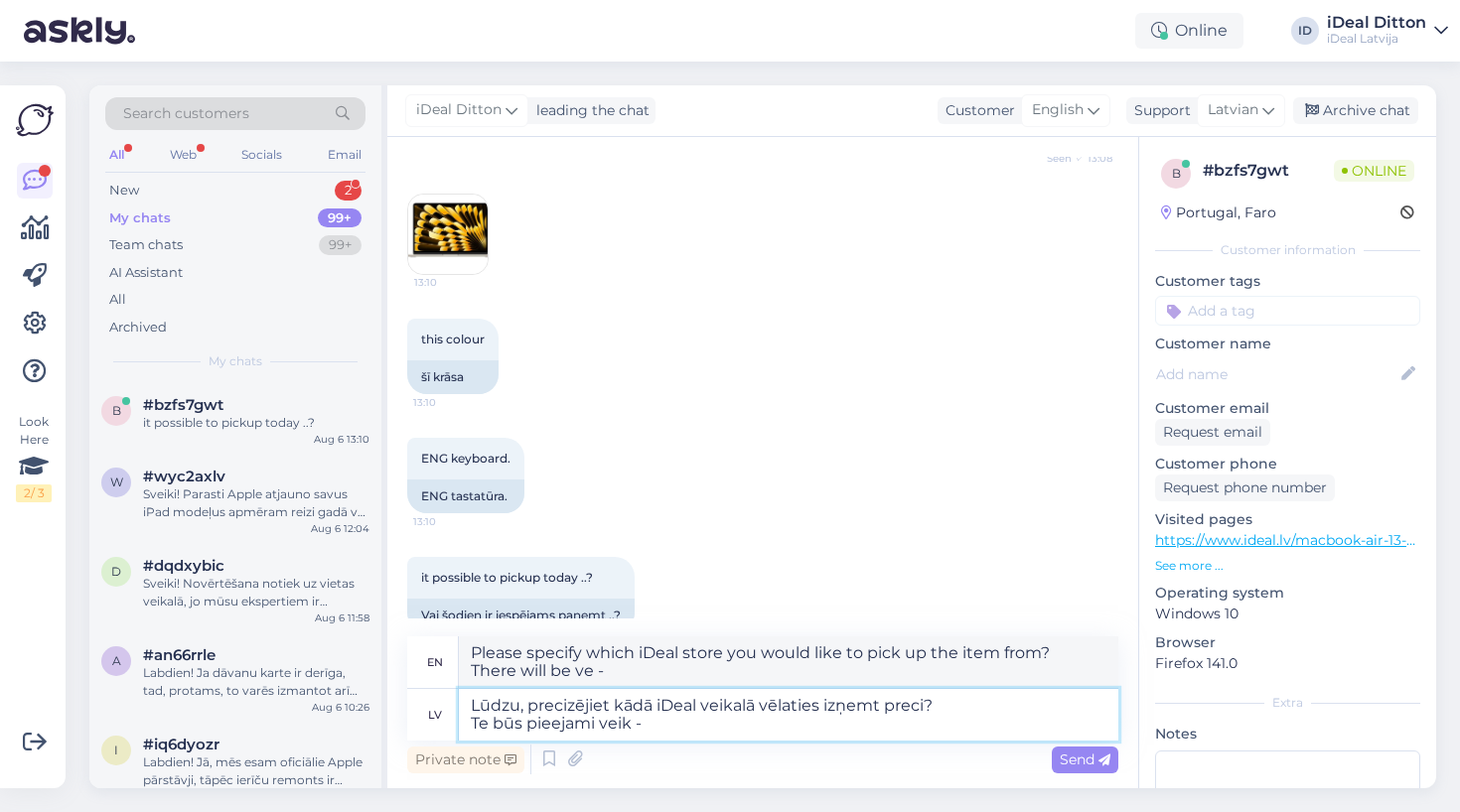 type on "Lūdzu, precizējiet kādā iDeal veikalā vēlaties izņemt preci?
Te būs pieejami veika -" 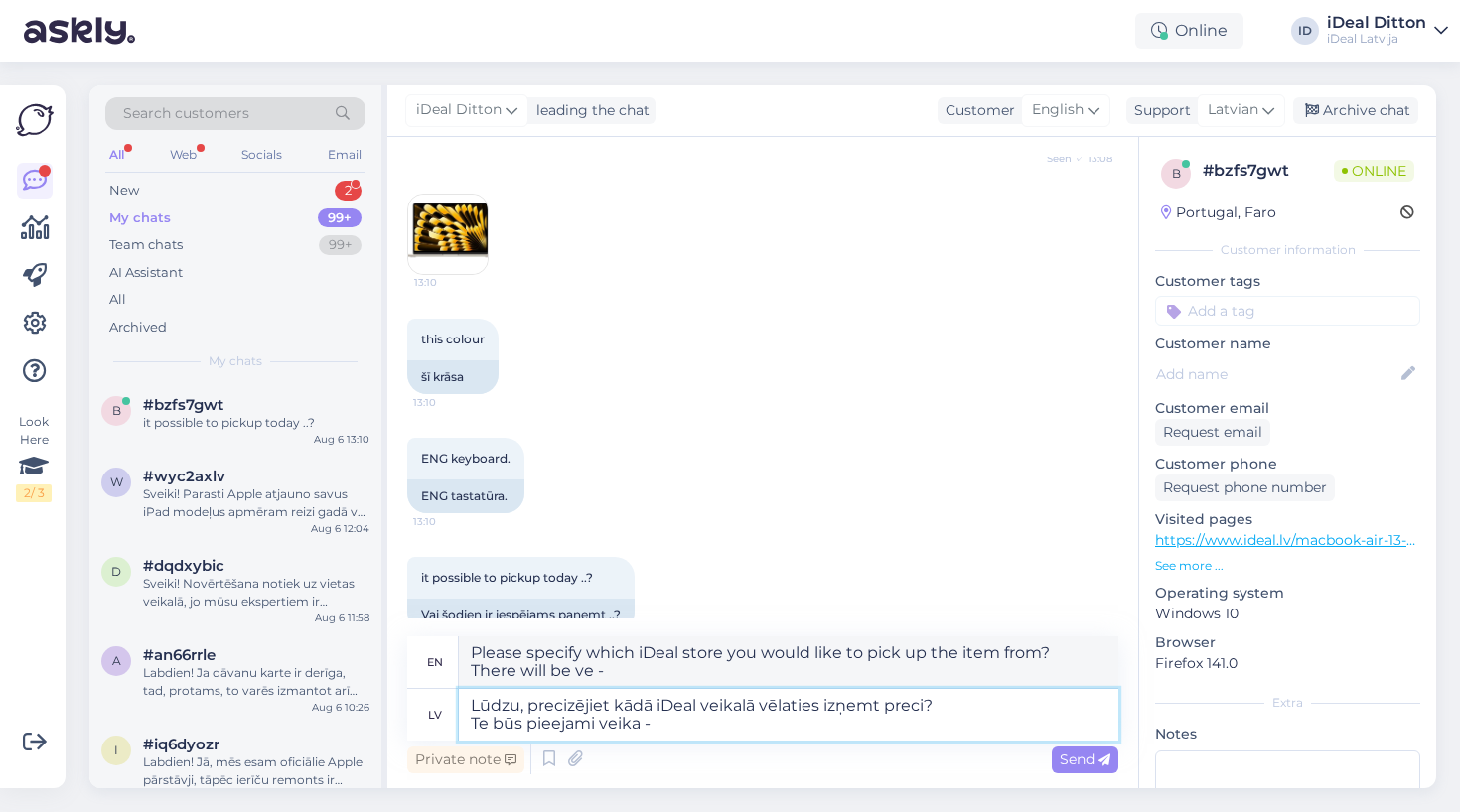 type on "Please specify which iDeal store you would like to pick up the item from?
There will be options available here -" 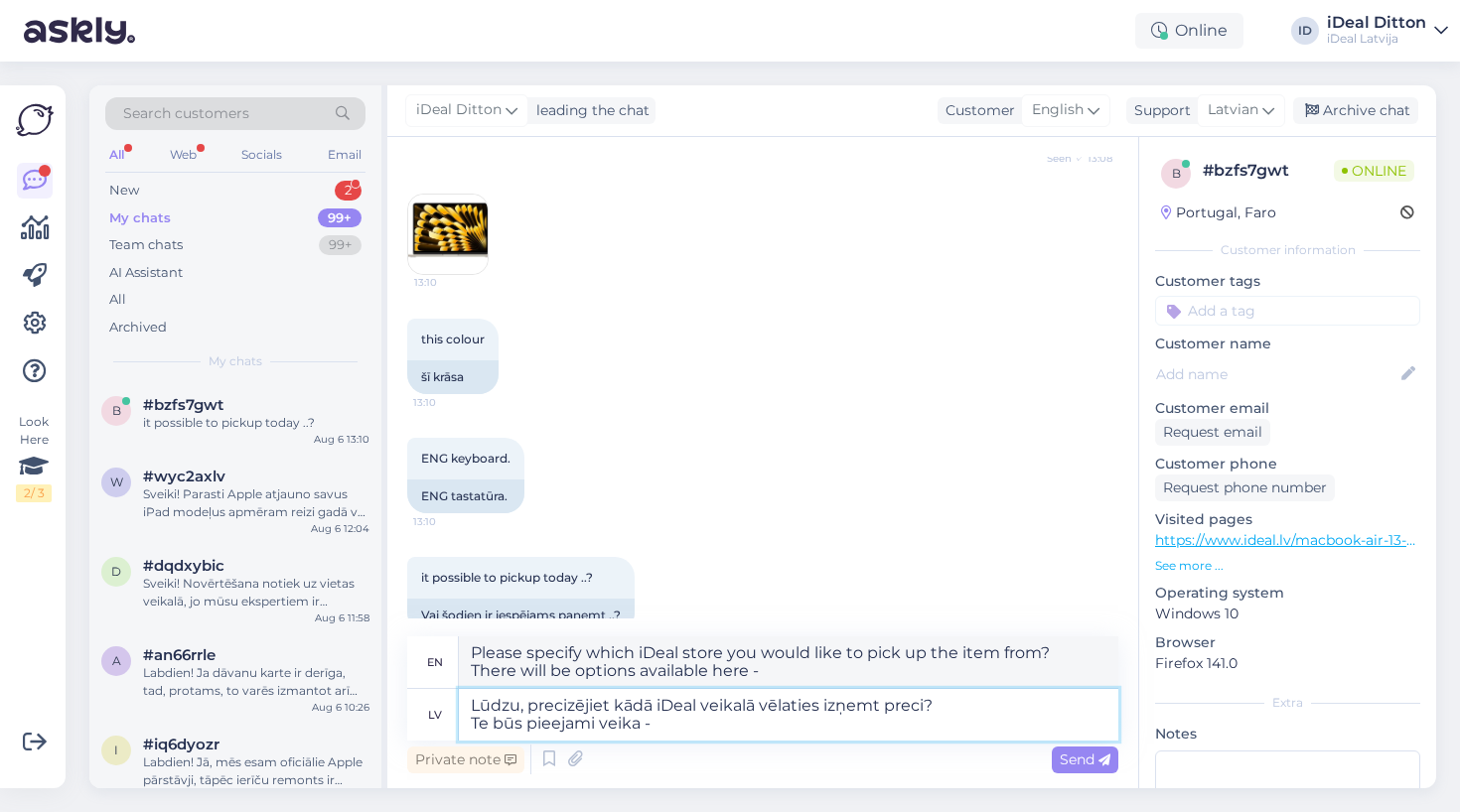 type on "Lūdzu, precizējiet kādā iDeal veikalā vēlaties izņemt preci?
Te būs pieejami veikal -" 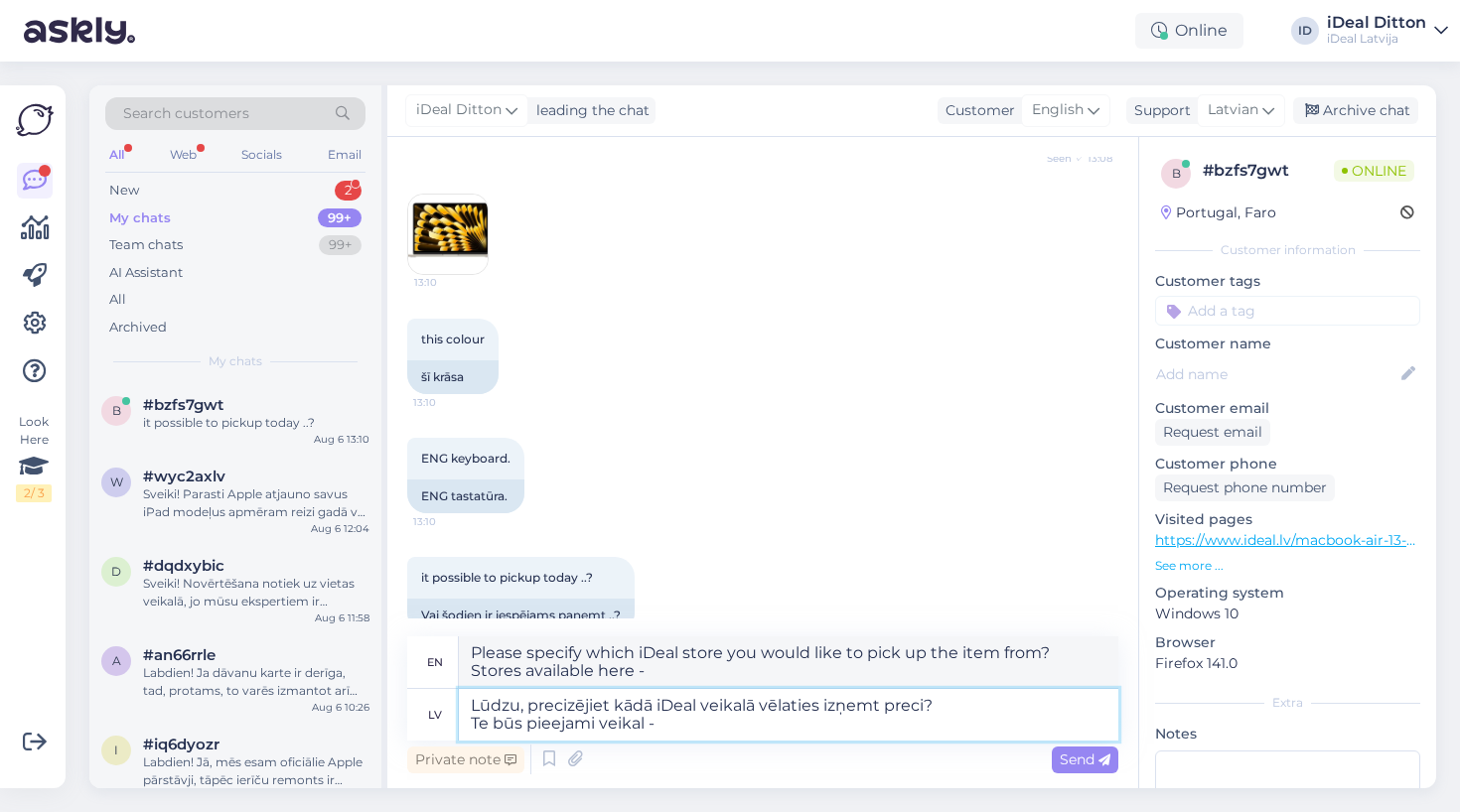 type on "Please specify which iDeal store you would like to pick up the item from?
Items will be available here -" 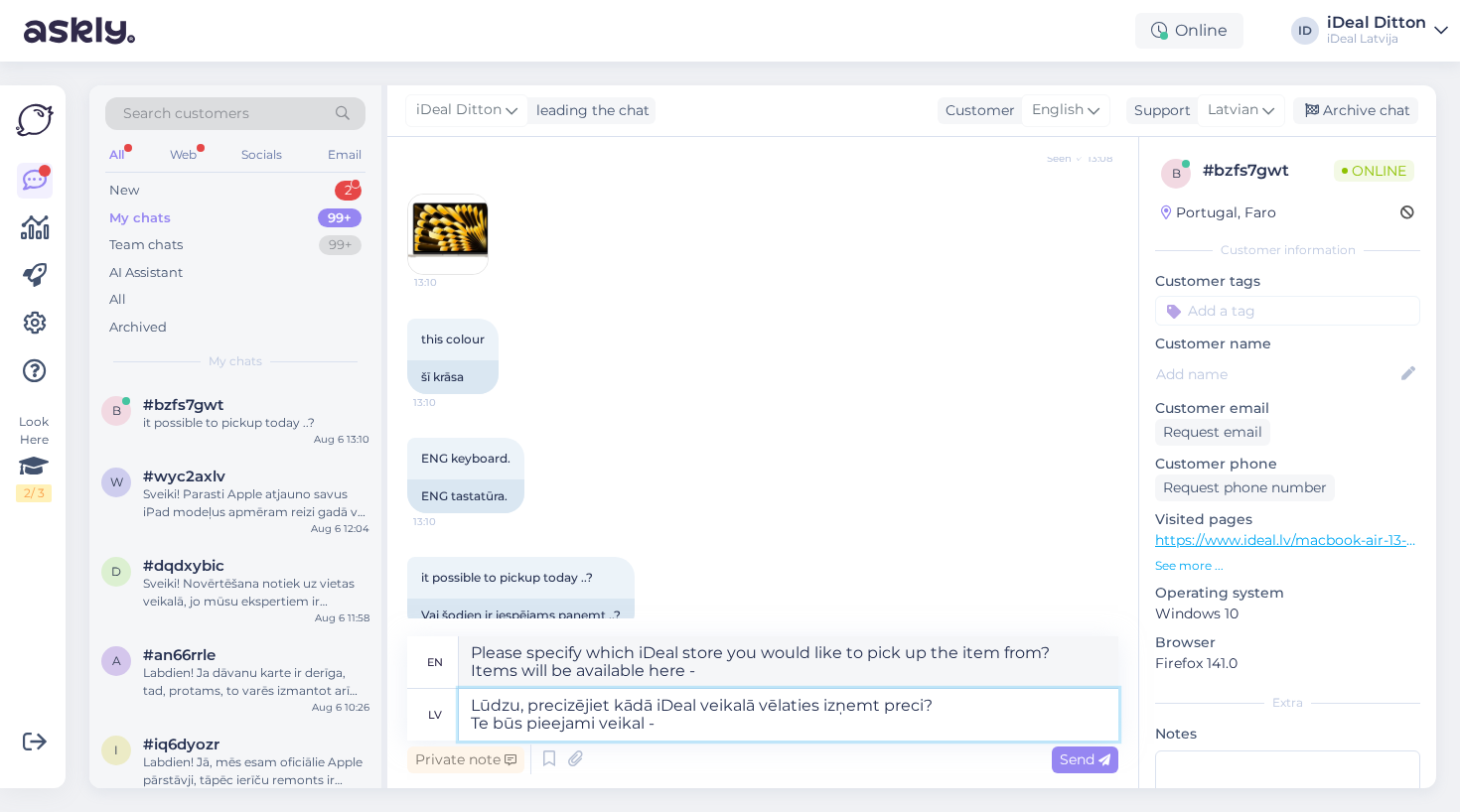 type on "Lūdzu, precizējiet kādā iDeal veikalā vēlaties izņemt preci?
Te būs pieejami veikali -" 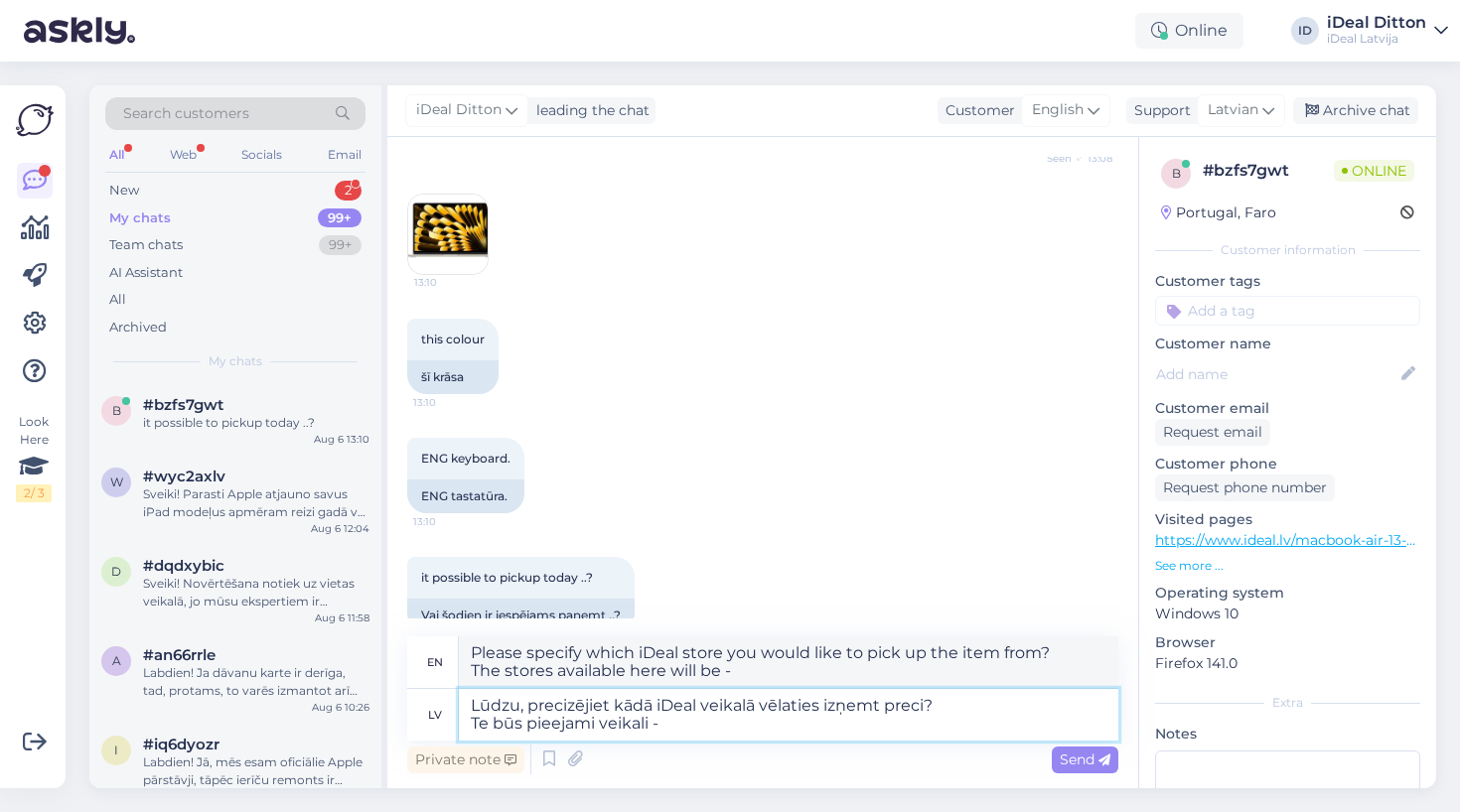 type on "Please specify which iDeal store you would like to pick up the item from?
Stores available here -" 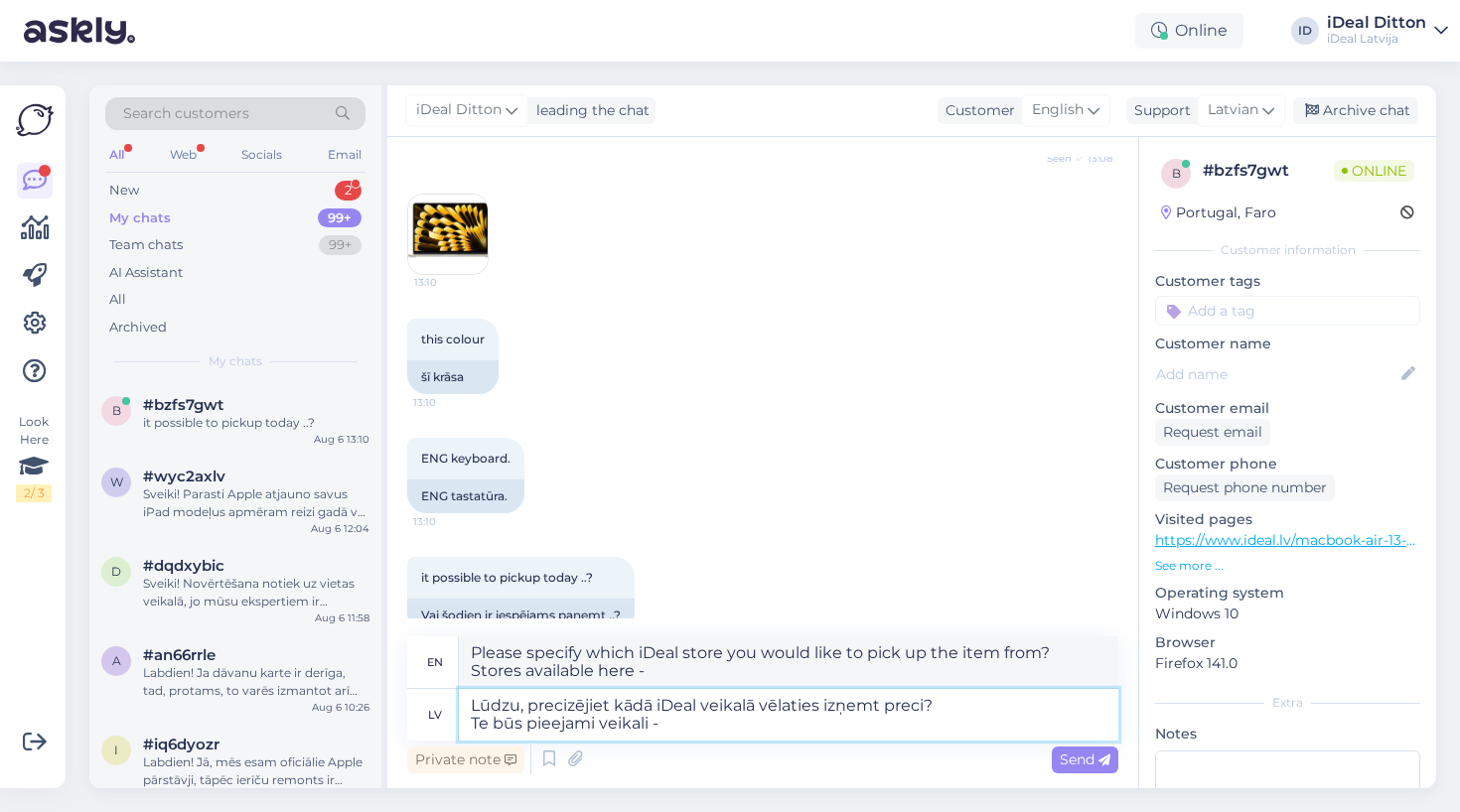 click on "Lūdzu, precizējiet kādā iDeal veikalā vēlaties izņemt preci?
Te būs pieejami veikali -" at bounding box center (789, 715) 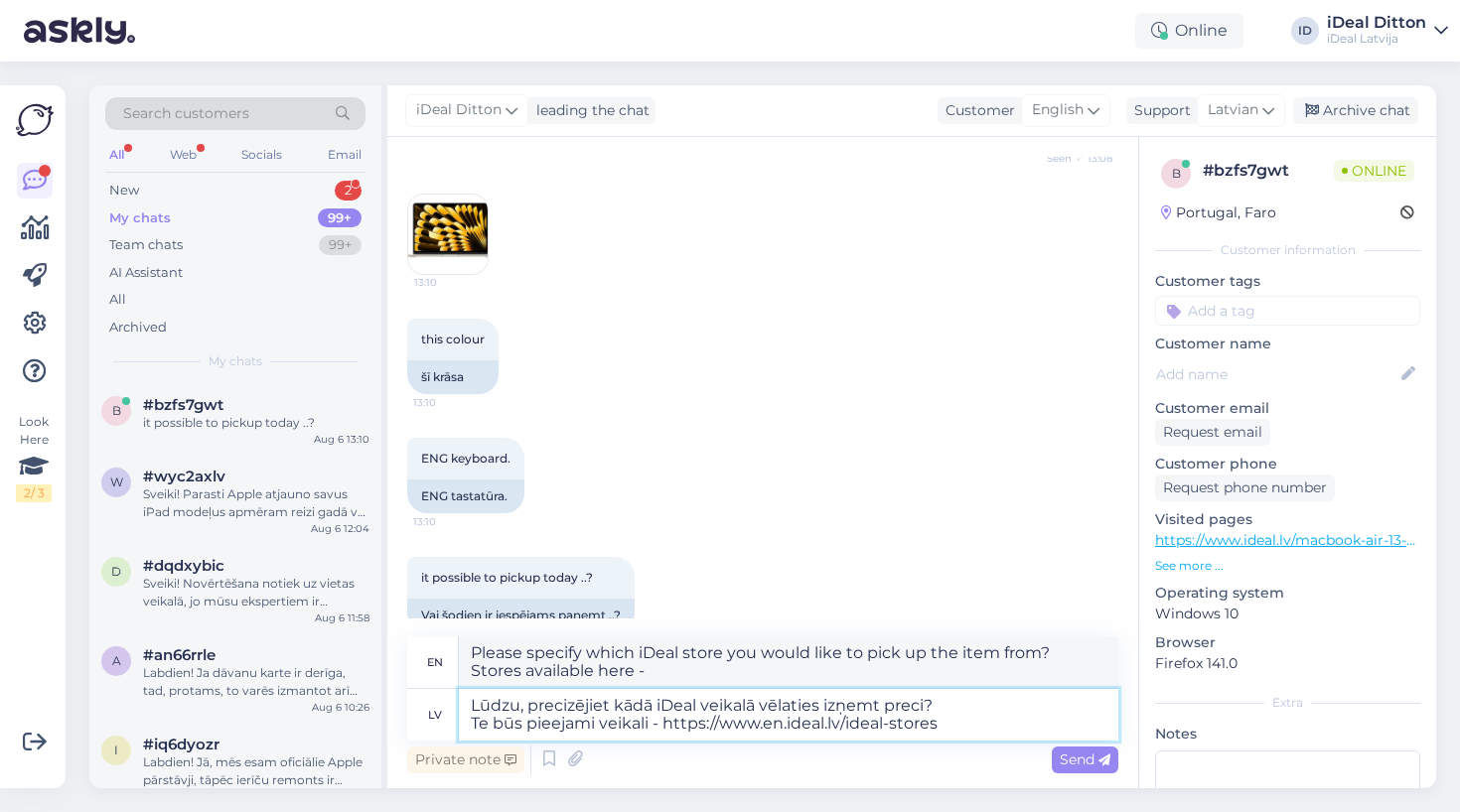 type on "Please specify which iDeal store you would like to pick up the item from?
Stores will be available here - https://www.en.ideal.lv/ideal-stores" 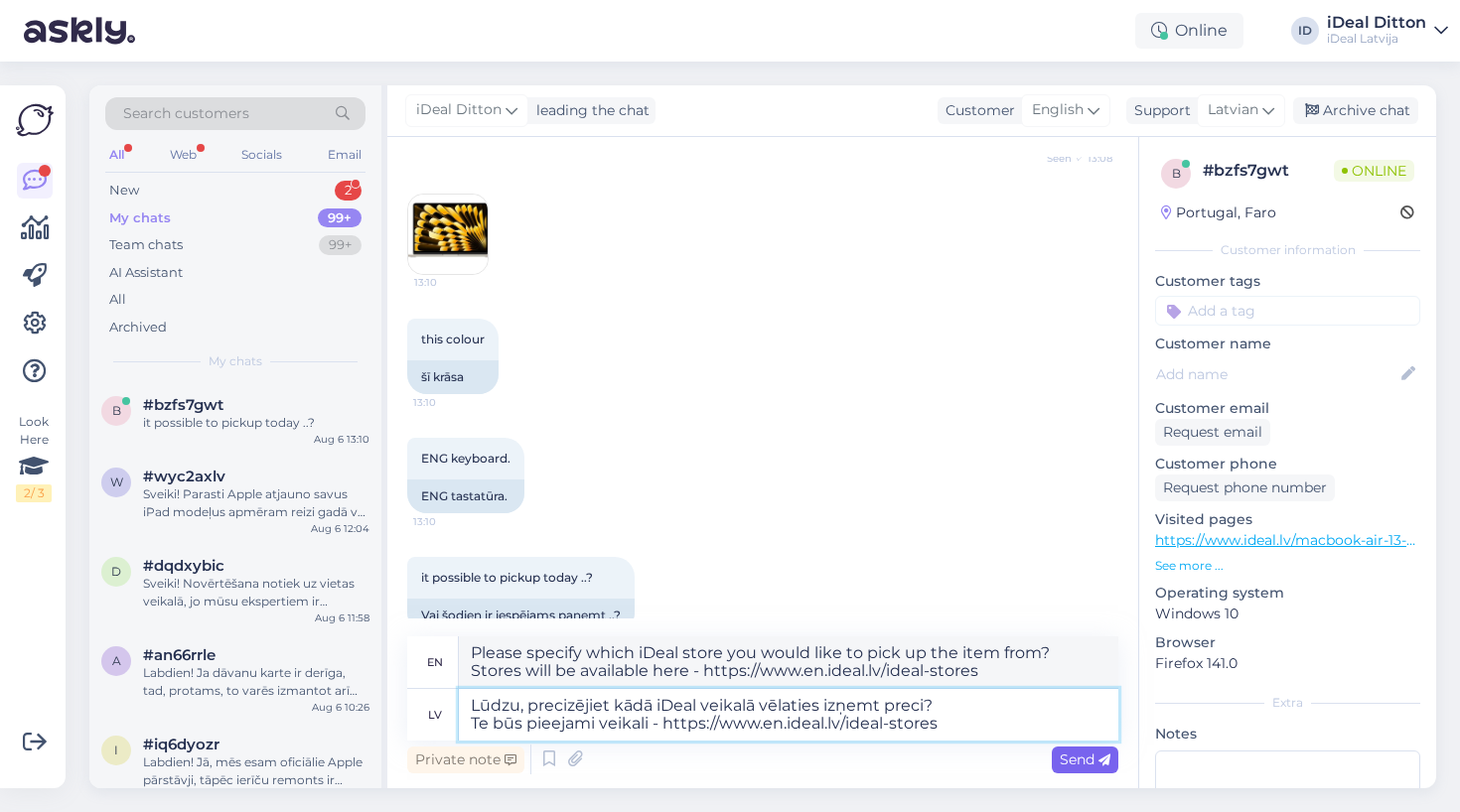 type on "Lūdzu, precizējiet kādā iDeal veikalā vēlaties izņemt preci?
Te būs pieejami veikali - https://www.en.ideal.lv/ideal-stores" 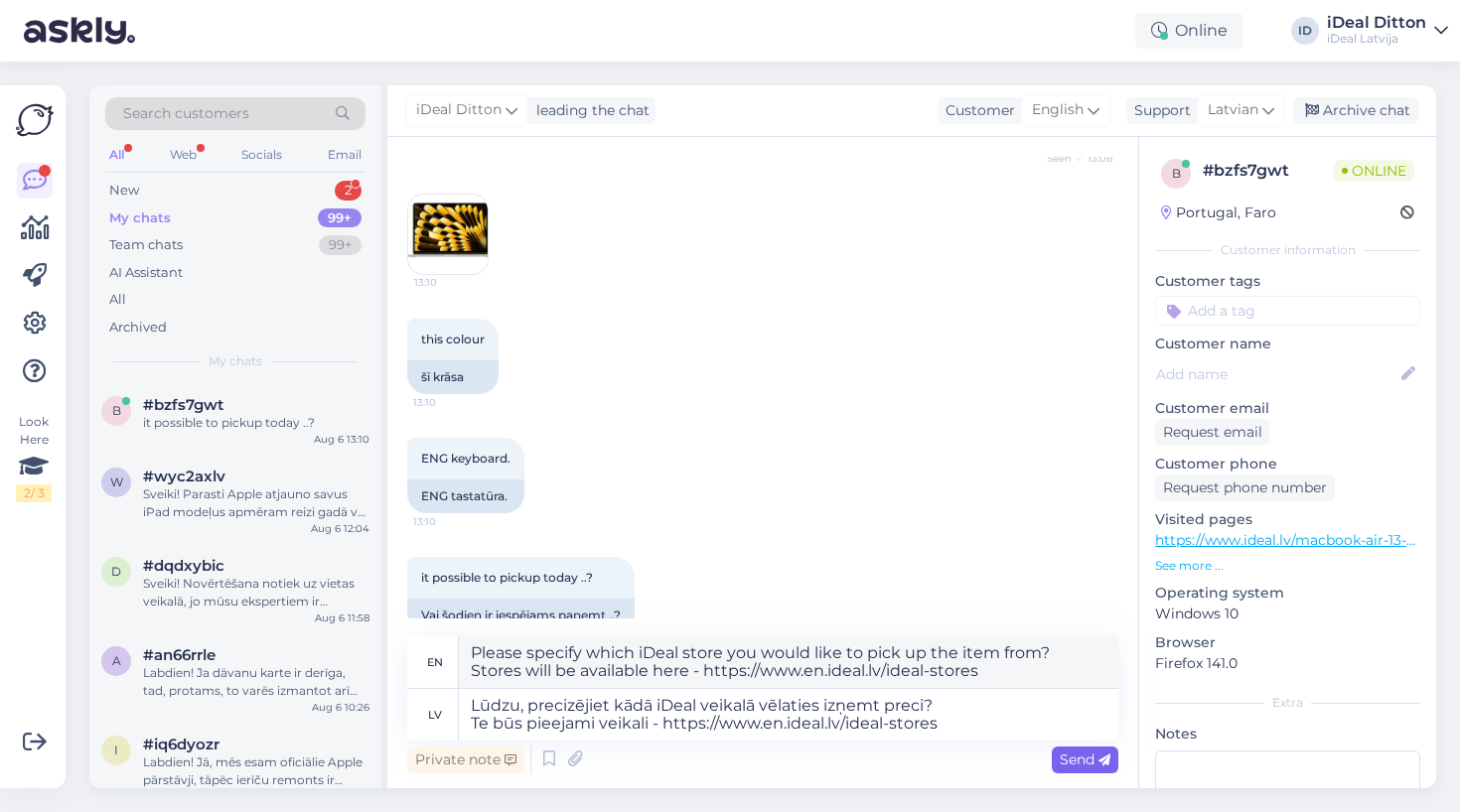 click on "Send" at bounding box center [1085, 759] 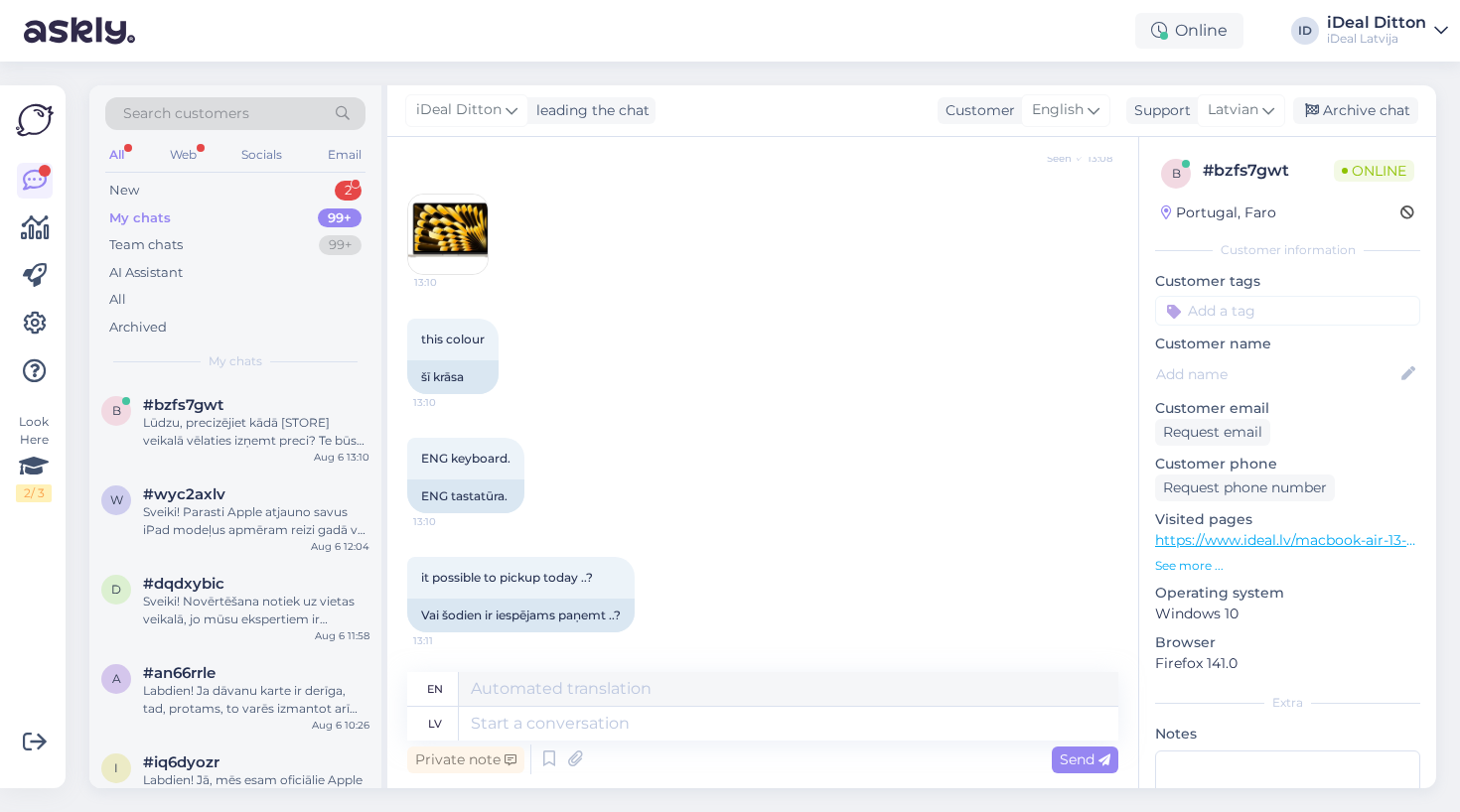 scroll, scrollTop: 3076, scrollLeft: 0, axis: vertical 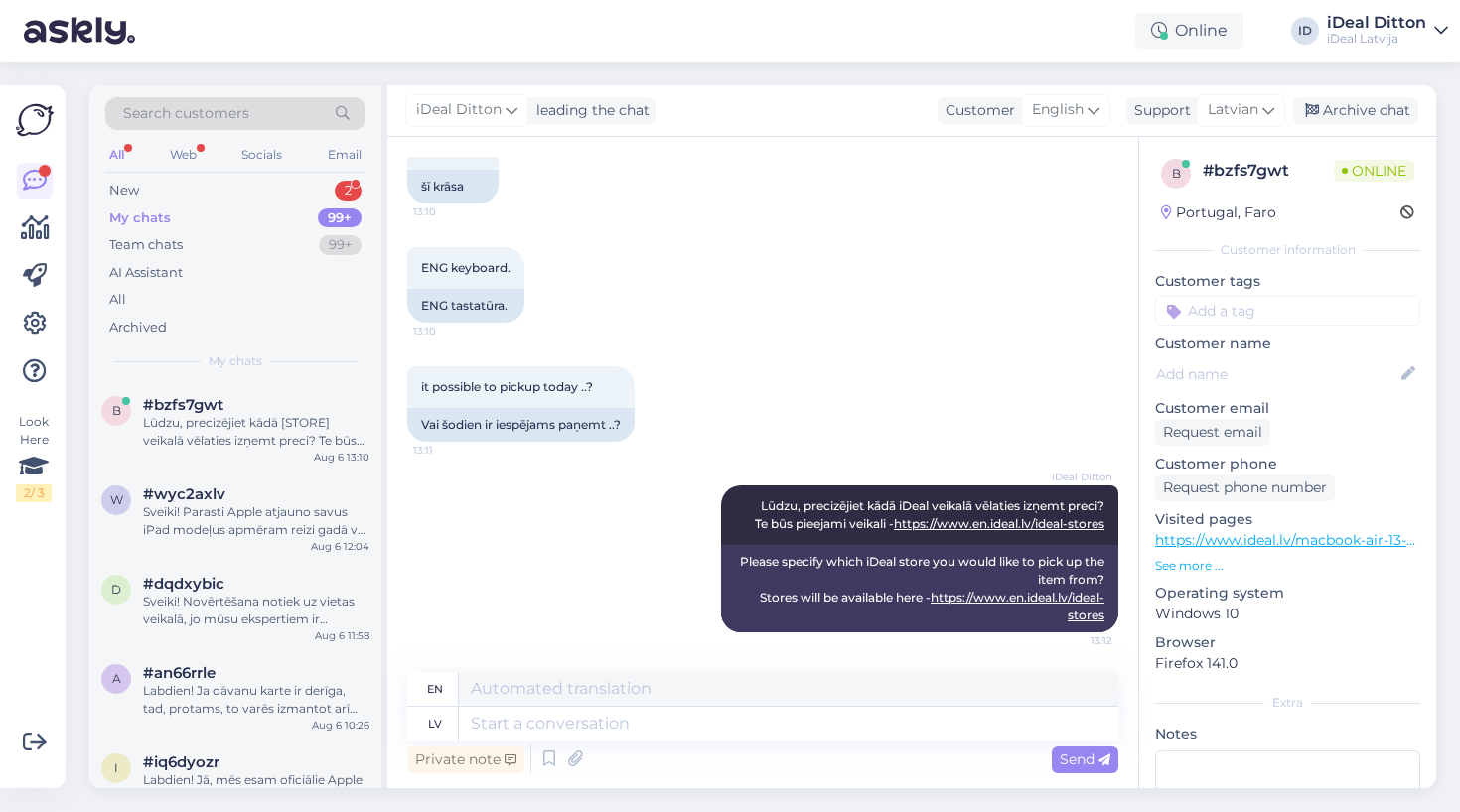 click on "[STORE] Ditton Lūdzu, precizējiet kādā [STORE] veikalā vēlaties izņemt preci?
Te būs pieejami veikali - https://www.en.ideal.lv/ideal-stores 13:12 Please specify which iDeal store you would like to pick up the item from?
Stores will be available here - https://www.en.ideal.lv/ideal-stores" at bounding box center [763, 559] 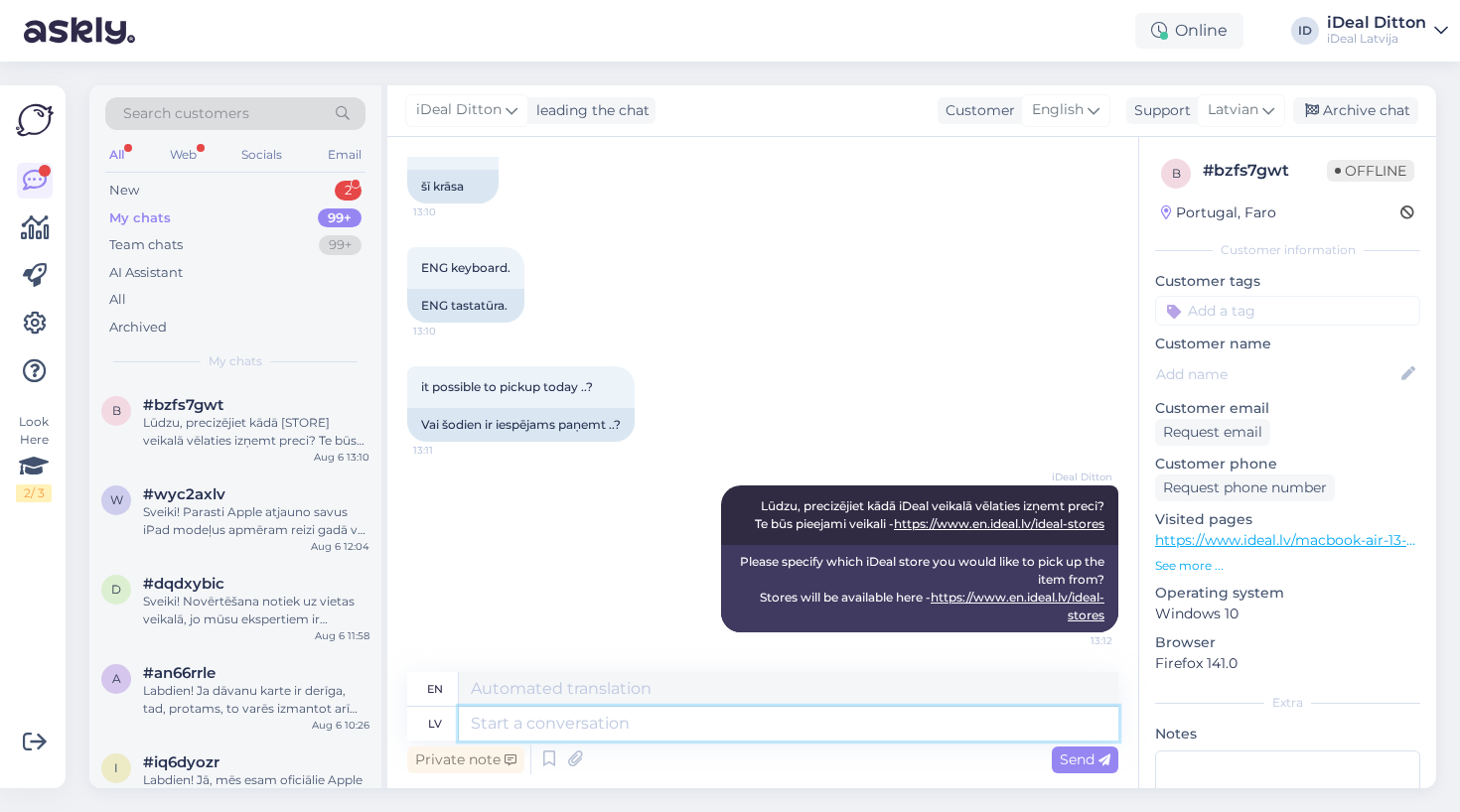 click at bounding box center [789, 724] 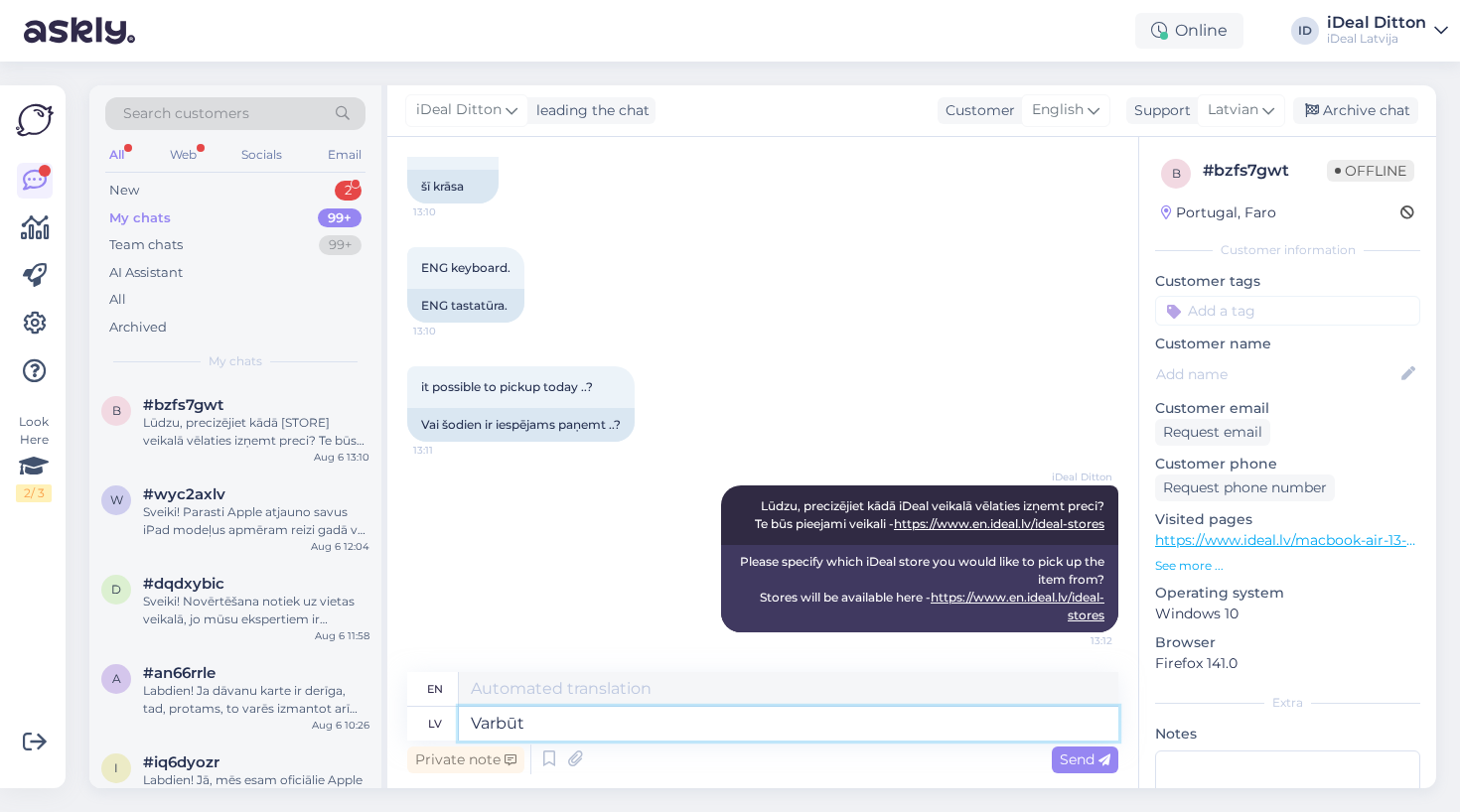 type on "Varbūt" 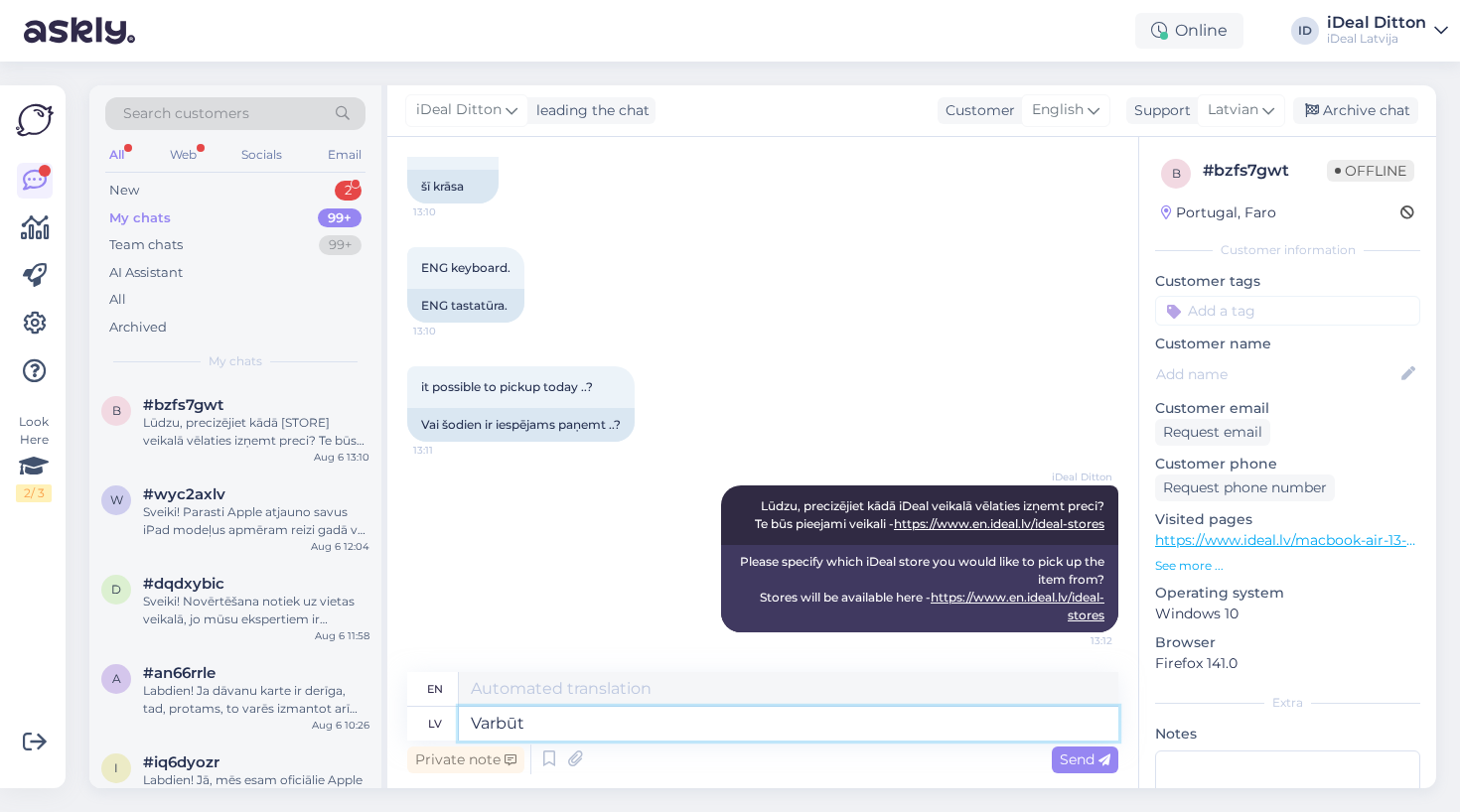type on "Maybe" 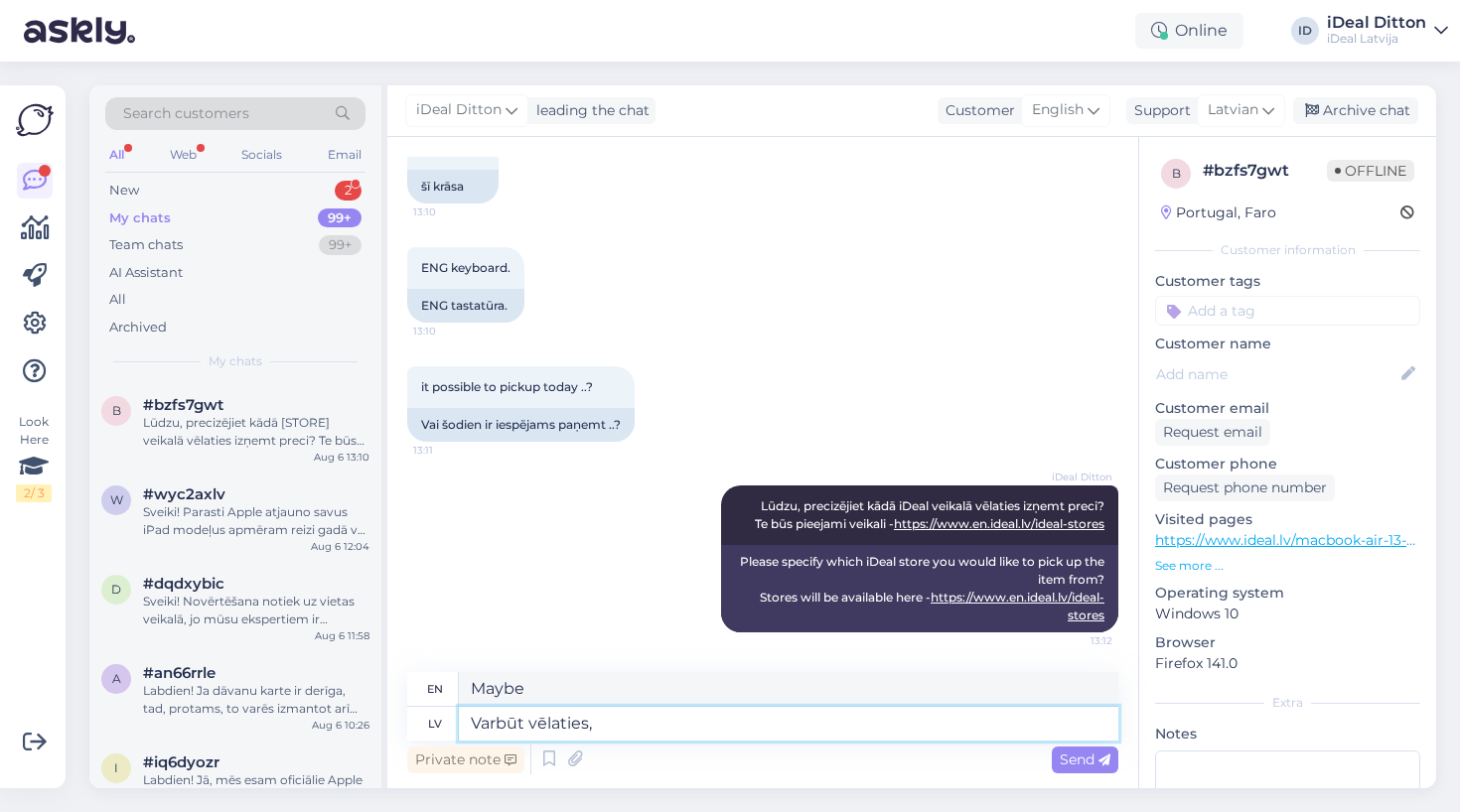 type on "Varbūt vēlaties, l" 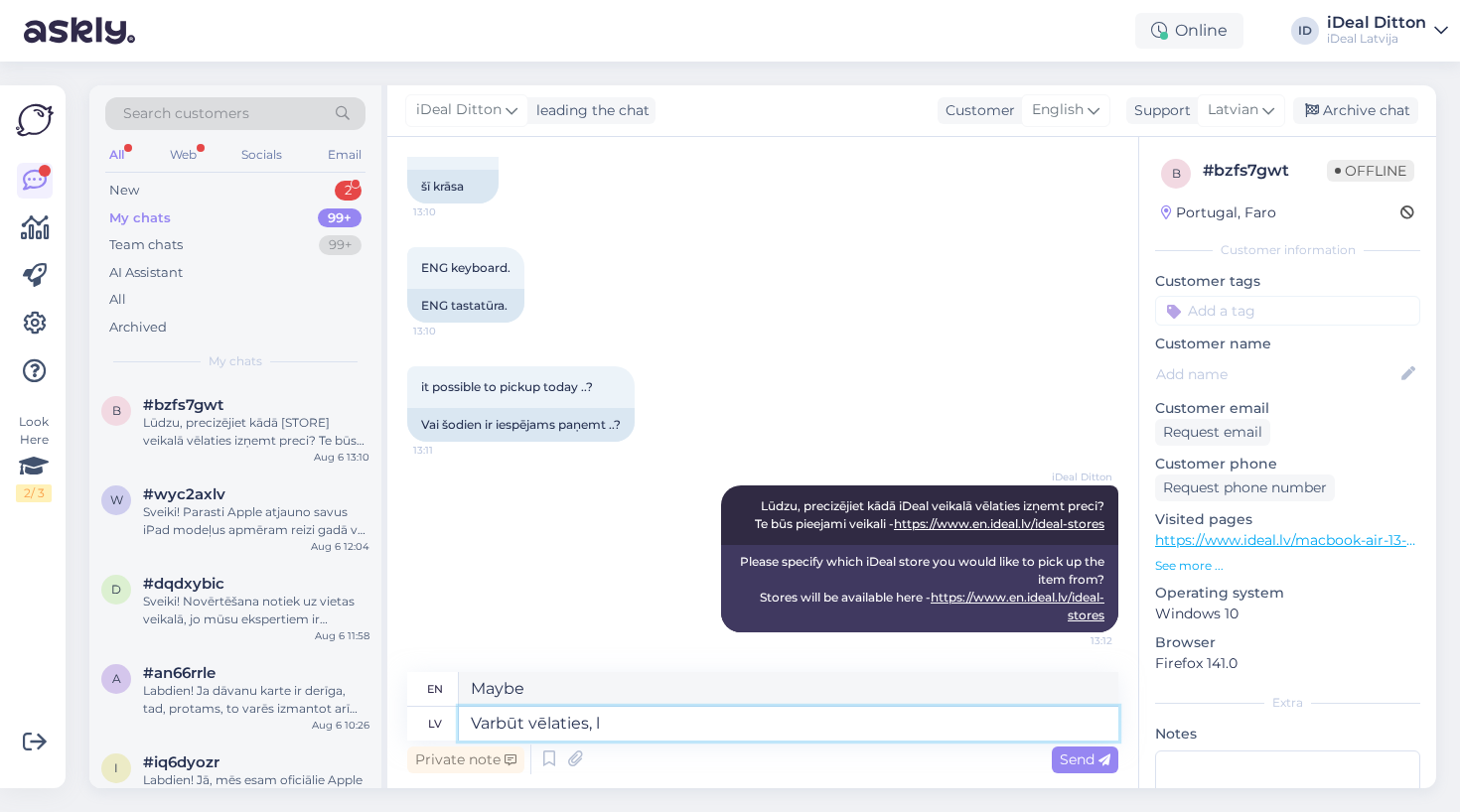 type on "Maybe you want to," 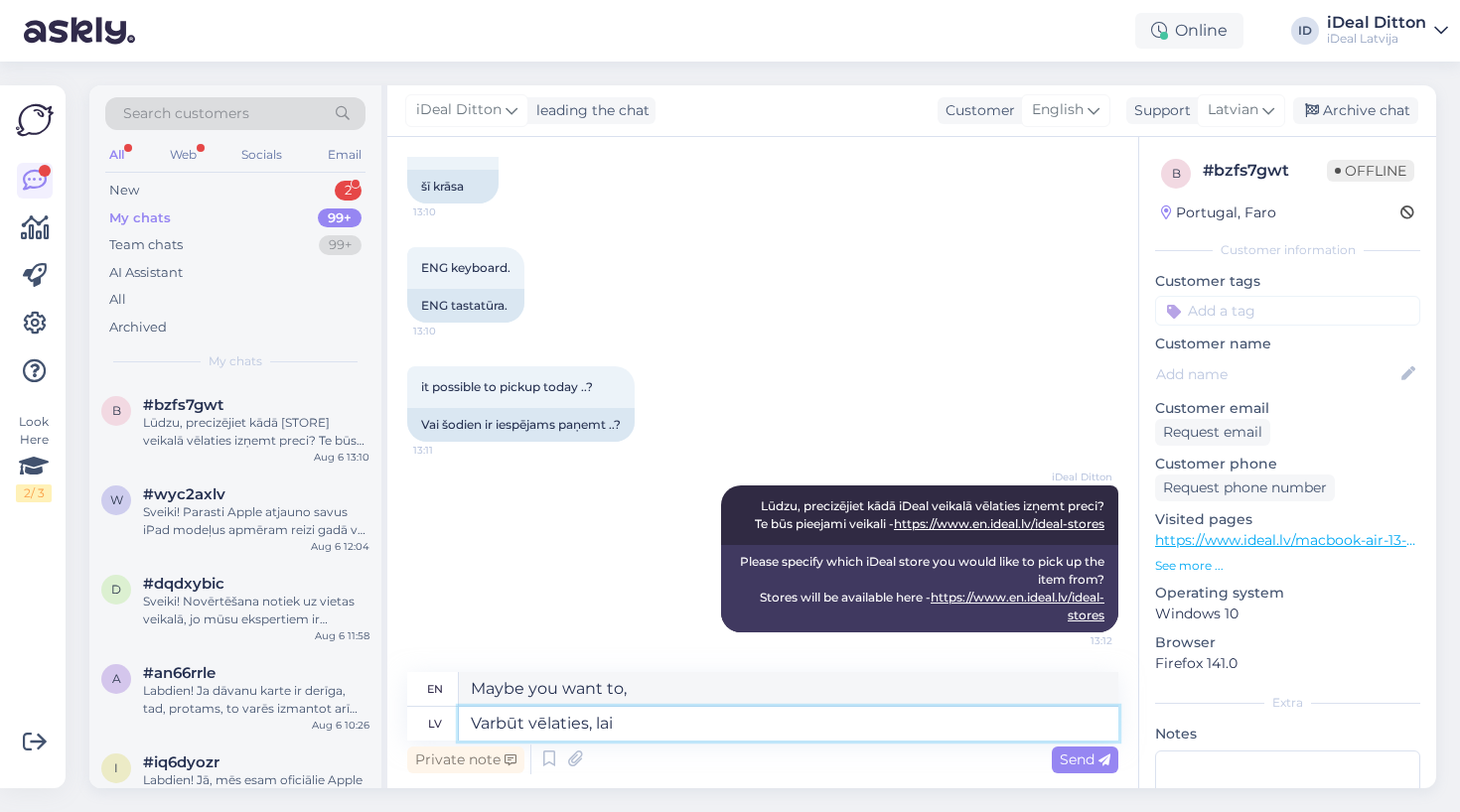 type on "Varbūt vēlaties, lai i" 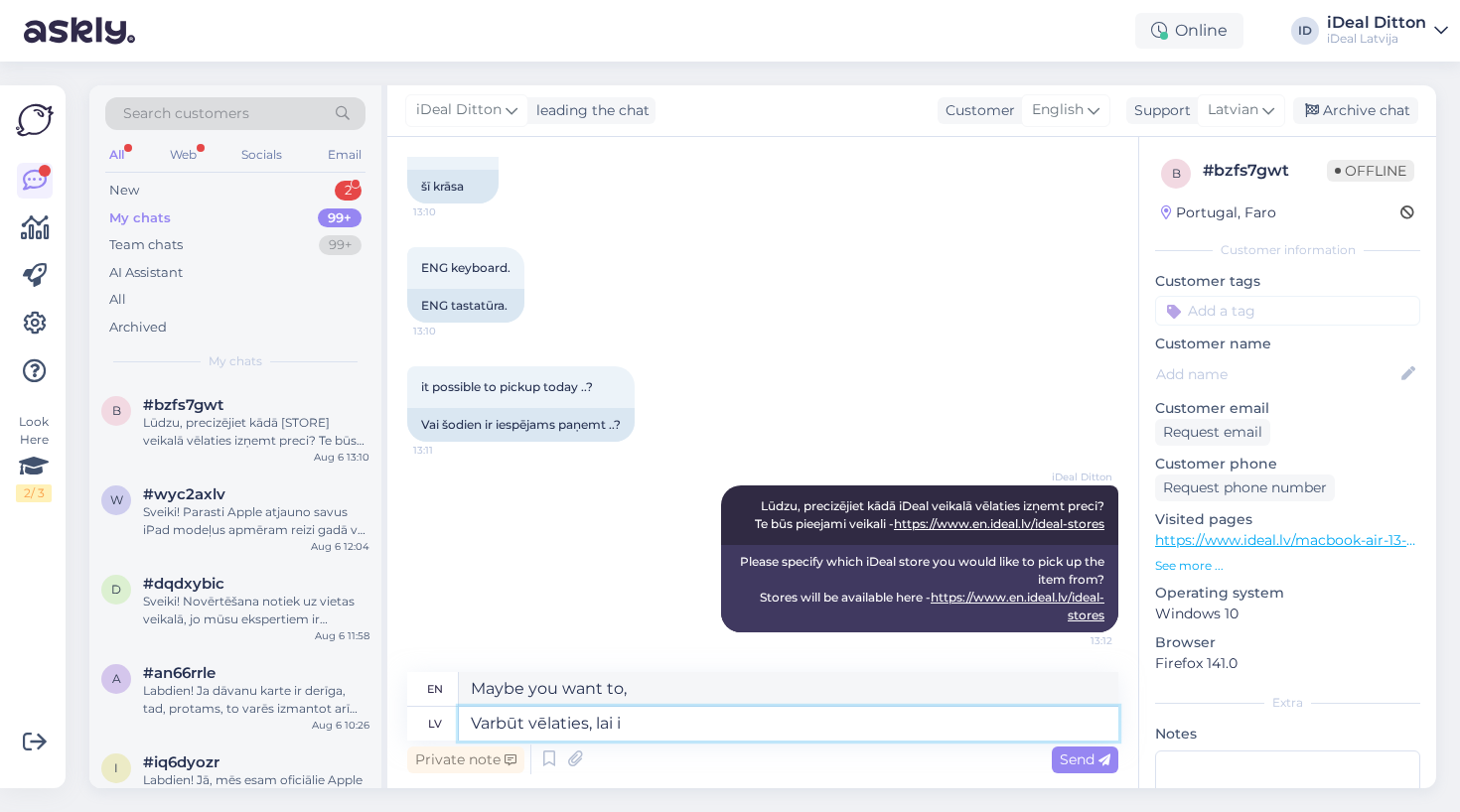 type on "Maybe you want to" 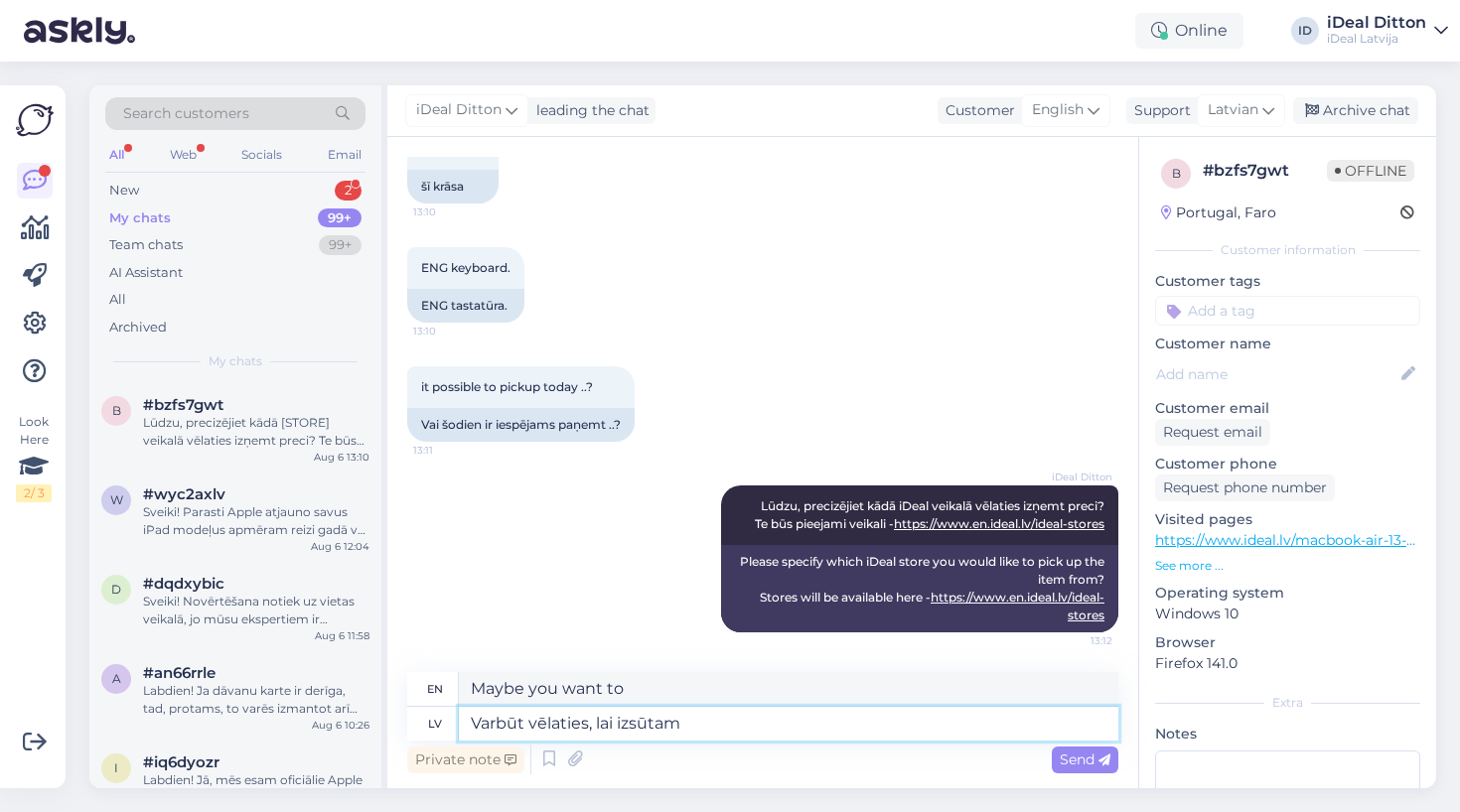 type on "Varbūt vēlaties, lai izsūtam" 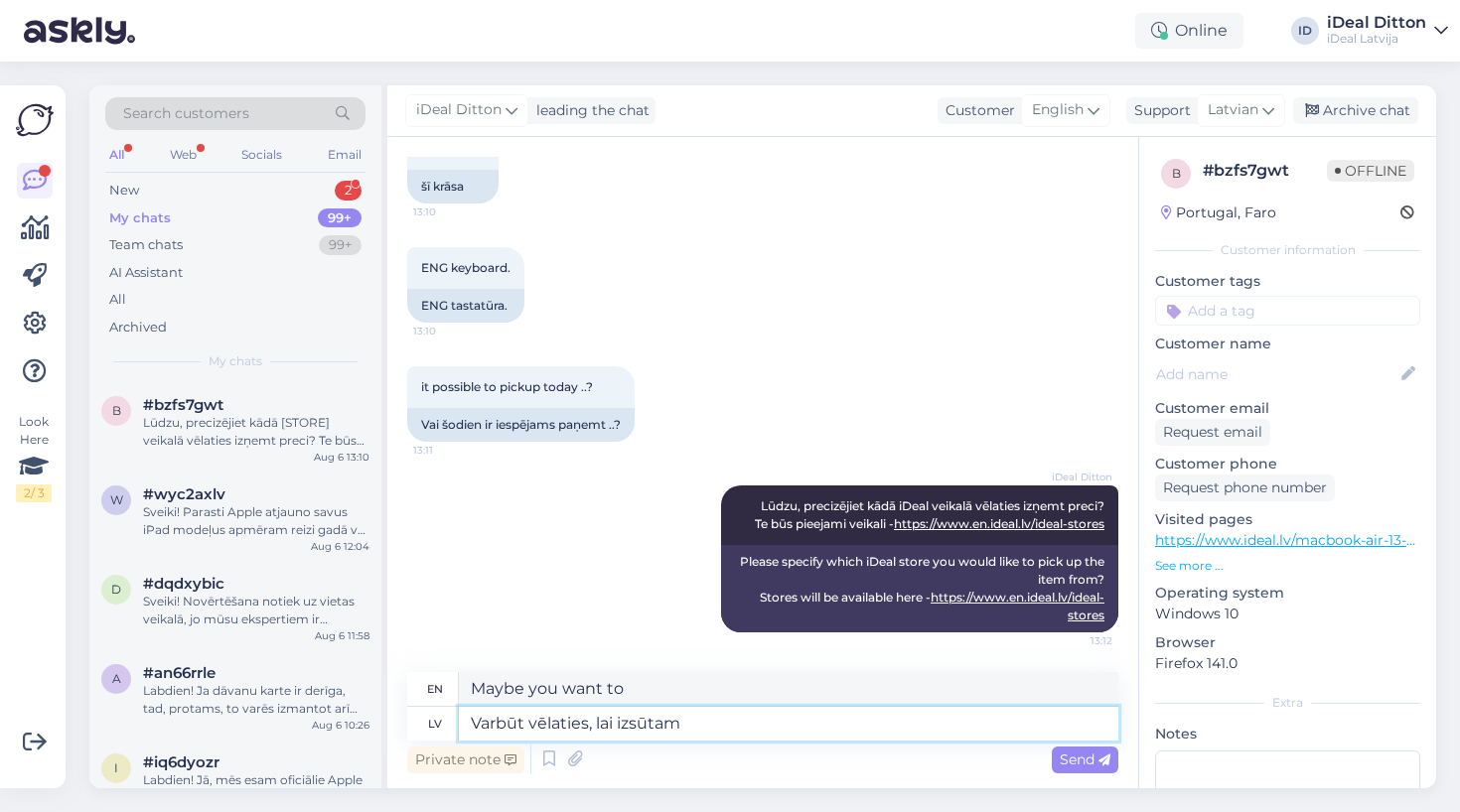 type on "Maybe you want us to send" 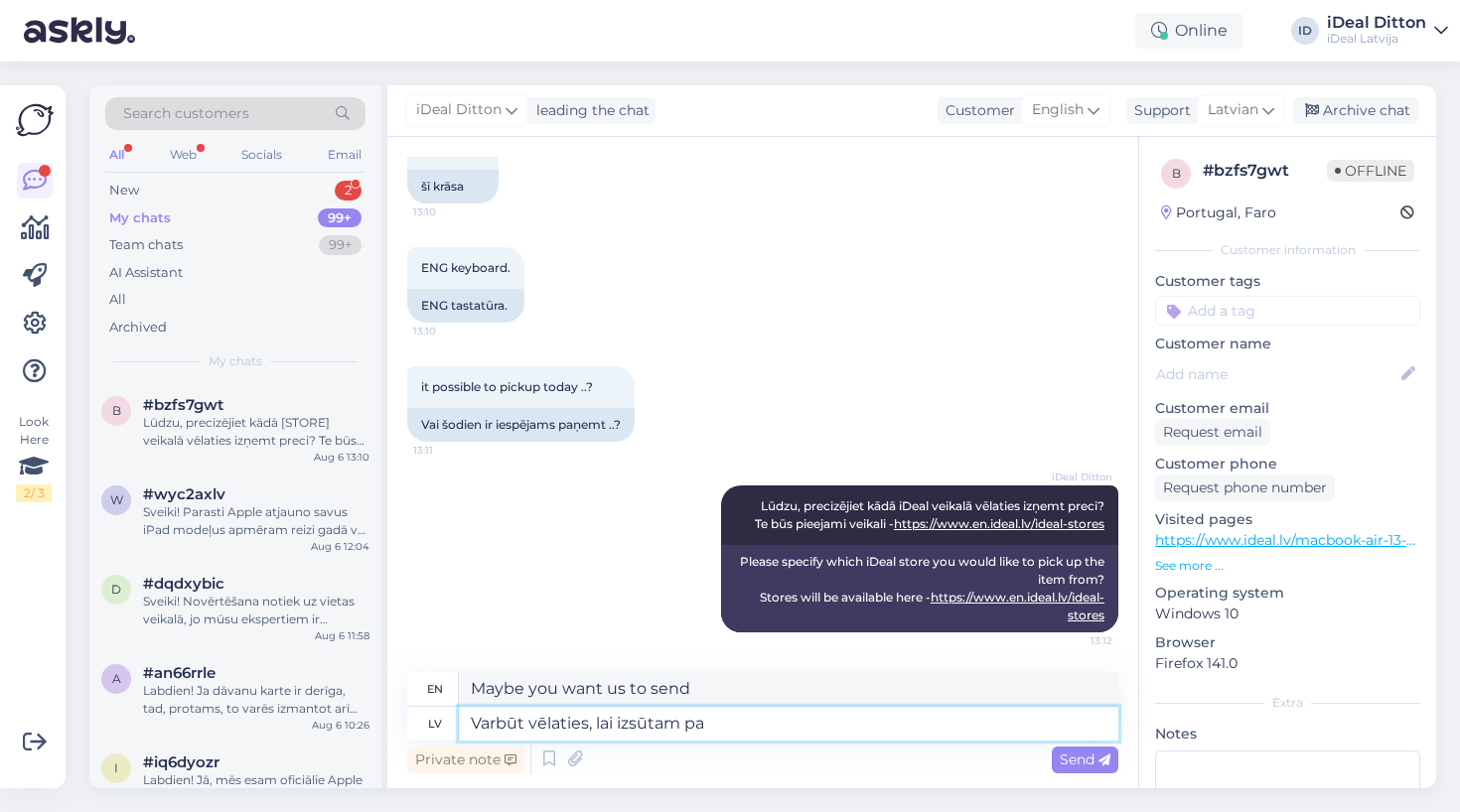 type on "Varbūt vēlaties, lai izsūtam pa t" 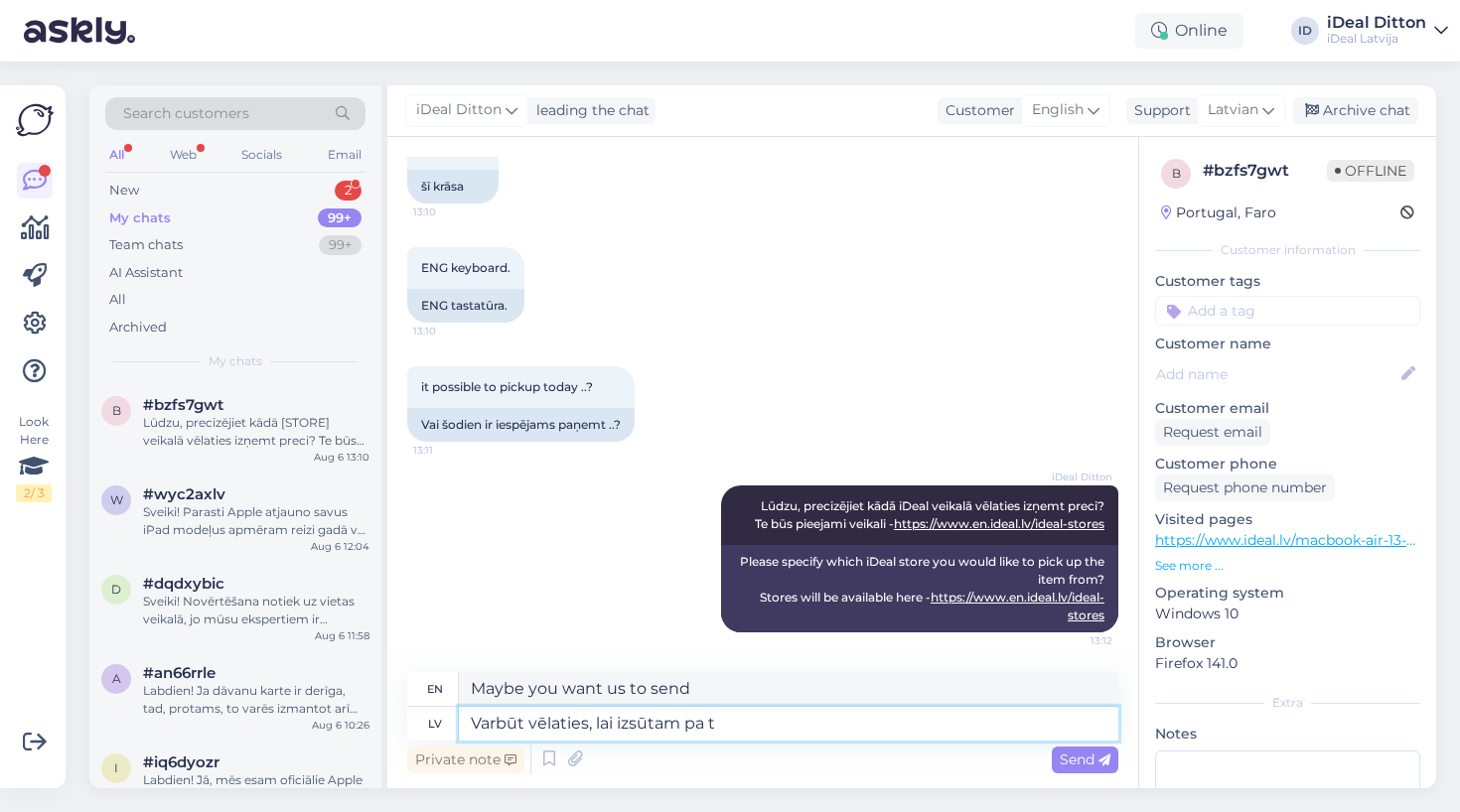 type on "Maybe you want us to send it by" 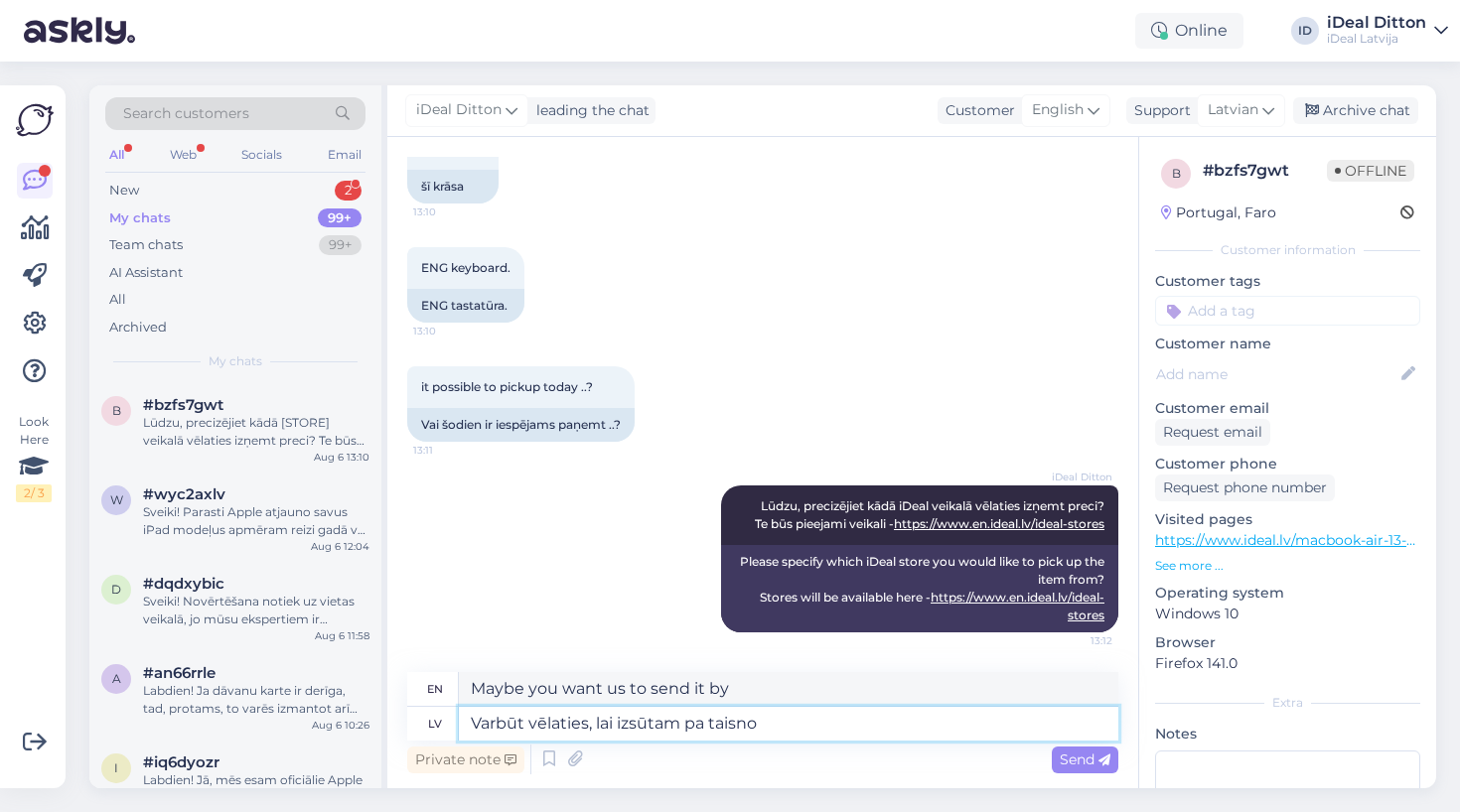 type on "Varbūt vēlaties, lai izsūtam pa taisno p" 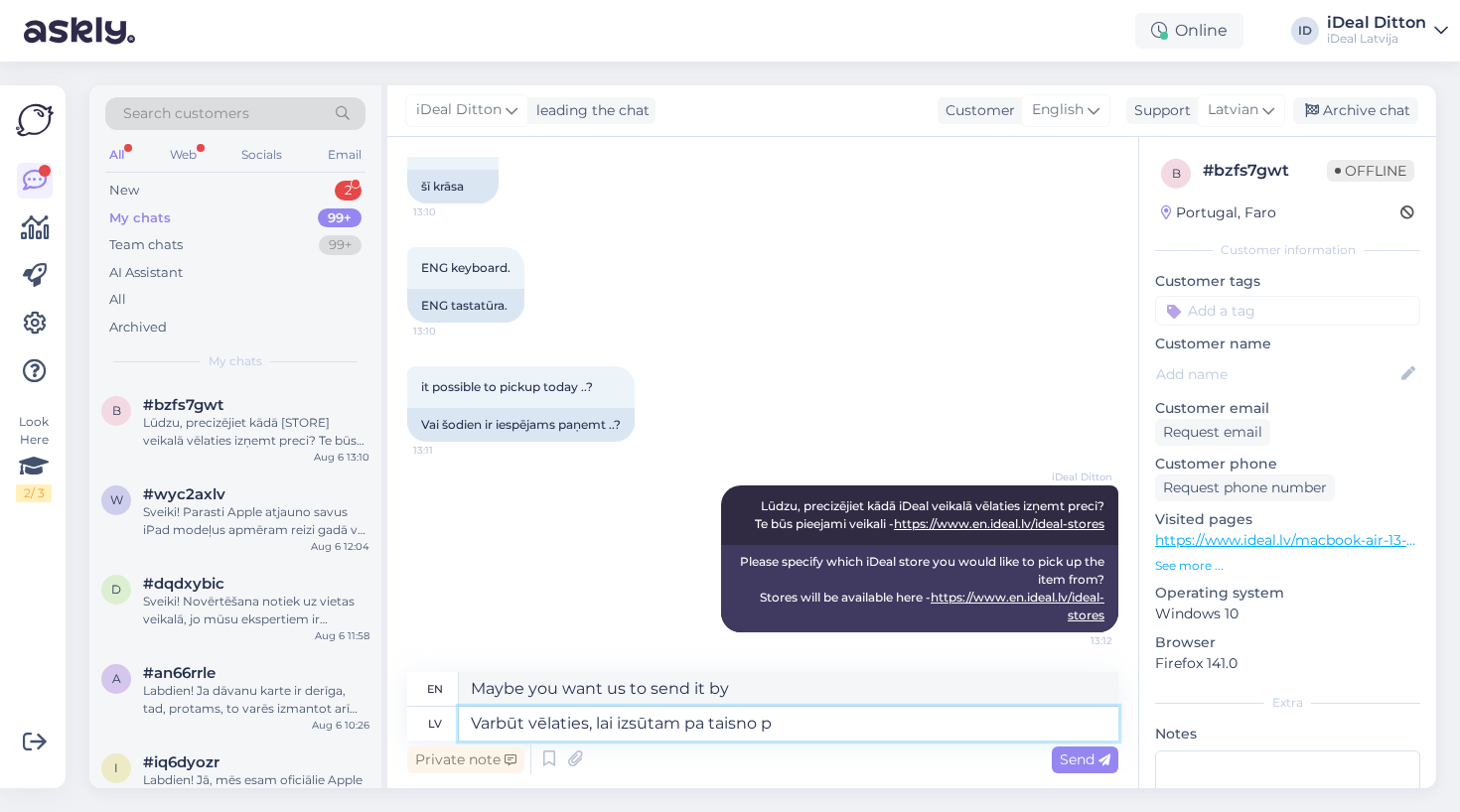 type on "Maybe you want us to send it directly" 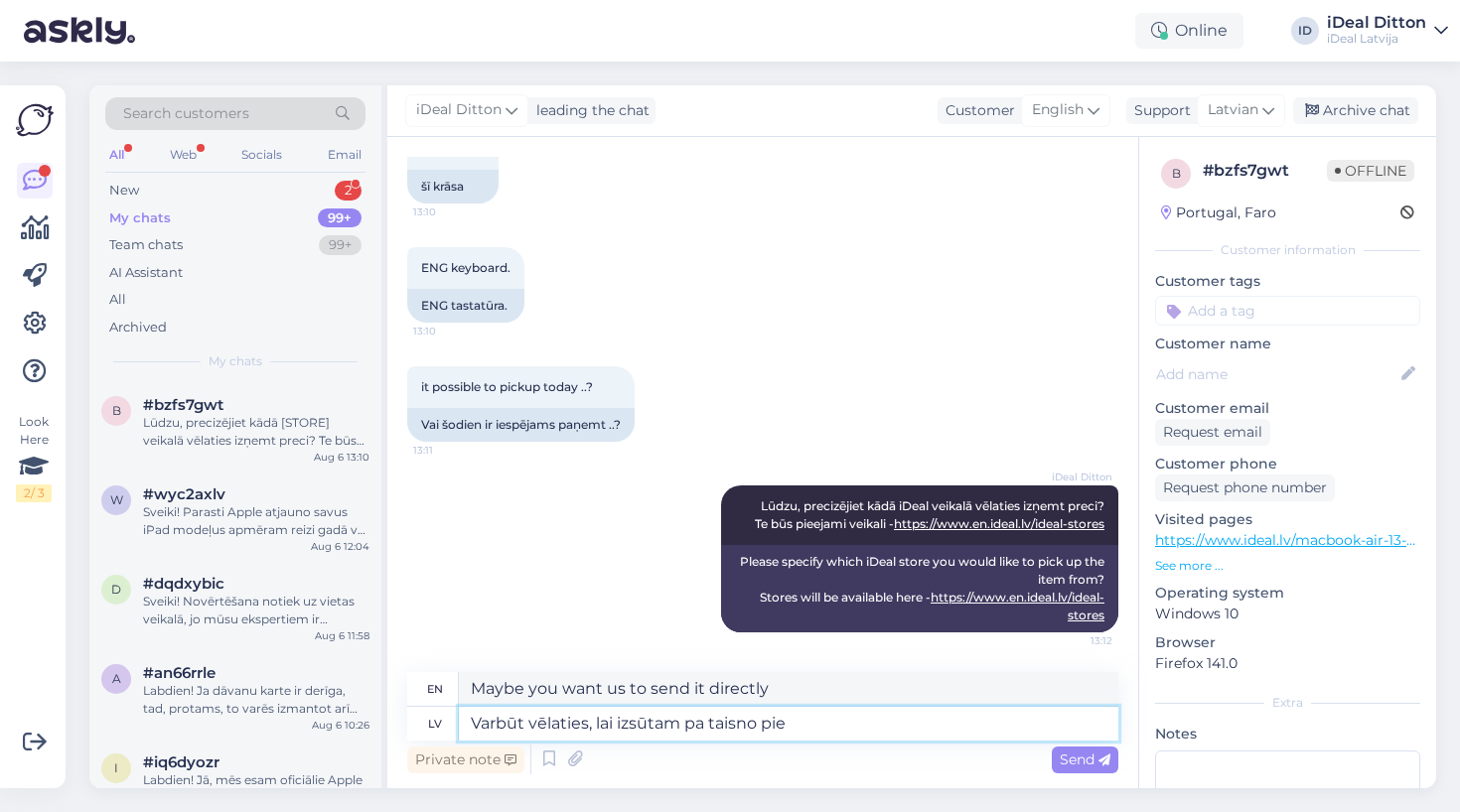 type on "Varbūt vēlaties, lai izsūtam pa taisno pie" 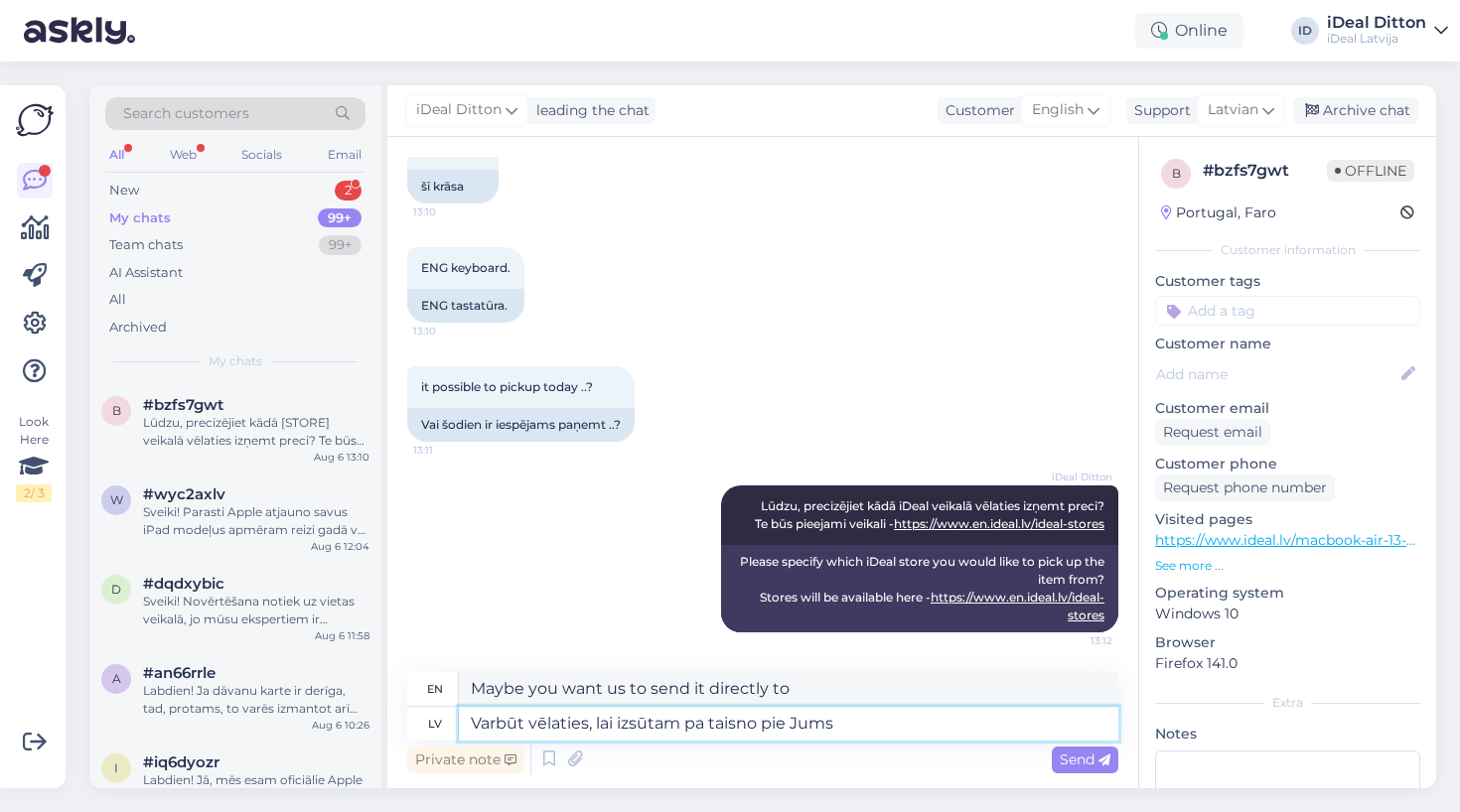 type on "Varbūt vēlaties, lai izsūtam pa taisno pie Jums a" 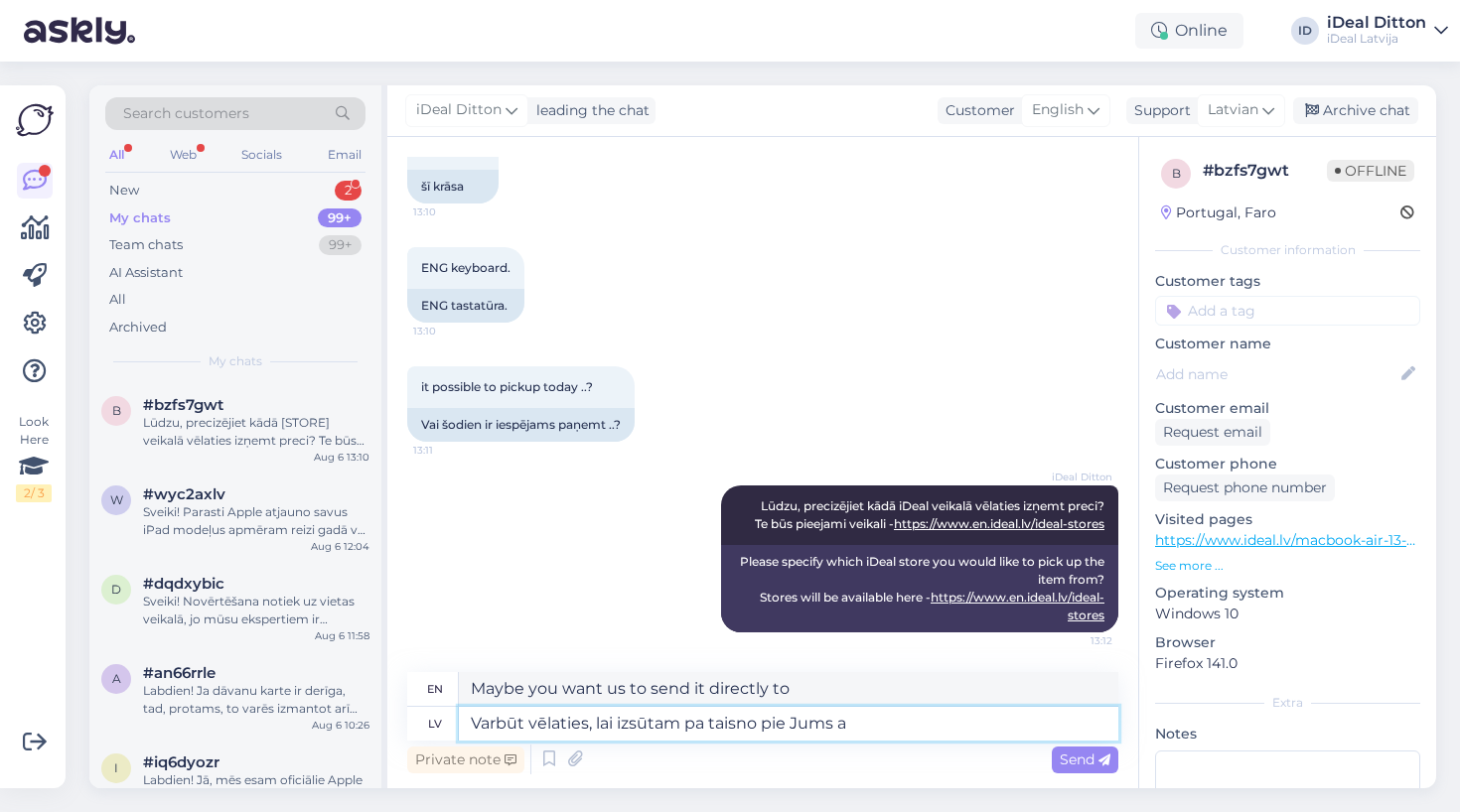 type on "Maybe you want us to ship it directly to you." 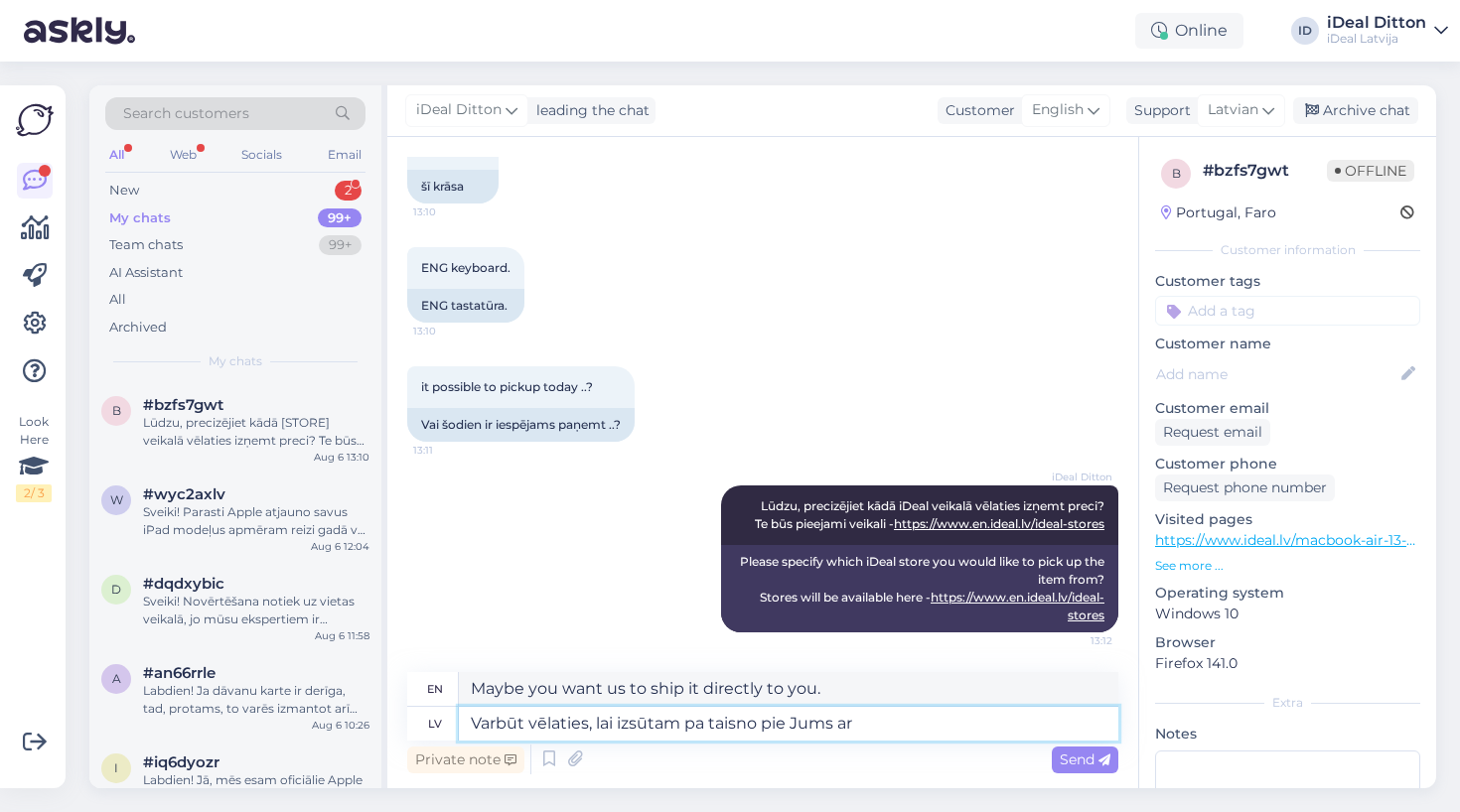 type on "Varbūt vēlaties, lai izsūtam pa taisno pie Jums ar" 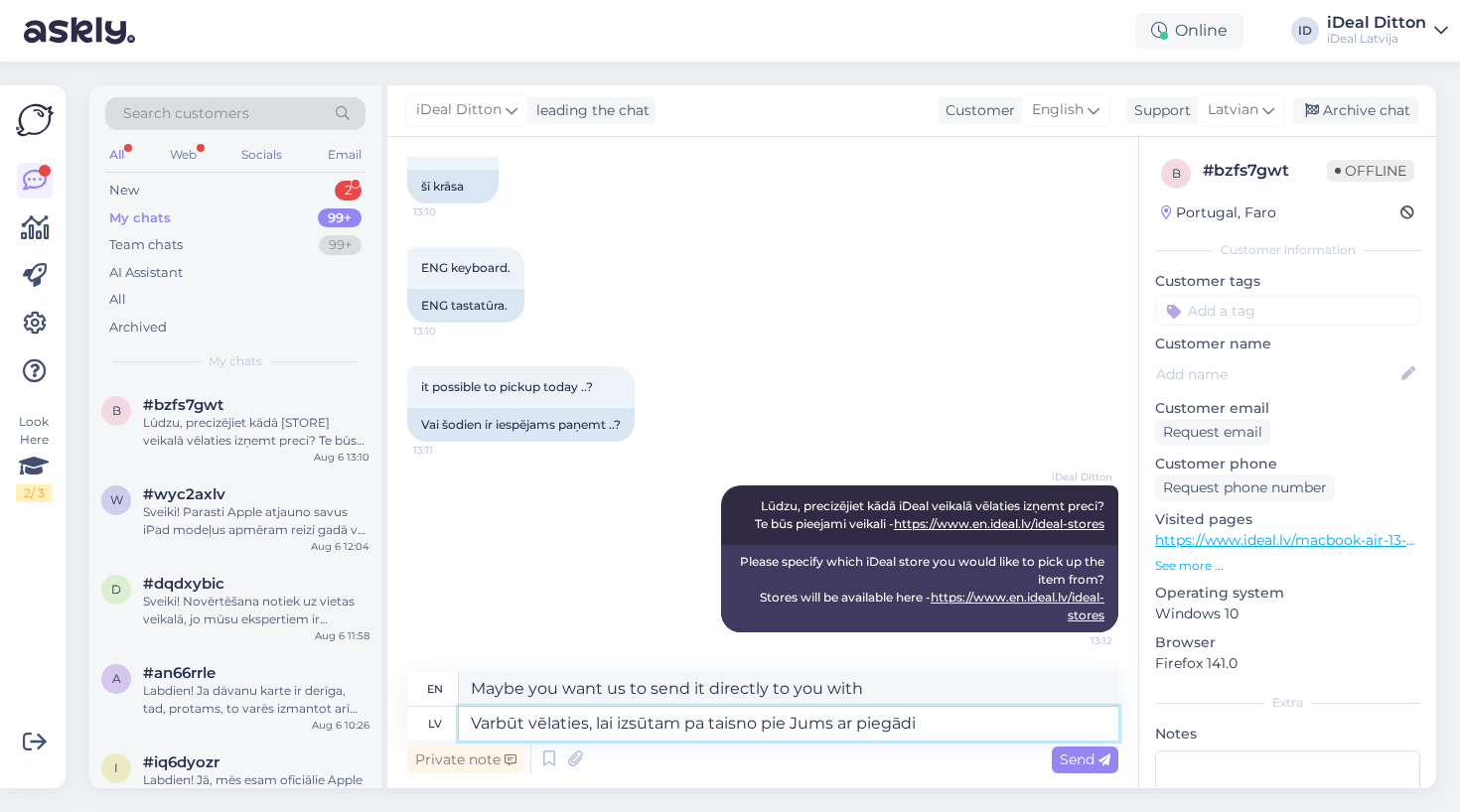 type on "Varbūt vēlaties, lai izsūtam pa taisno pie Jums ar piegādi?" 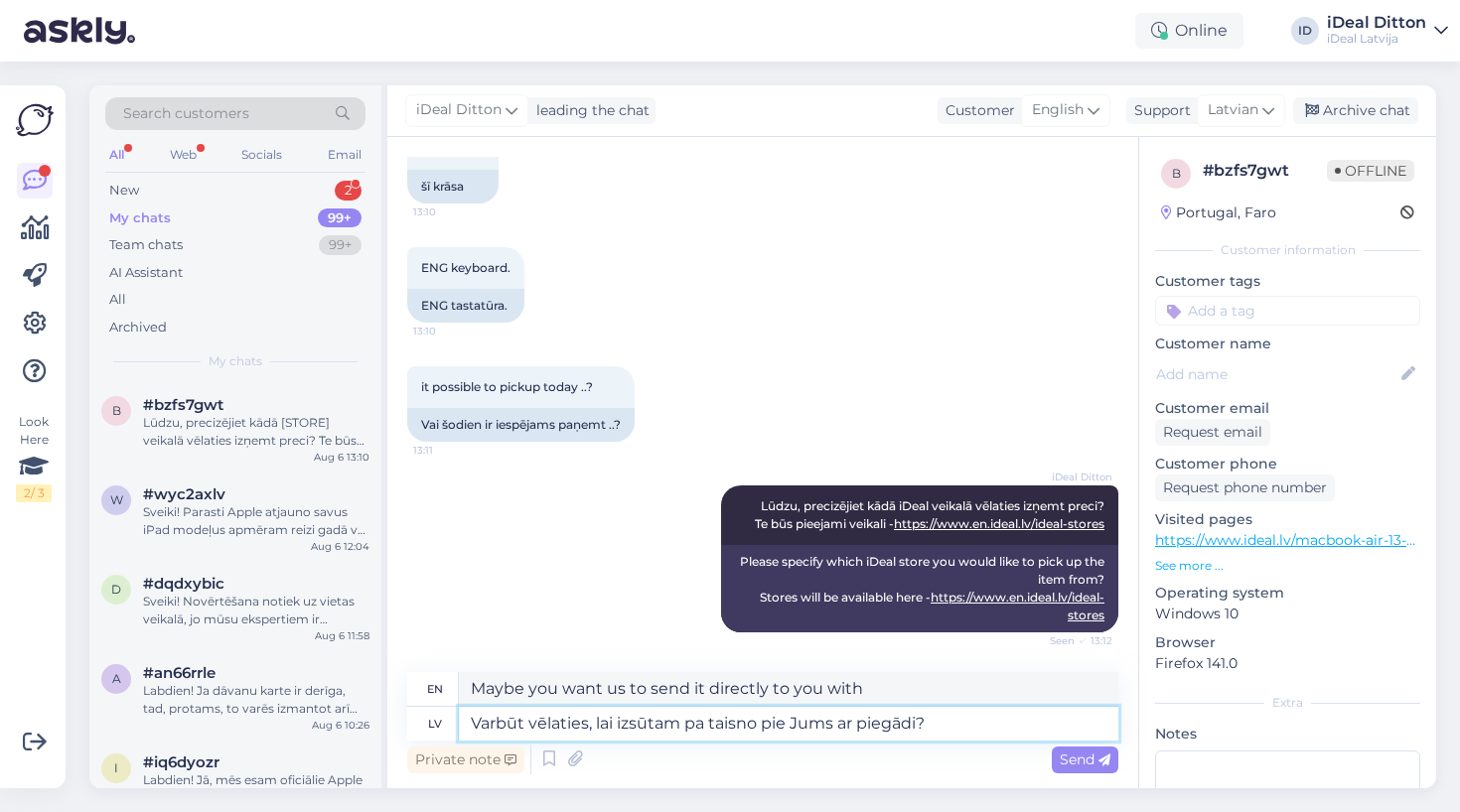 type on "Maybe you want us to send it directly to you with delivery?" 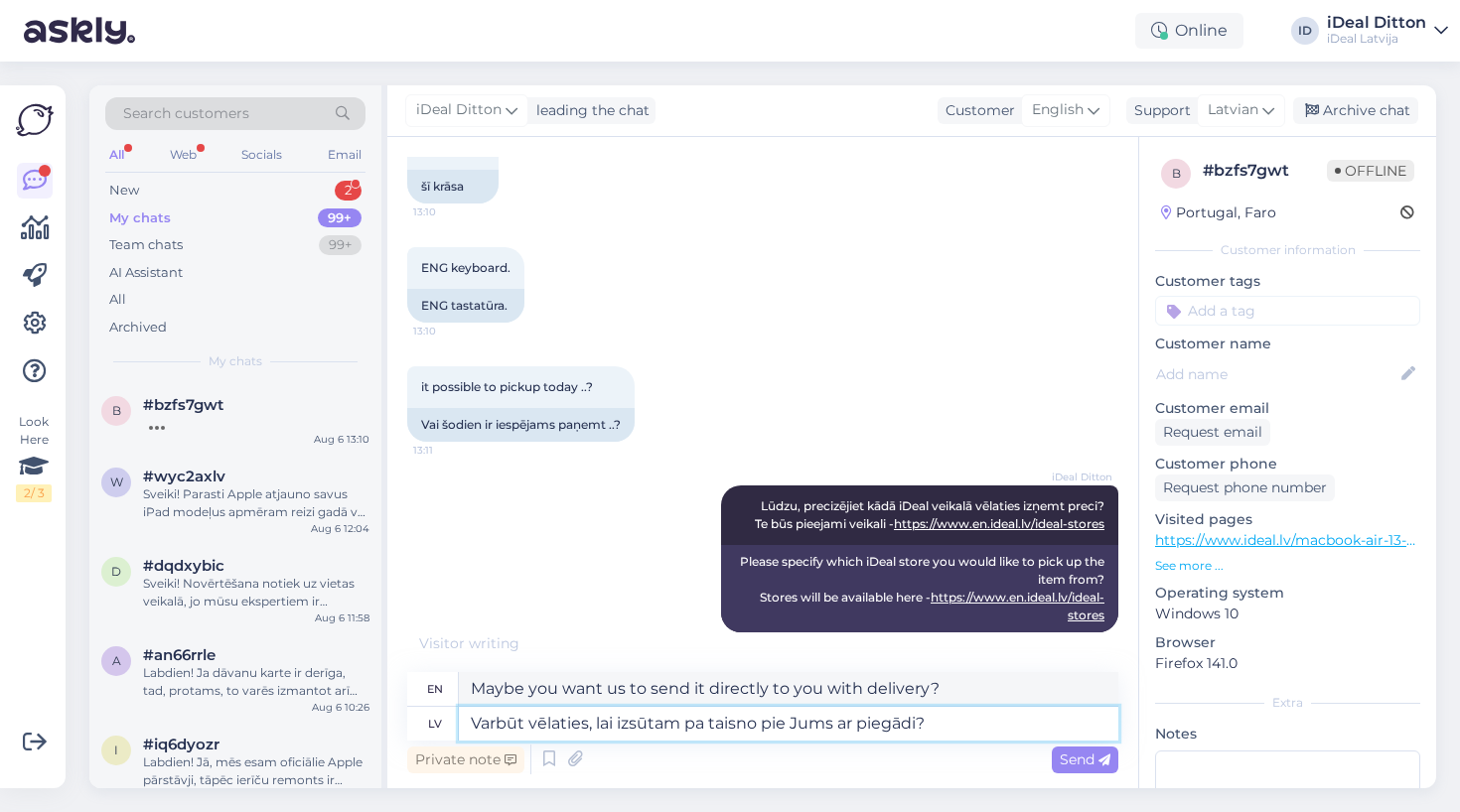 type 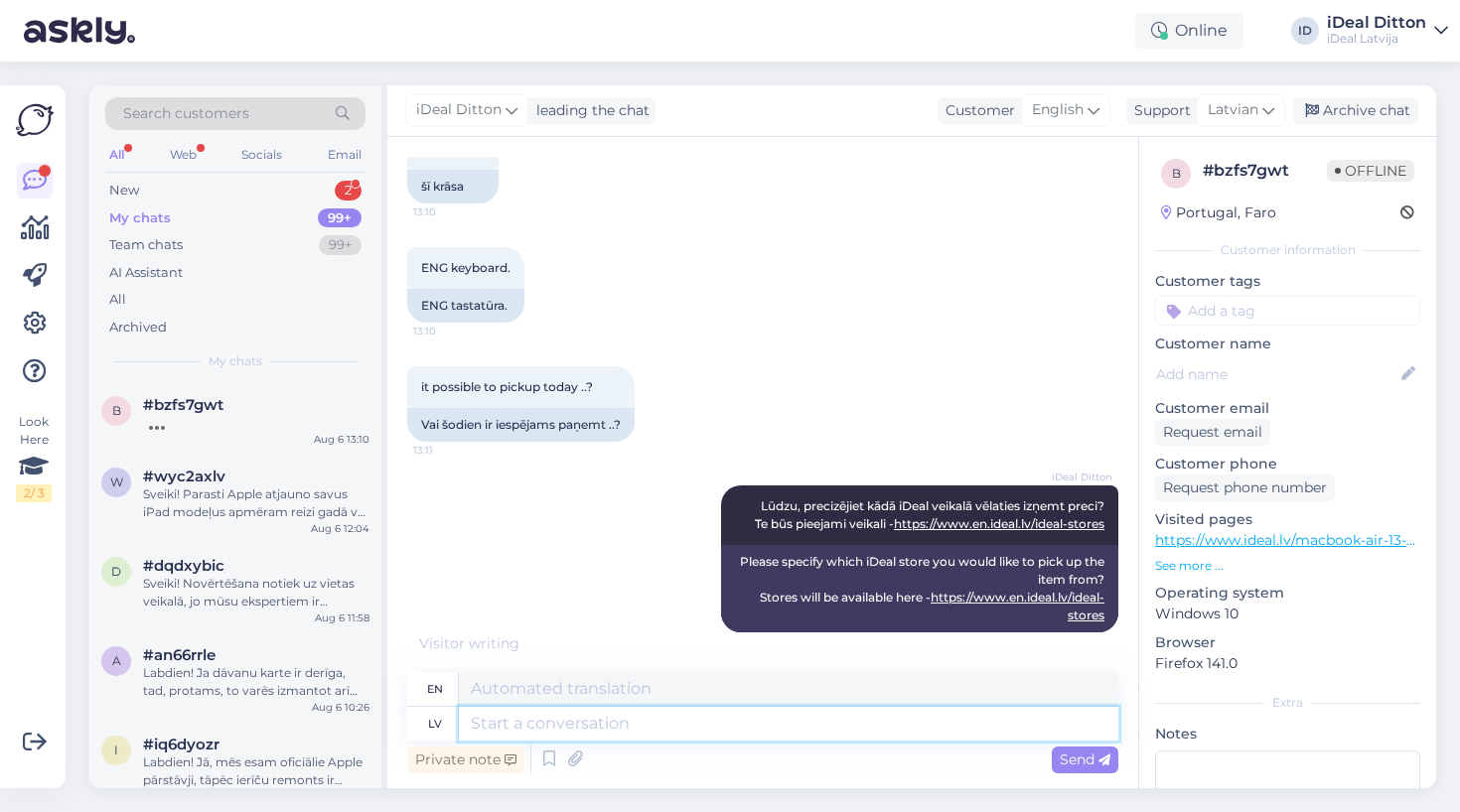 scroll, scrollTop: 3195, scrollLeft: 0, axis: vertical 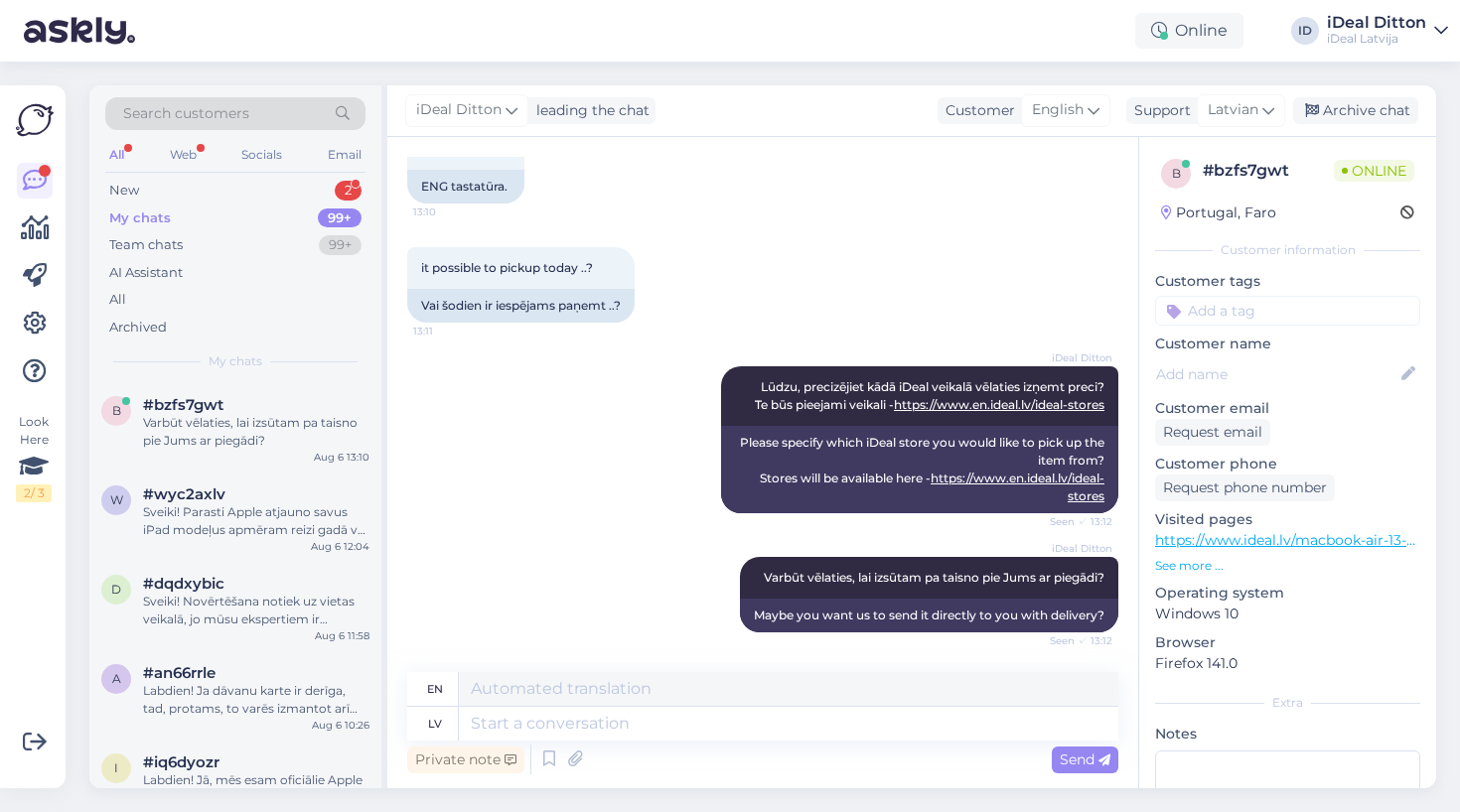 click on "iDeal Ditton Lūdzu, precizējiet kādā iDeal veikalā vēlaties izņemt preci?
Te būs pieejami veikali -  https://www.en.ideal.lv/ideal-stores Seen ✓ 13:12  Please specify which iDeal store you would like to pick up the item from?
Stores will be available here -  https://www.en.ideal.lv/ideal-stores" at bounding box center (763, 440) 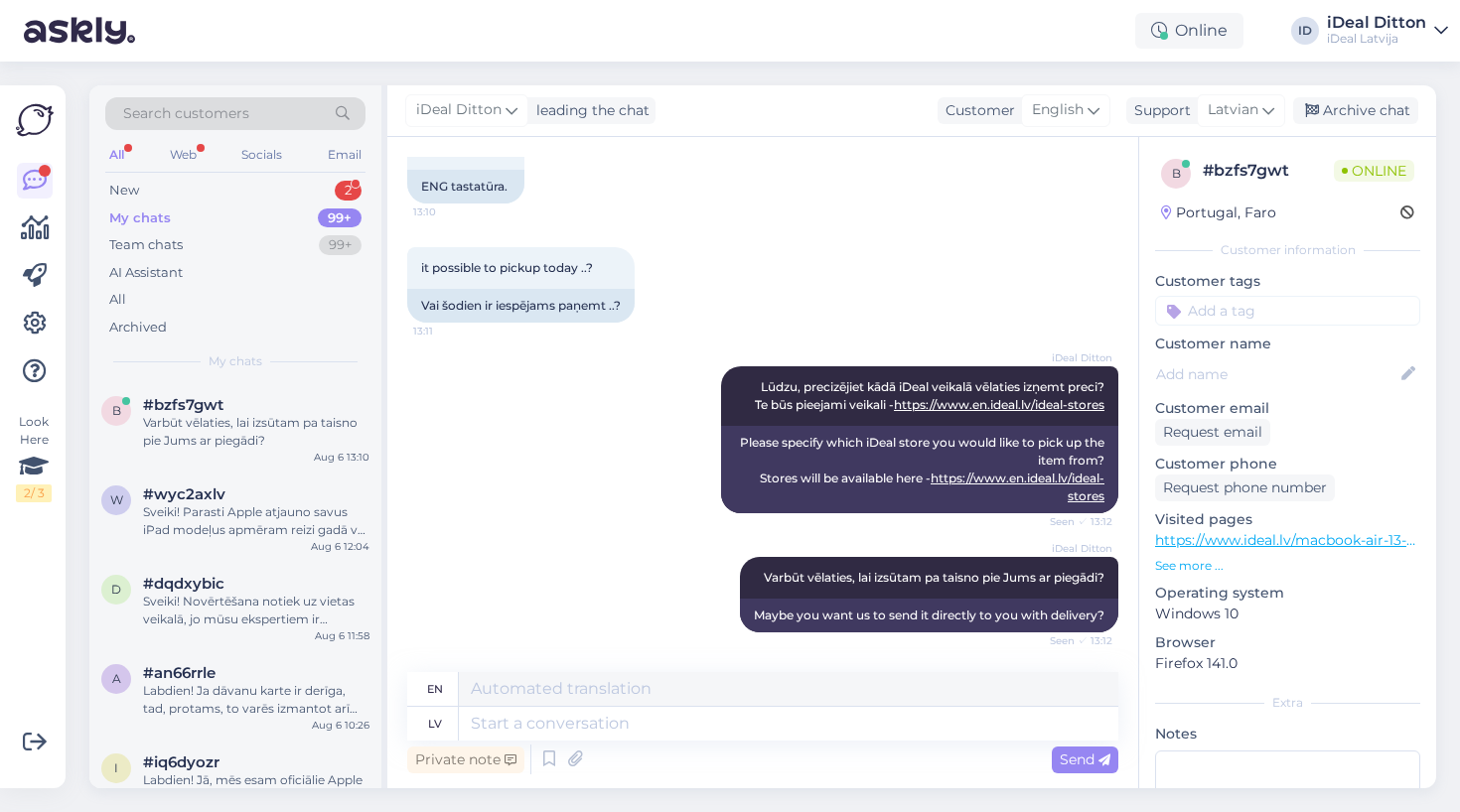 scroll, scrollTop: 3315, scrollLeft: 0, axis: vertical 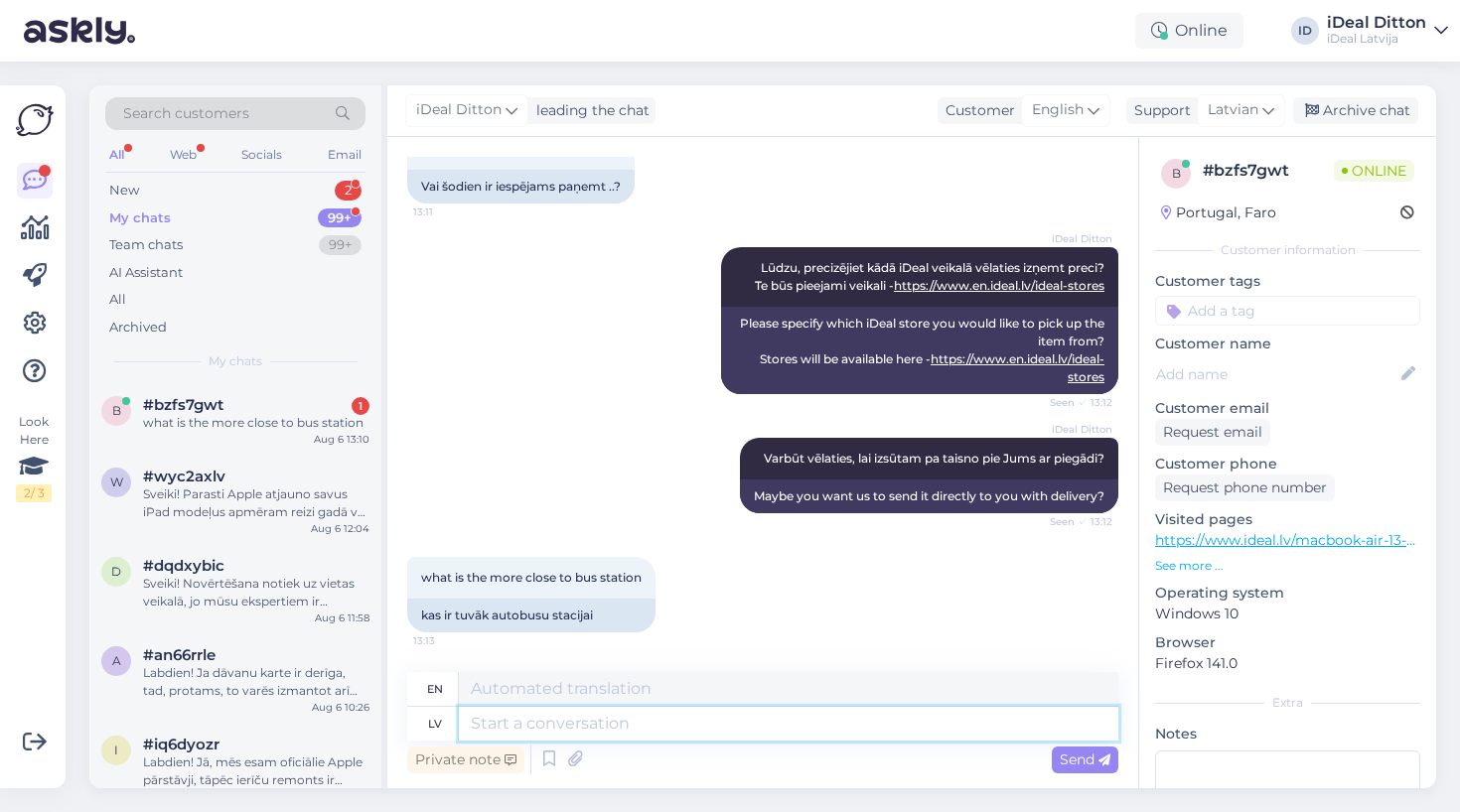 click at bounding box center [789, 724] 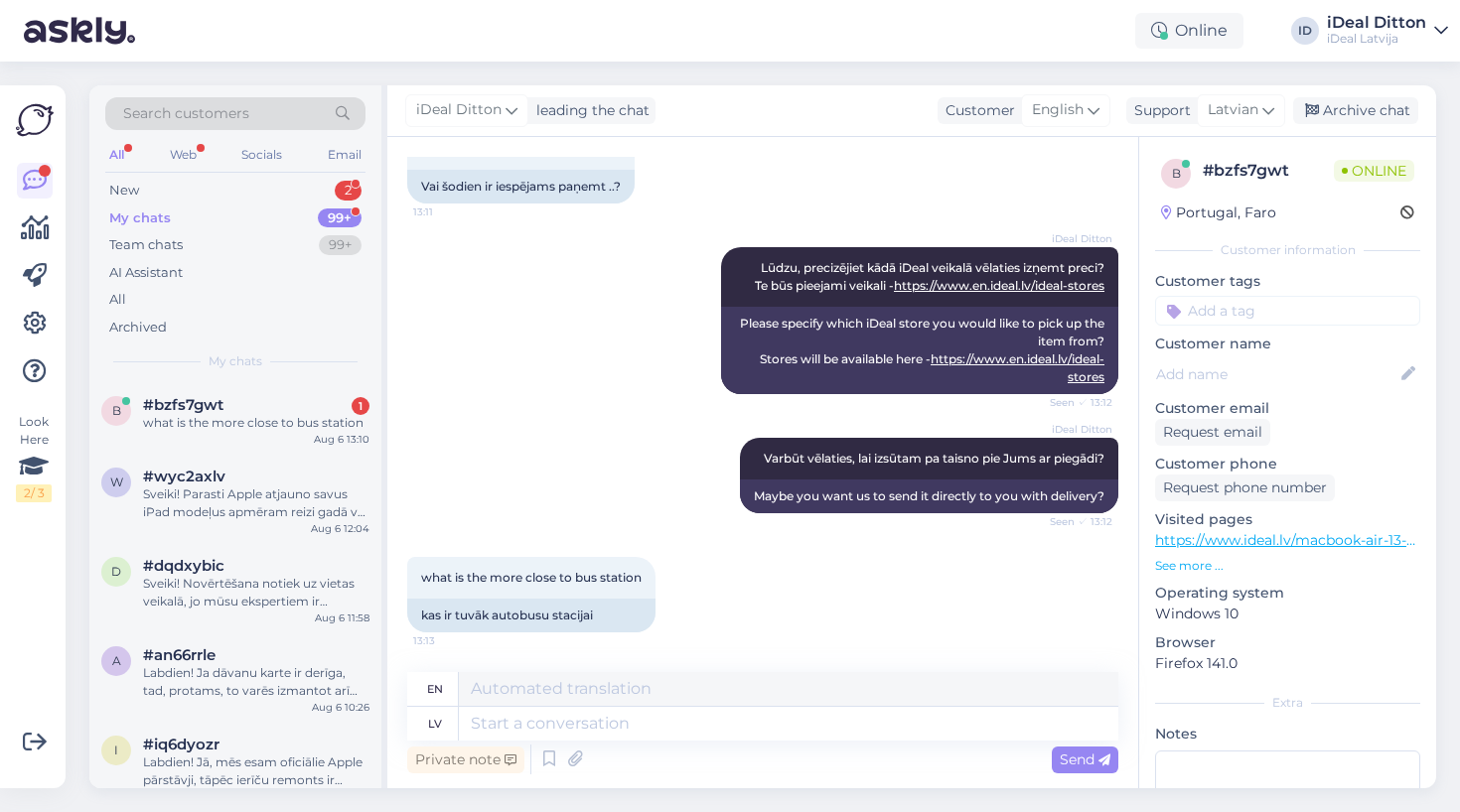 scroll, scrollTop: 3434, scrollLeft: 0, axis: vertical 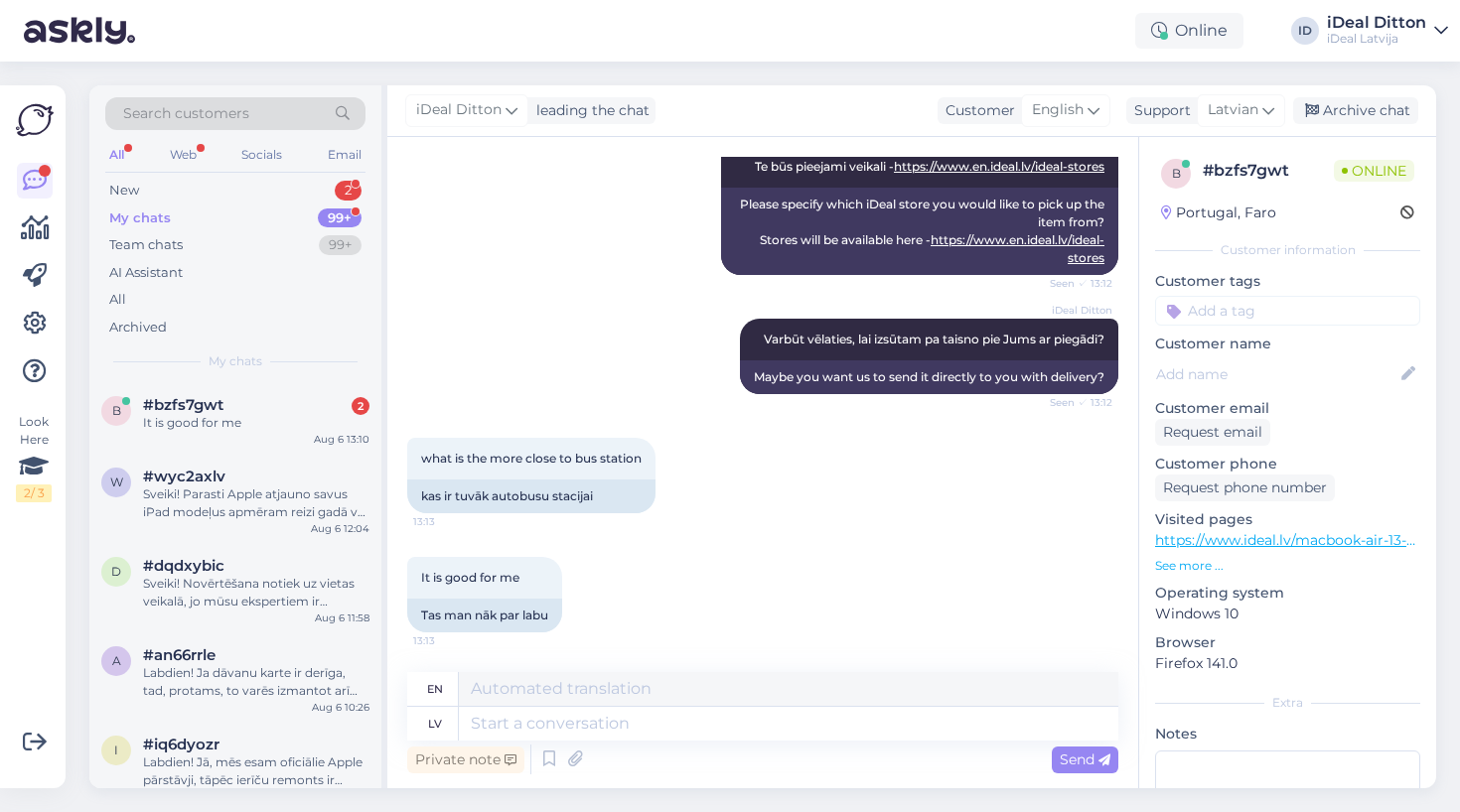 click on "It is good for me 13:13  Tas man nāk par labu" at bounding box center (763, 595) 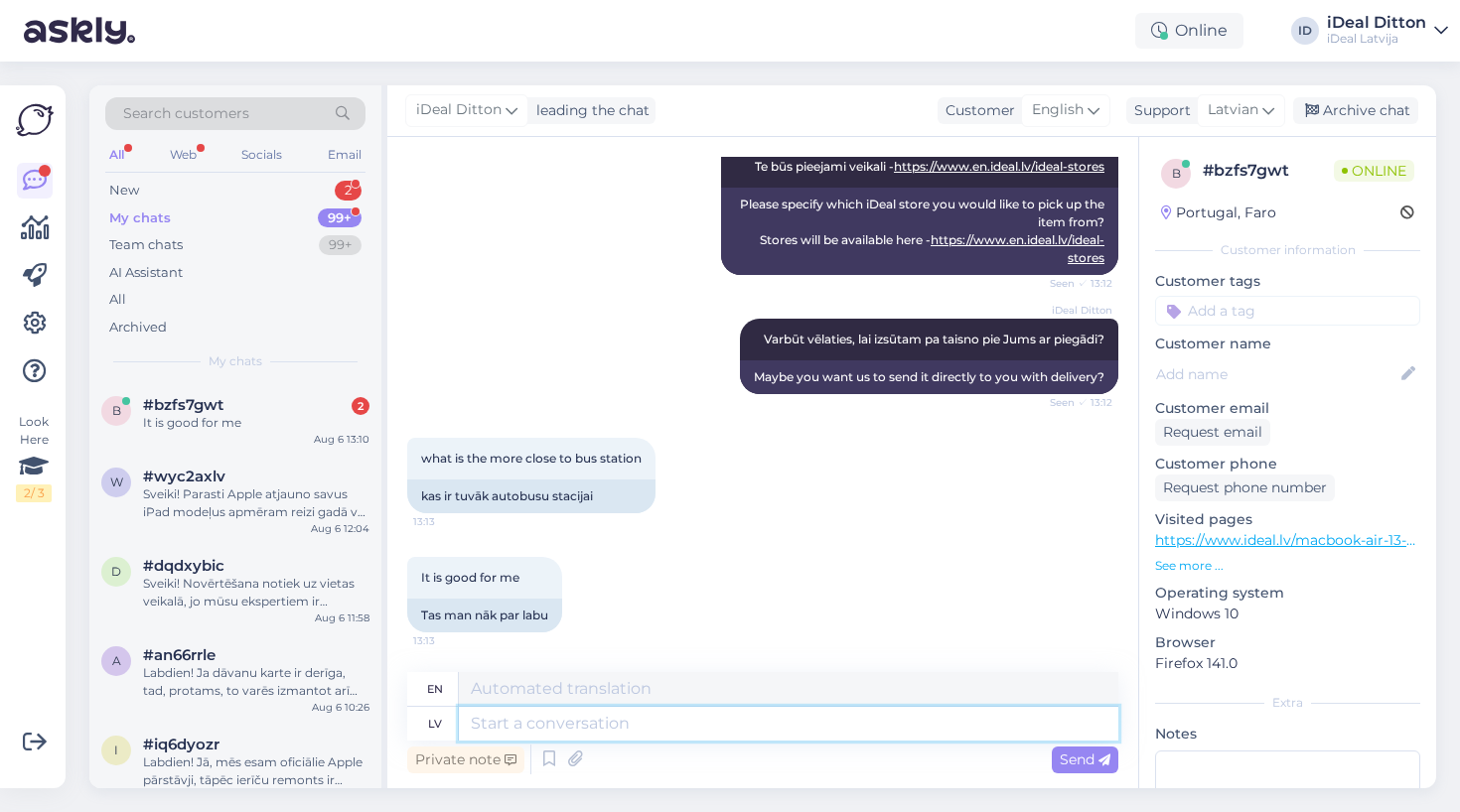 click at bounding box center (789, 724) 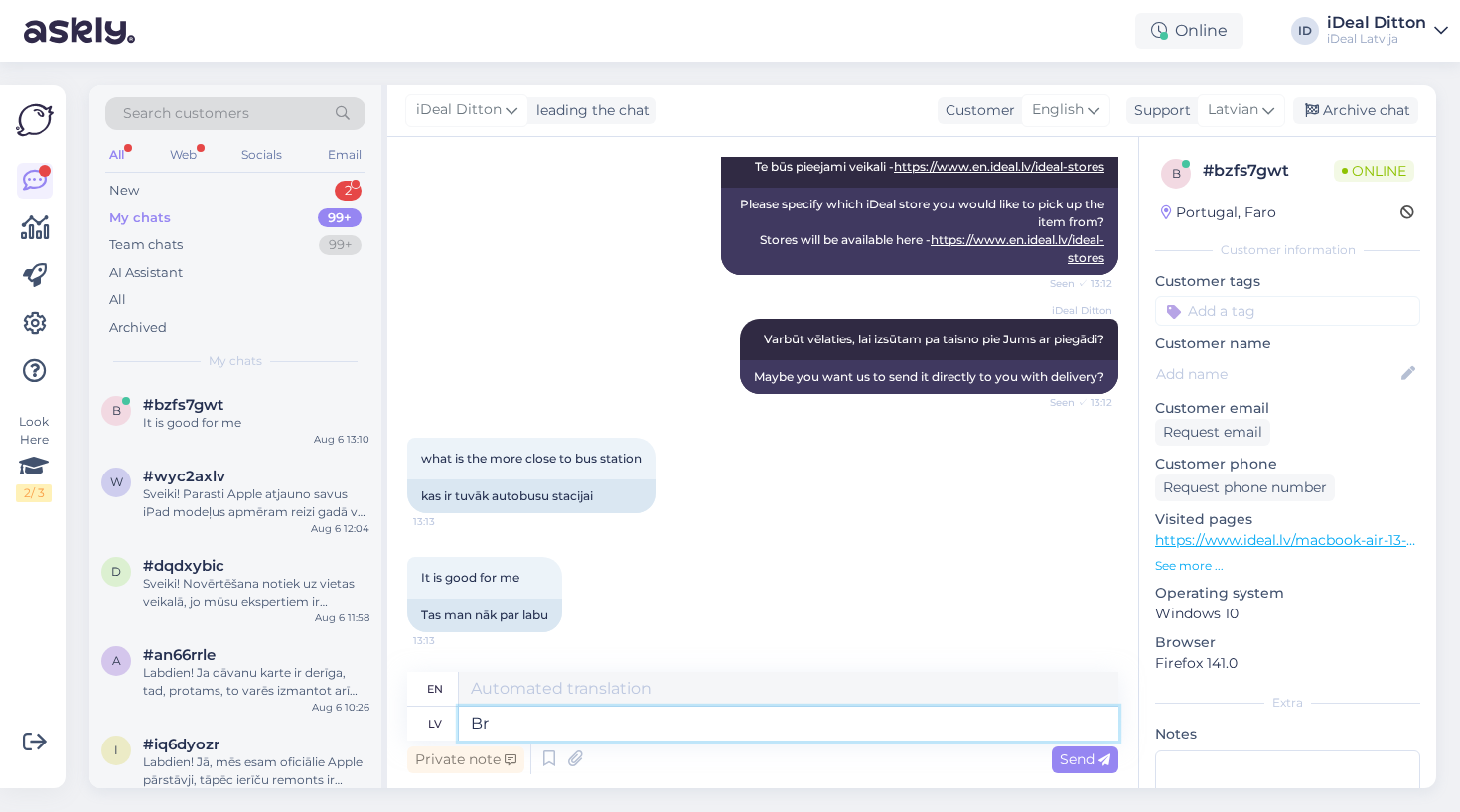 type on "B" 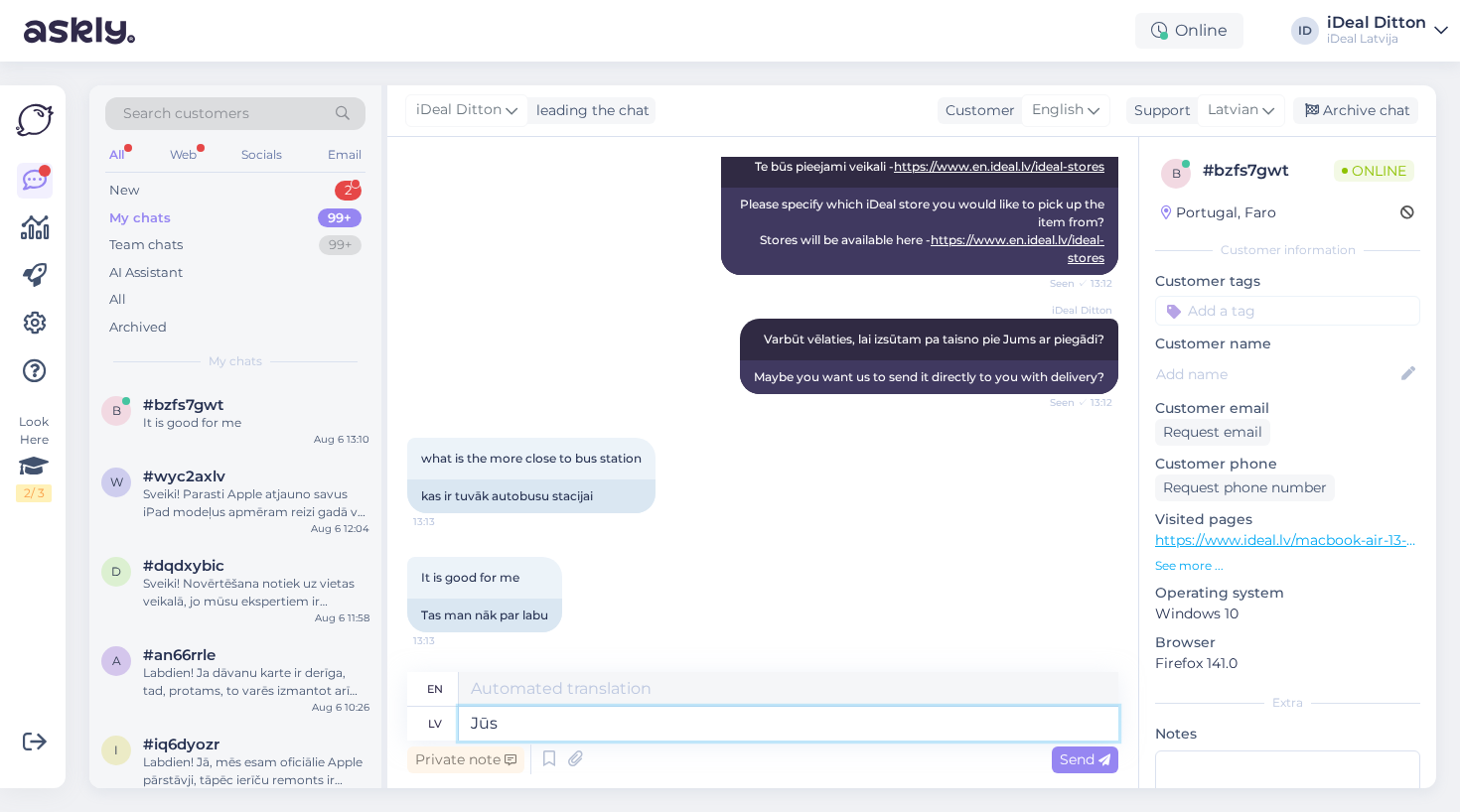 type on "Jūs z" 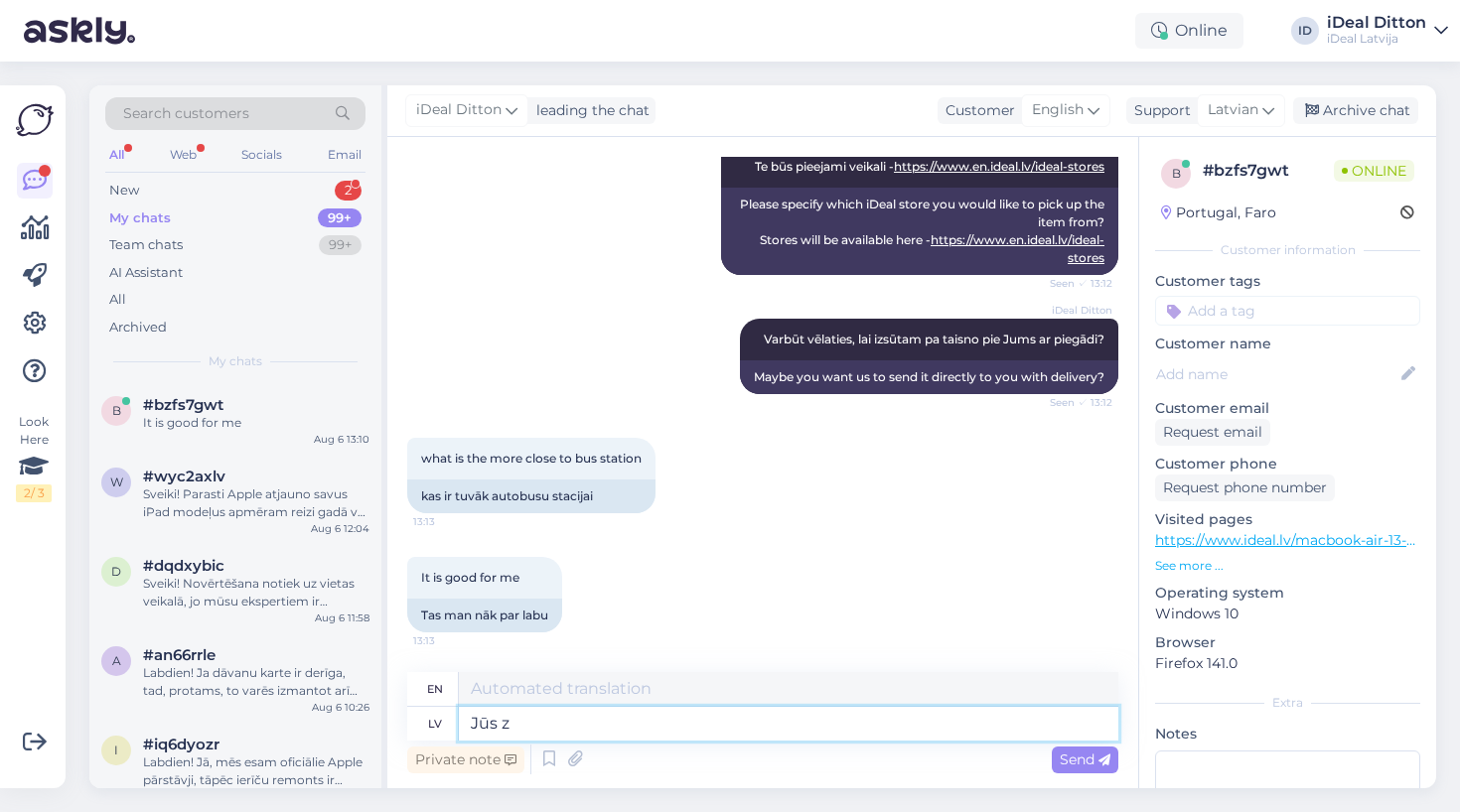 type 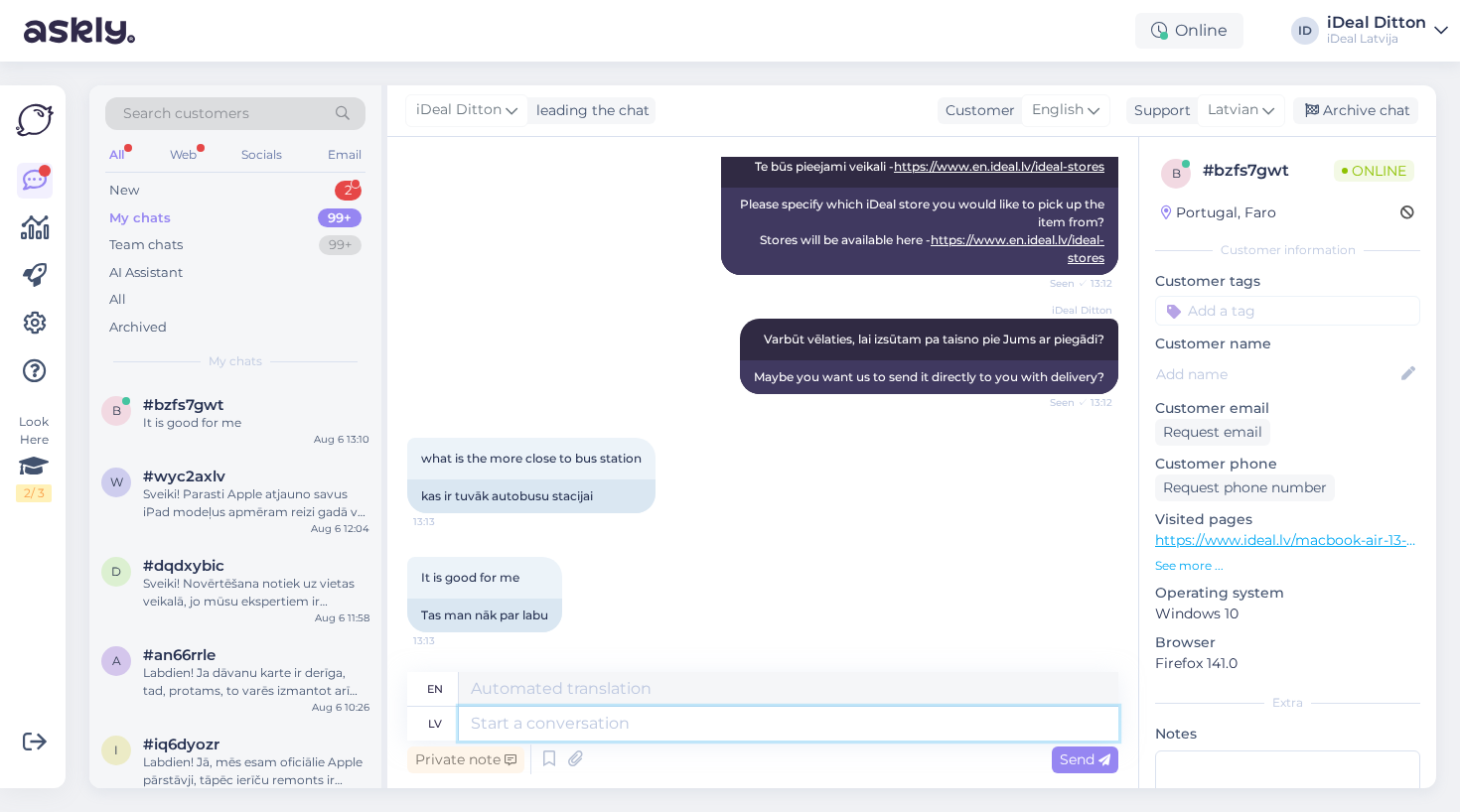 scroll, scrollTop: 3571, scrollLeft: 0, axis: vertical 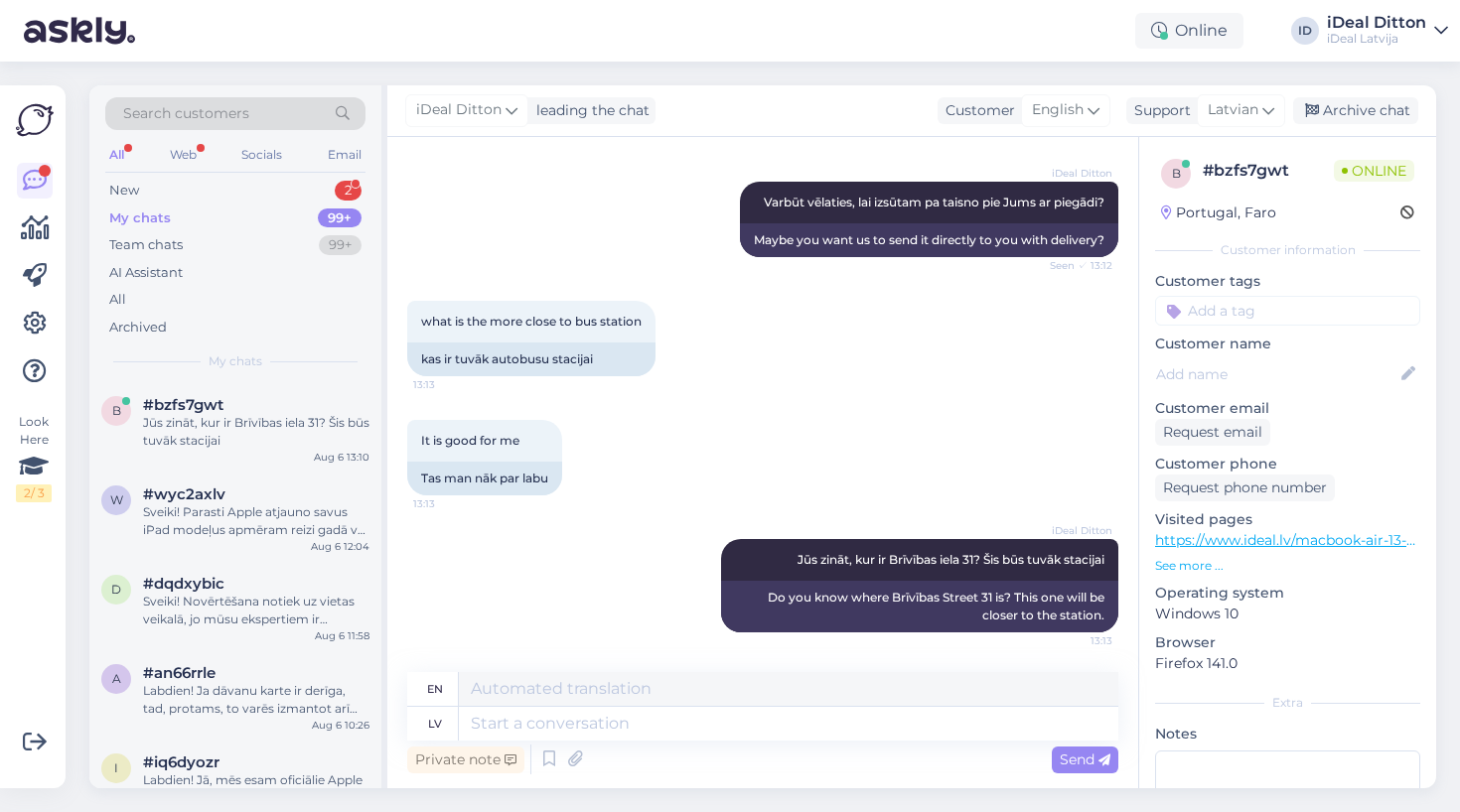 click on "iDeal Ditton Jūs zināt, kur ir Brīvības iela 31? Šis būs tuvāk stacijai 13:13  Do you know where Brīvības Street 31 is? This one will be closer to the station." at bounding box center [763, 586] 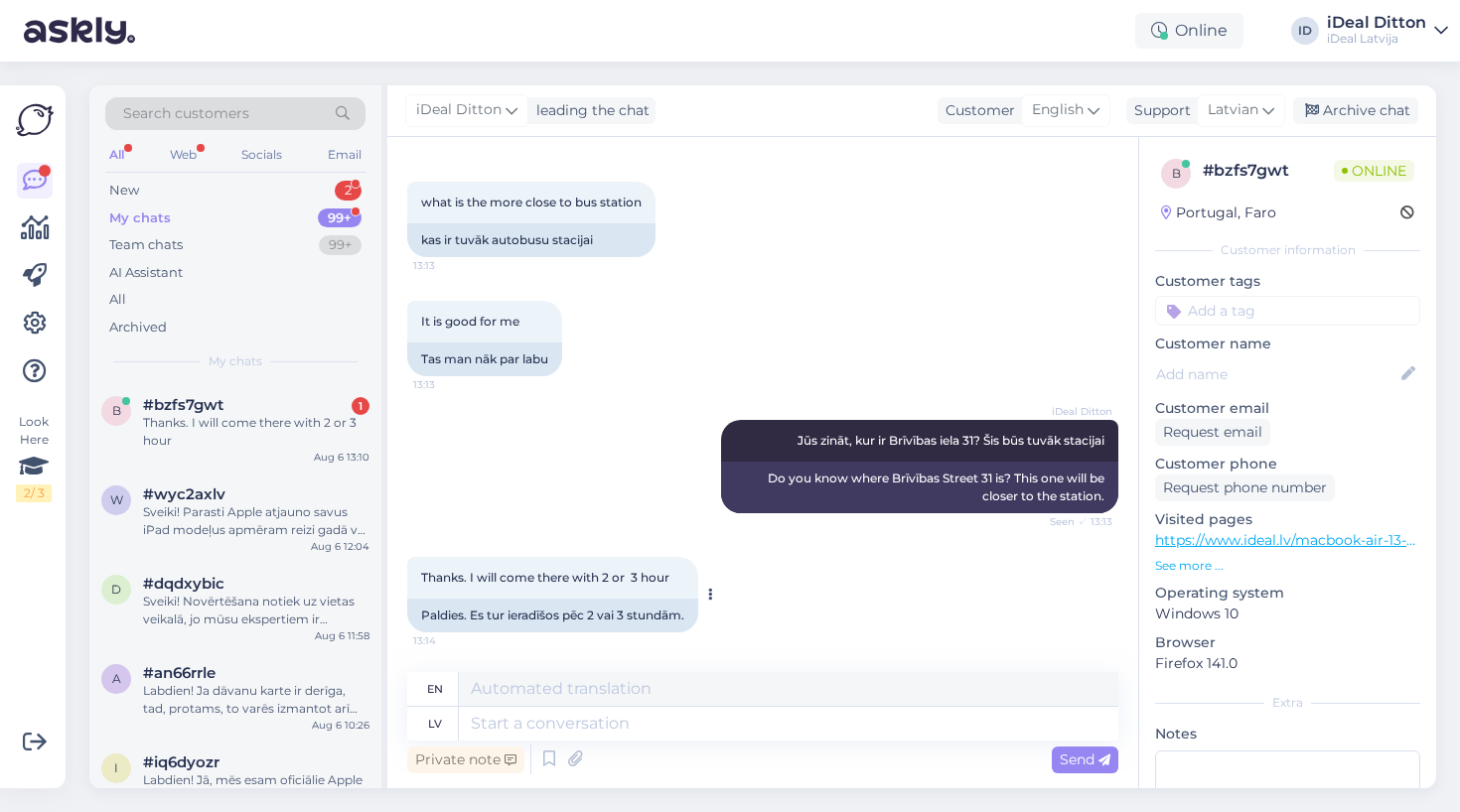scroll, scrollTop: 3809, scrollLeft: 0, axis: vertical 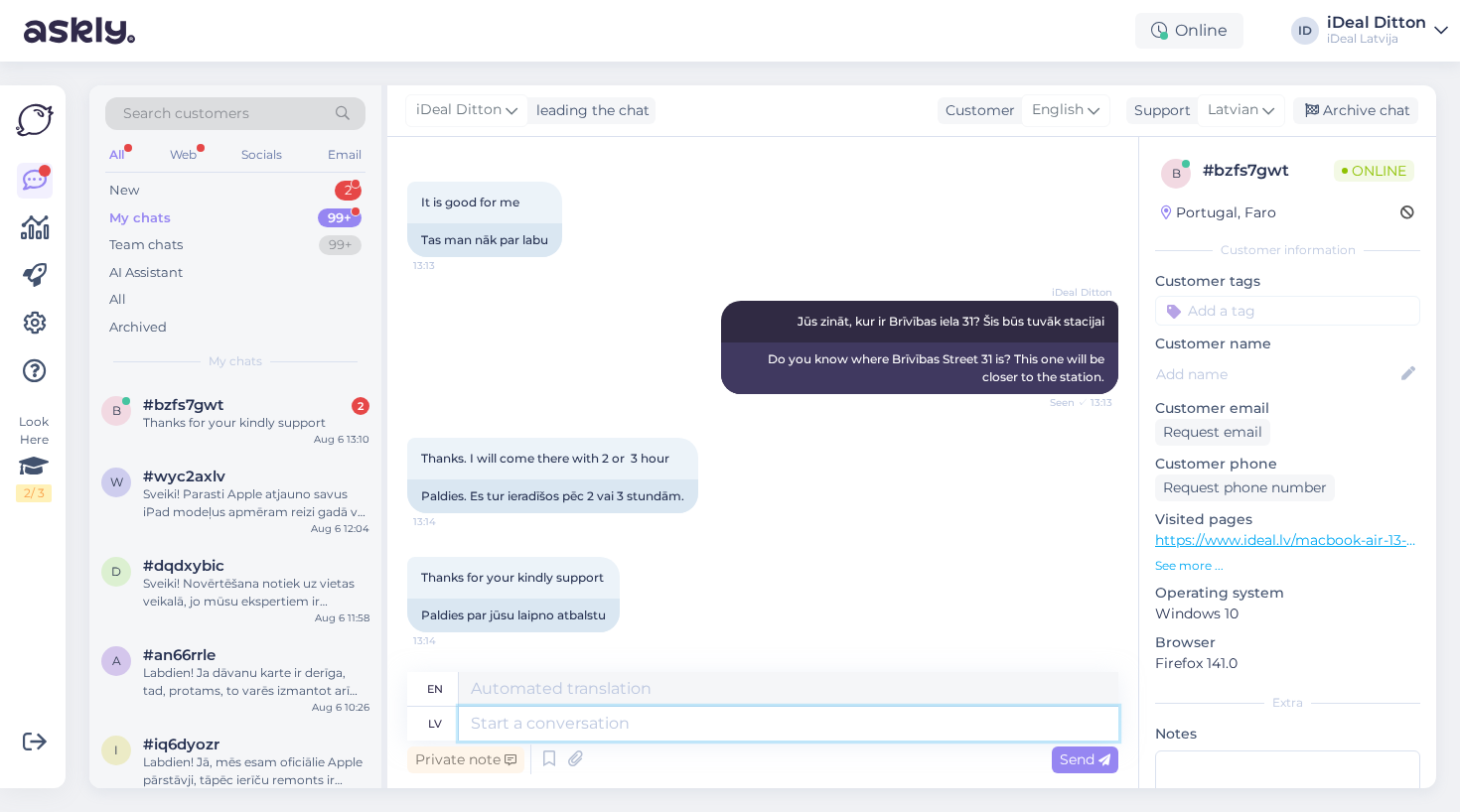 click at bounding box center [789, 724] 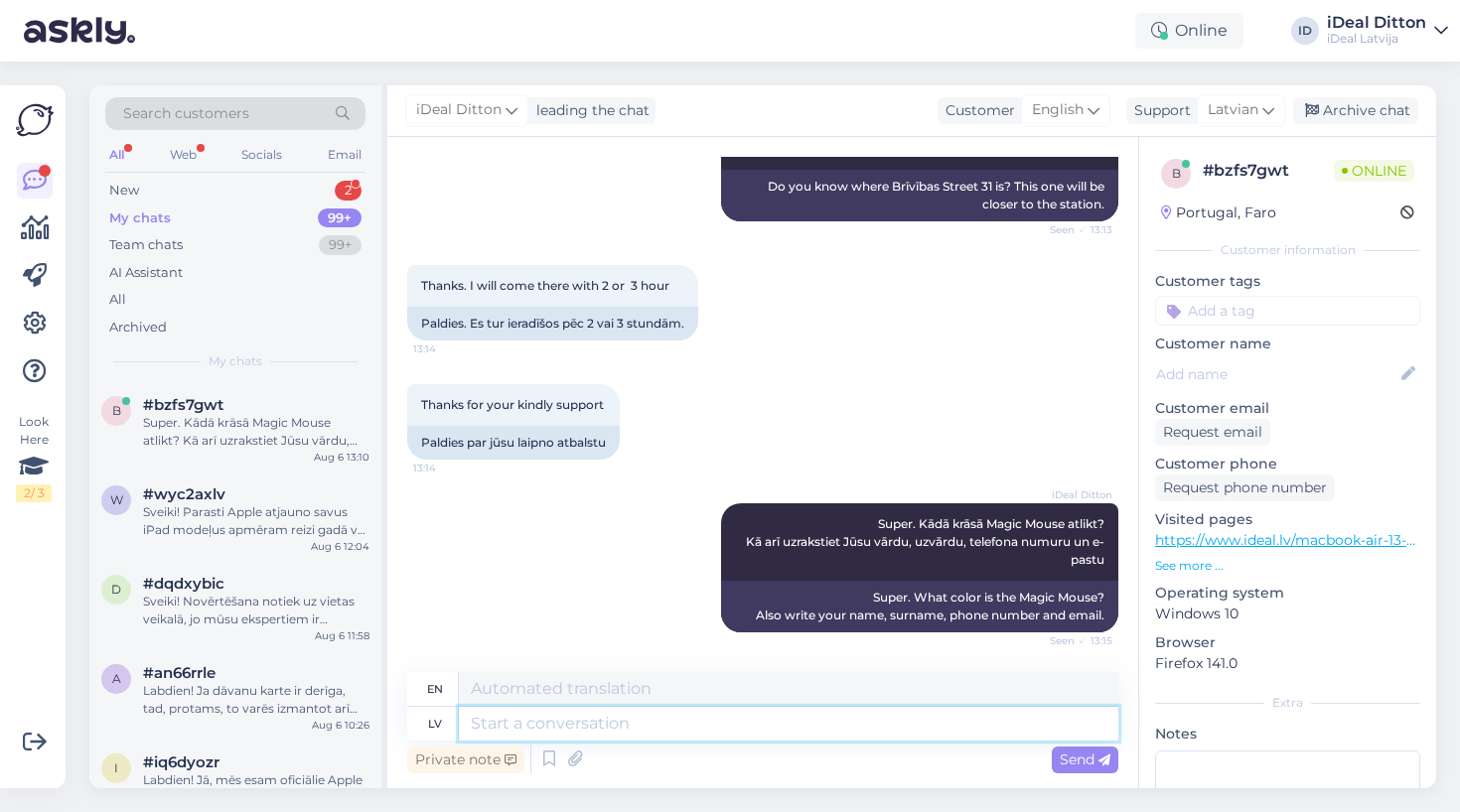 scroll, scrollTop: 4101, scrollLeft: 0, axis: vertical 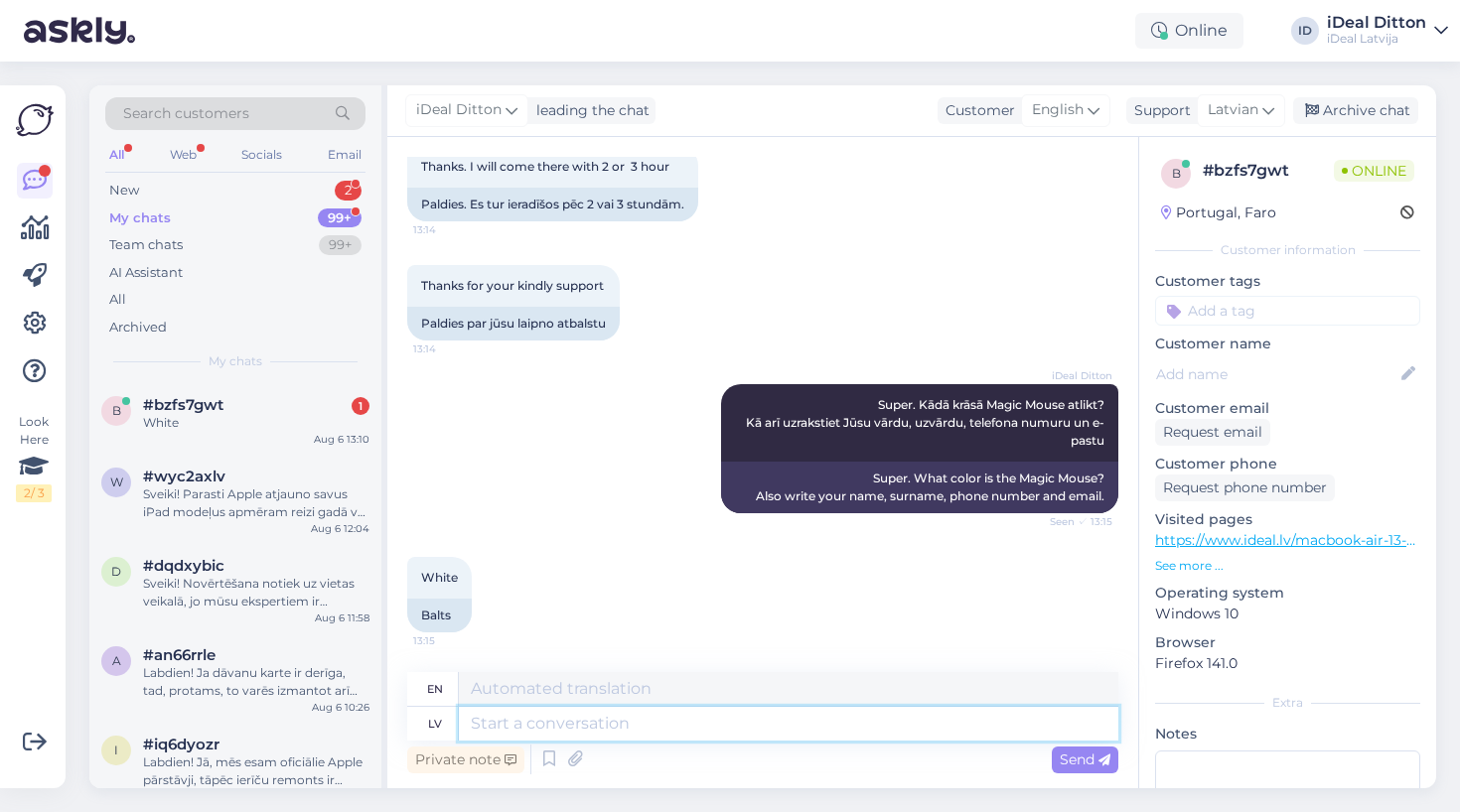 click at bounding box center [789, 724] 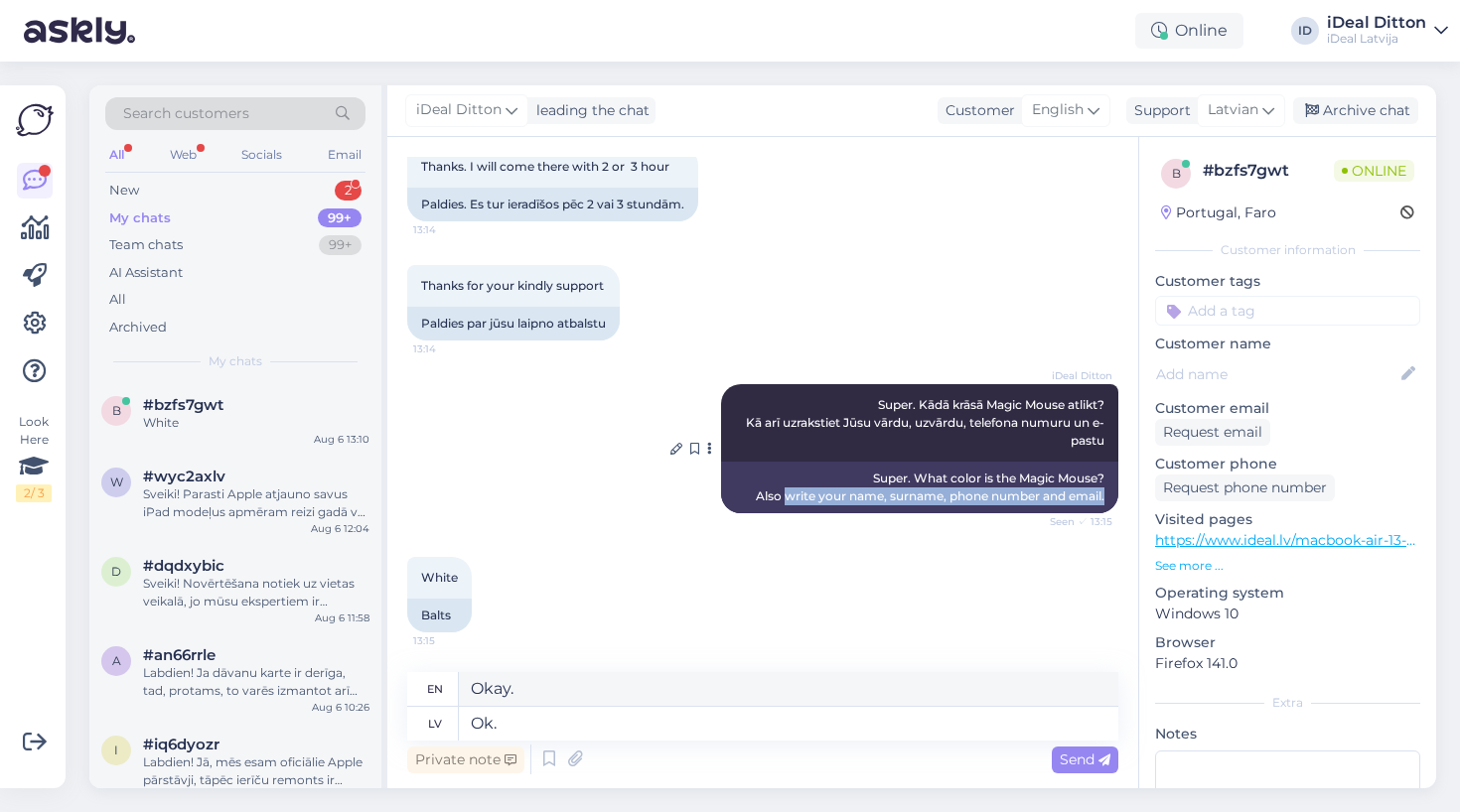 drag, startPoint x: 785, startPoint y: 496, endPoint x: 1106, endPoint y: 495, distance: 321.00156 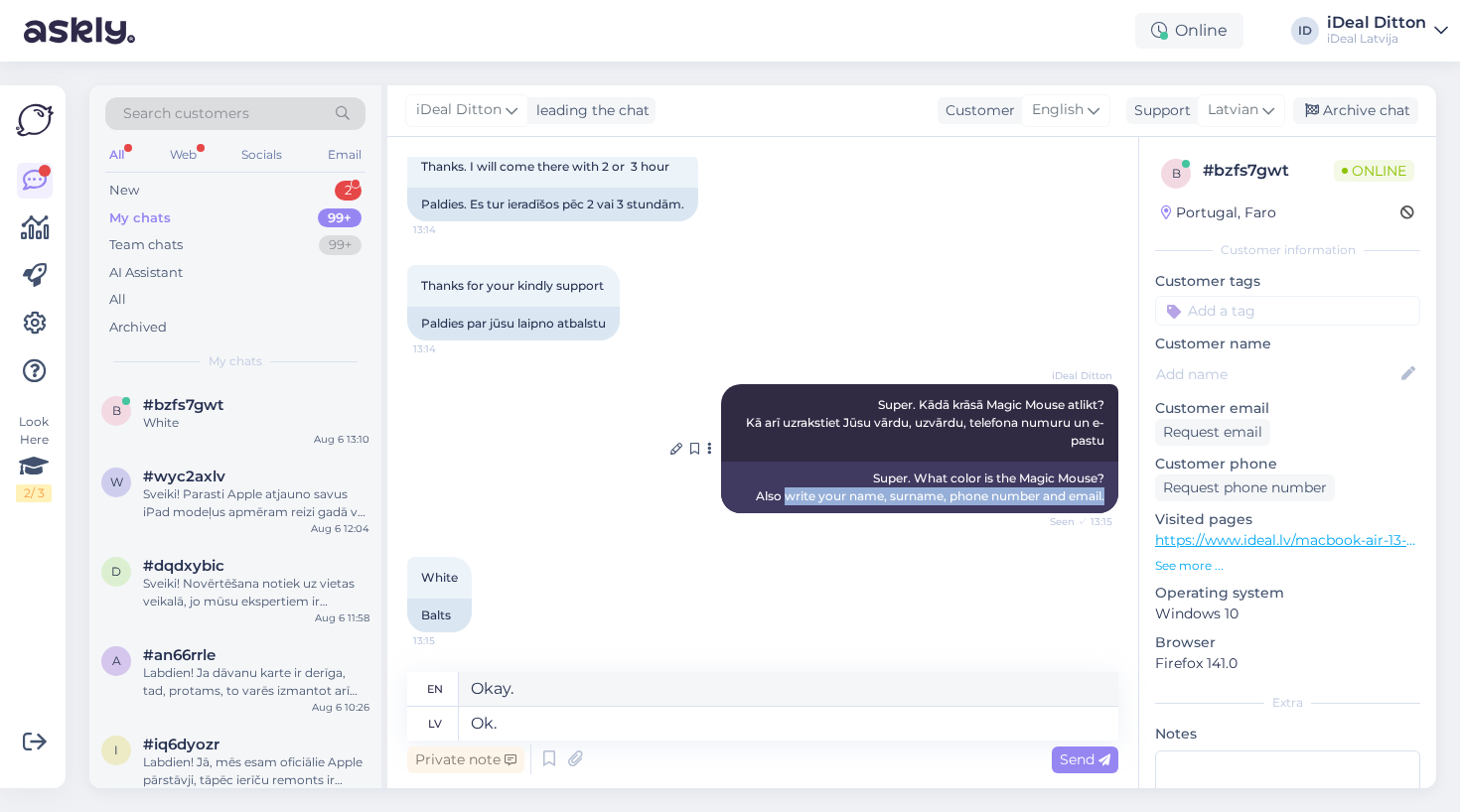 click on "Super. What color is the Magic Mouse?
Also write your name, surname, phone number and email." at bounding box center [920, 487] 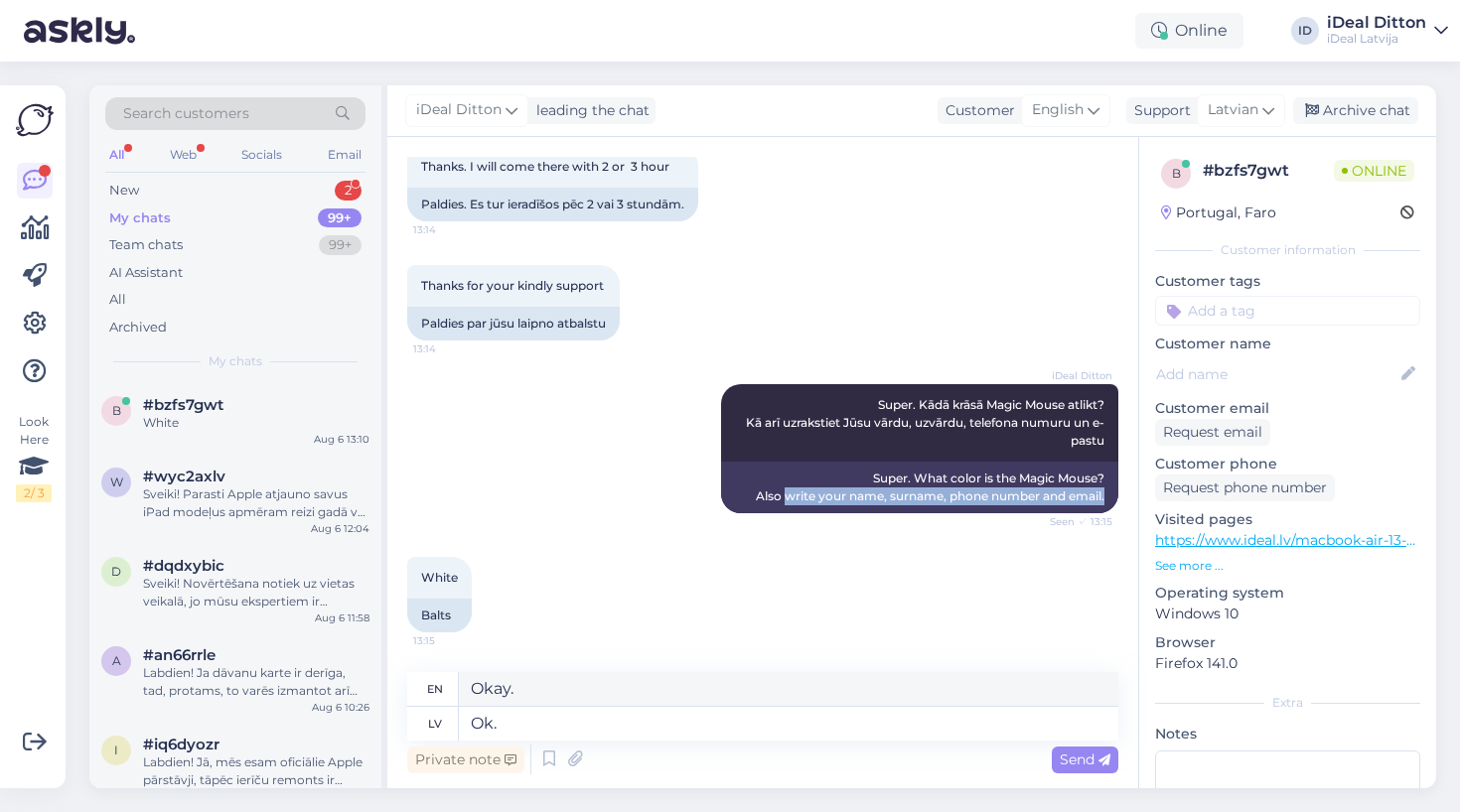 copy on "write your name, surname, [PHONE] and email." 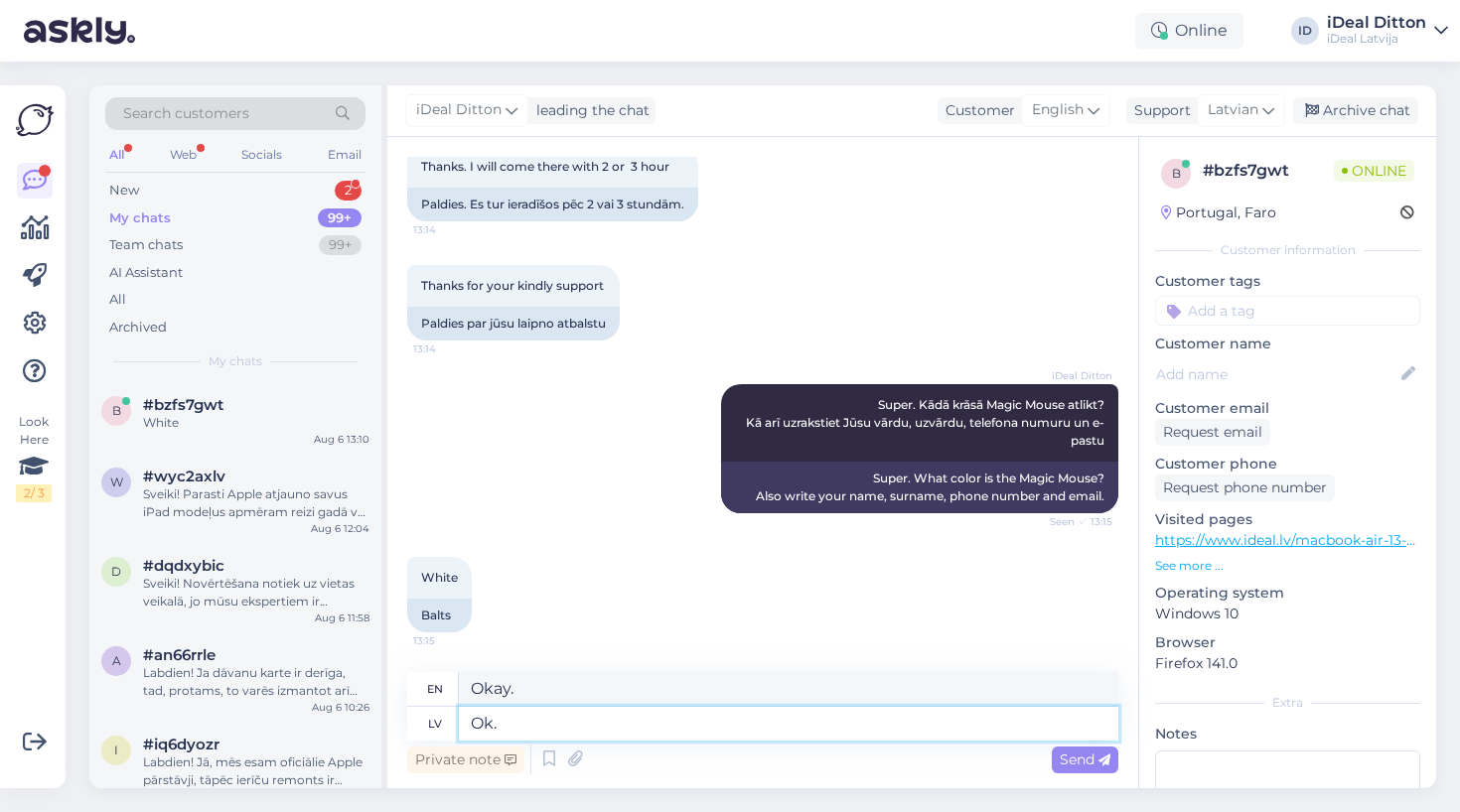 click on "Ok." at bounding box center [789, 724] 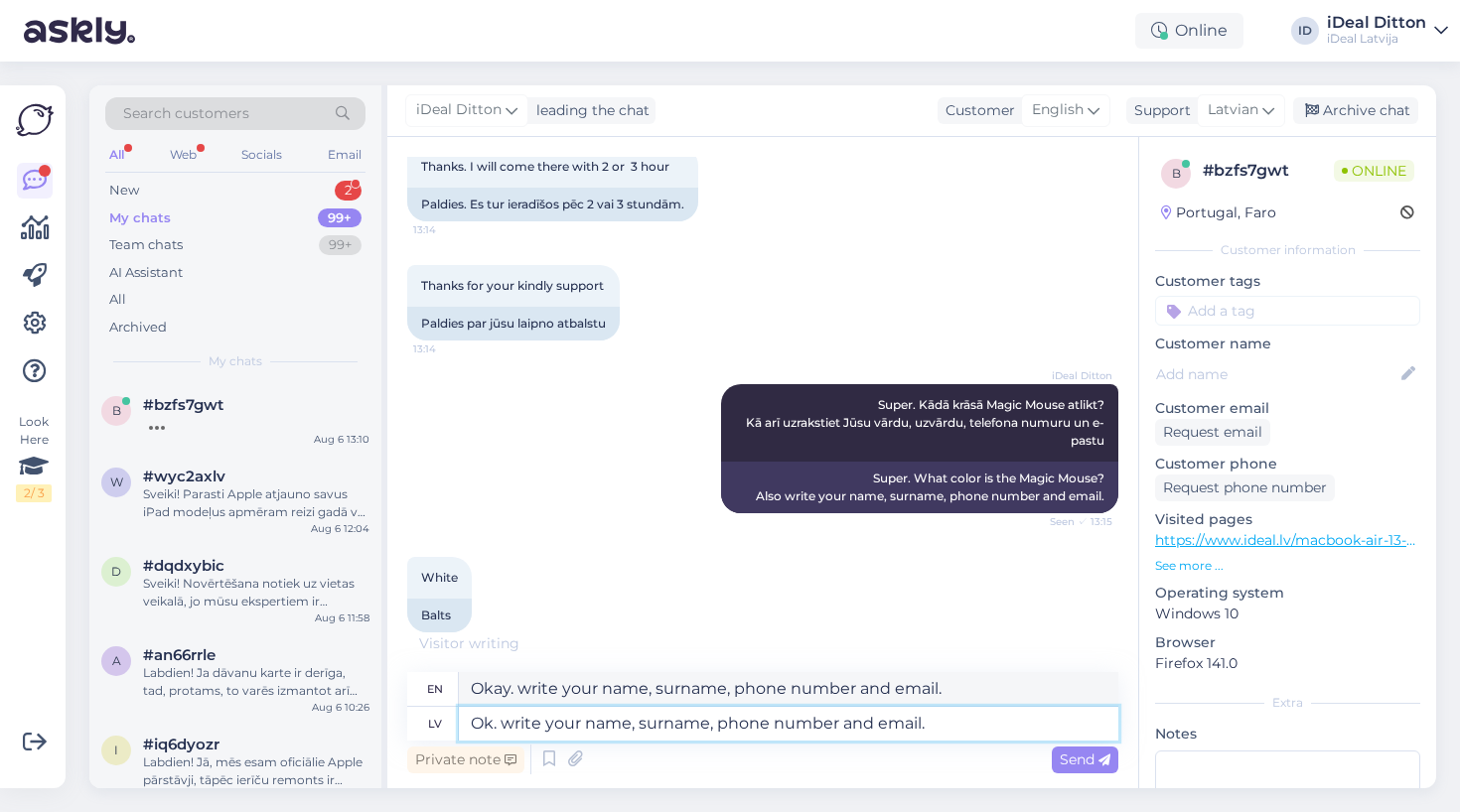 click on "Ok. write your name, surname, phone number and email." at bounding box center (789, 724) 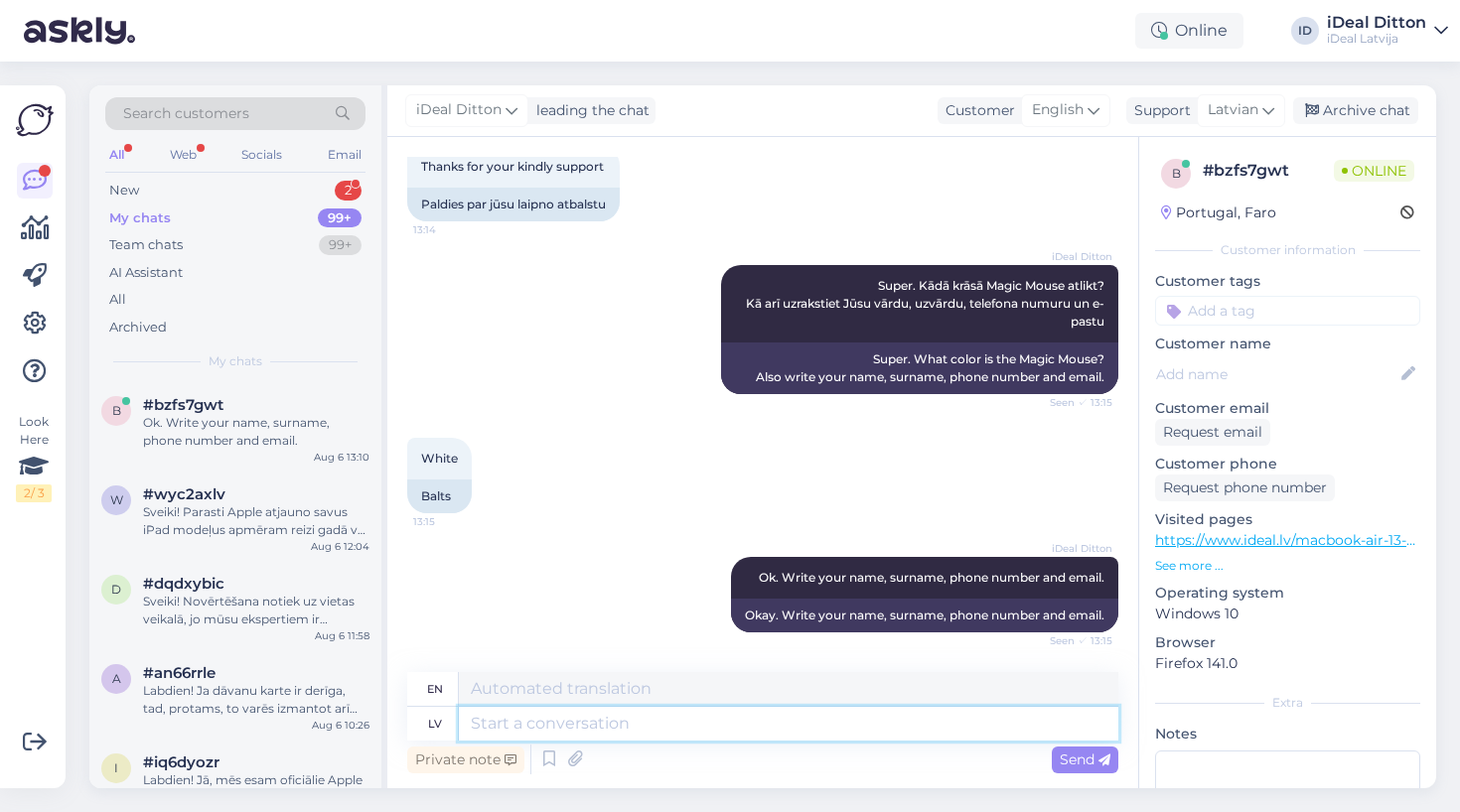 scroll, scrollTop: 4339, scrollLeft: 0, axis: vertical 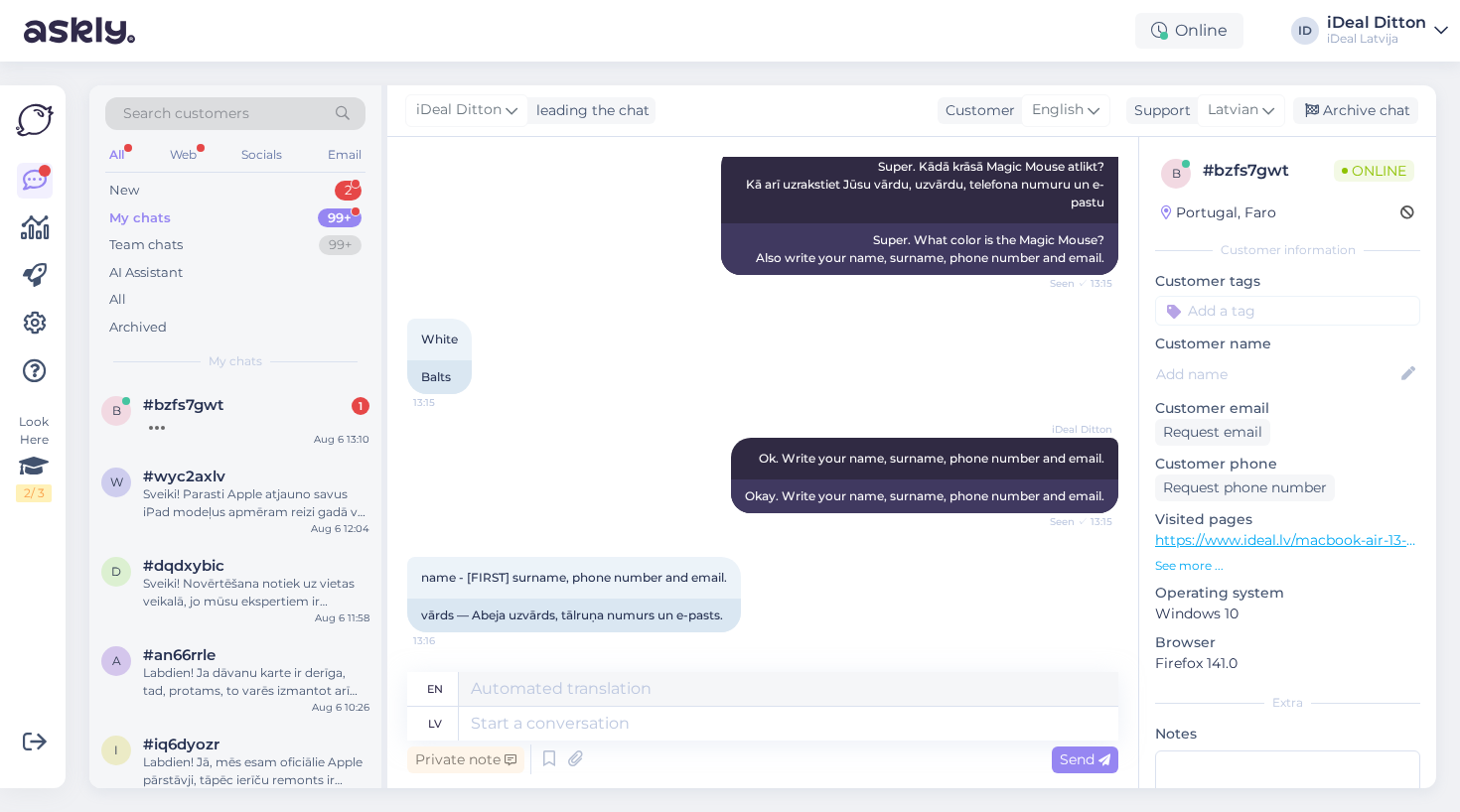 click on "Private note Send" at bounding box center [763, 759] 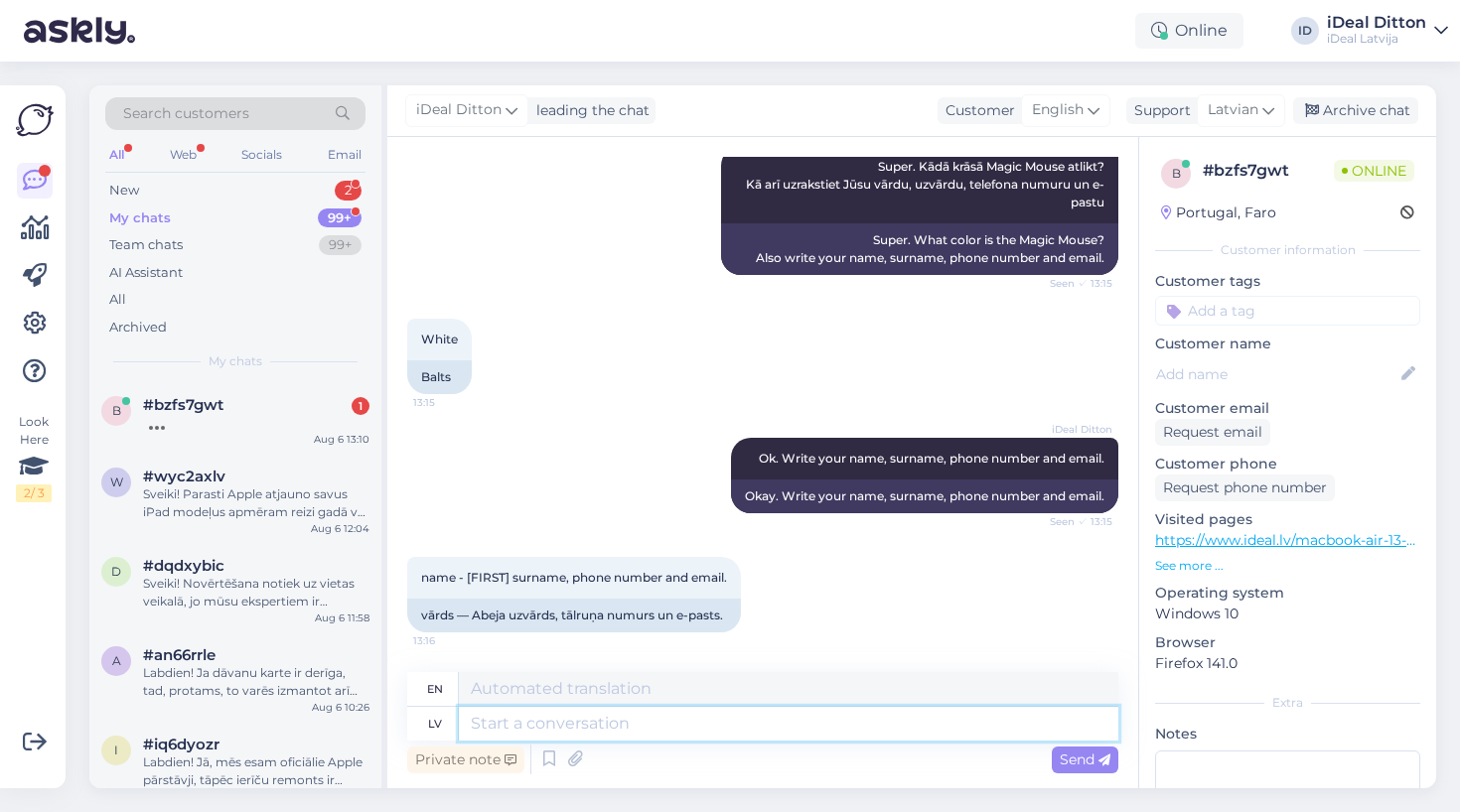 click at bounding box center (789, 724) 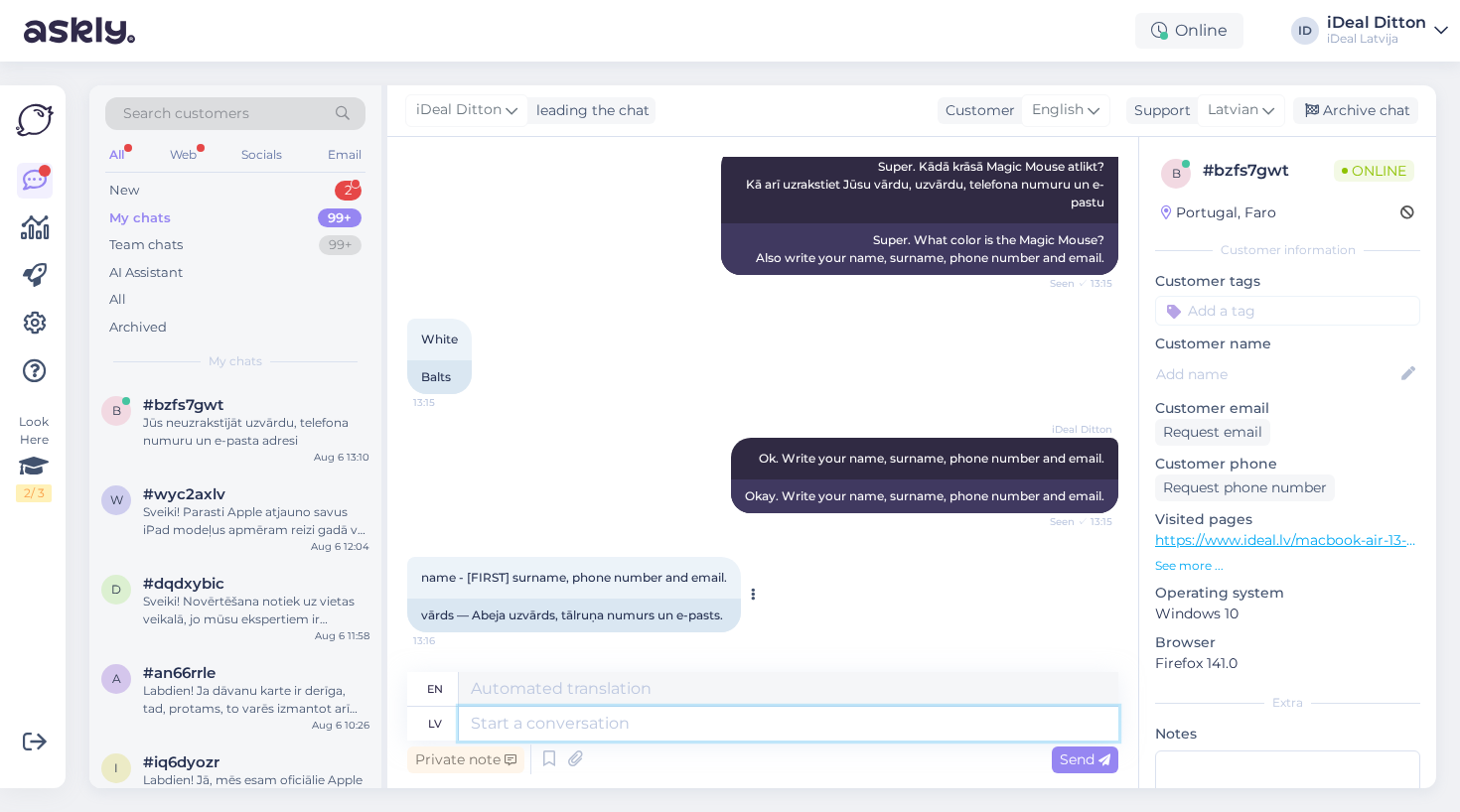 scroll, scrollTop: 4476, scrollLeft: 0, axis: vertical 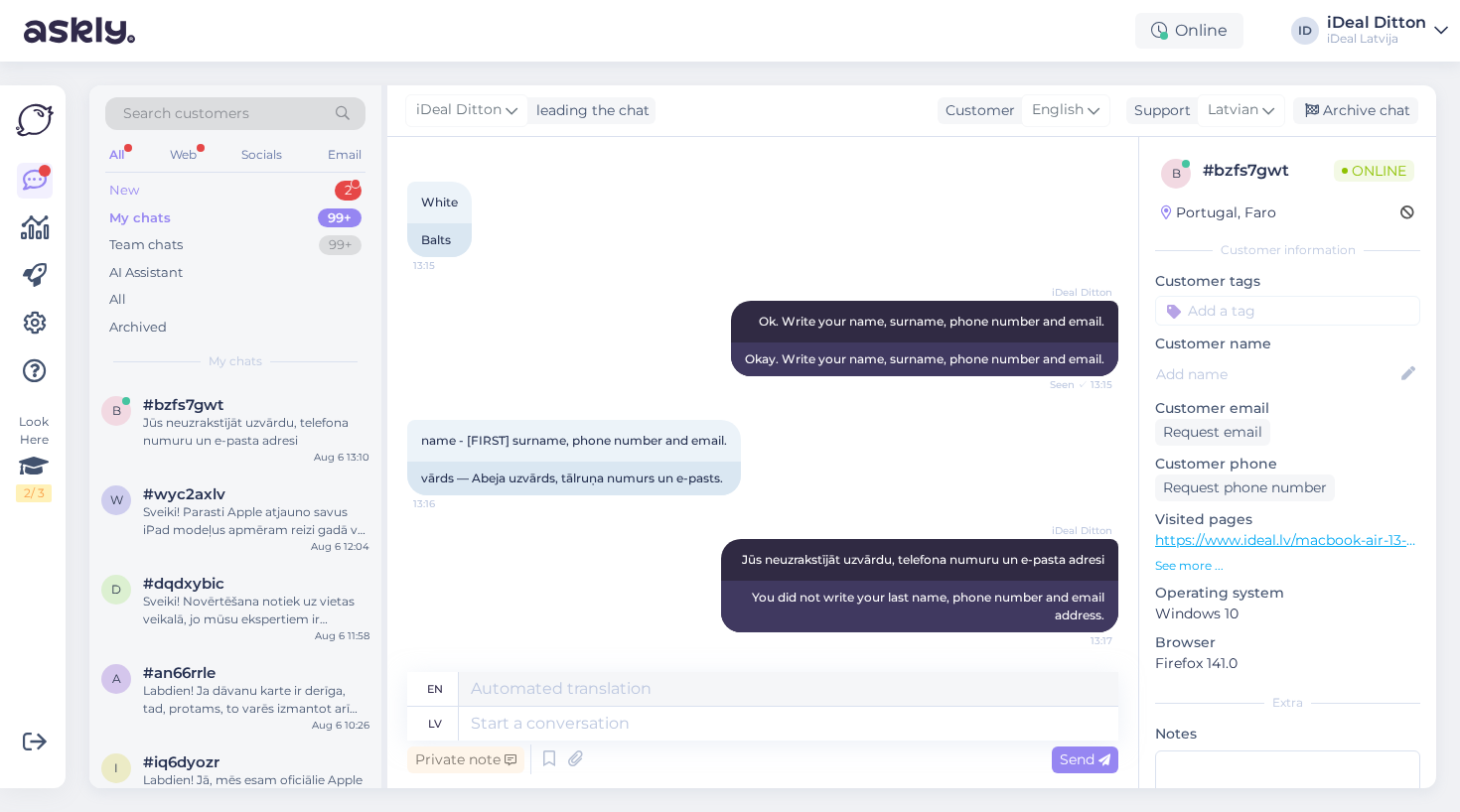 click on "New 2" at bounding box center [235, 191] 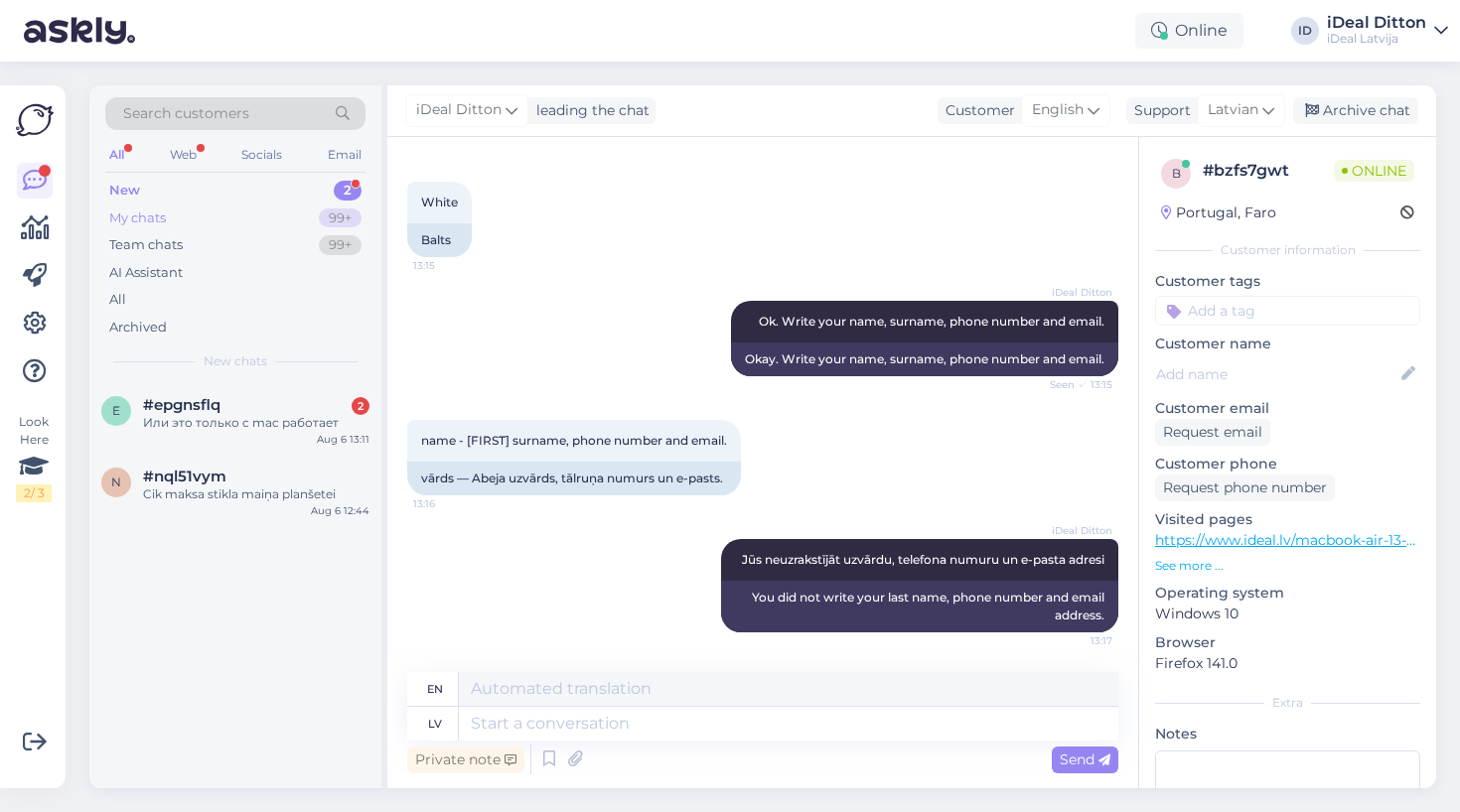 click on "My chats 99+" at bounding box center (235, 218) 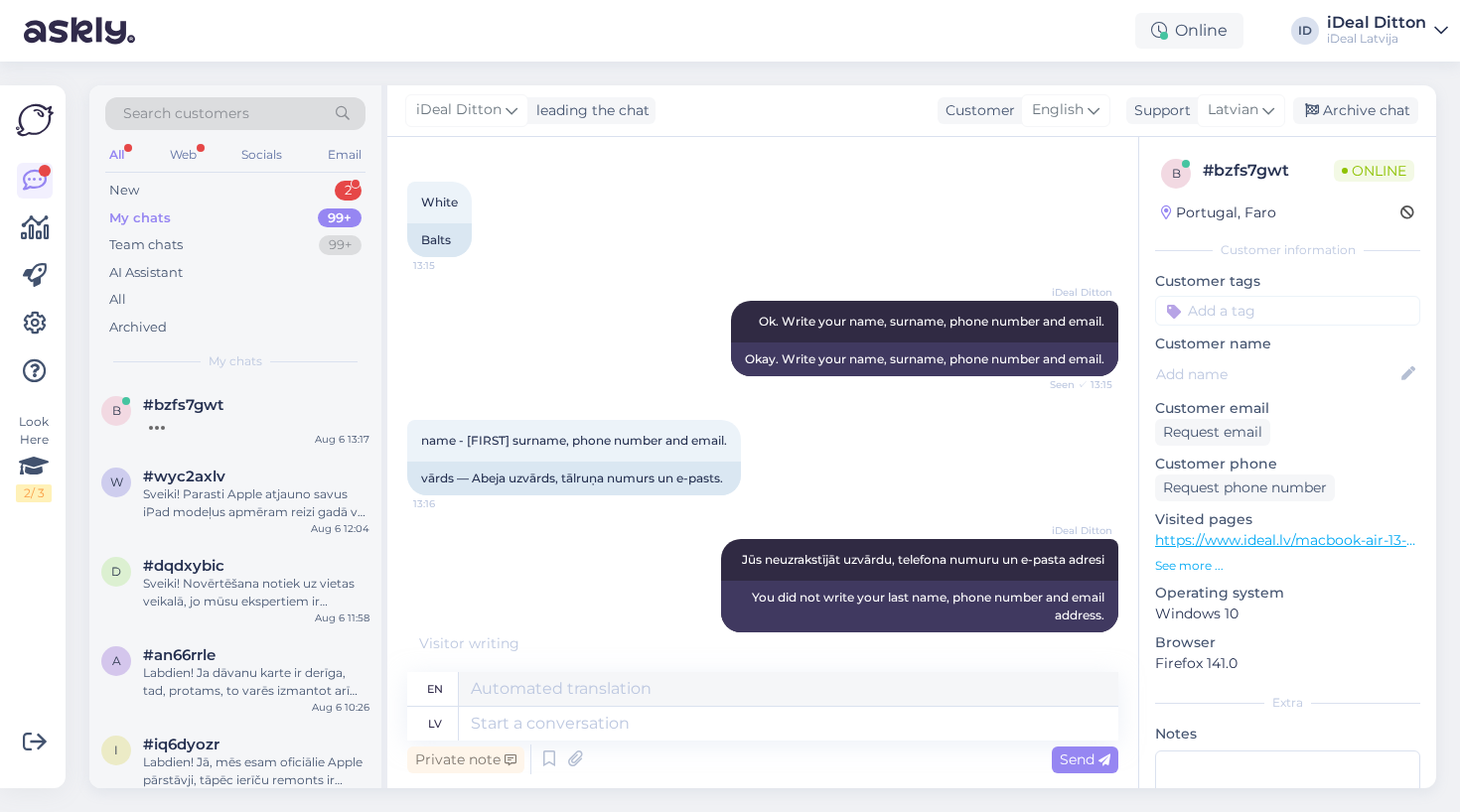 scroll, scrollTop: 4723, scrollLeft: 0, axis: vertical 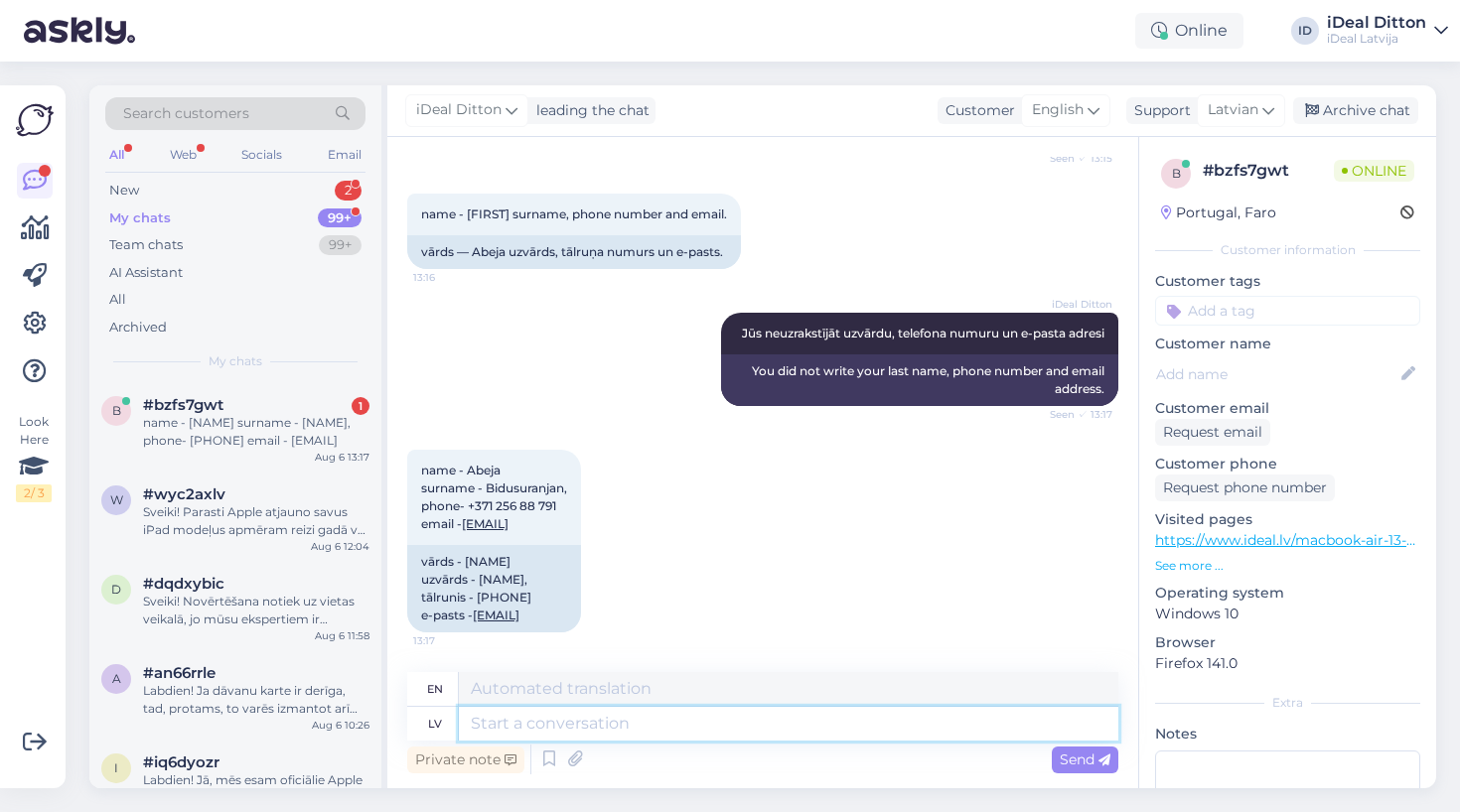 click at bounding box center (789, 724) 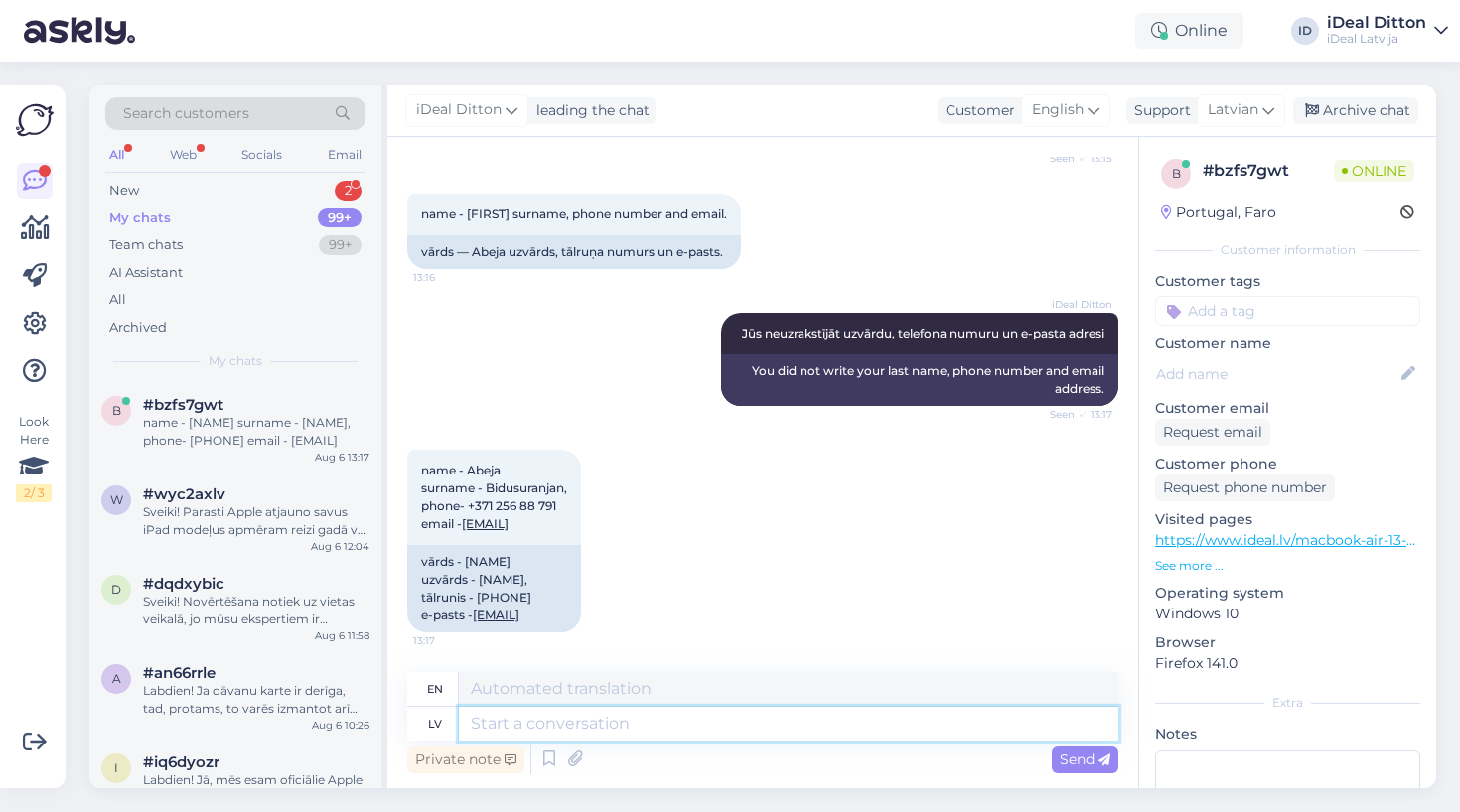 scroll, scrollTop: 4821, scrollLeft: 0, axis: vertical 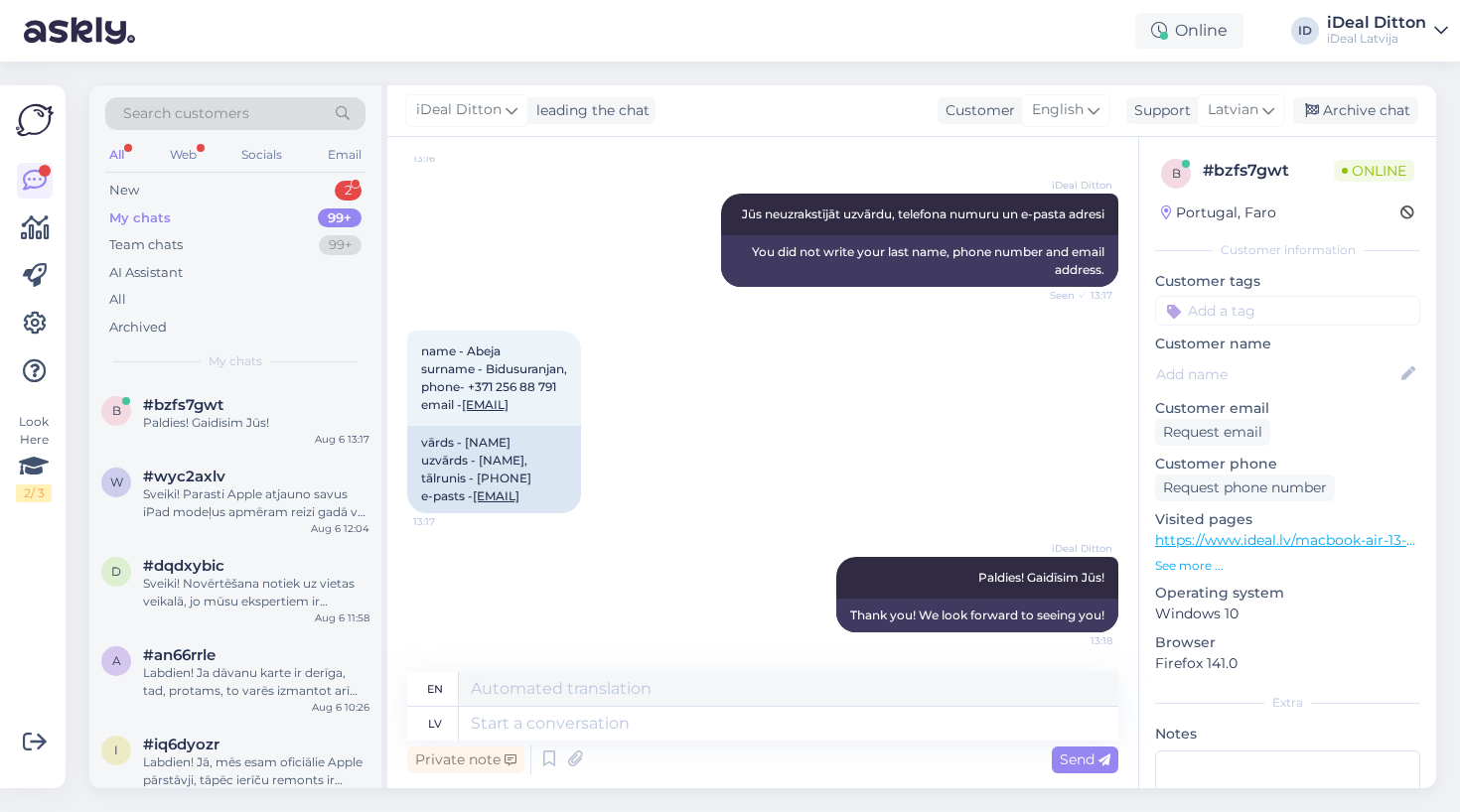 click on "iDeal Ditton Paldies! Gaidīsim Jūs! 13:18  Thank you! We look forward to seeing you!" at bounding box center (763, 595) 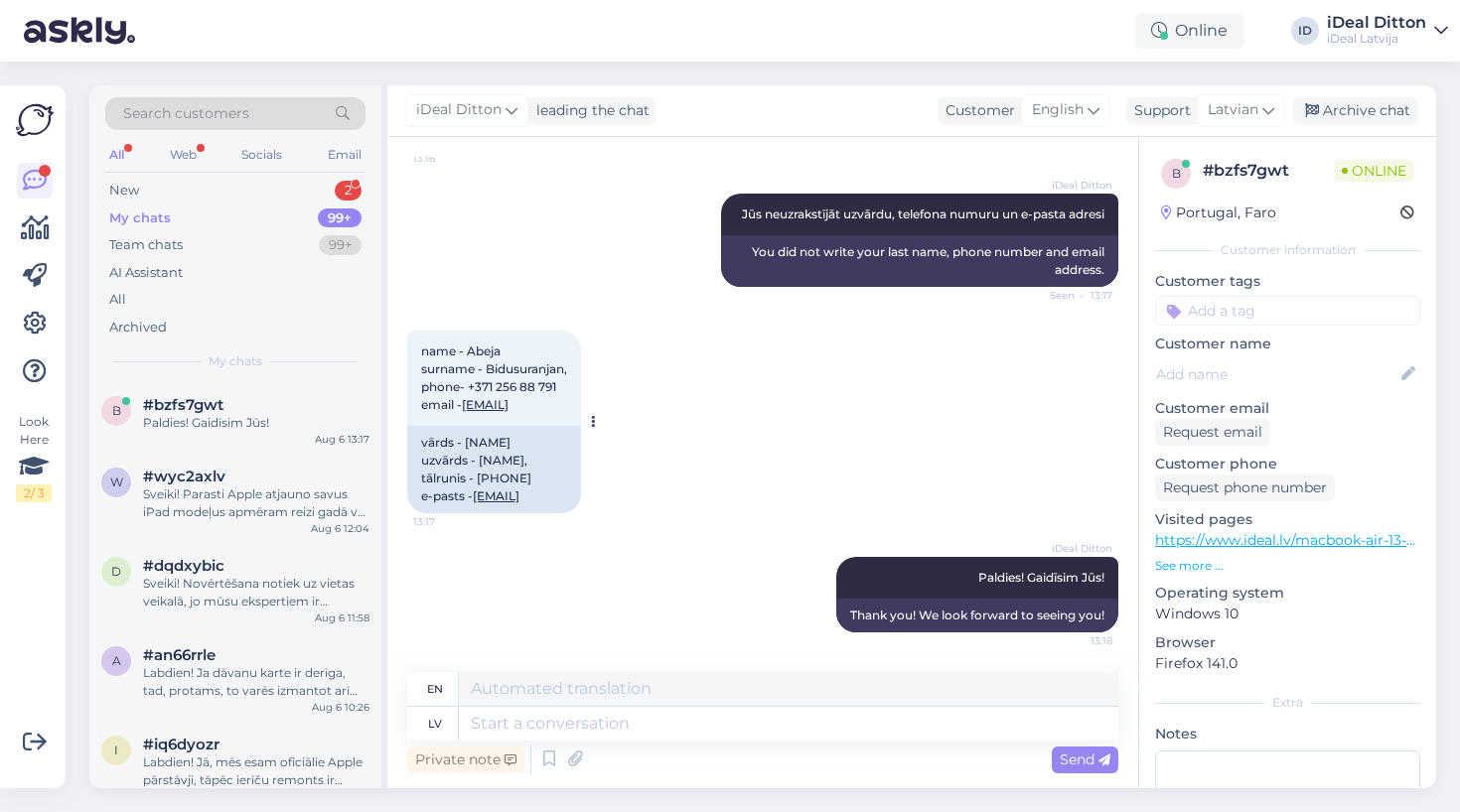 click on "name - [NAME]
surname - [NAME],
phone- [PHONE]
email -   [EMAIL]" at bounding box center (494, 377) 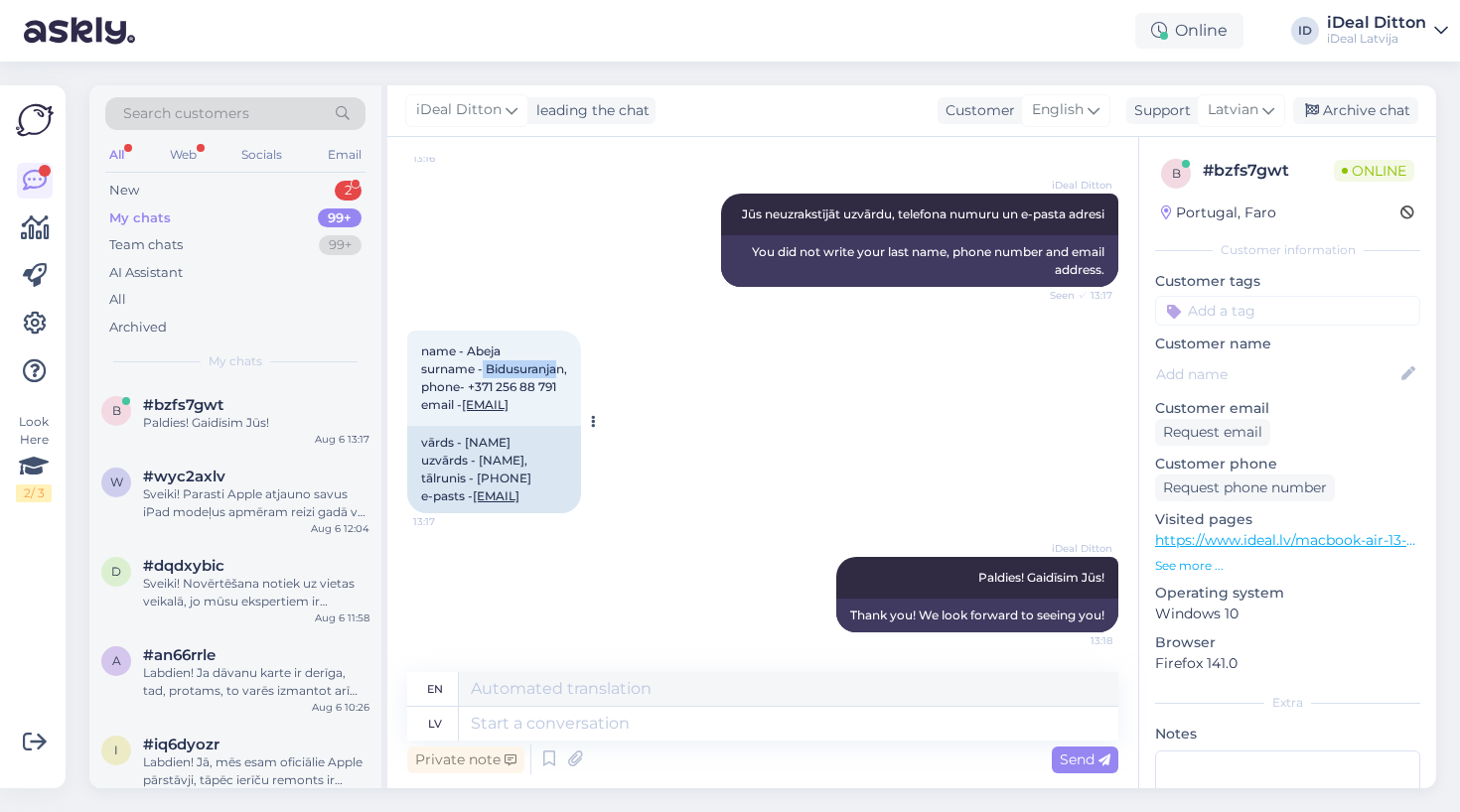 click on "name - [NAME]
surname - [NAME],
phone- [PHONE]
email -   [EMAIL]" at bounding box center [494, 377] 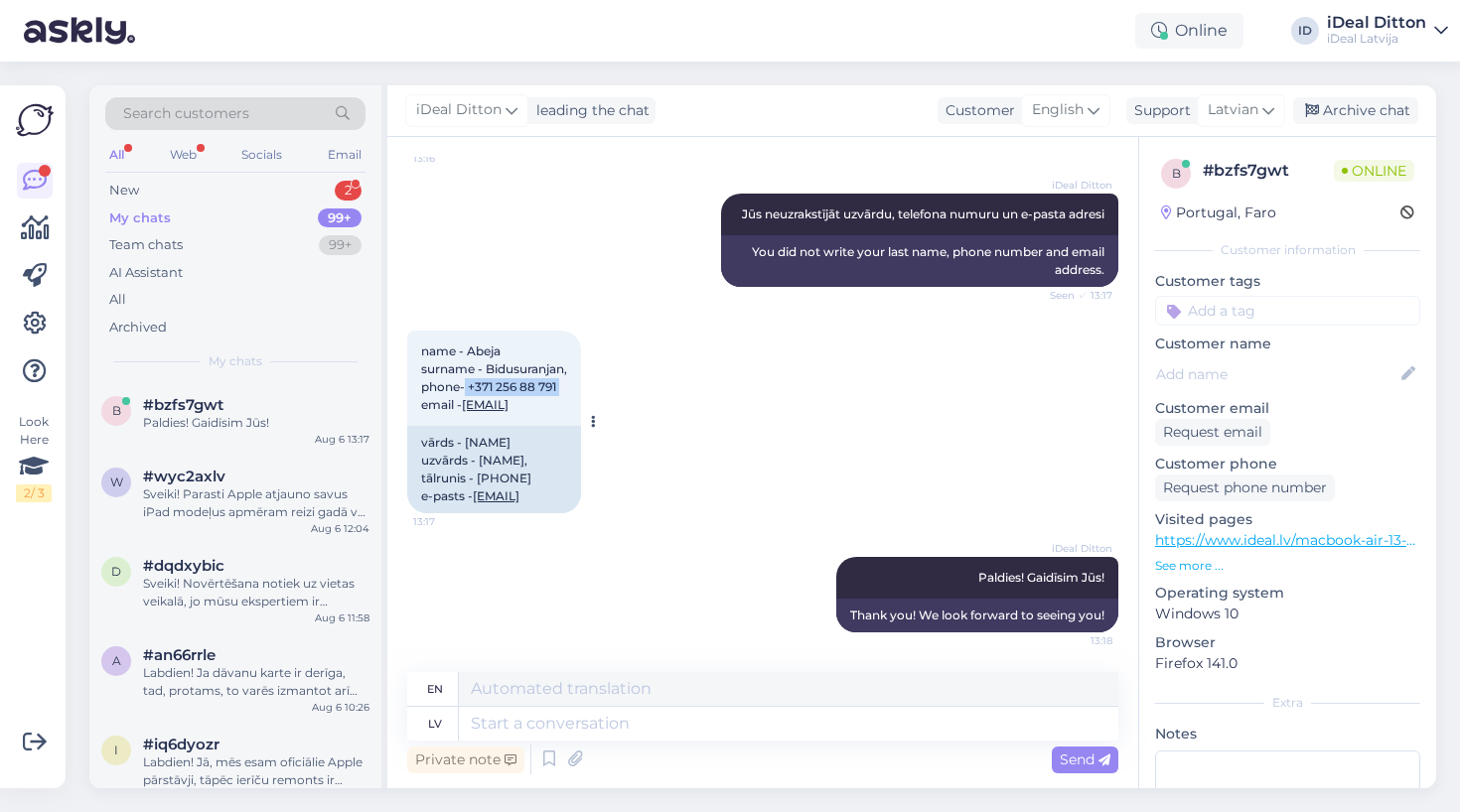 drag, startPoint x: 471, startPoint y: 386, endPoint x: 589, endPoint y: 386, distance: 118 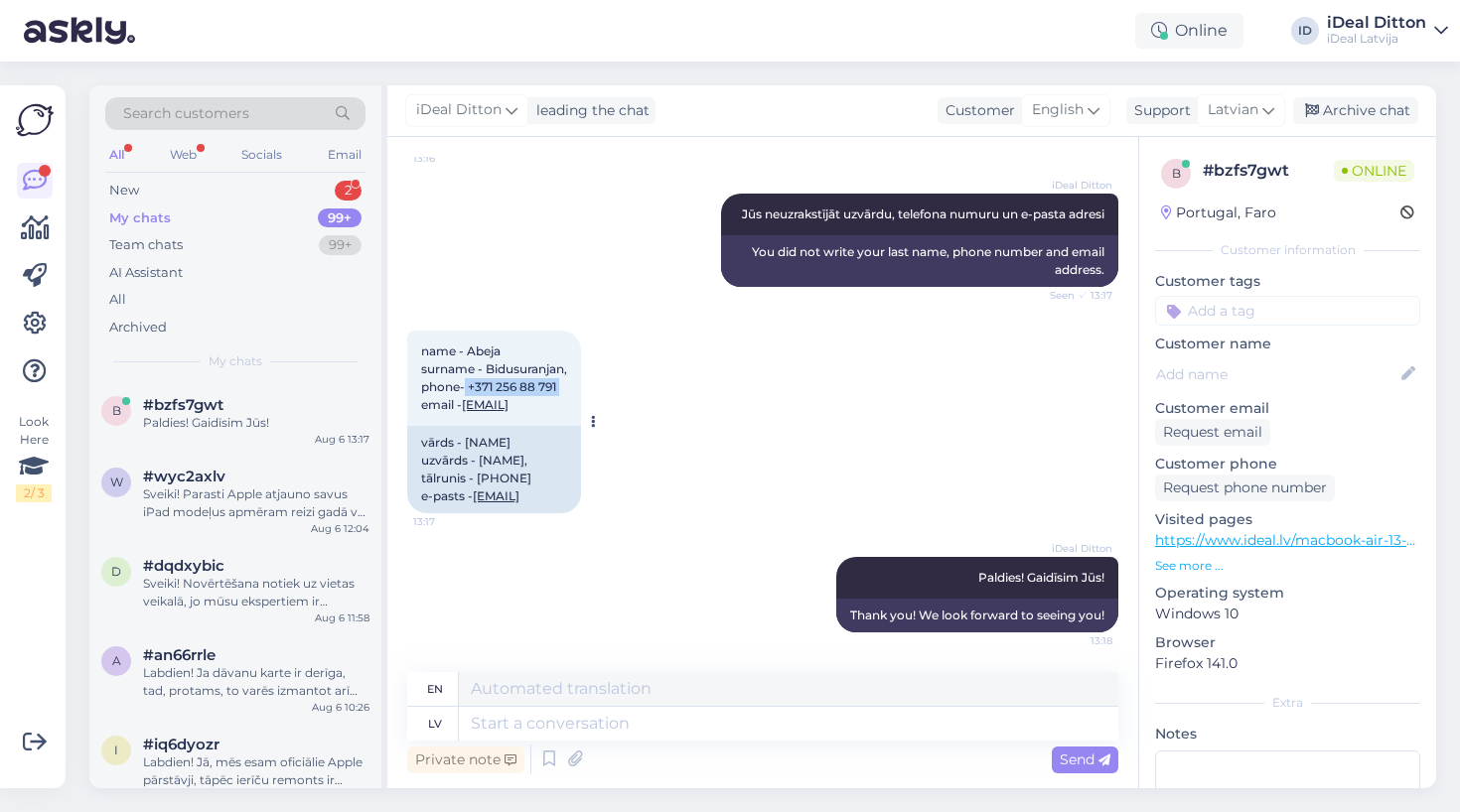 drag, startPoint x: 568, startPoint y: 500, endPoint x: 476, endPoint y: 501, distance: 92.00543 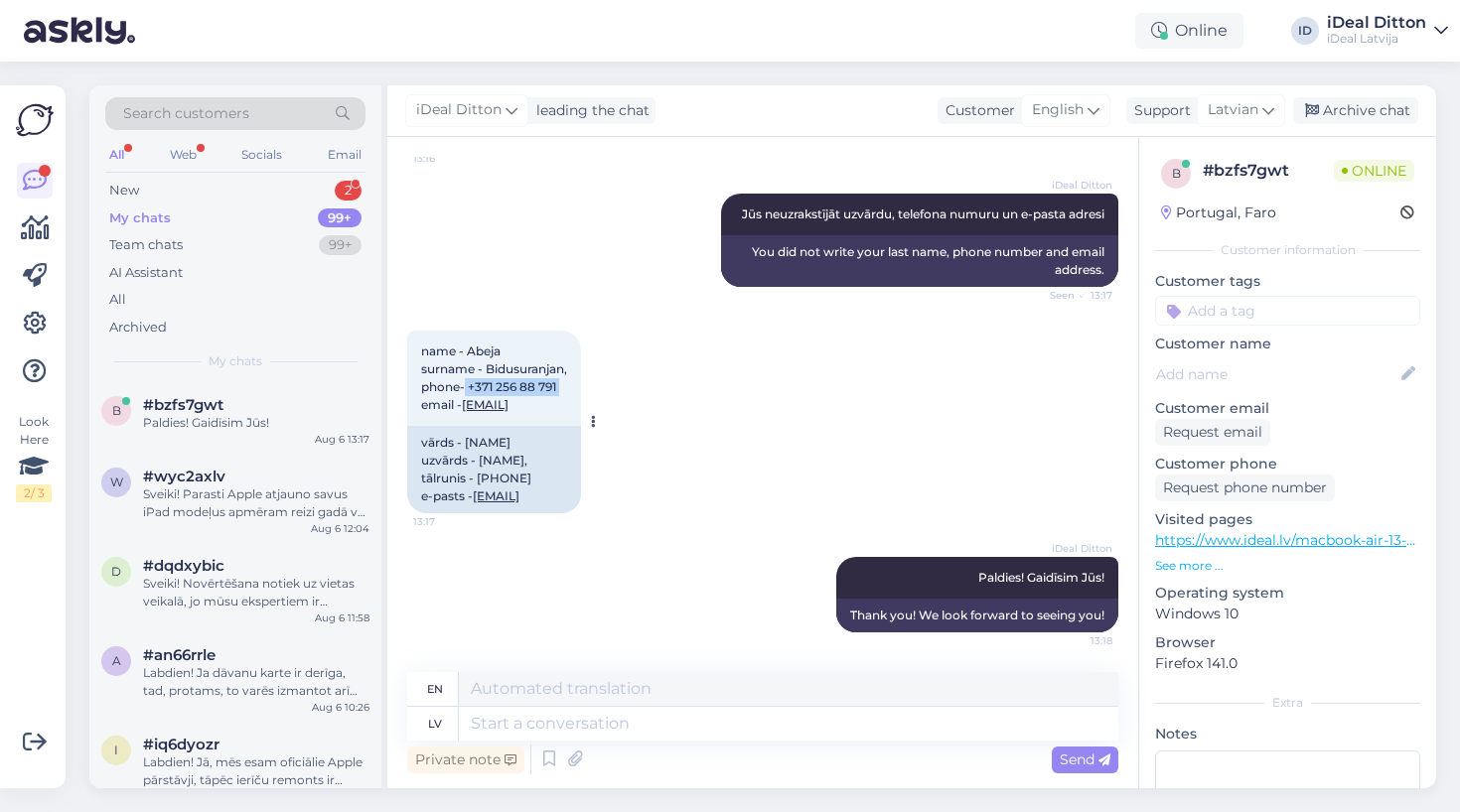 click on "vārds - Abey
uzvārds - Bidusuranjan,
tālrunis - +371 256 88 791
e-pasts -  absuran@gmail.com" at bounding box center [494, 470] 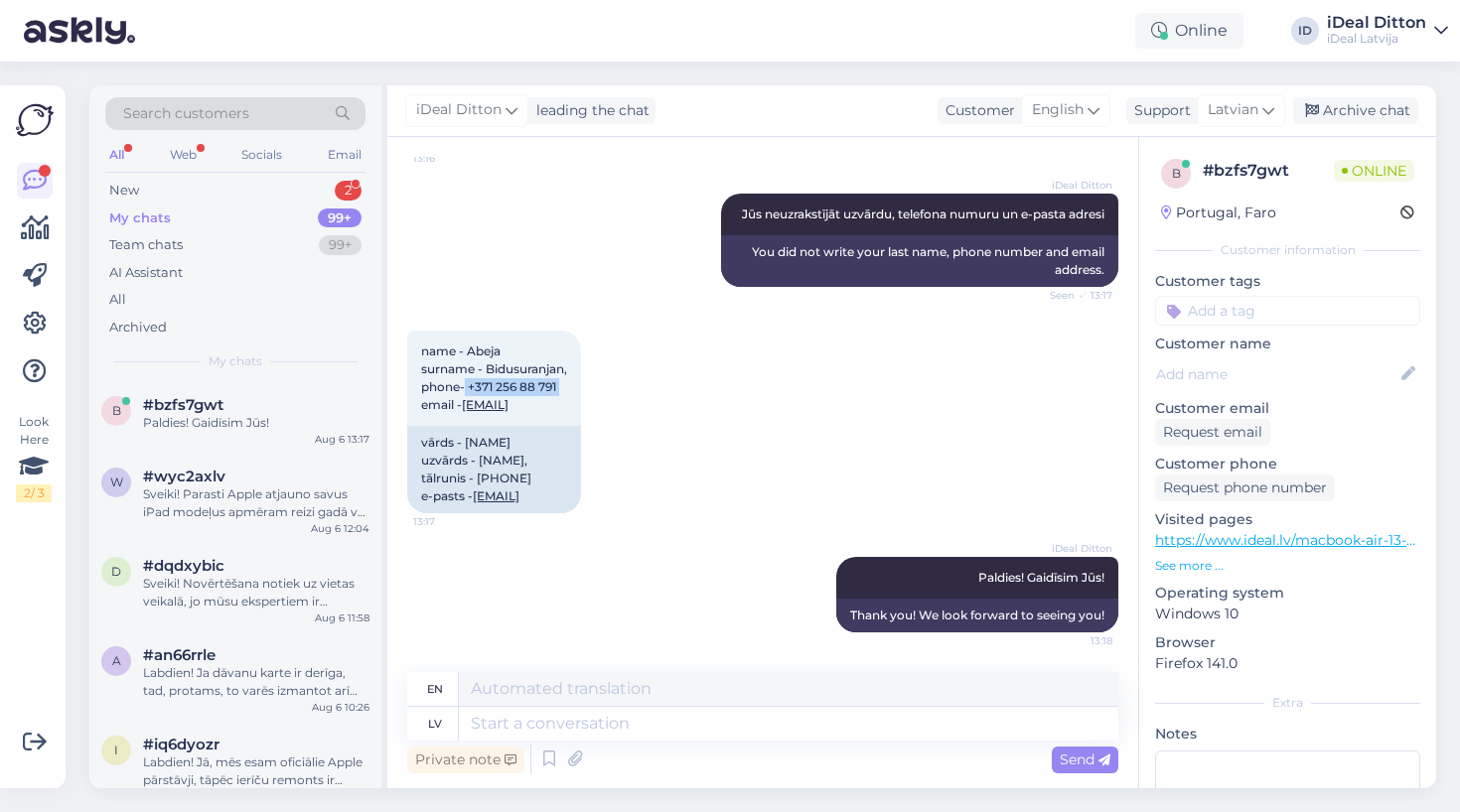 copy on "vārds - Abey
uzvārds - Bidusuranjan,
tālrunis - +371 256 88 791
e-pasts -  absuran@gmail.com" 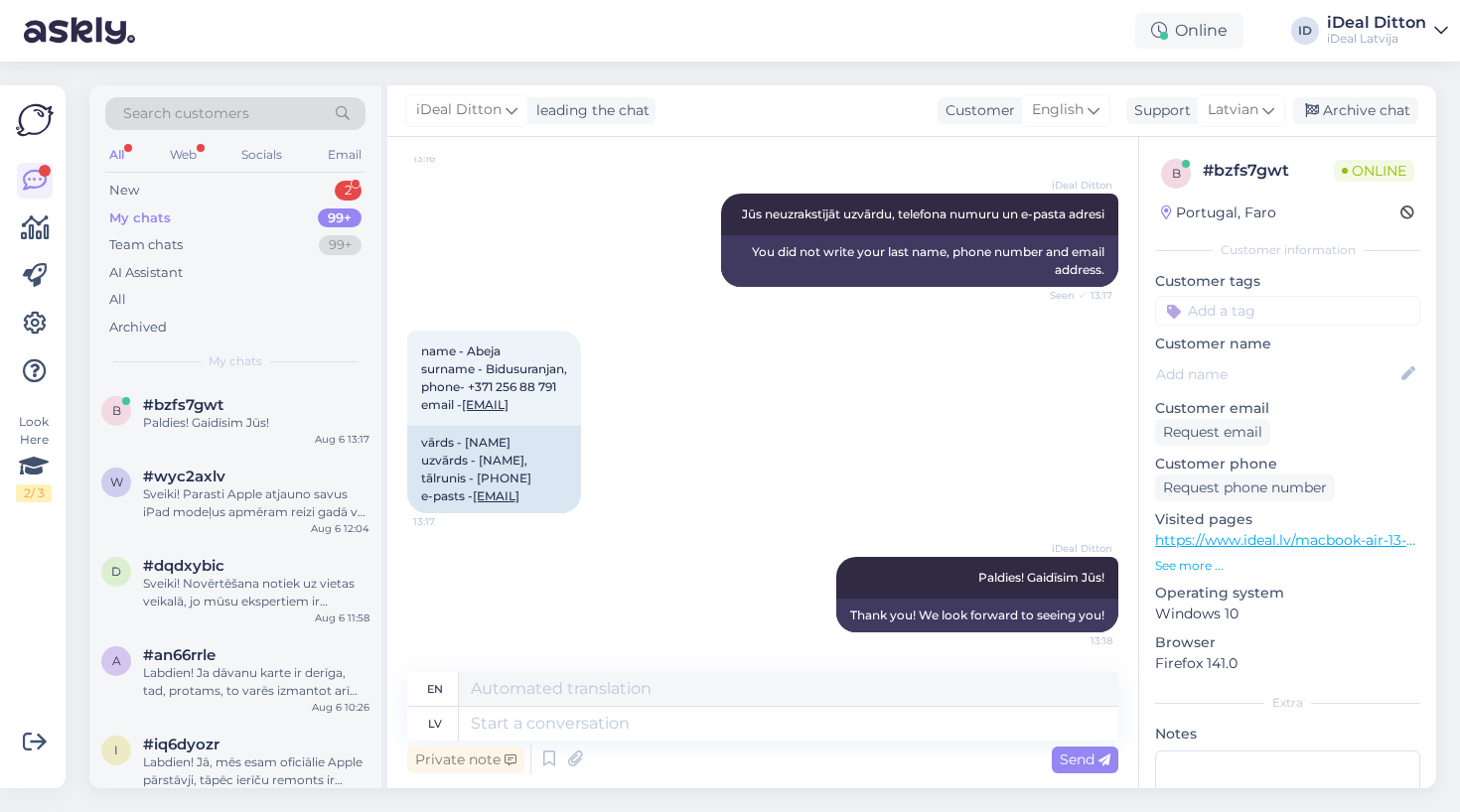 click on "iDeal Ditton Paldies! Gaidīsim Jūs! 13:18  Thank you! We look forward to seeing you!" at bounding box center [763, 595] 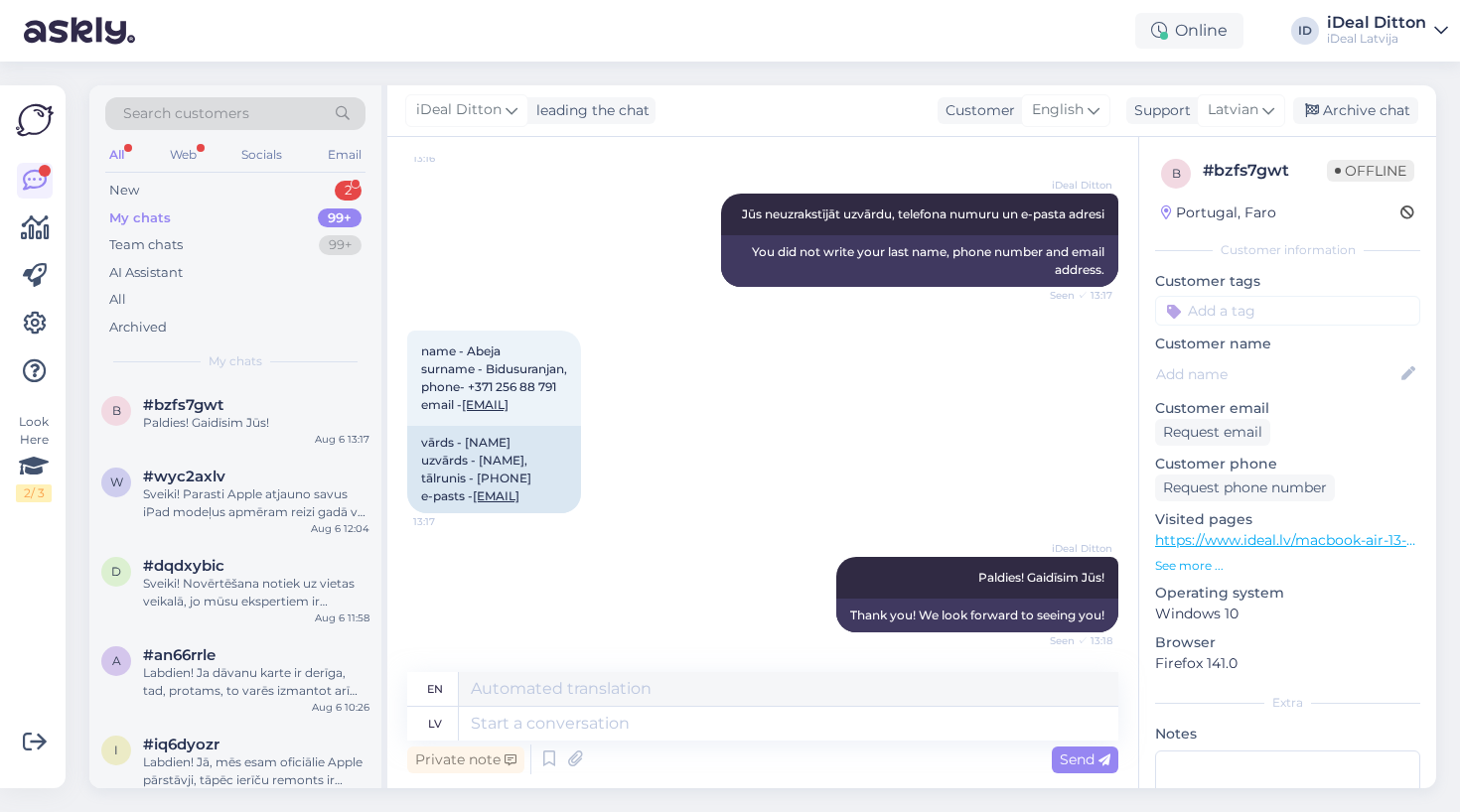 click on "iDeal Ditton Paldies! Gaidīsim Jūs! Seen ✓ 13:18  Thank you! We look forward to seeing you!" at bounding box center (763, 595) 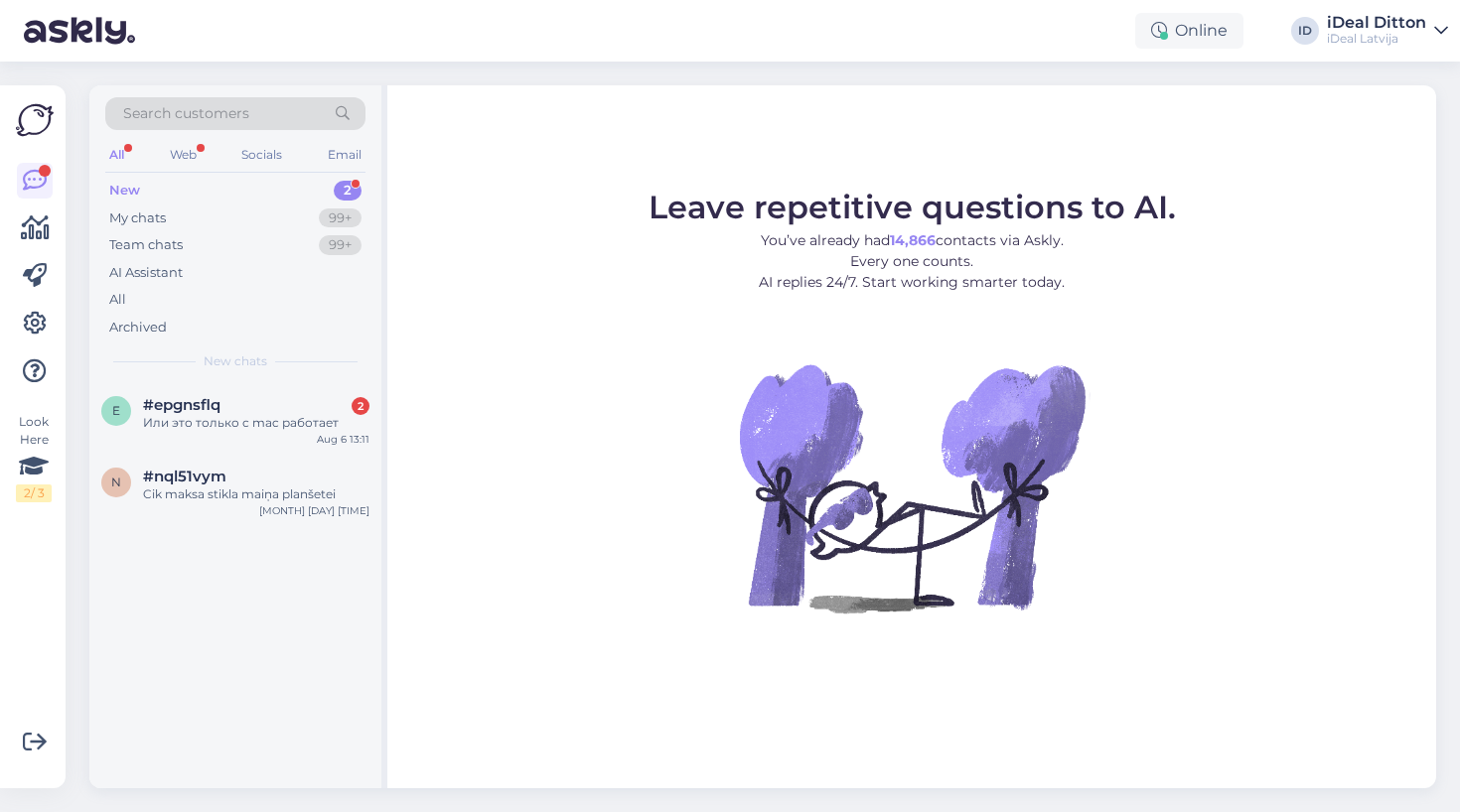 scroll, scrollTop: 0, scrollLeft: 0, axis: both 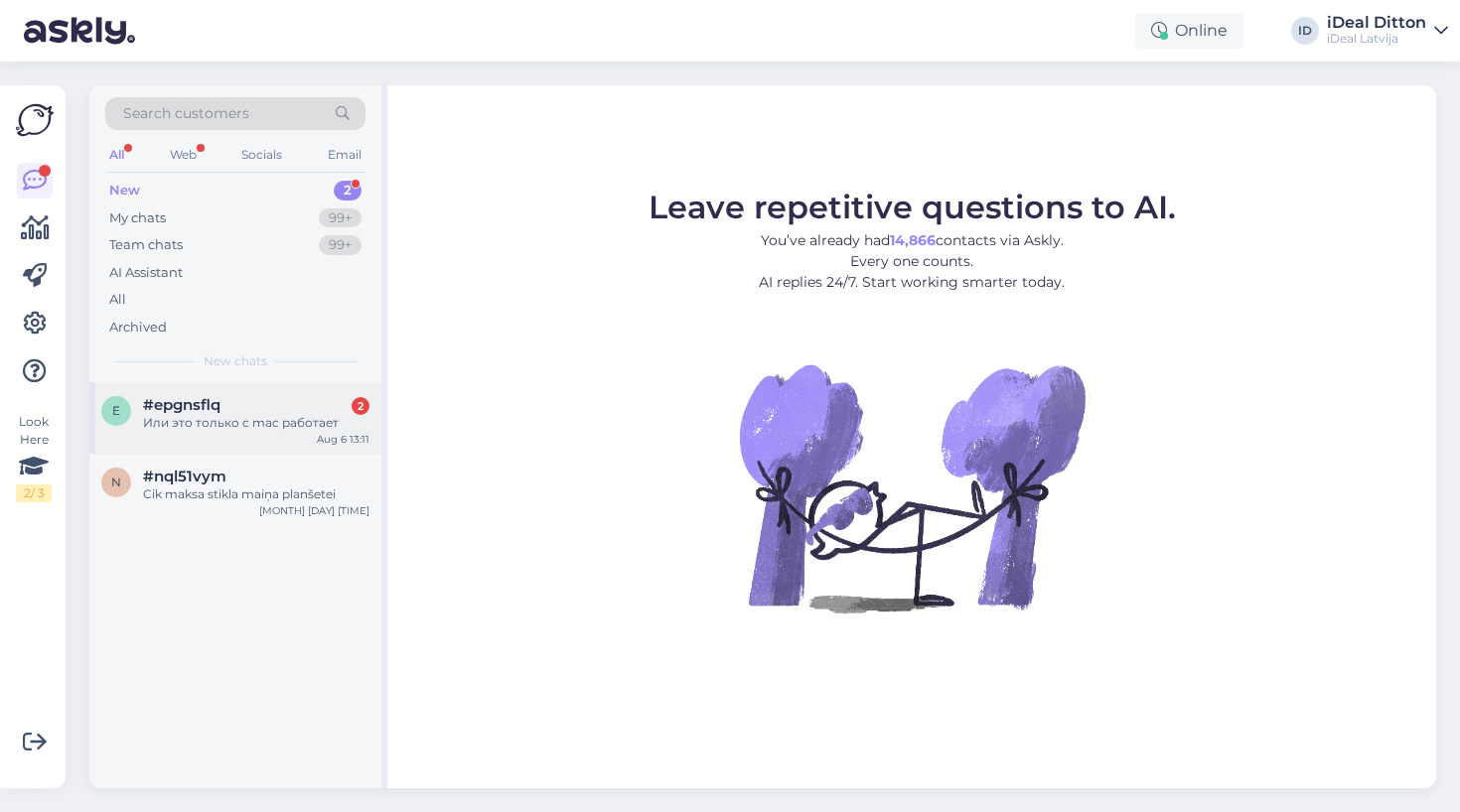 click on "Или это только с mac работает" at bounding box center [256, 423] 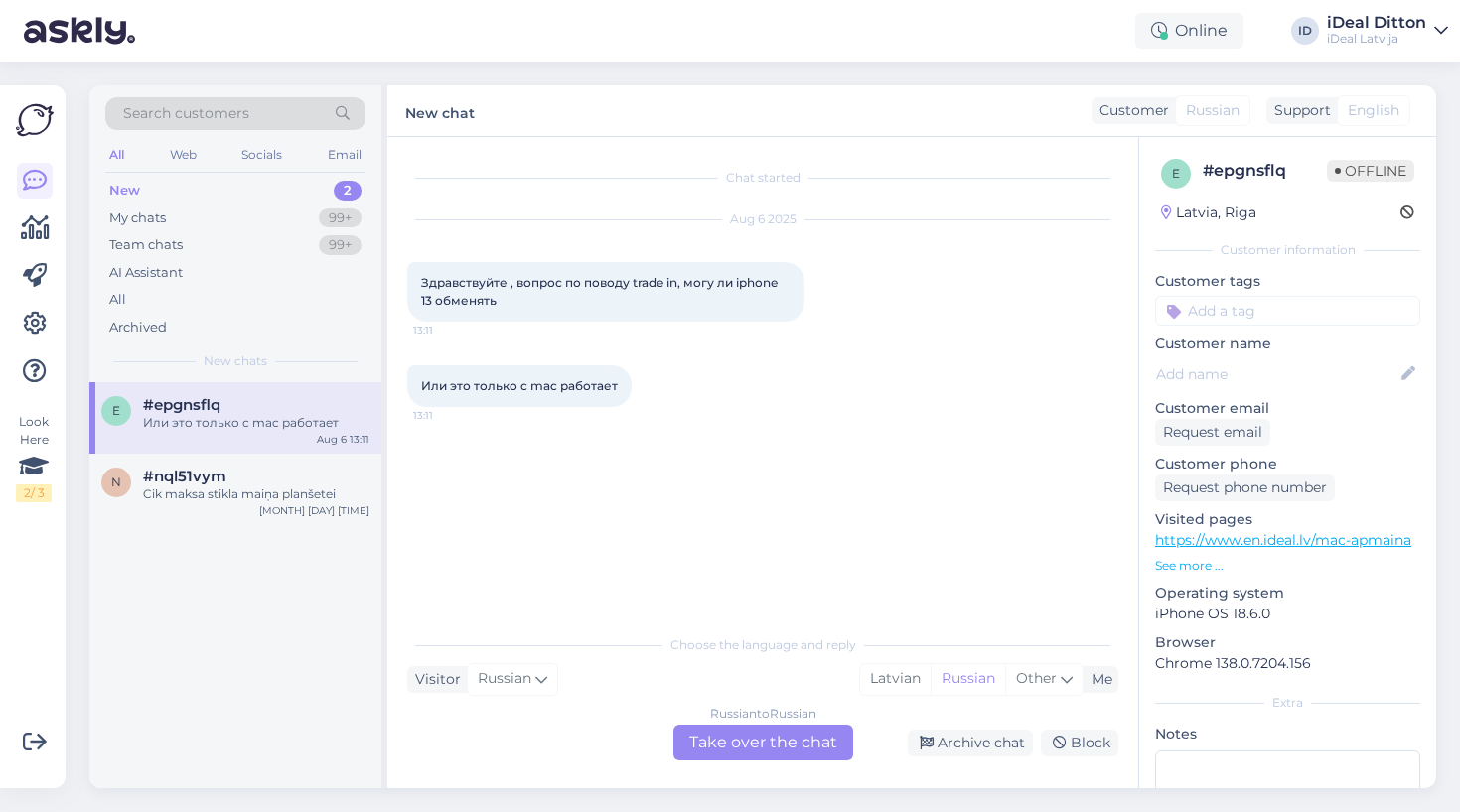 click on "Russian  to  Russian Take over the chat" at bounding box center (763, 743) 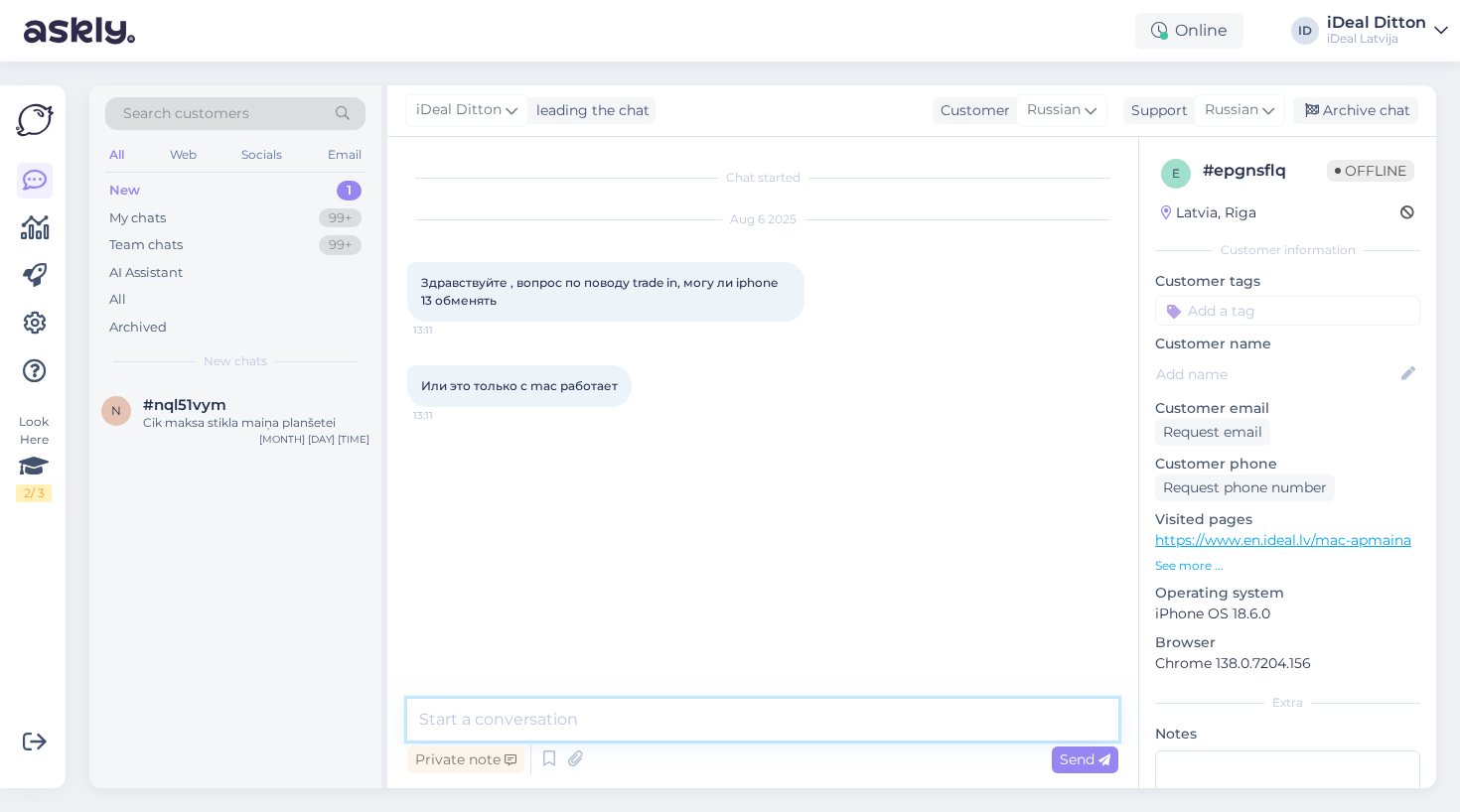 click at bounding box center (763, 720) 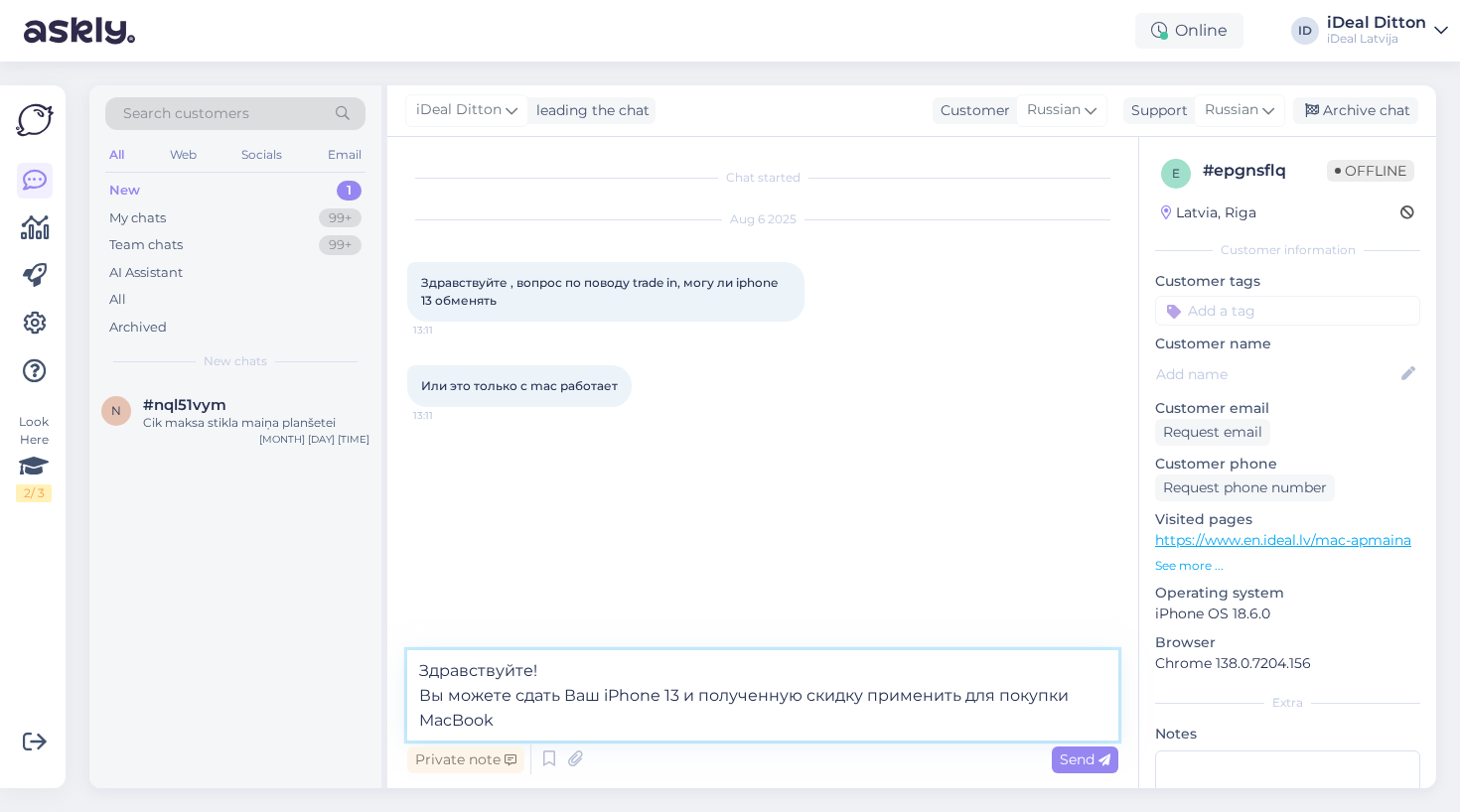 type on "Здравствуйте!
Вы можете сдать Ваш iPhone 13 и полученную скидку применить для покупки MacBook." 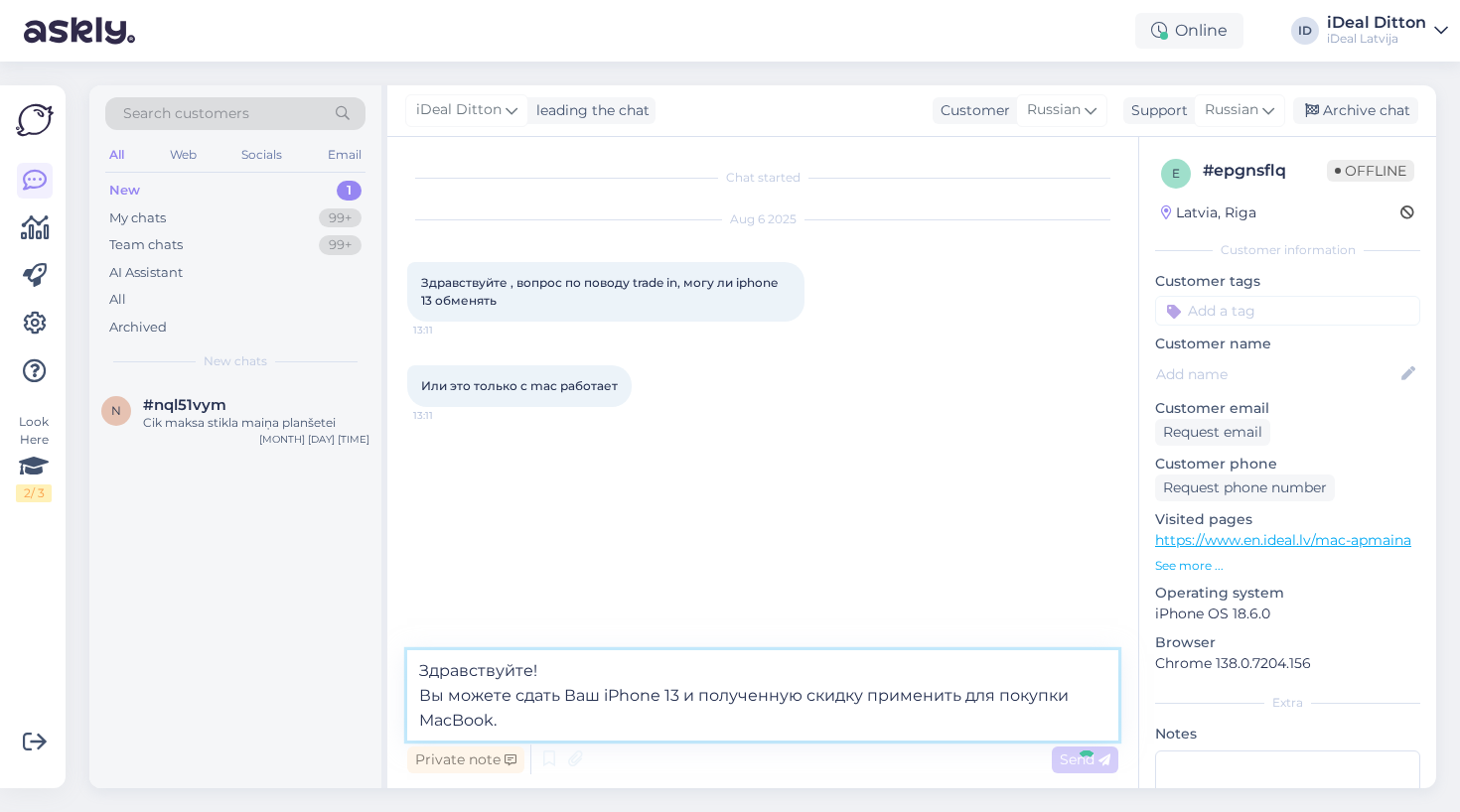 type 